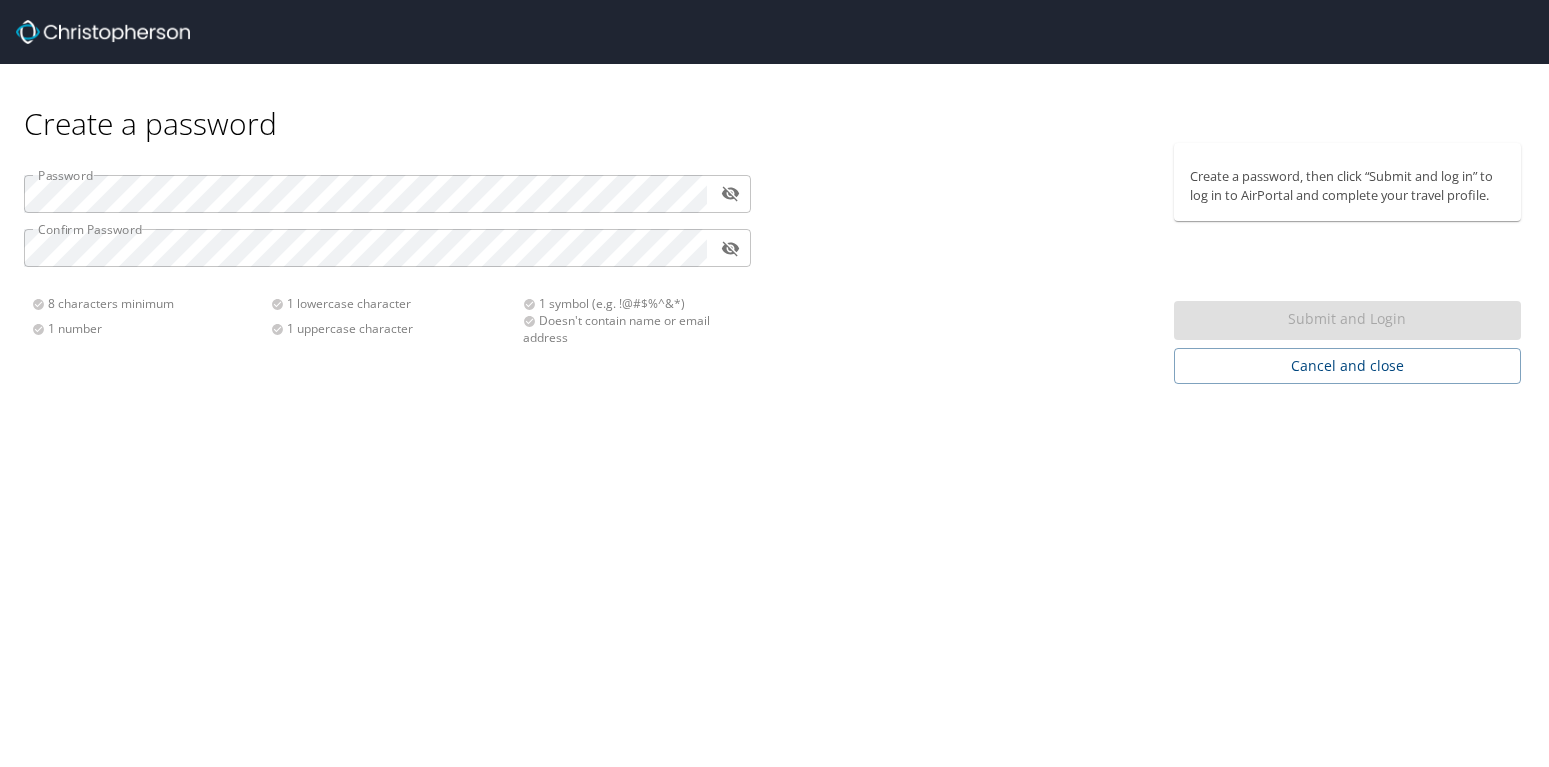 scroll, scrollTop: 0, scrollLeft: 0, axis: both 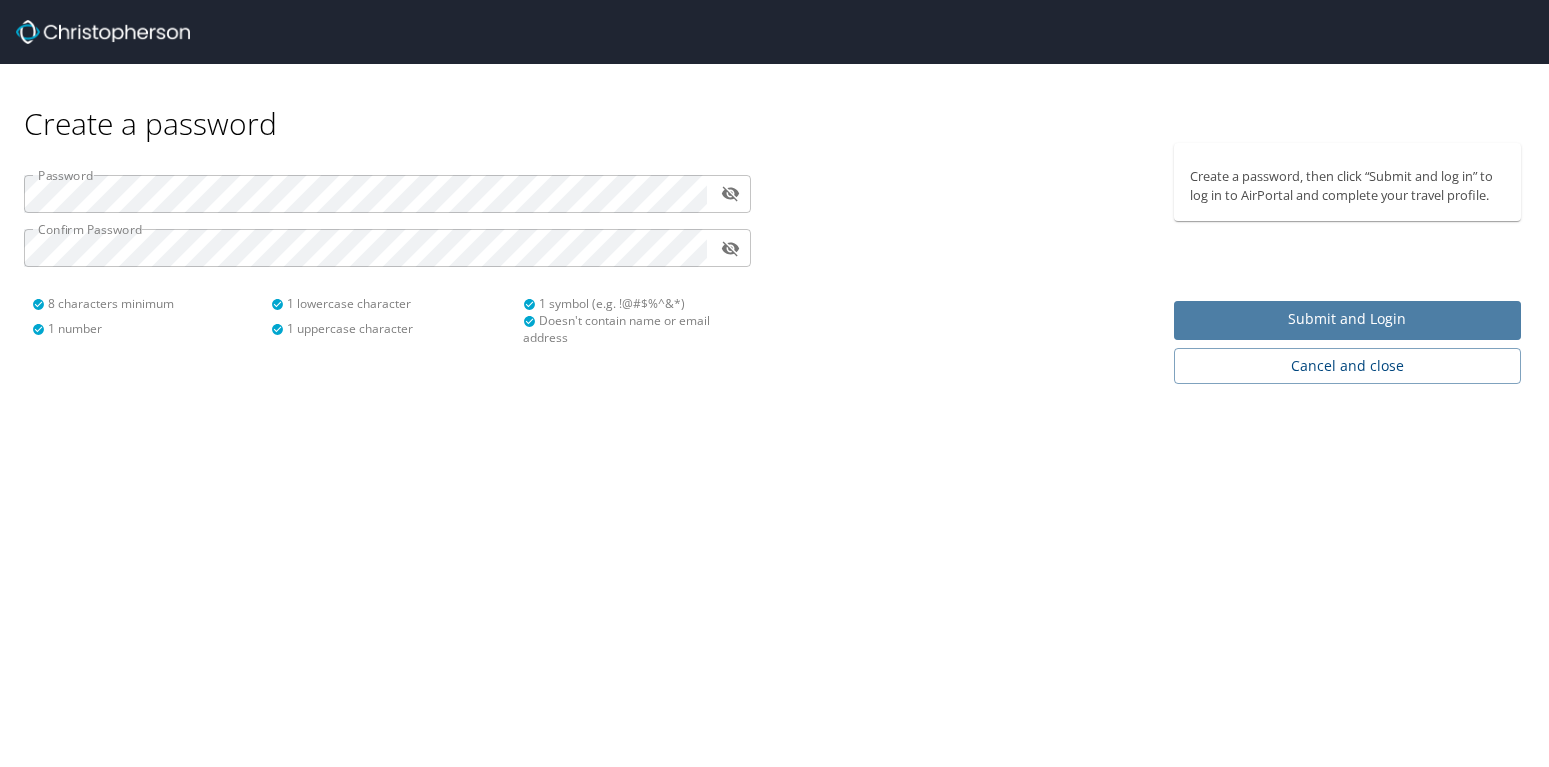 click on "Submit and Login" at bounding box center (1347, 319) 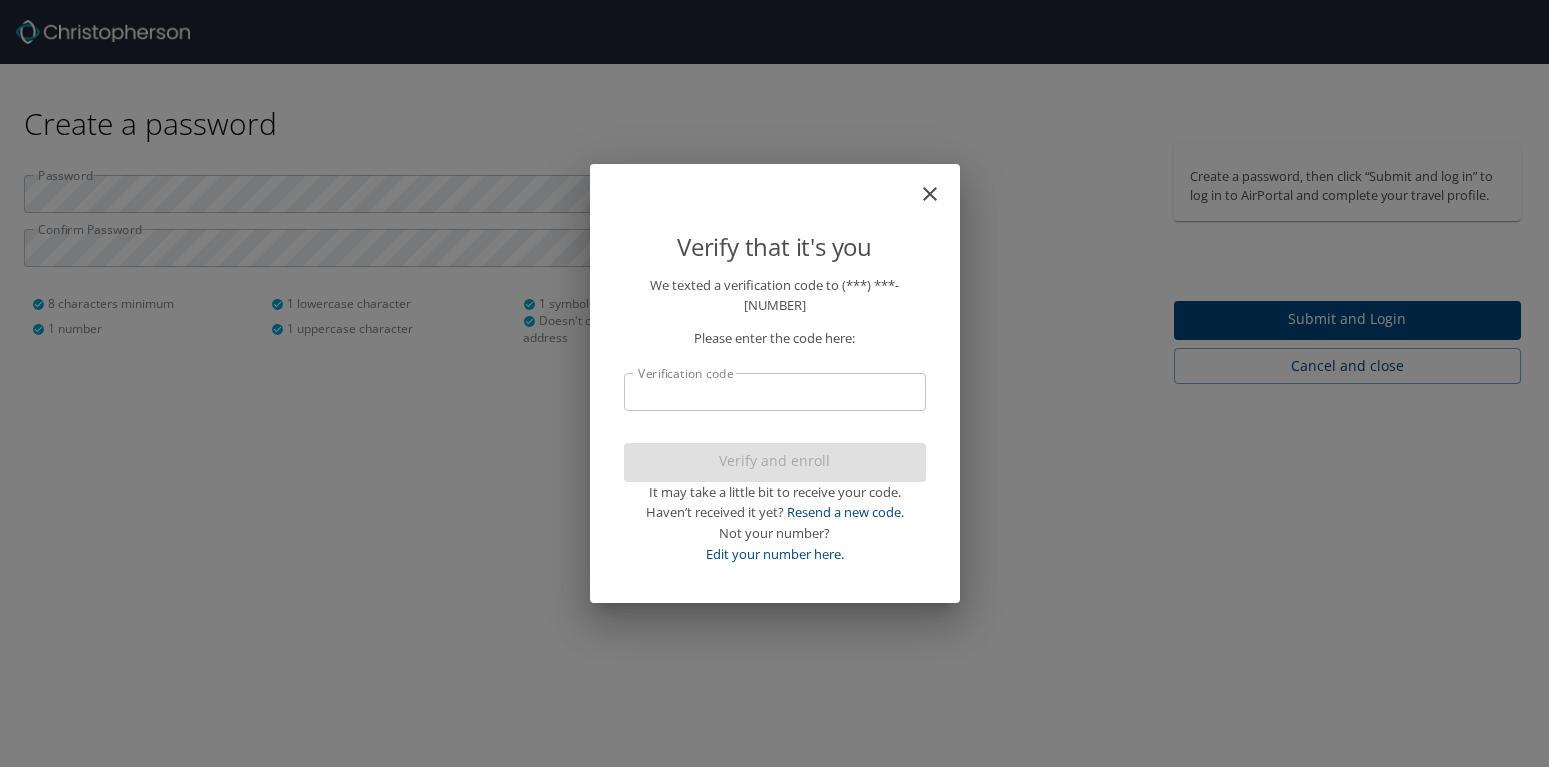 click on "Verification code" at bounding box center (775, 392) 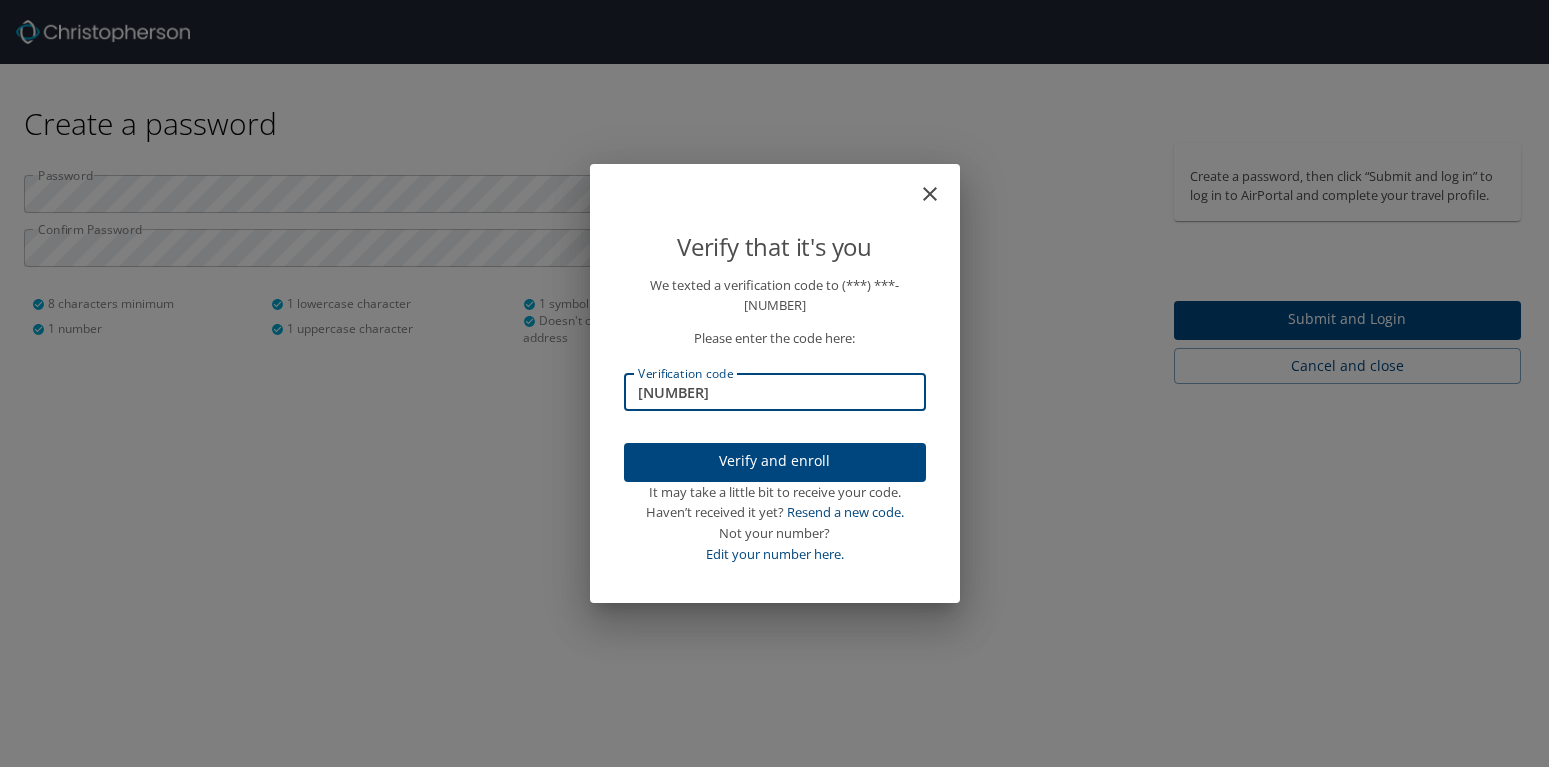 type on "763364" 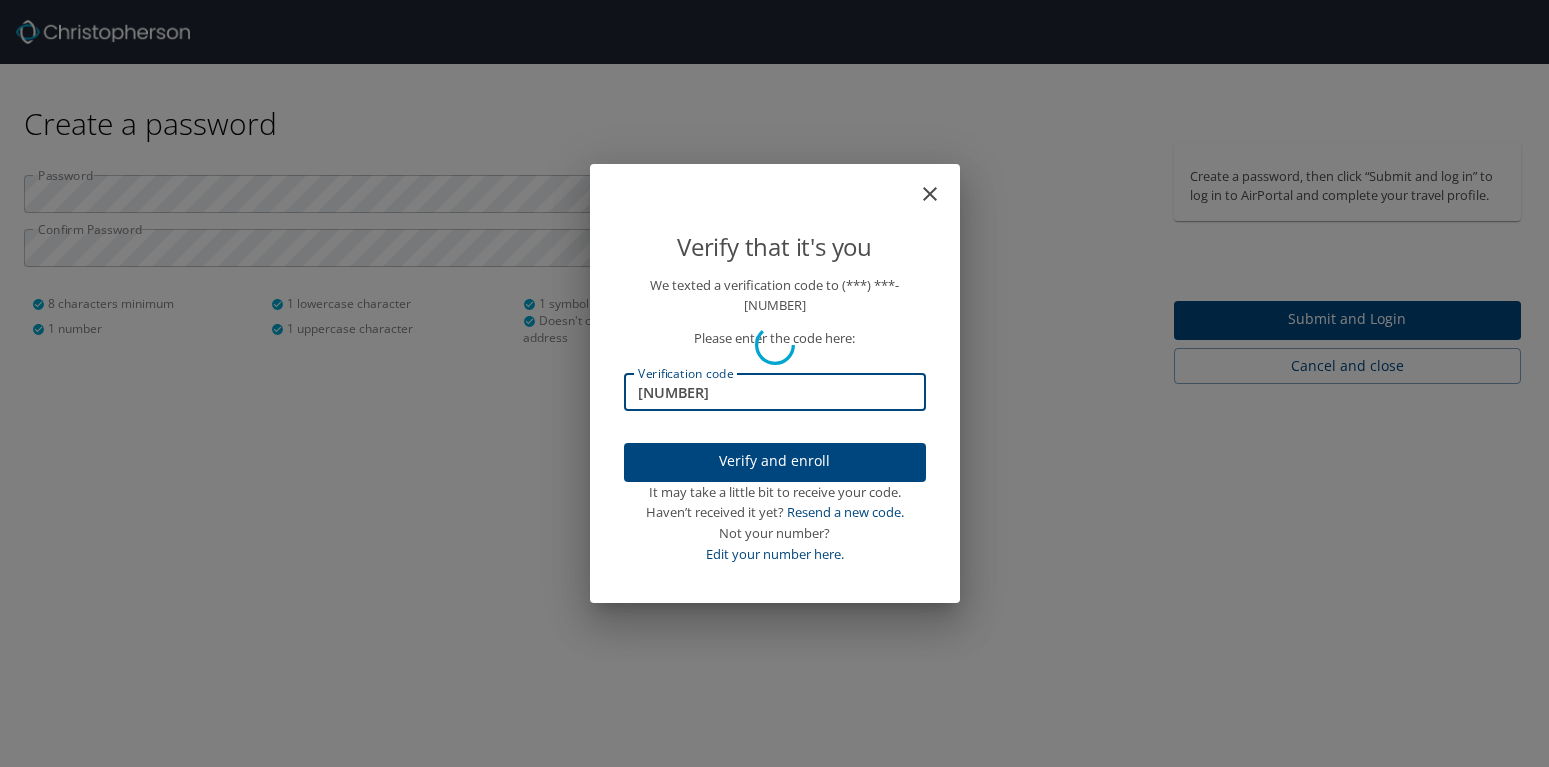 type 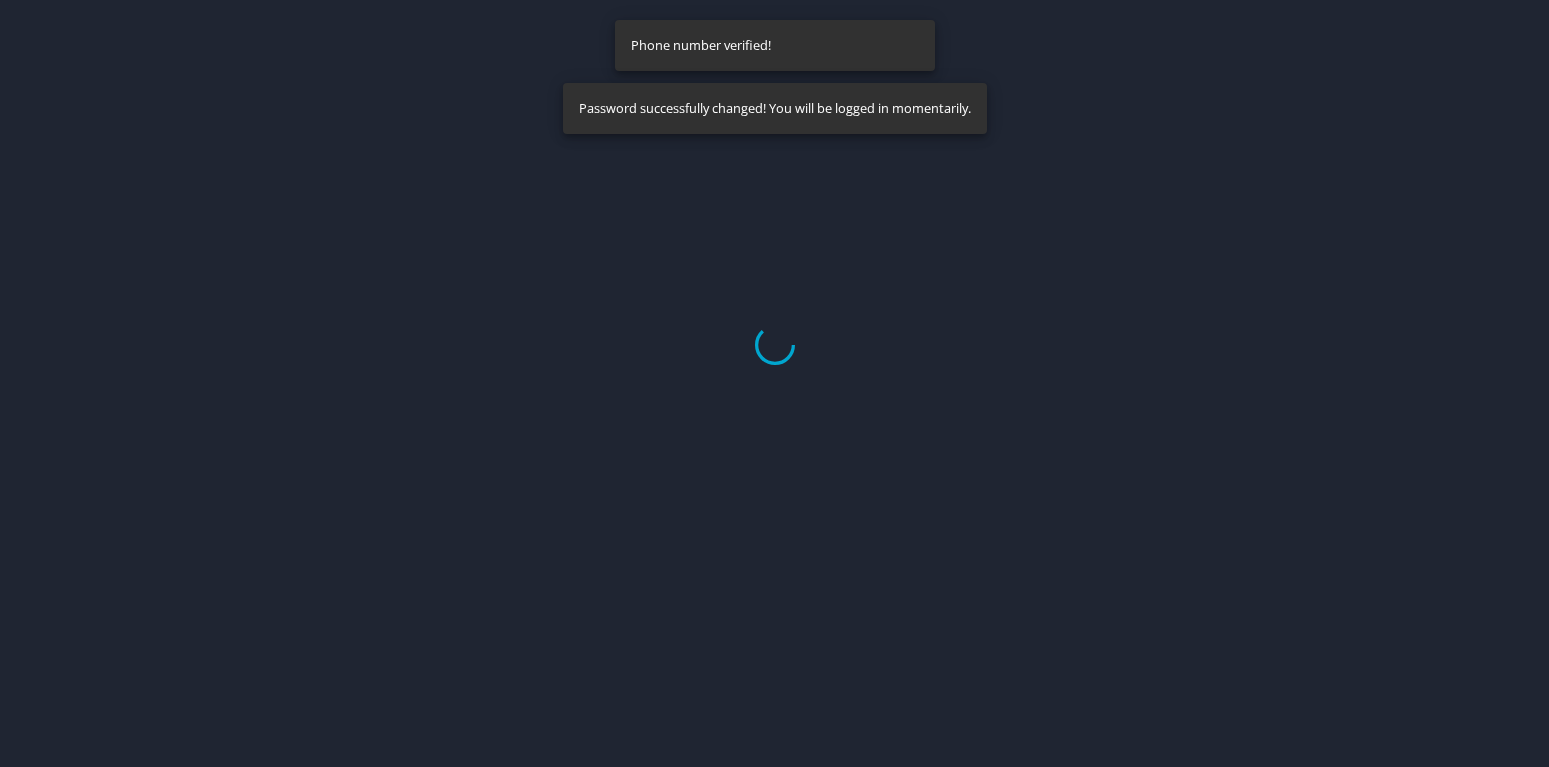 select on "US" 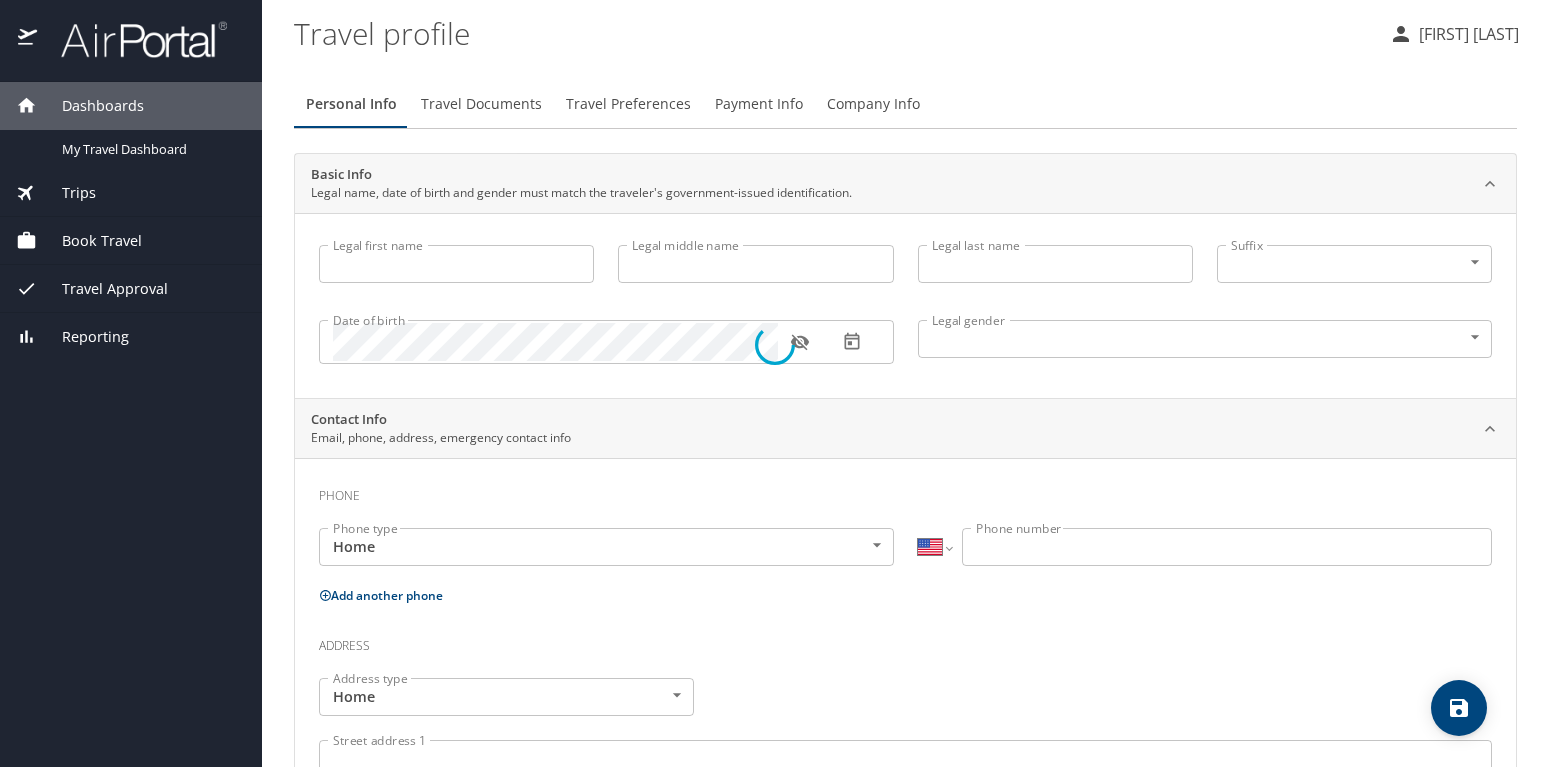type on "Curtis" 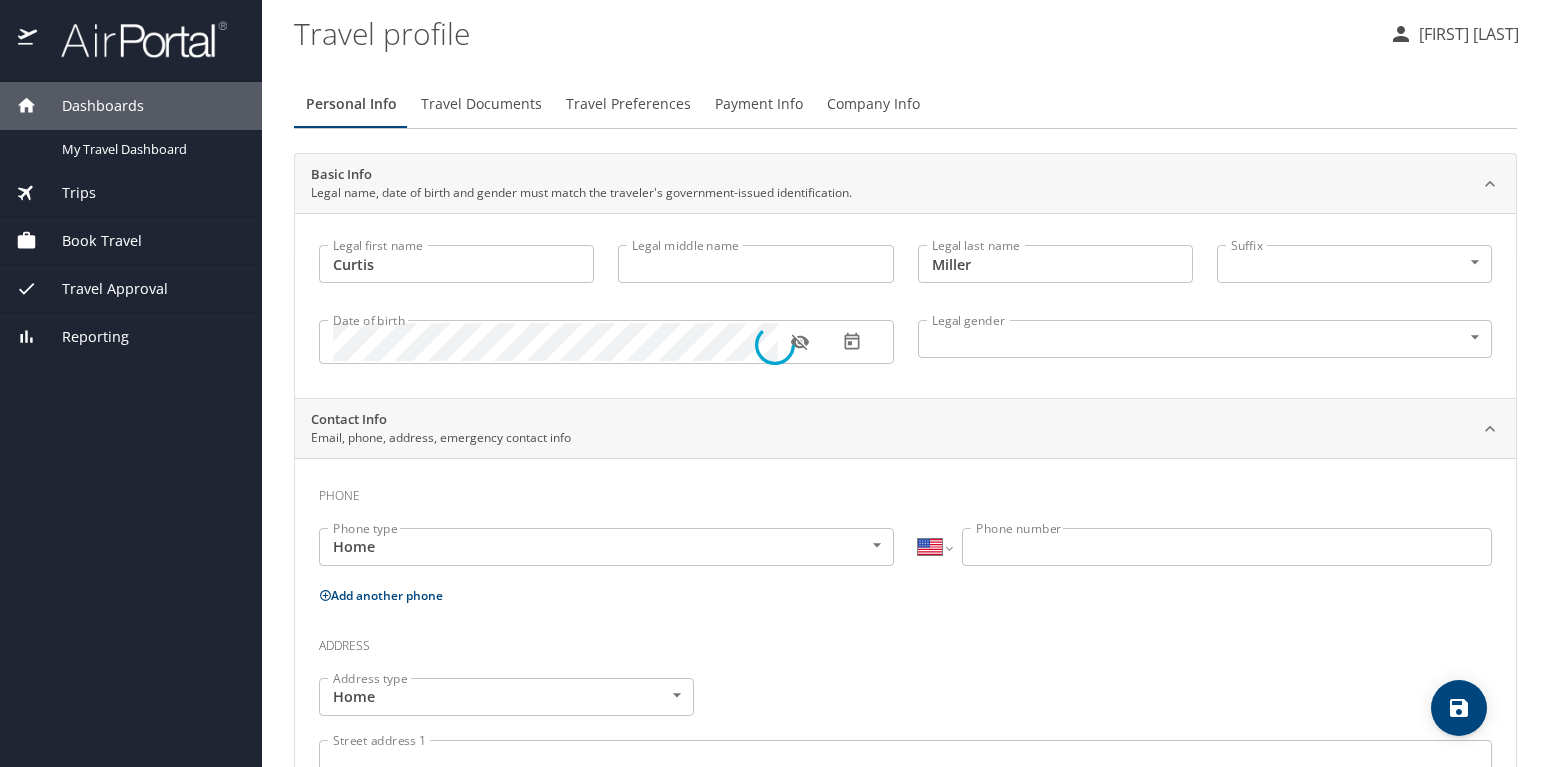 select on "US" 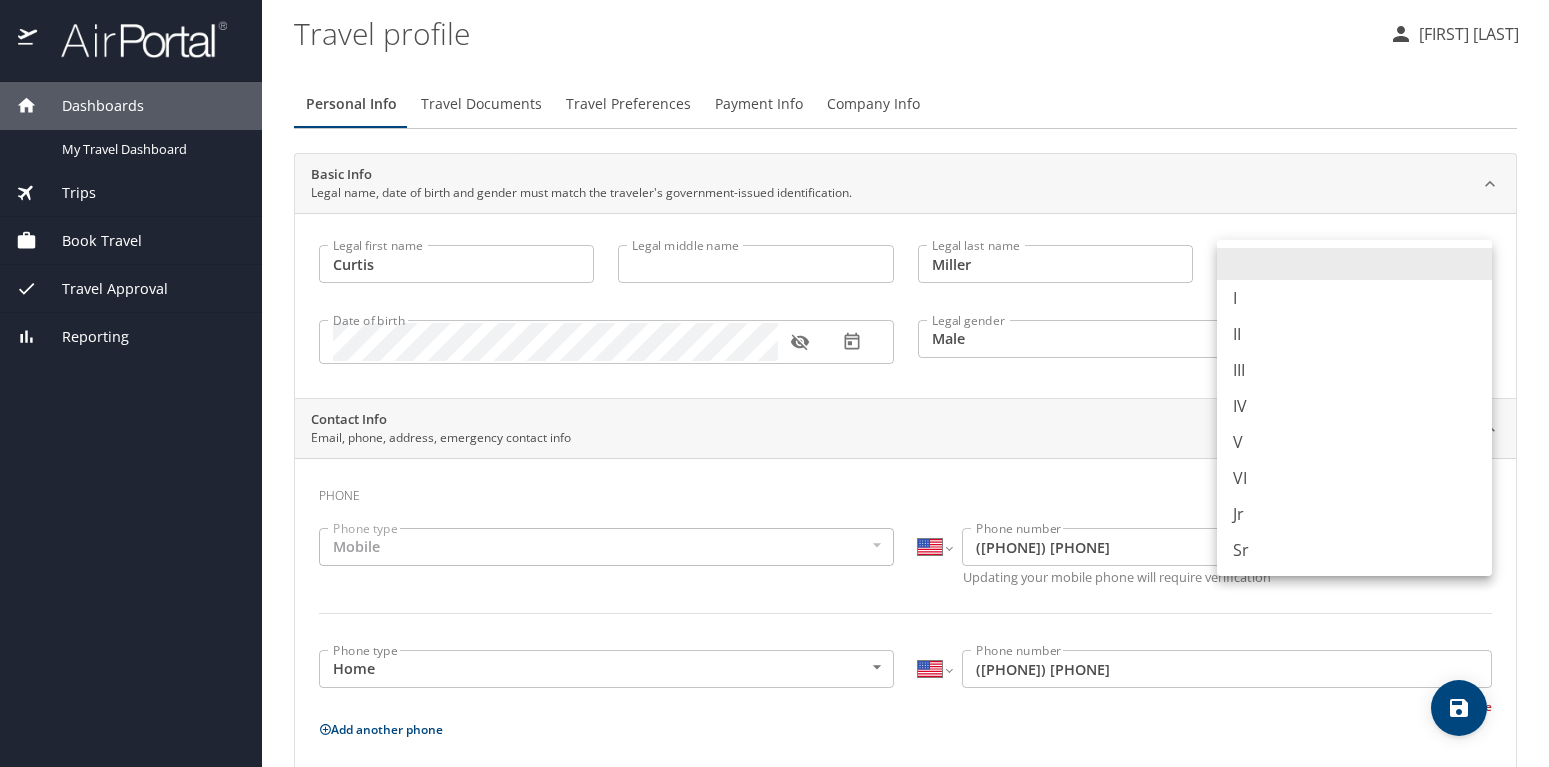 click on "Dashboards My Travel Dashboard Trips Current / Future Trips Past Trips Trips Missing Hotel Book Travel Request Agent Booking Approval Request (Beta) Book/Manage Online Trips Travel Approval Pending Trip Approvals Approved Trips Canceled Trips Approvals (Beta) Reporting Travel profile Curtis Miller Personal Info Travel Documents Travel Preferences Payment Info Company Info Basic Info Legal name, date of birth and gender must match the traveler's government-issued identification.   Legal first name Curtis Legal first name   Legal middle name Legal middle name   Legal last name Miller Legal last name   Suffix ​ NotApplicable Suffix   Date of birth Date of birth   Legal gender Male Male Legal gender Contact Info Email, phone, address, emergency contact info Phone   Phone type Mobile Mobile Phone type   International Afghanistan Åland Islands Albania Algeria American Samoa Andorra Angola Anguilla Antigua and Barbuda Argentina Armenia Aruba Ascension Island Australia Austria Azerbaijan Bahamas Bahrain Bangladesh" at bounding box center (774, 383) 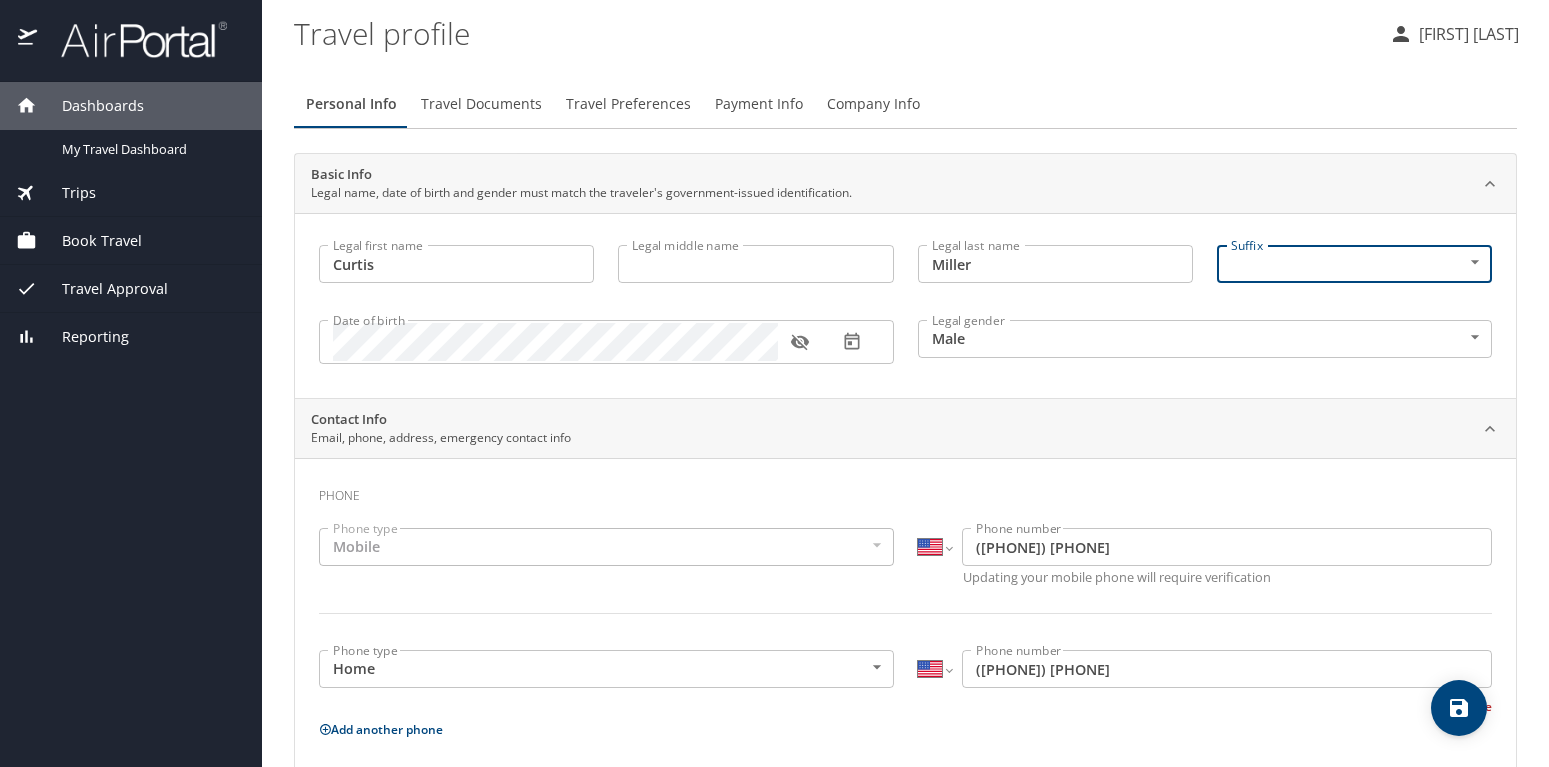 click on "Legal middle name Legal middle name" at bounding box center [755, 266] 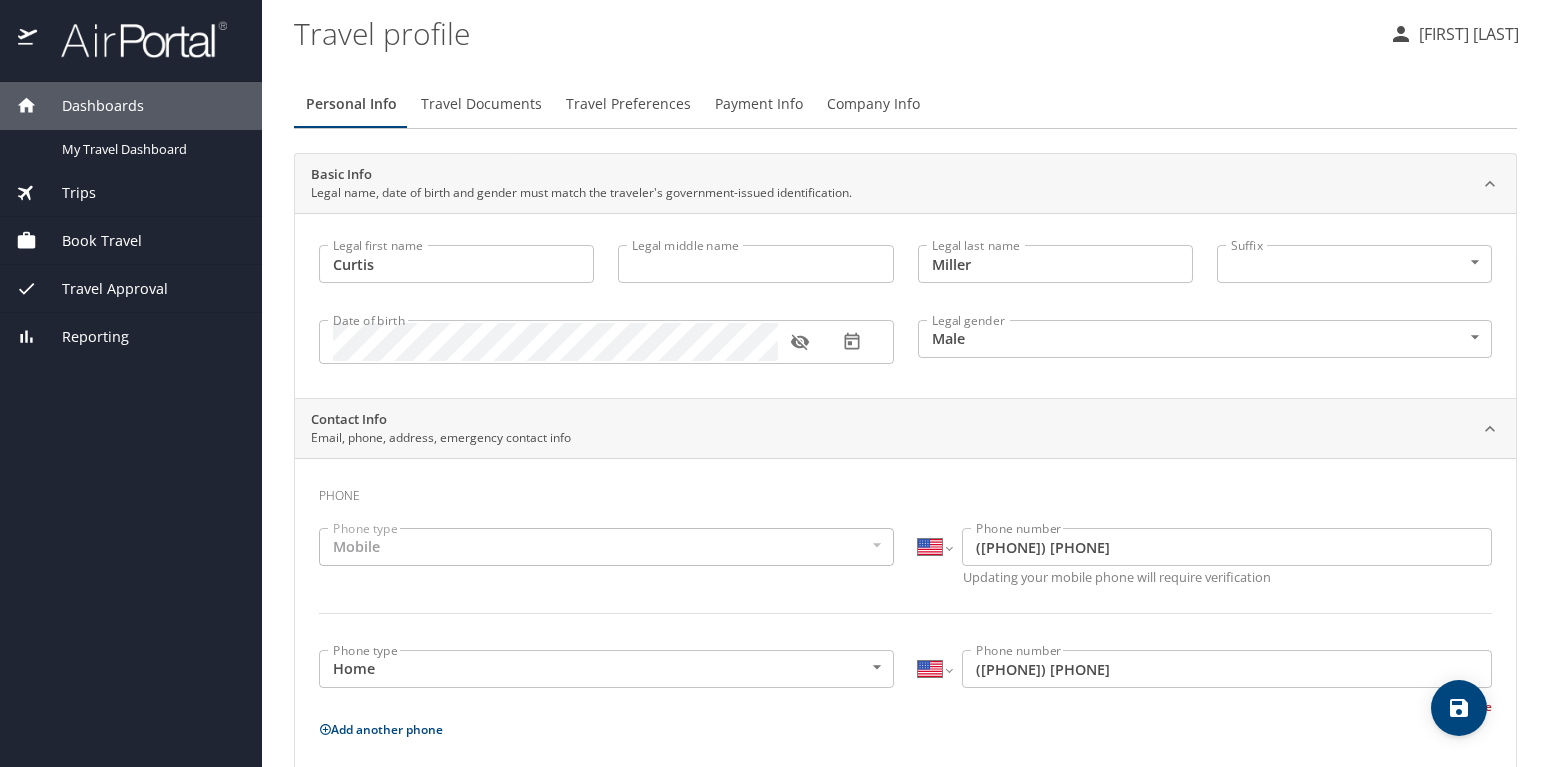 click on "Mobile" at bounding box center [606, 547] 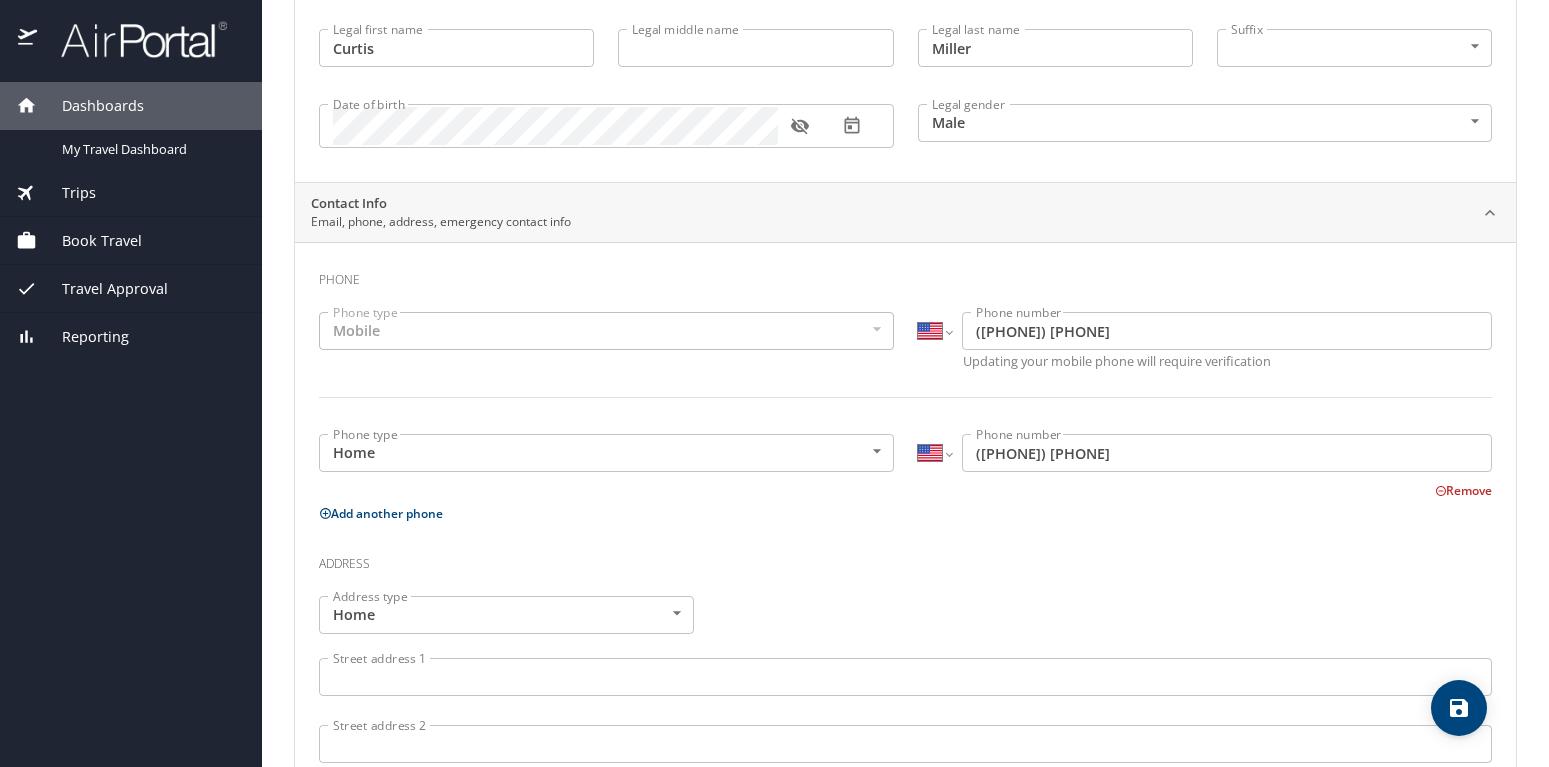 scroll, scrollTop: 432, scrollLeft: 0, axis: vertical 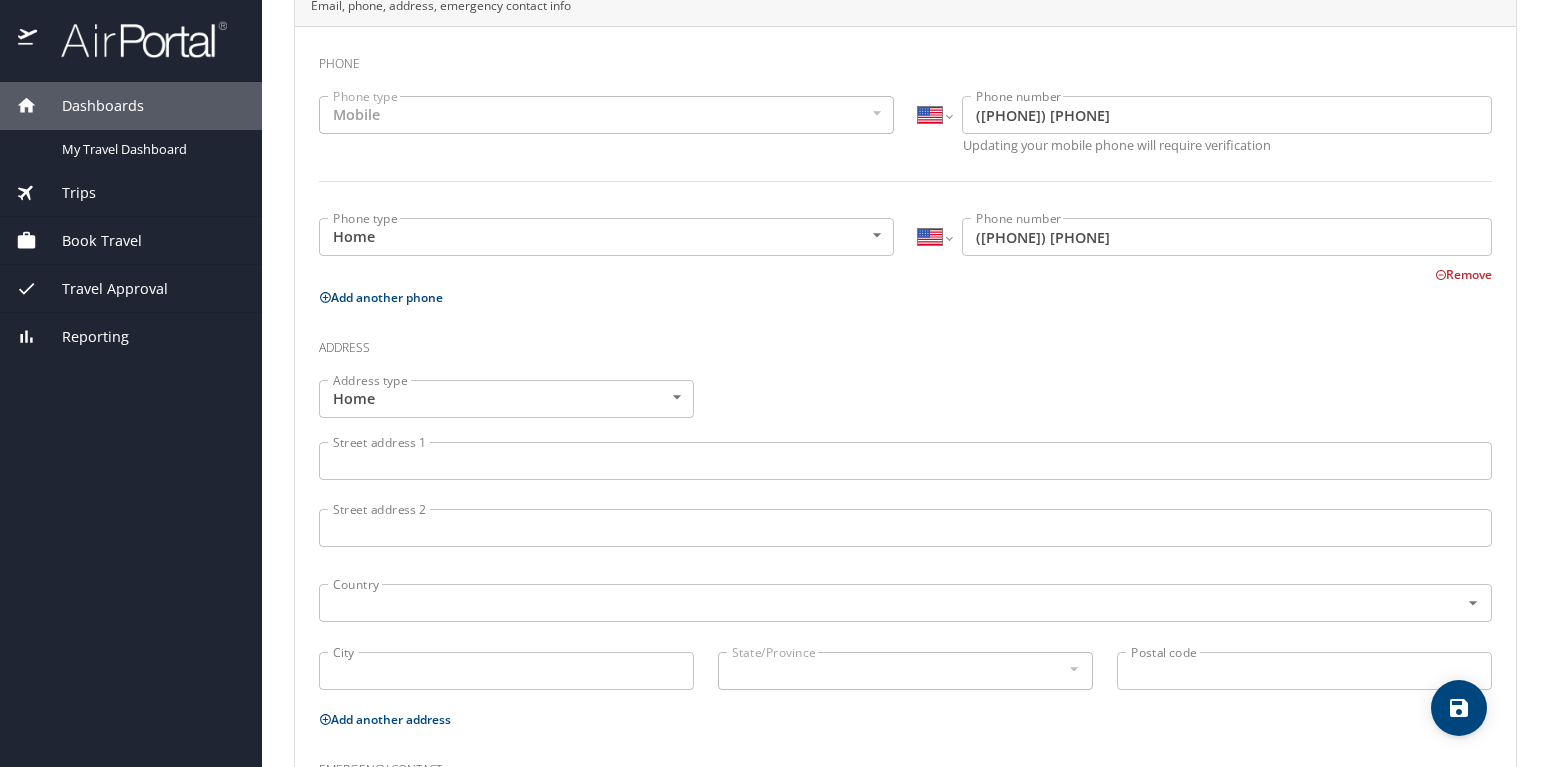 click on "Street address 1" at bounding box center (905, 461) 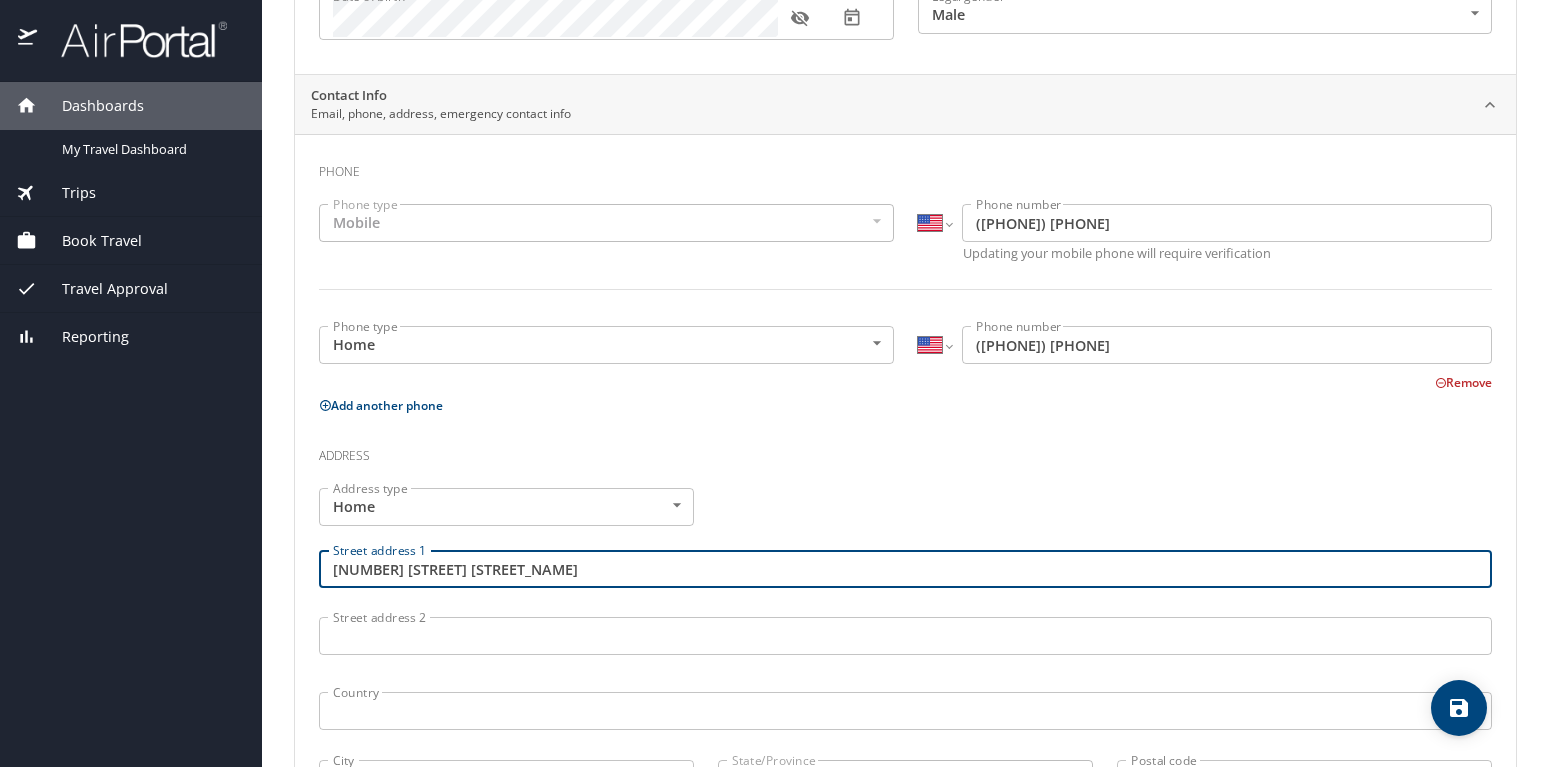 type on "6889 Beaver Dam Rd." 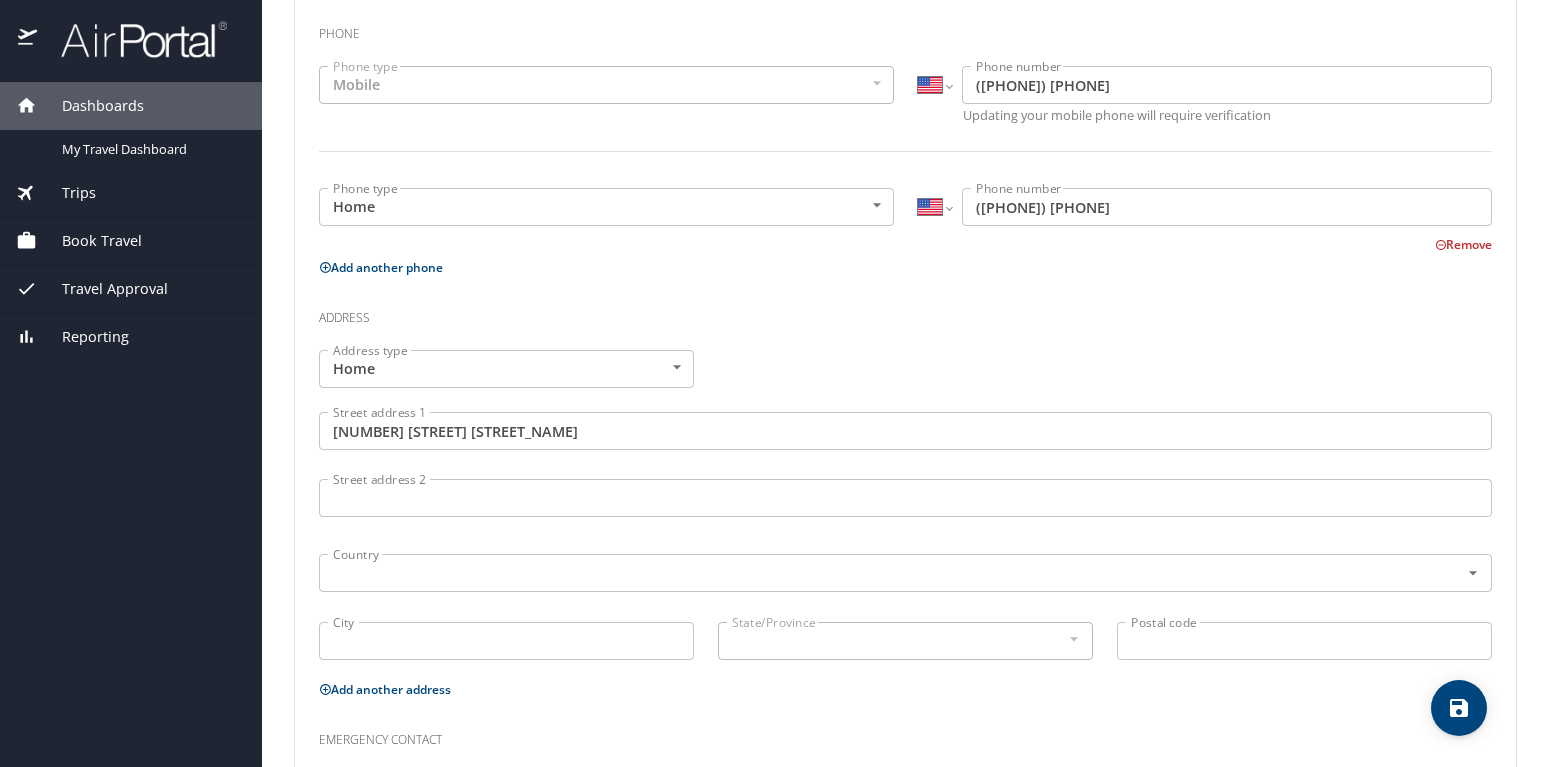 scroll, scrollTop: 432, scrollLeft: 0, axis: vertical 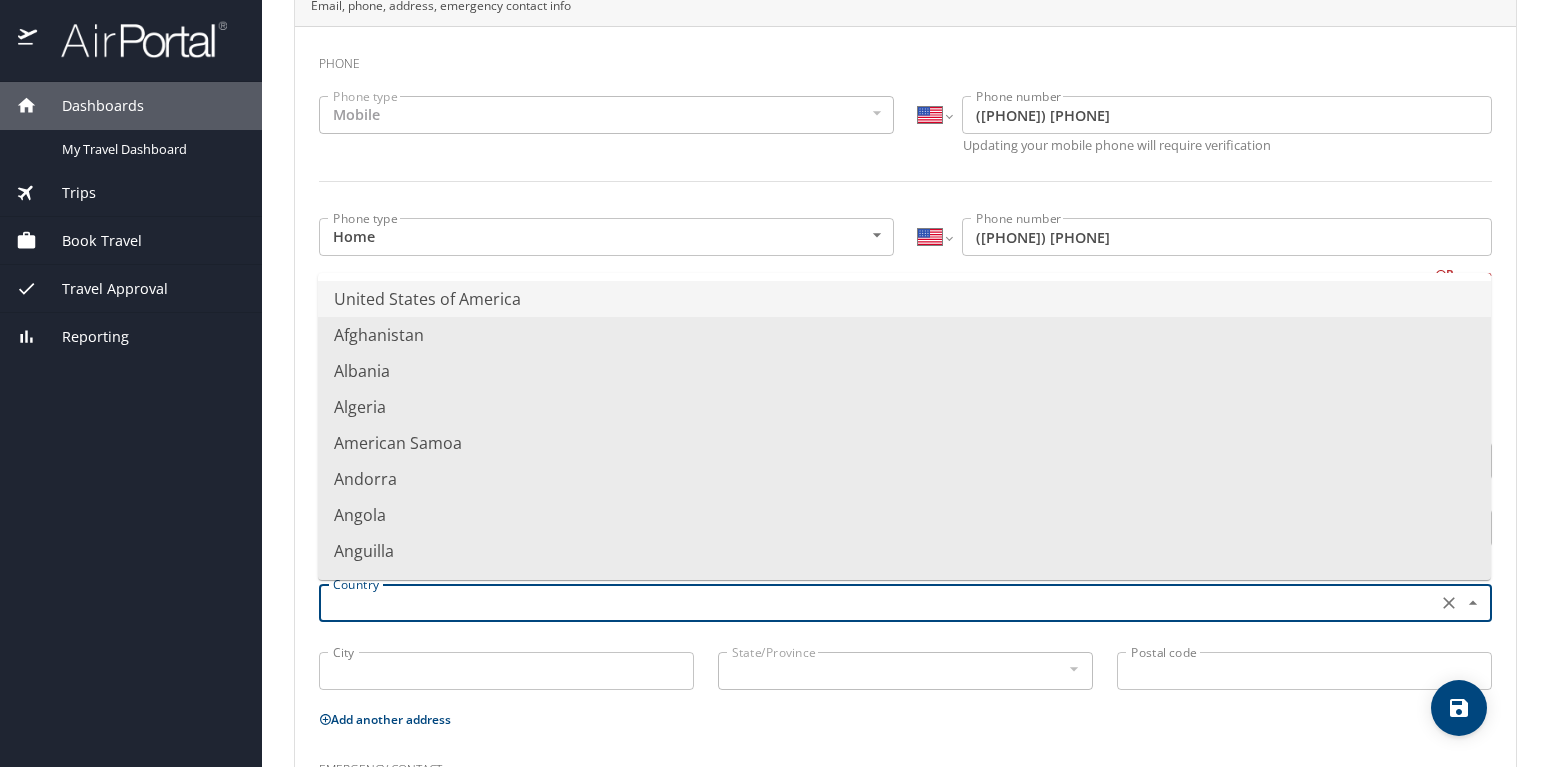 click at bounding box center (876, 603) 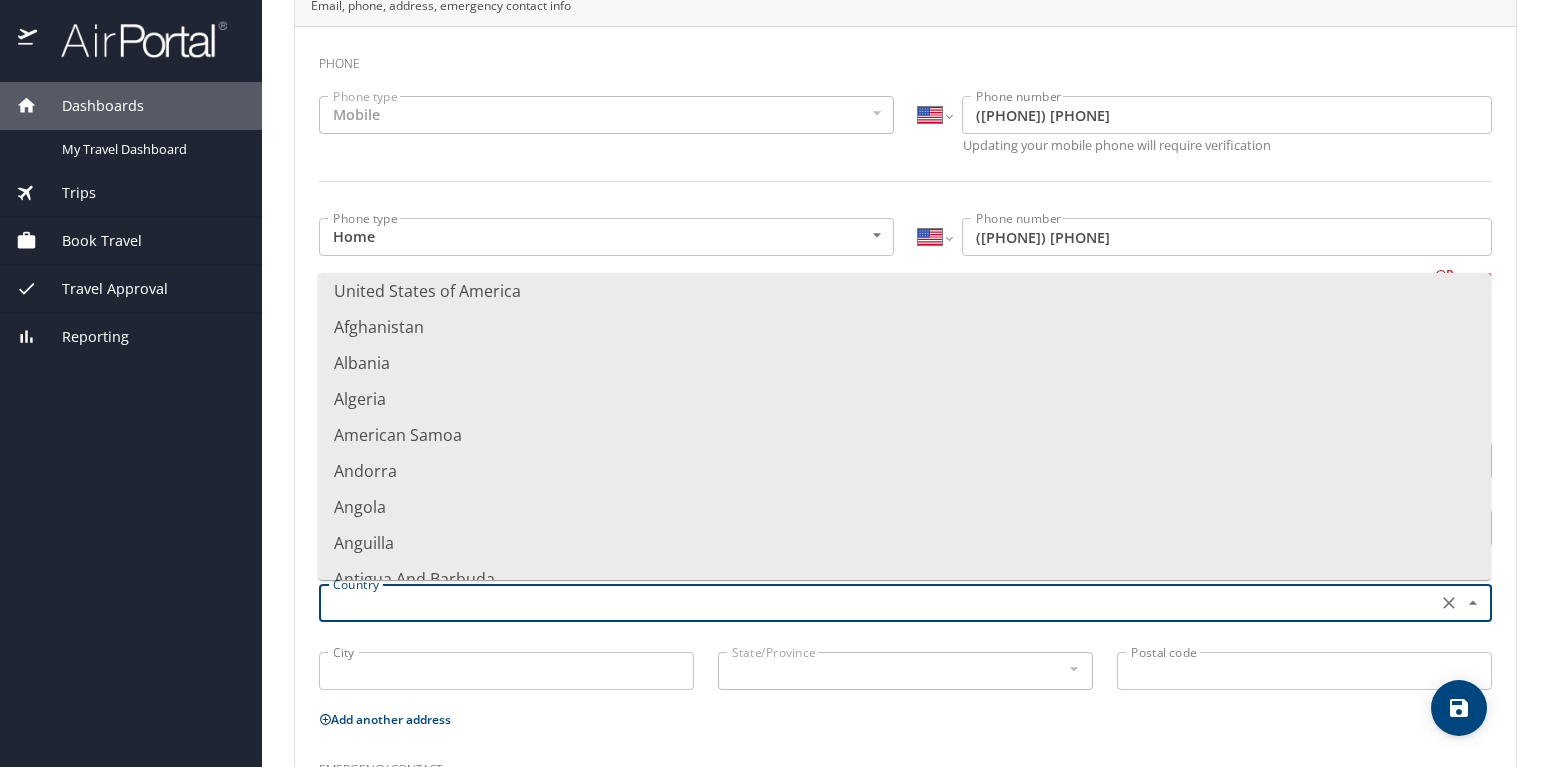 scroll, scrollTop: 0, scrollLeft: 0, axis: both 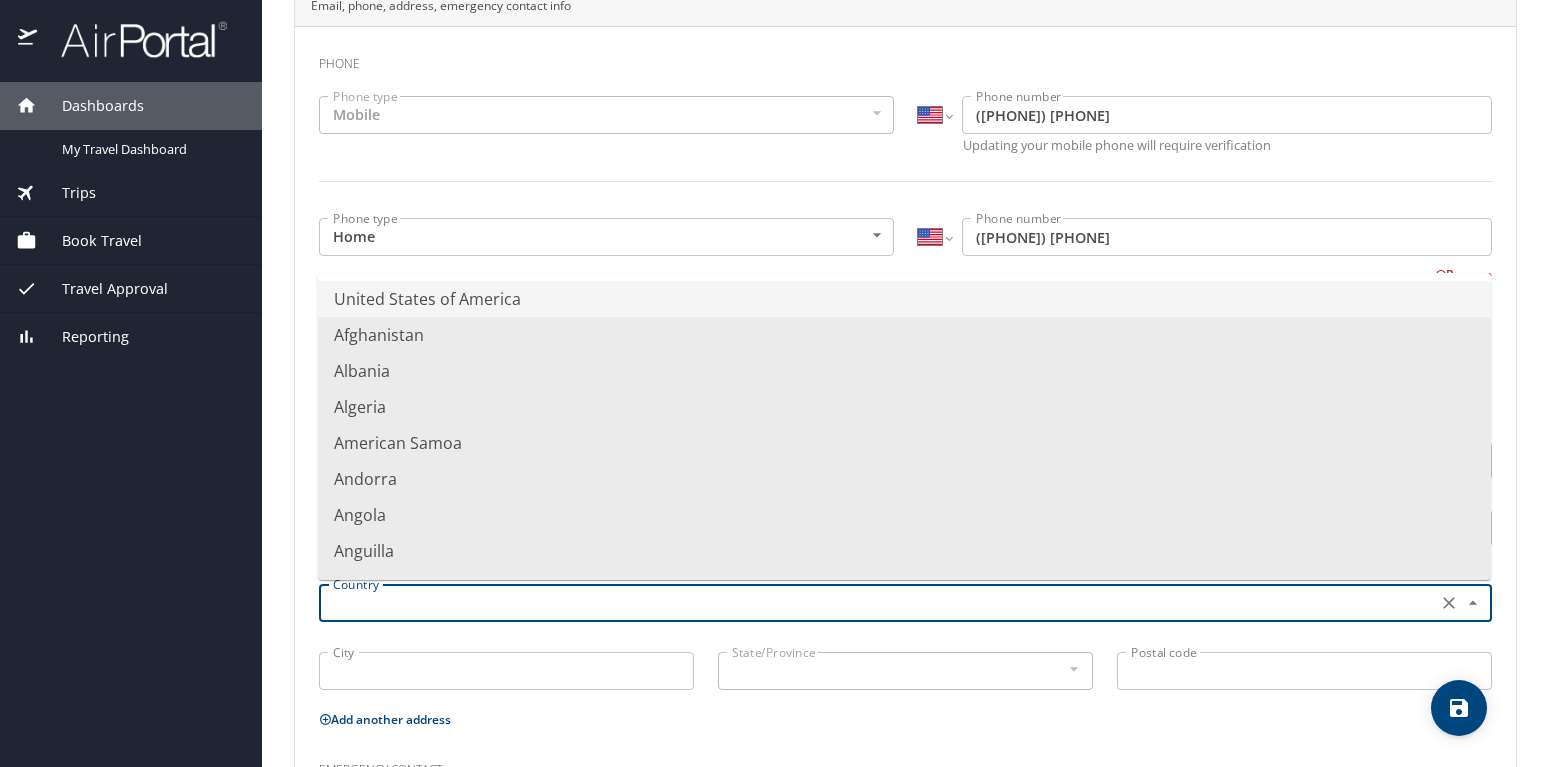 click on "United States of America" at bounding box center [904, 299] 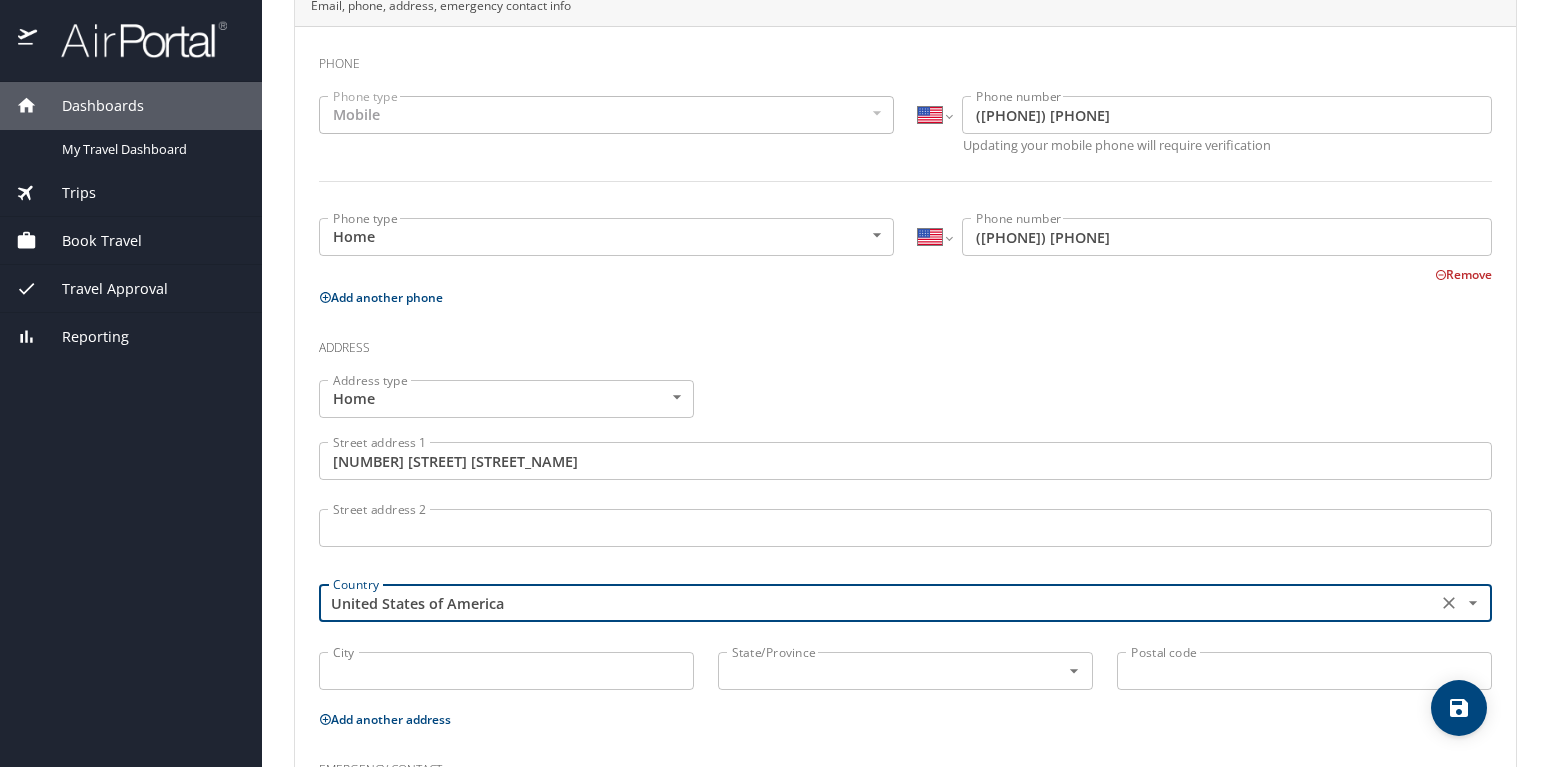 scroll, scrollTop: 540, scrollLeft: 0, axis: vertical 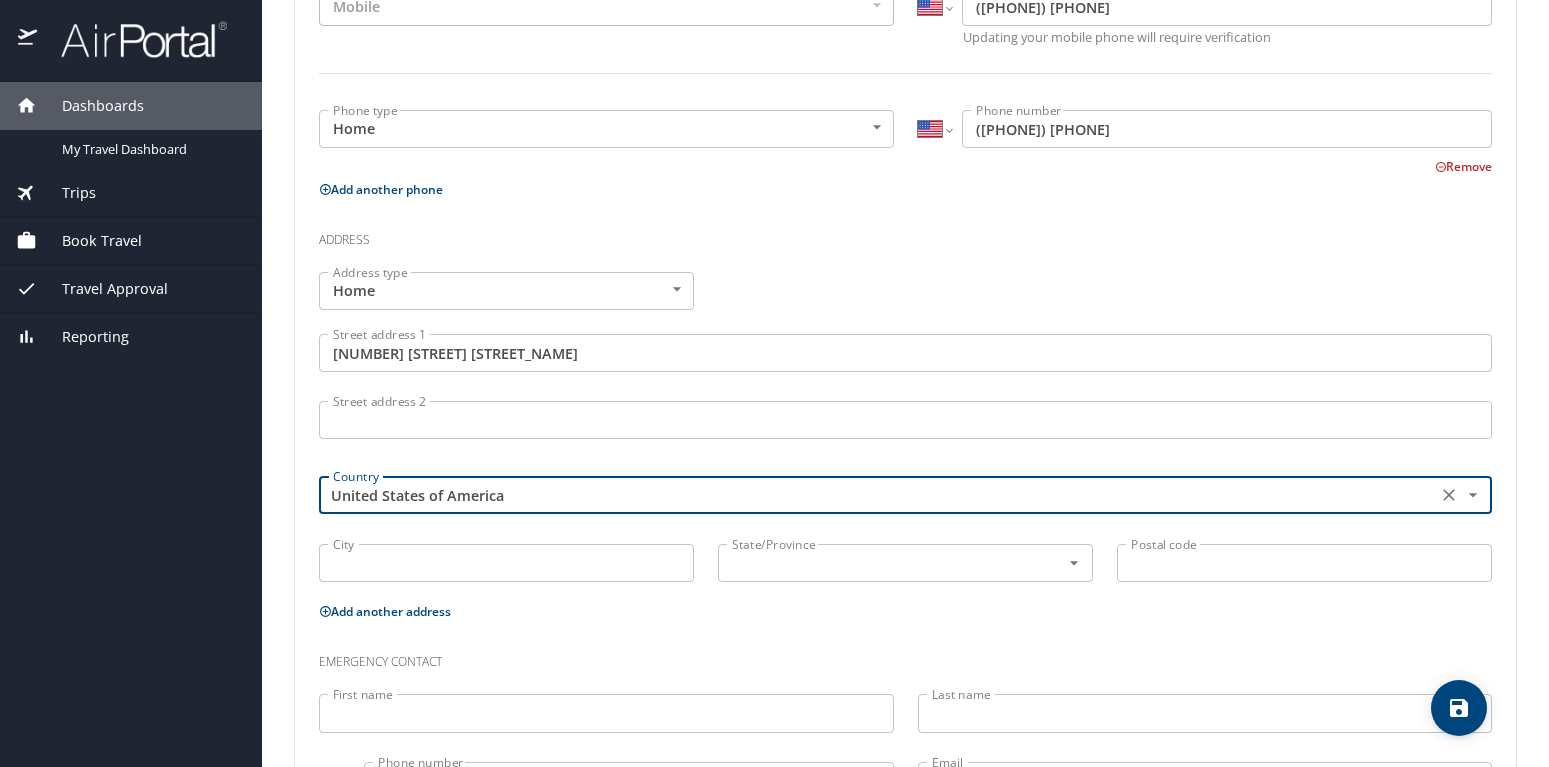 click on "City" at bounding box center (506, 563) 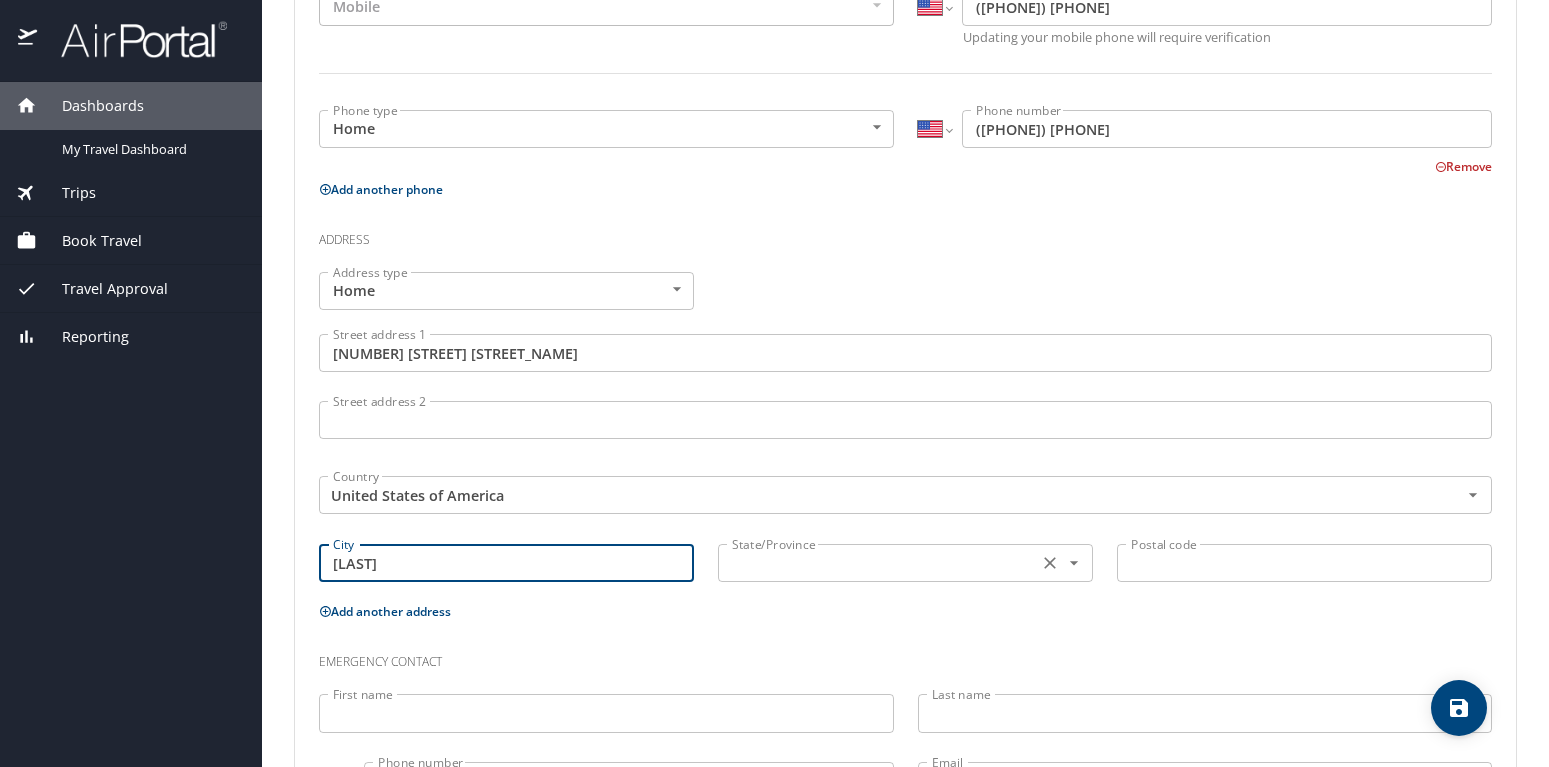 type on "Stedman" 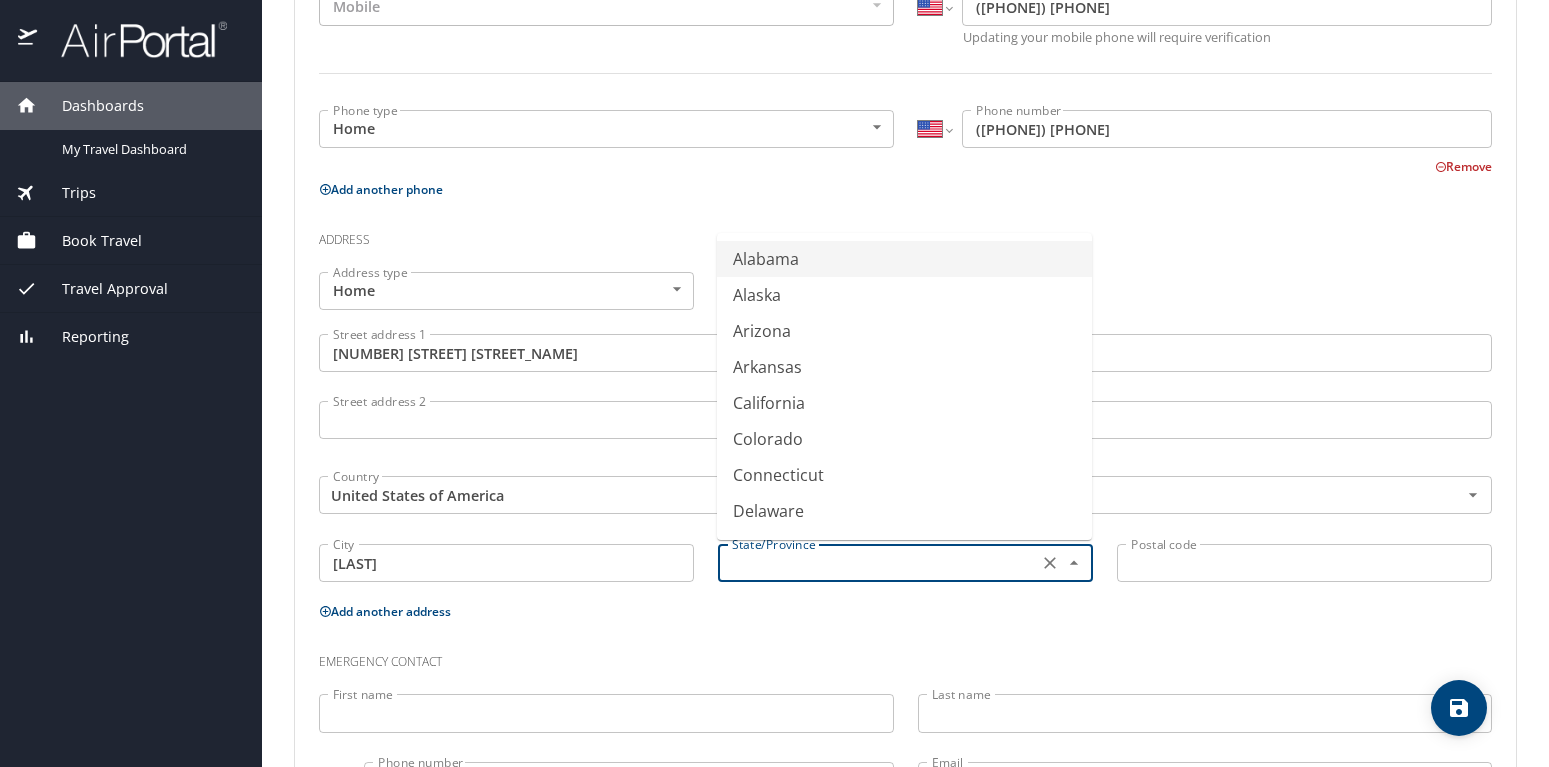 click at bounding box center [876, 563] 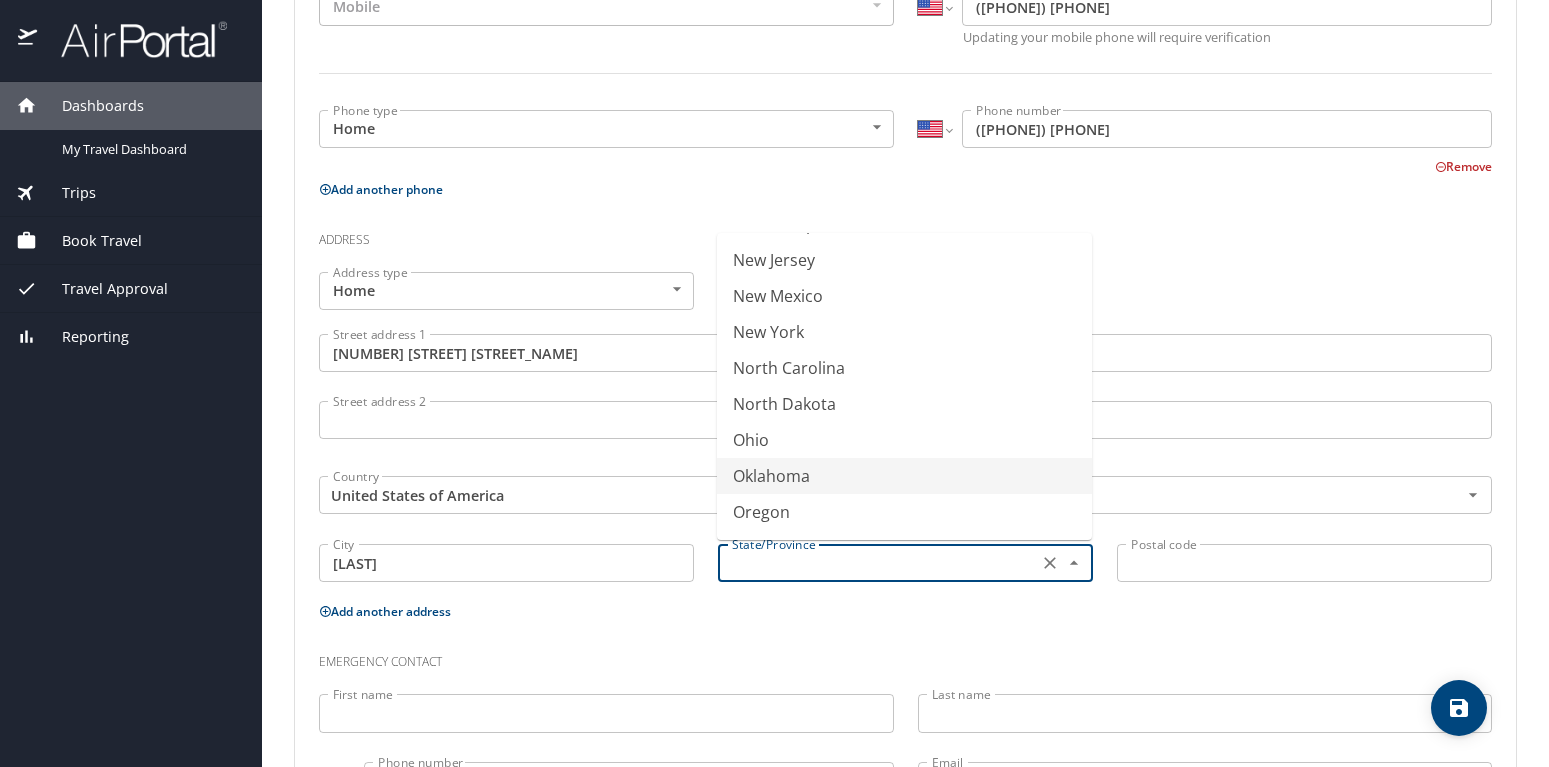 scroll, scrollTop: 1017, scrollLeft: 0, axis: vertical 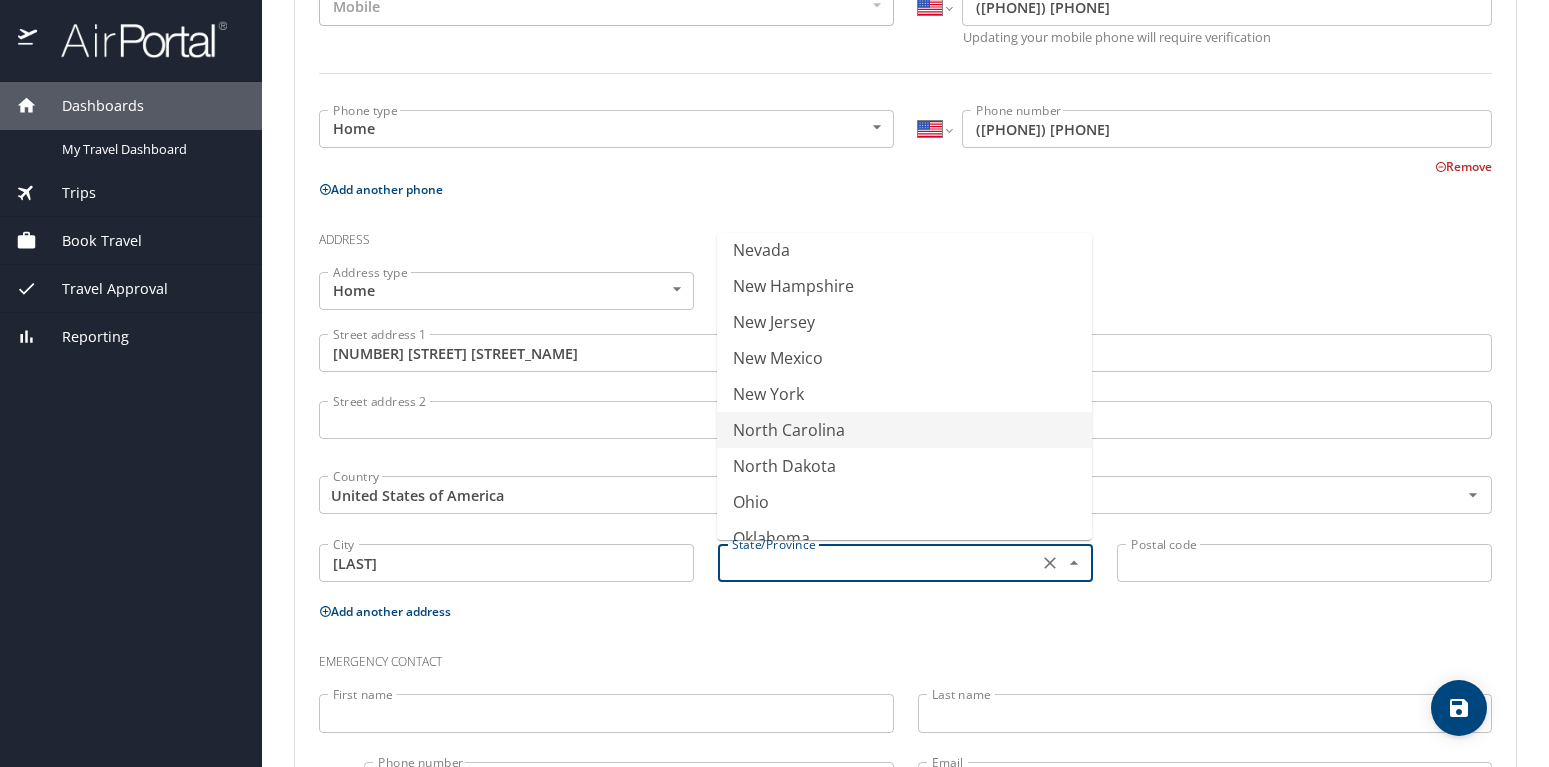 click on "North Carolina" at bounding box center (904, 430) 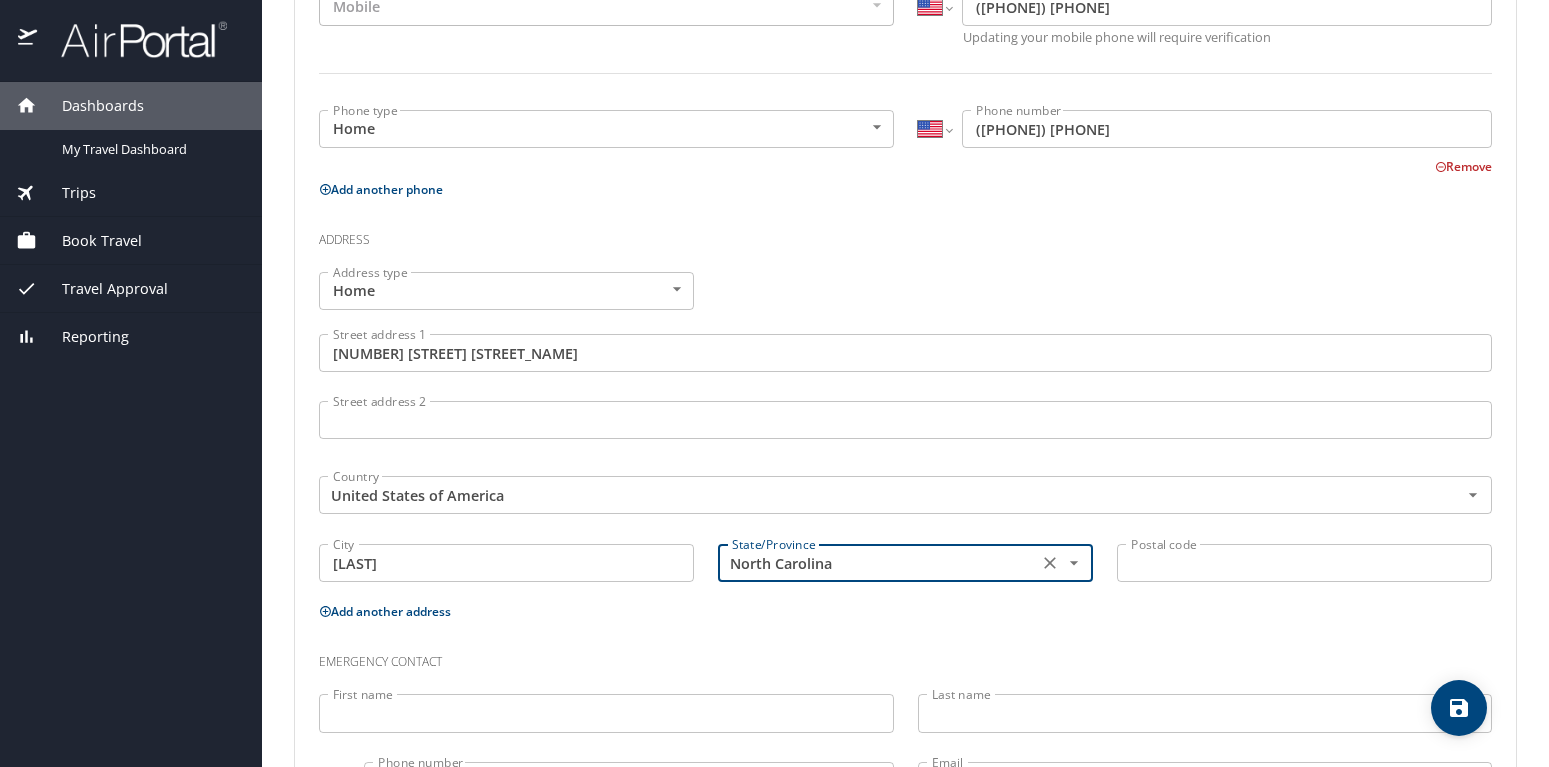 type on "North Carolina" 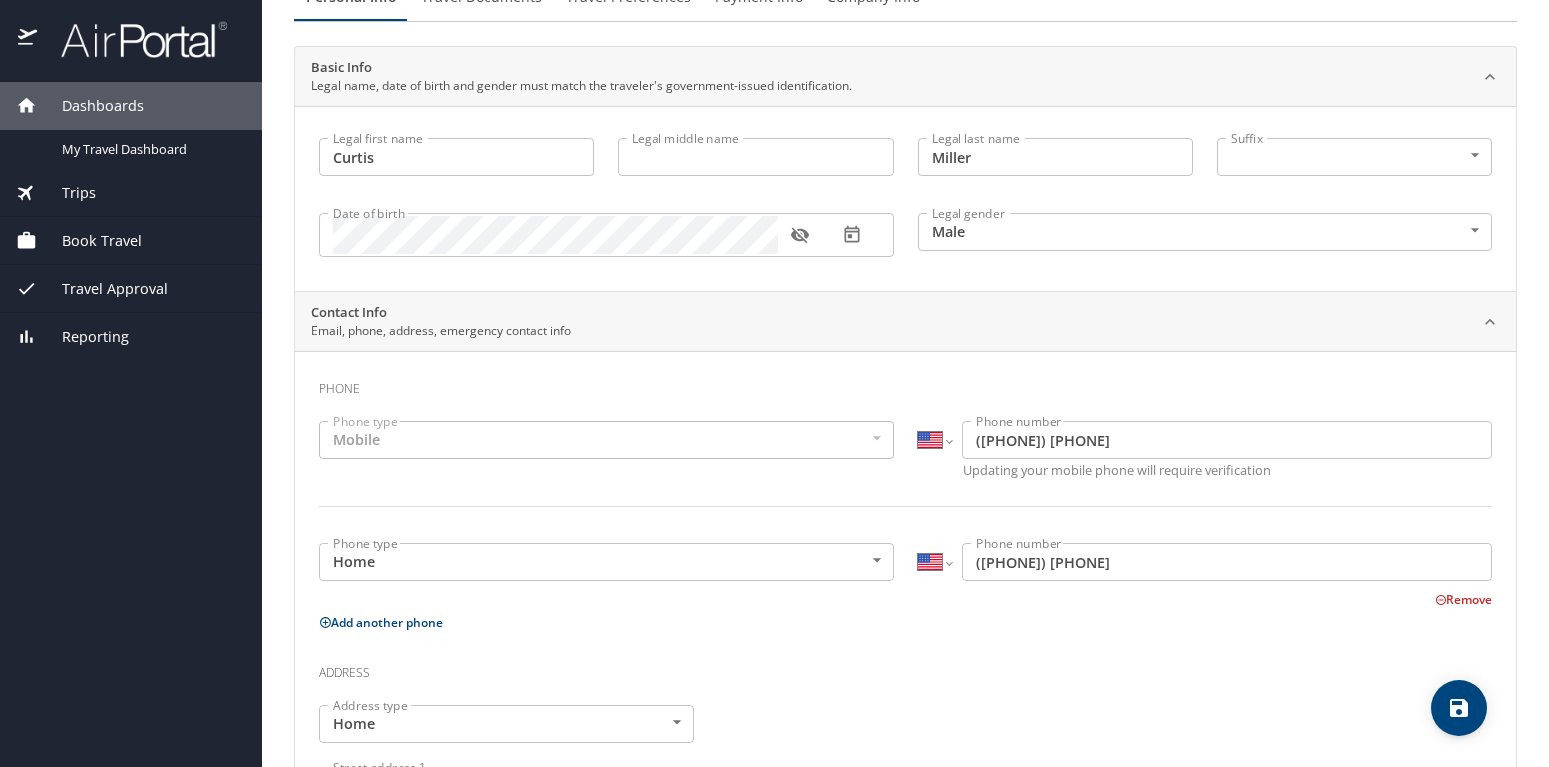 scroll, scrollTop: 108, scrollLeft: 0, axis: vertical 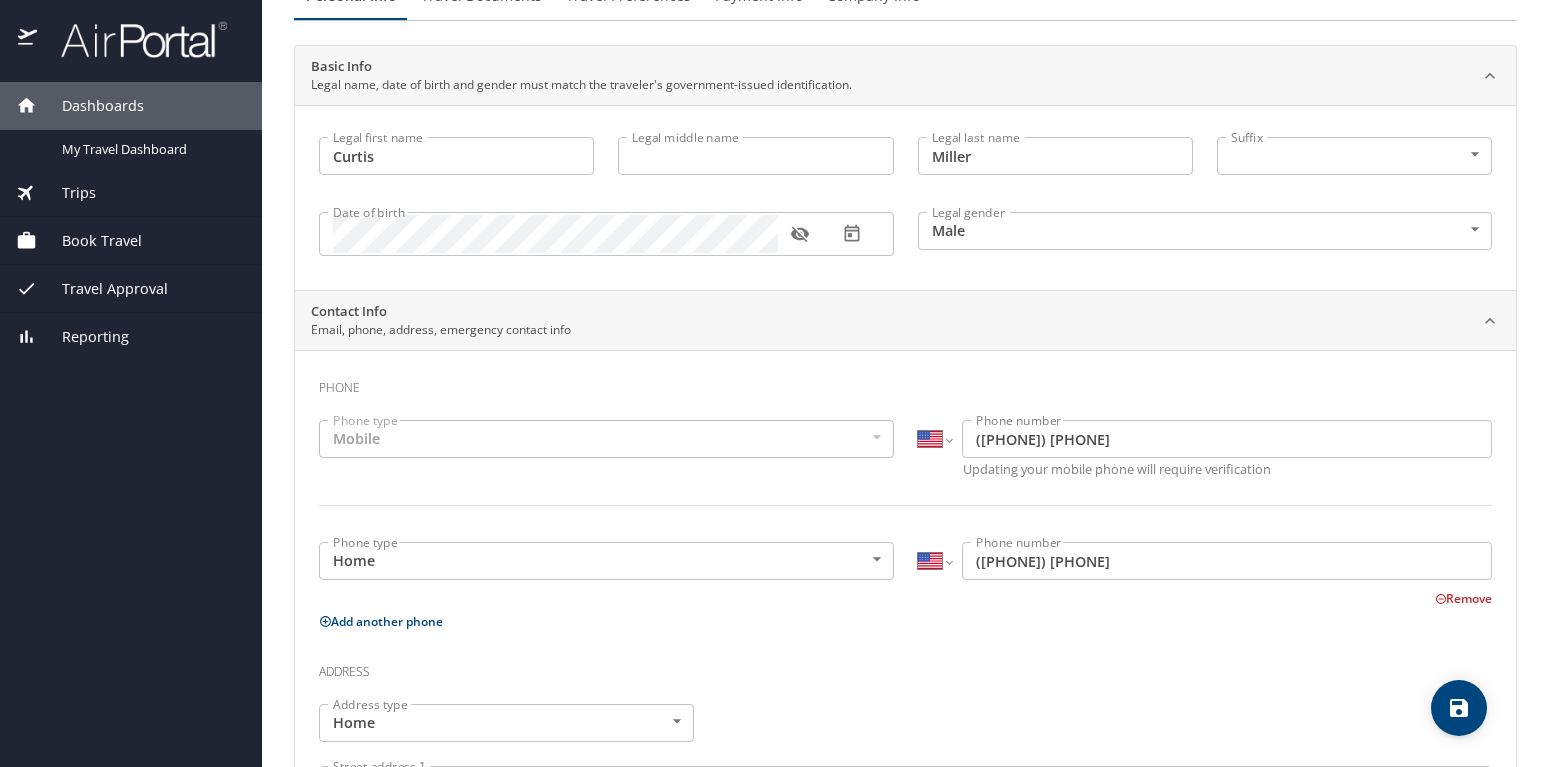type on "28391" 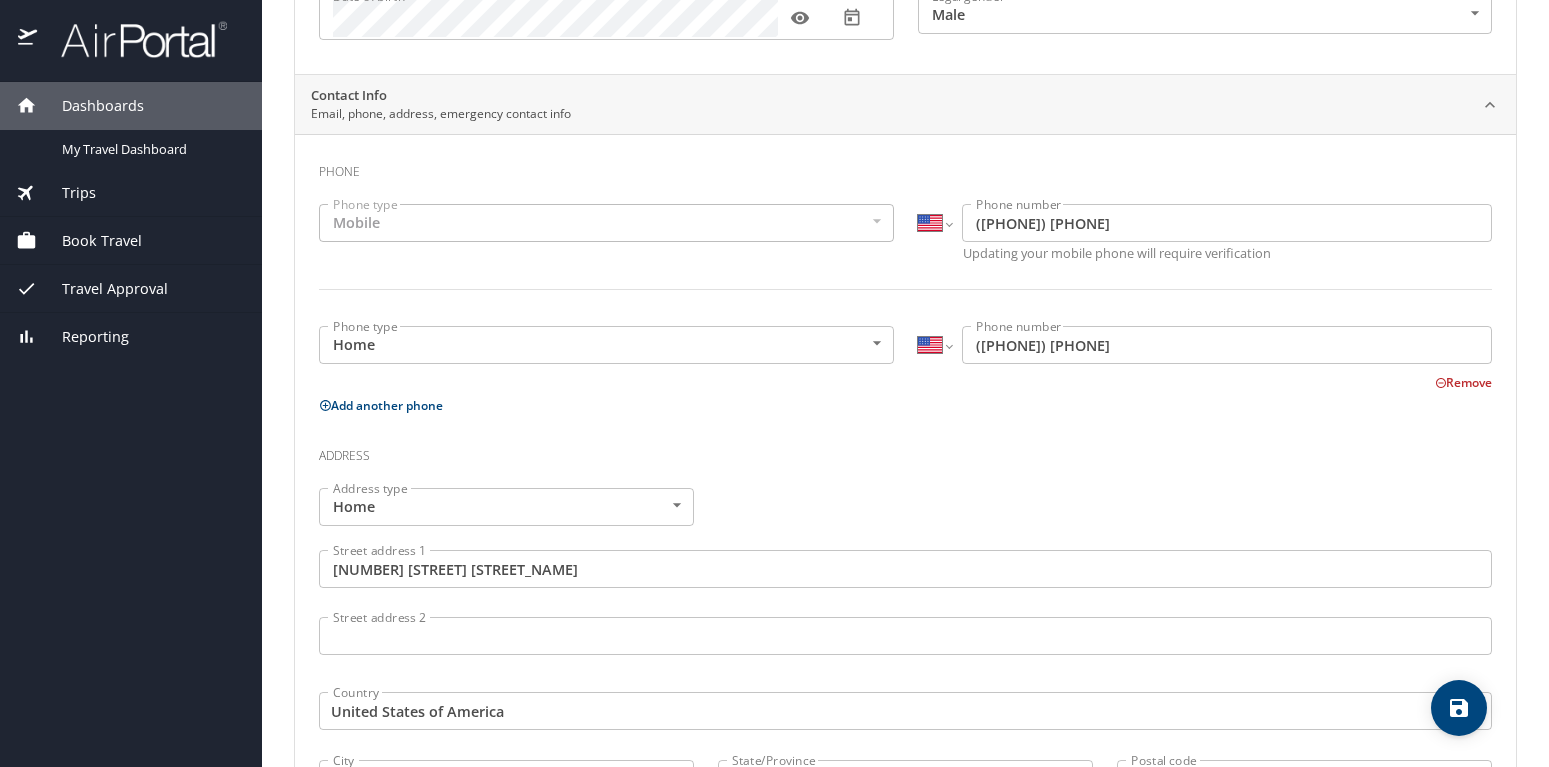 scroll, scrollTop: 639, scrollLeft: 0, axis: vertical 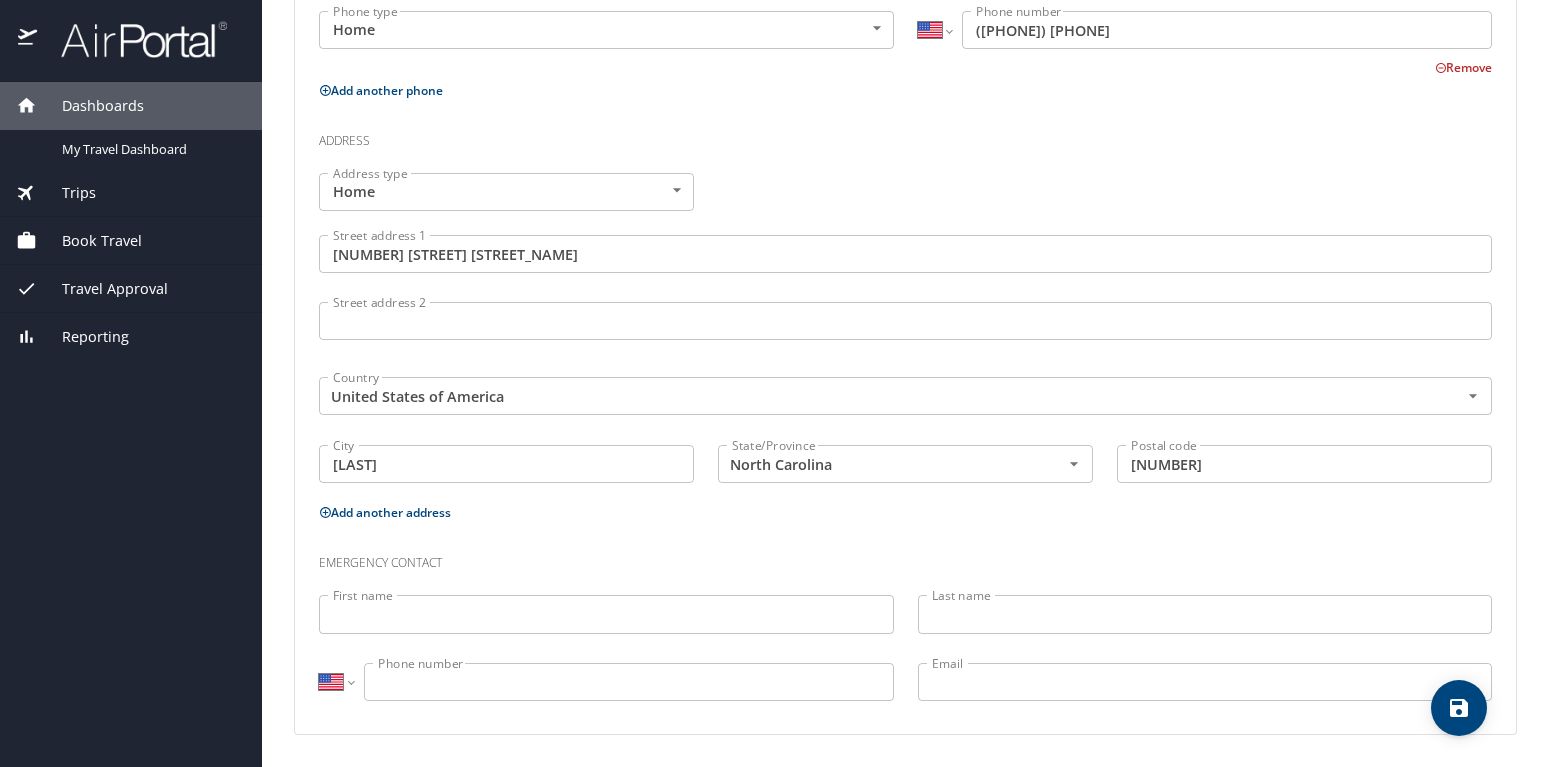 click on "First name" at bounding box center (606, 614) 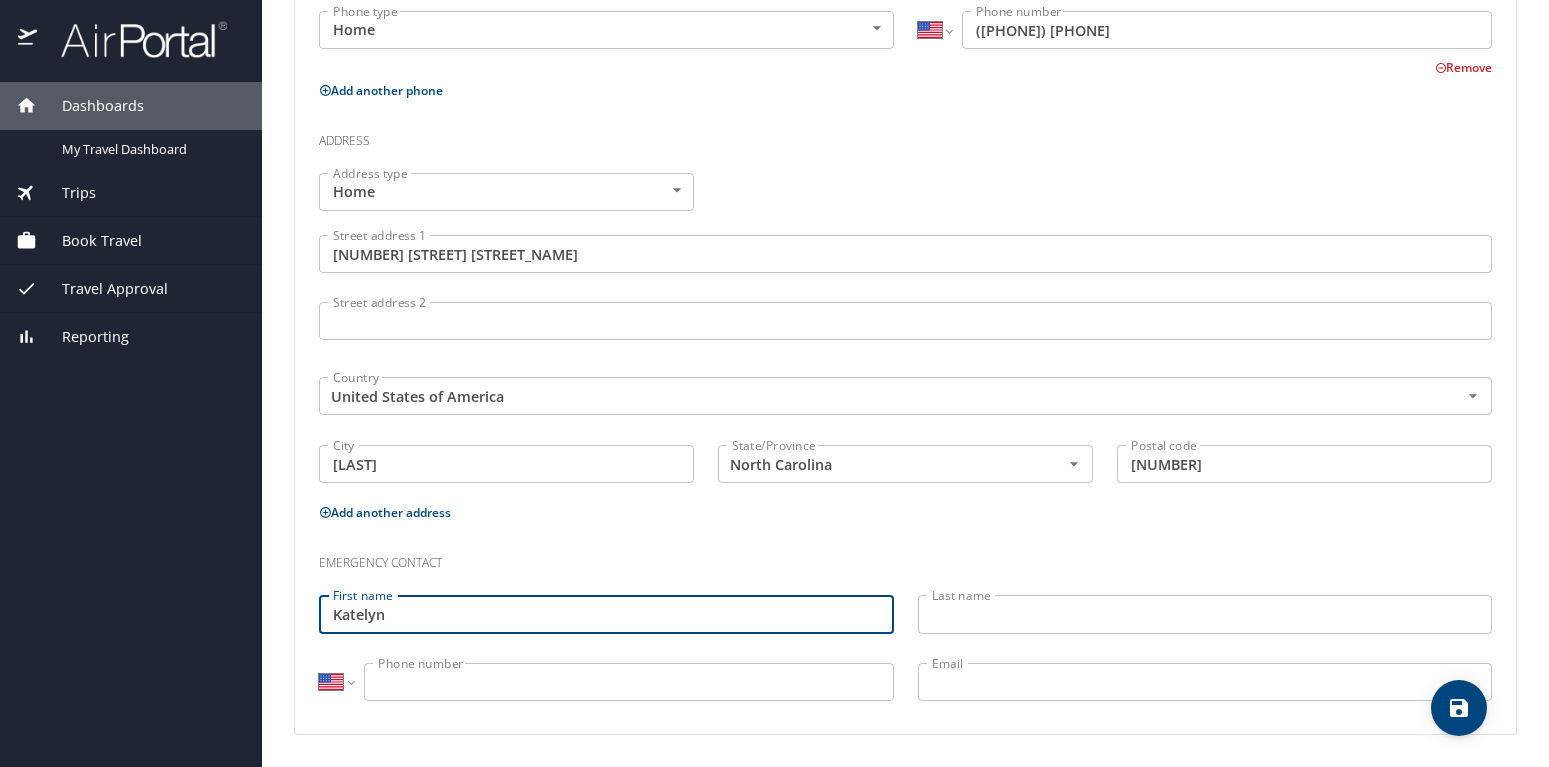type on "Katelyn" 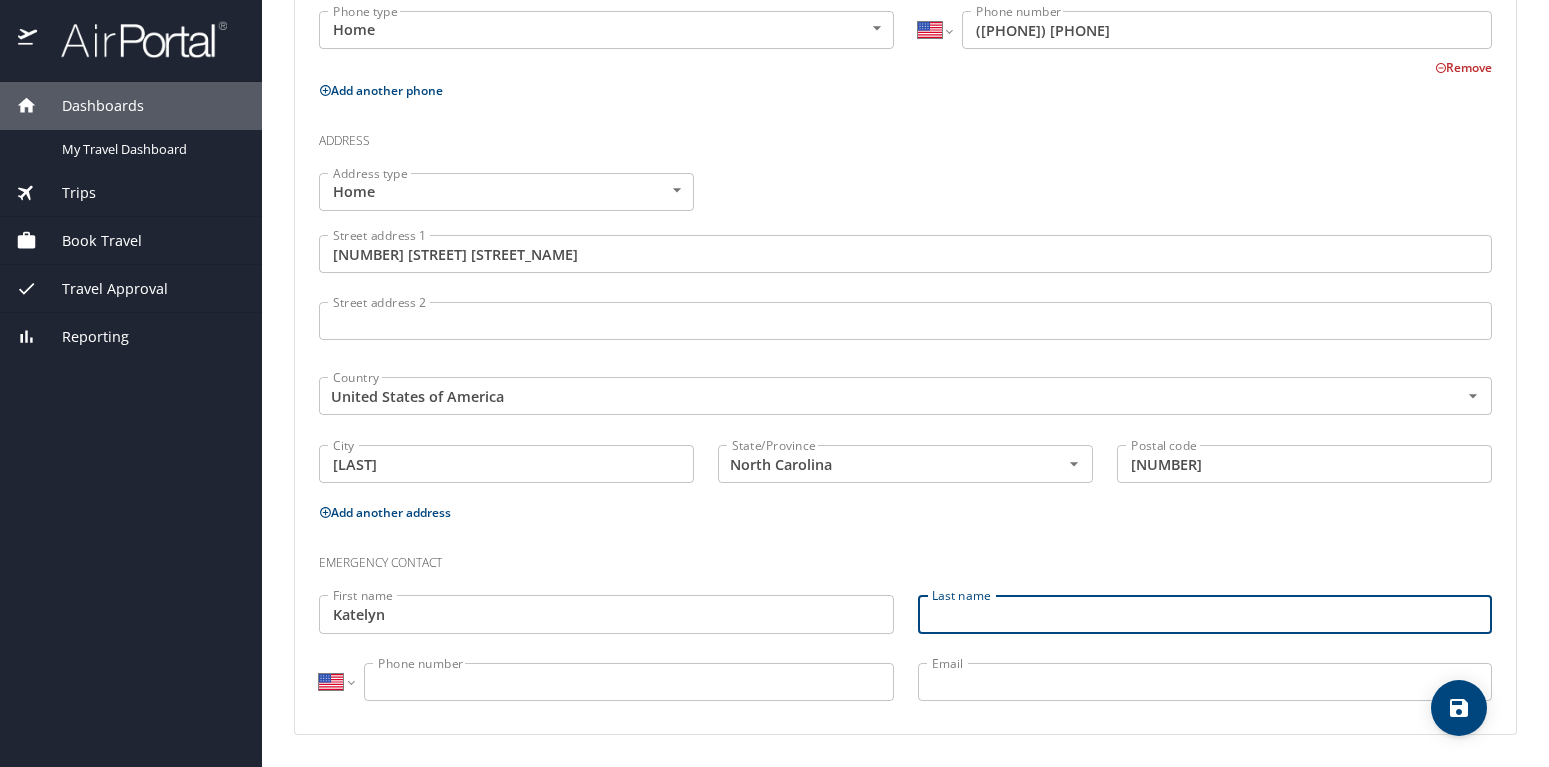 click on "Last name" at bounding box center [1205, 614] 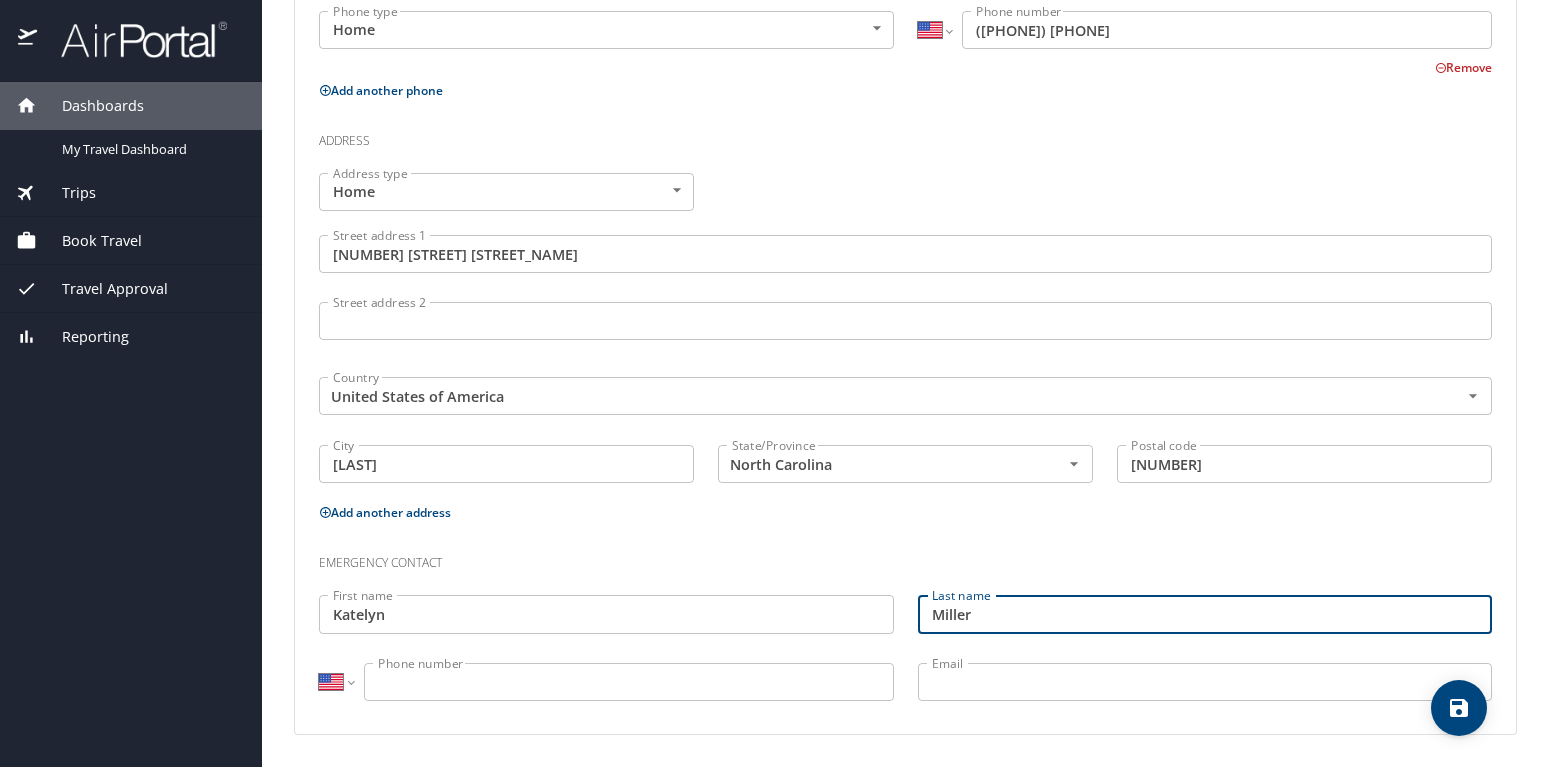 type on "Miller" 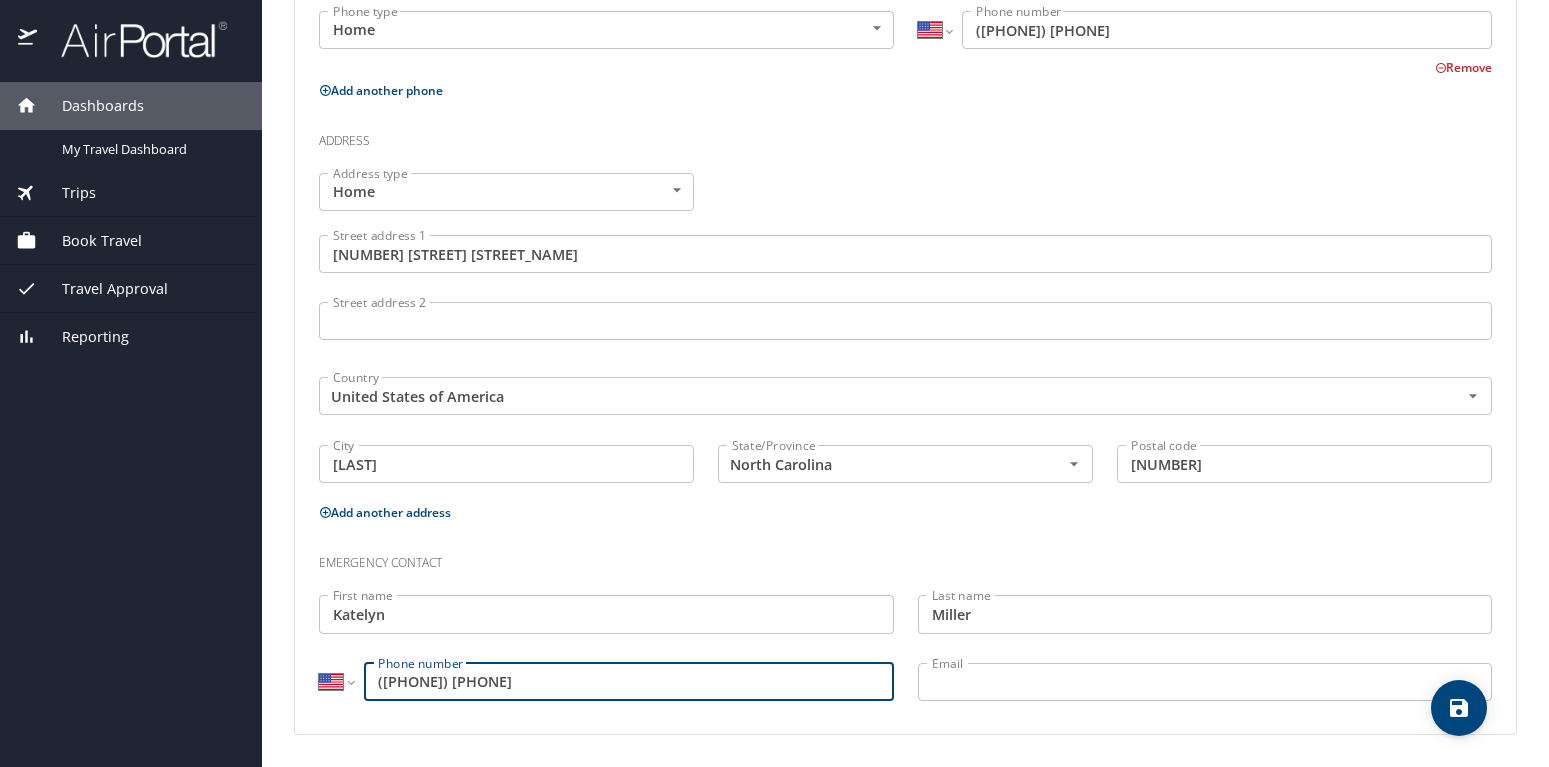 type on "(724) 510-6508" 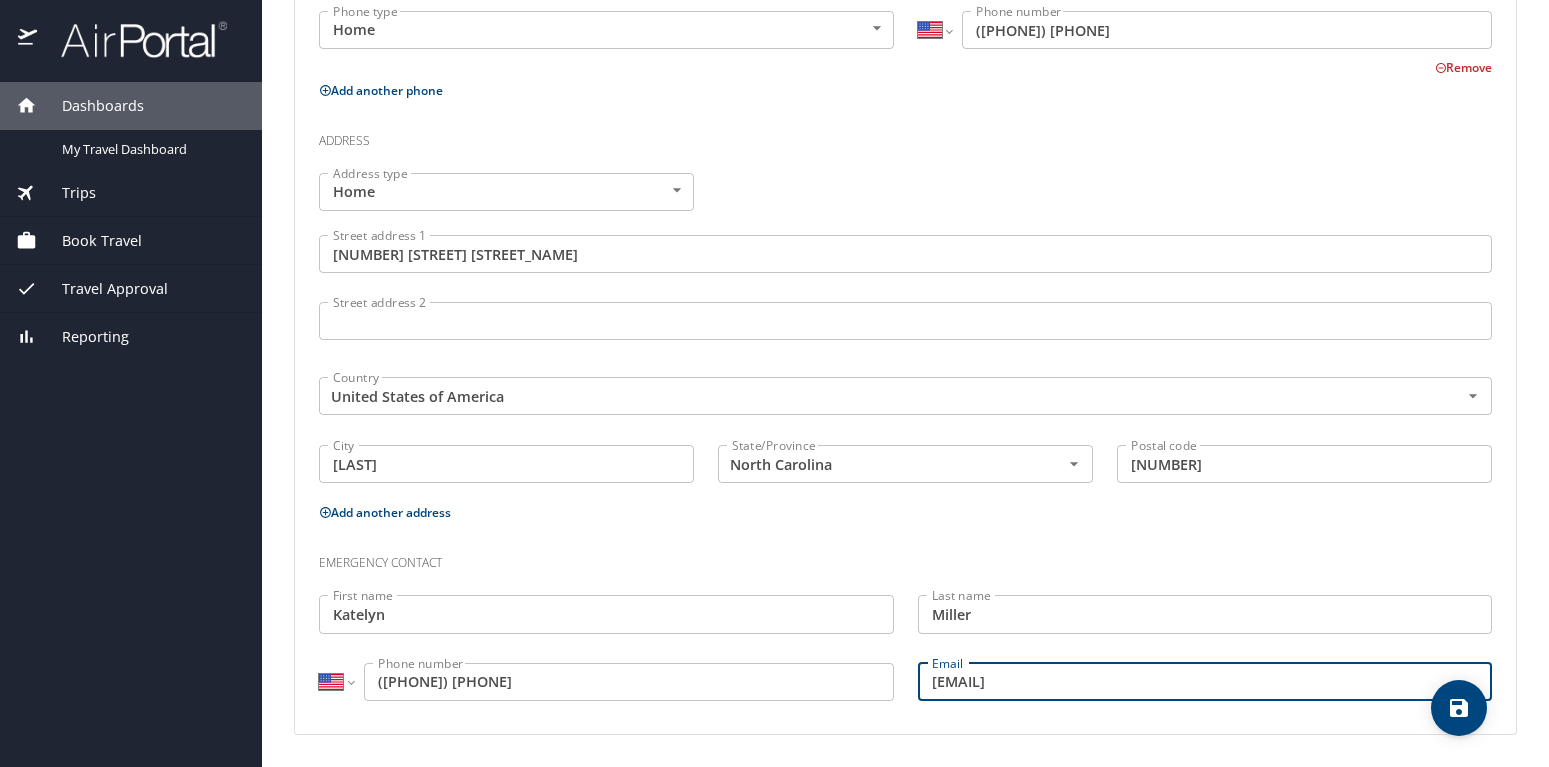 type on "harlaka16@gmail.com" 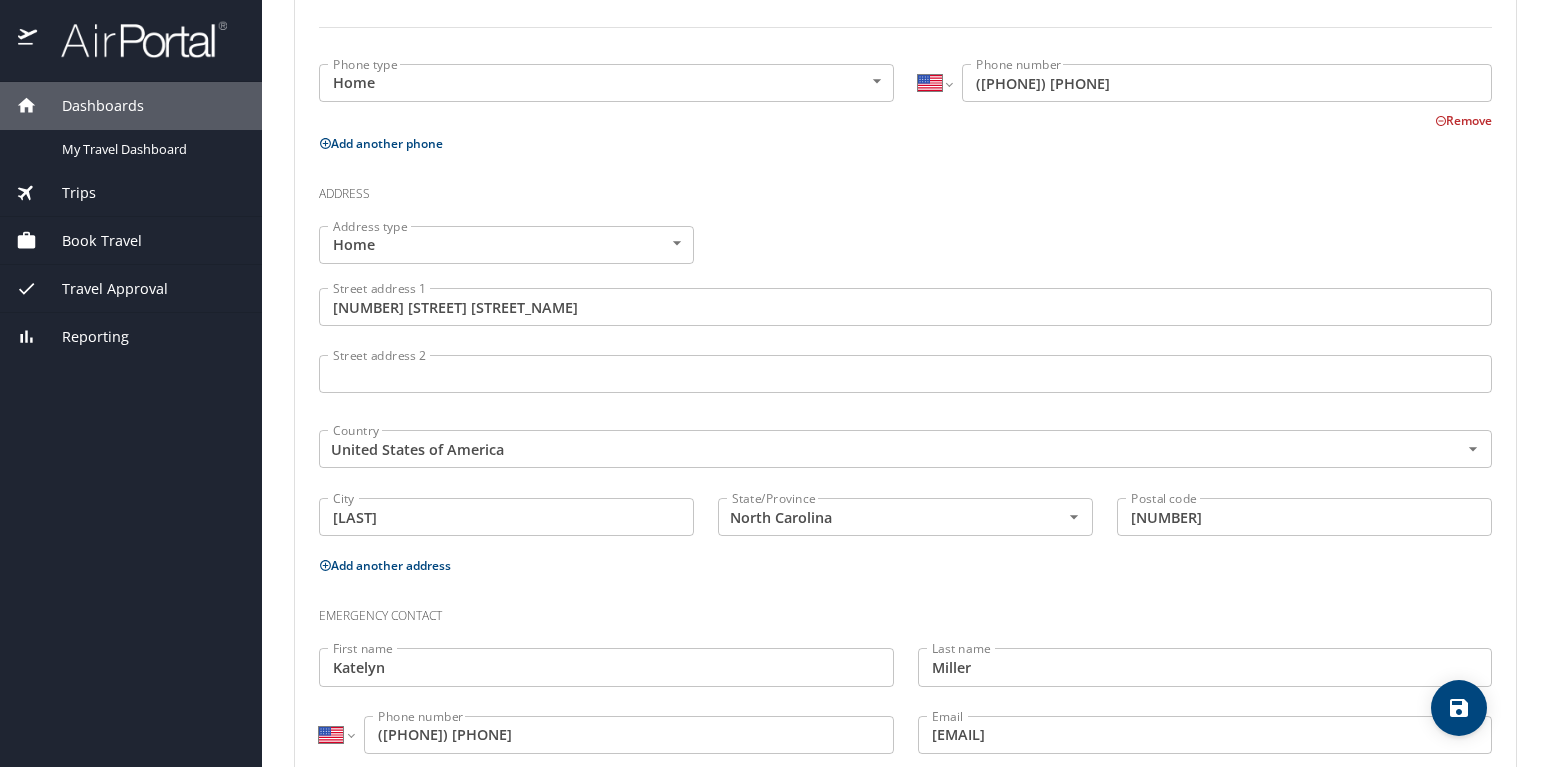 scroll, scrollTop: 639, scrollLeft: 0, axis: vertical 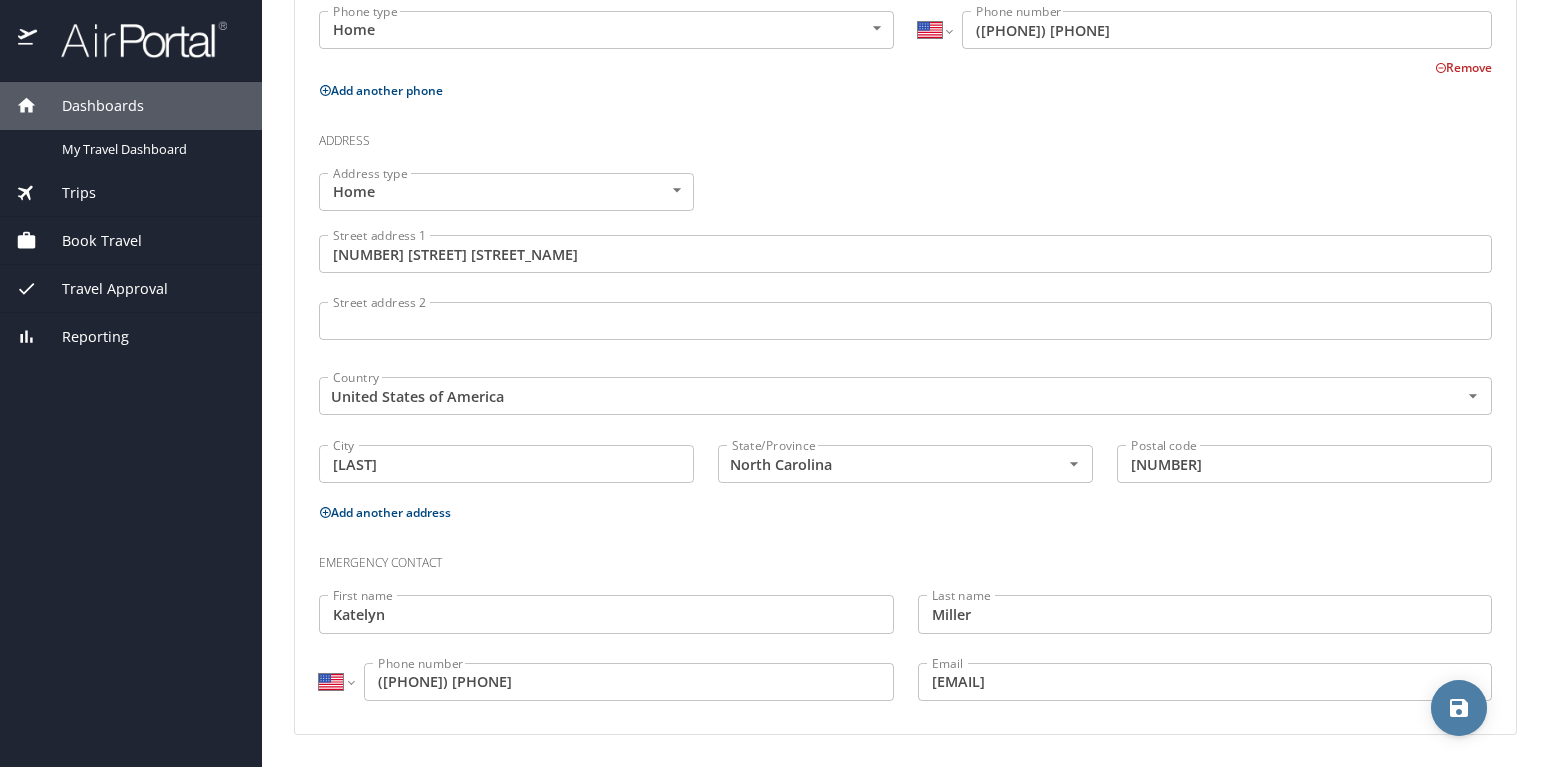 click 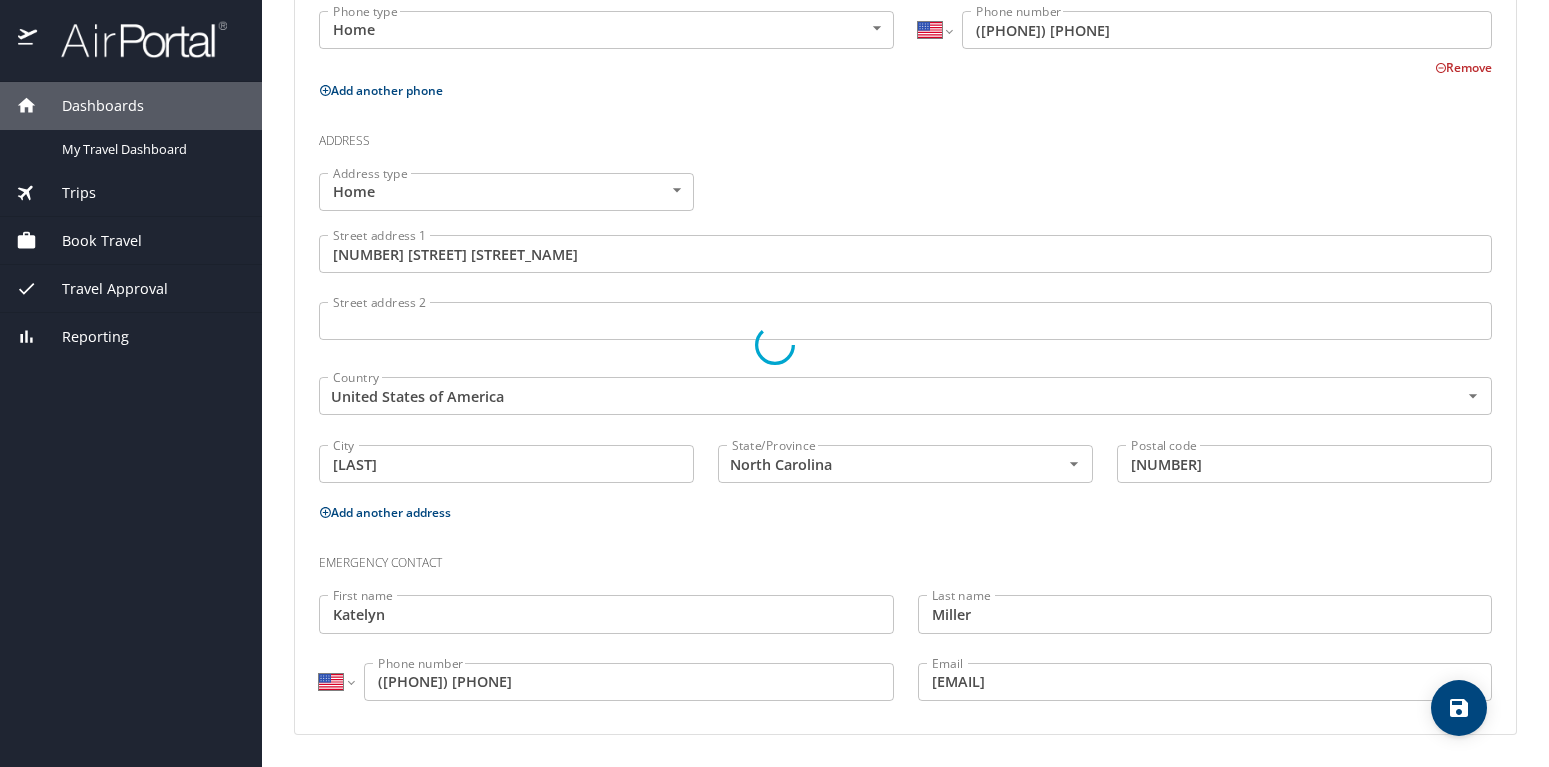 select on "US" 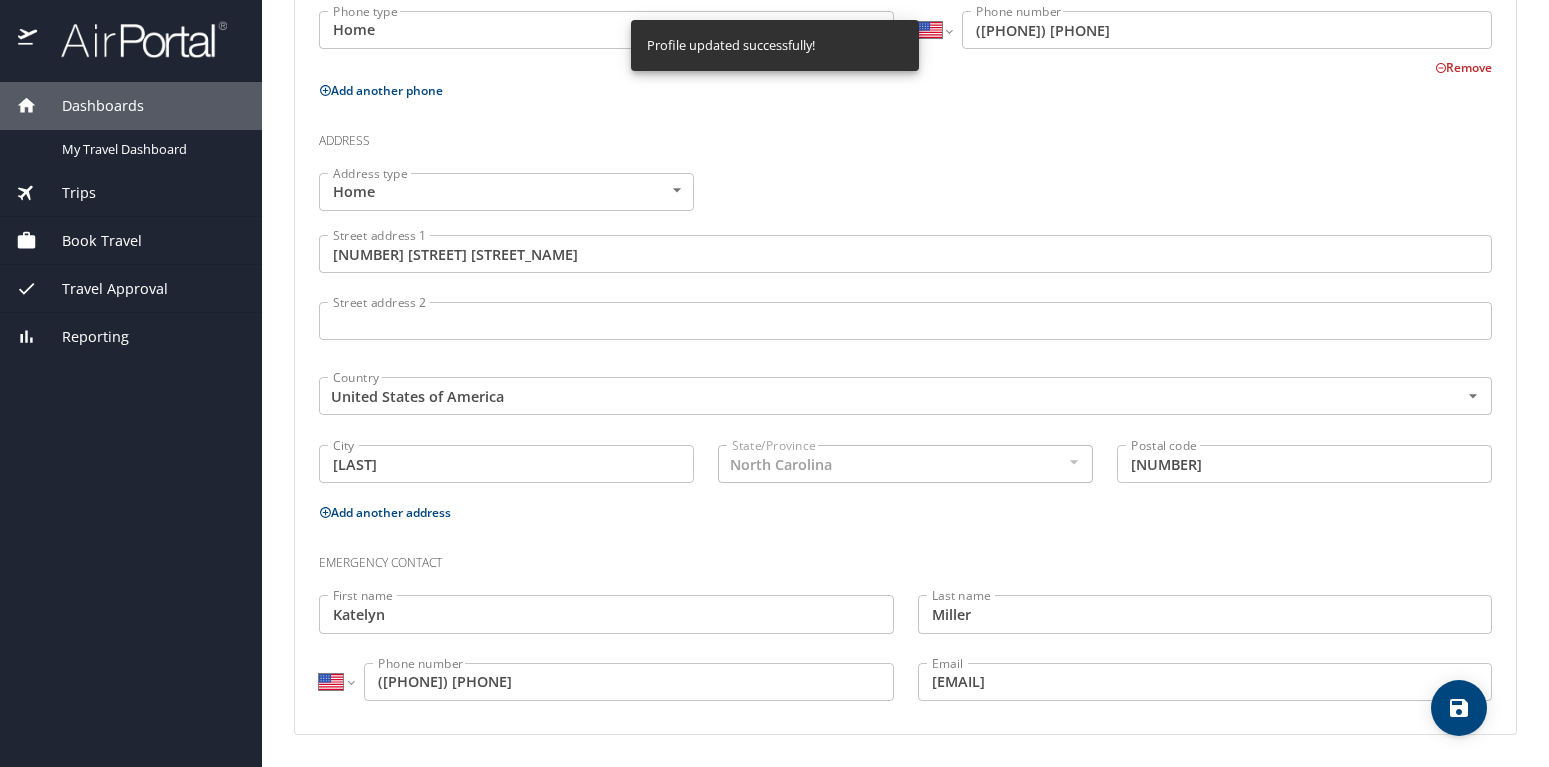 scroll, scrollTop: 638, scrollLeft: 0, axis: vertical 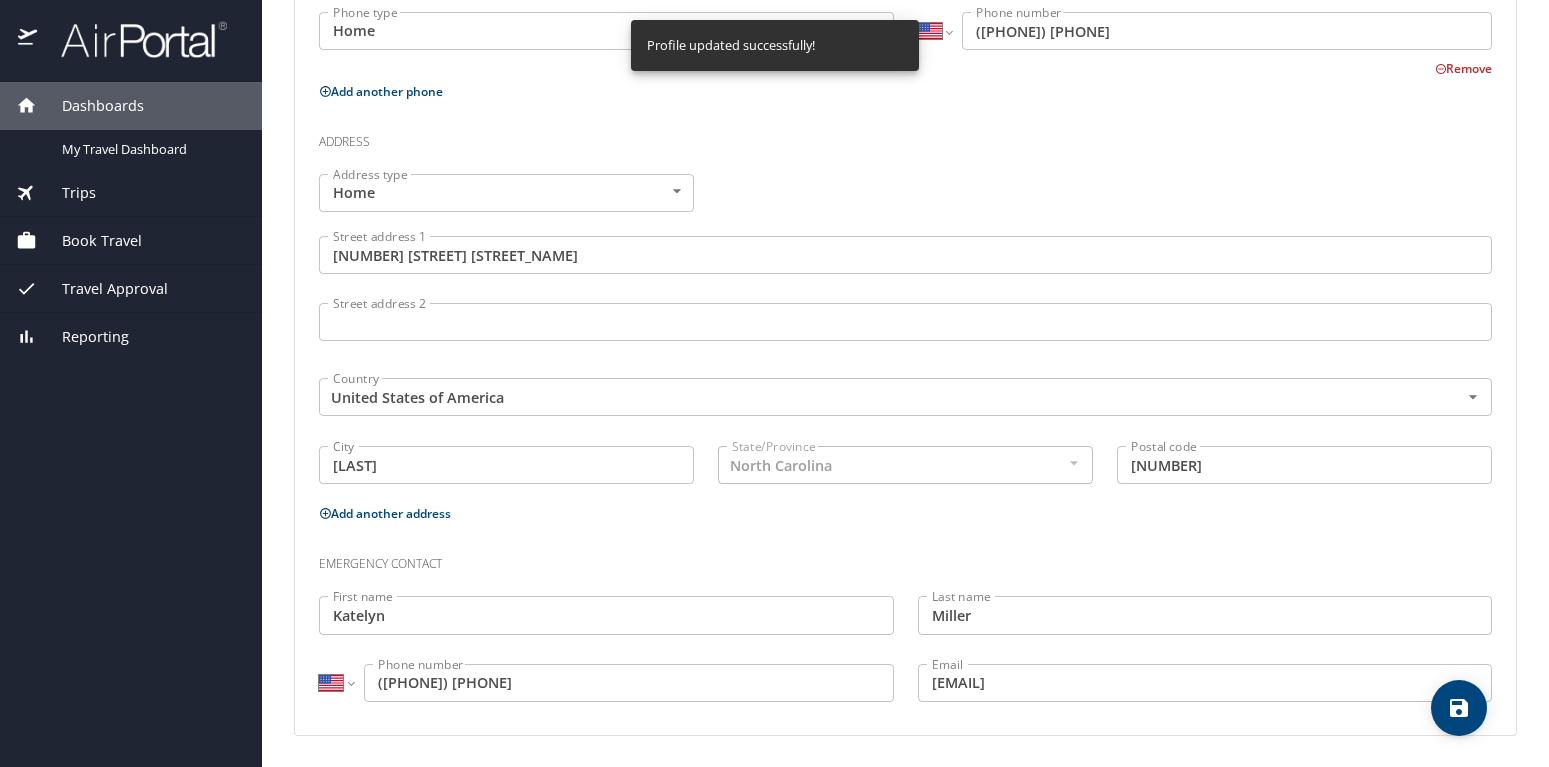 select on "US" 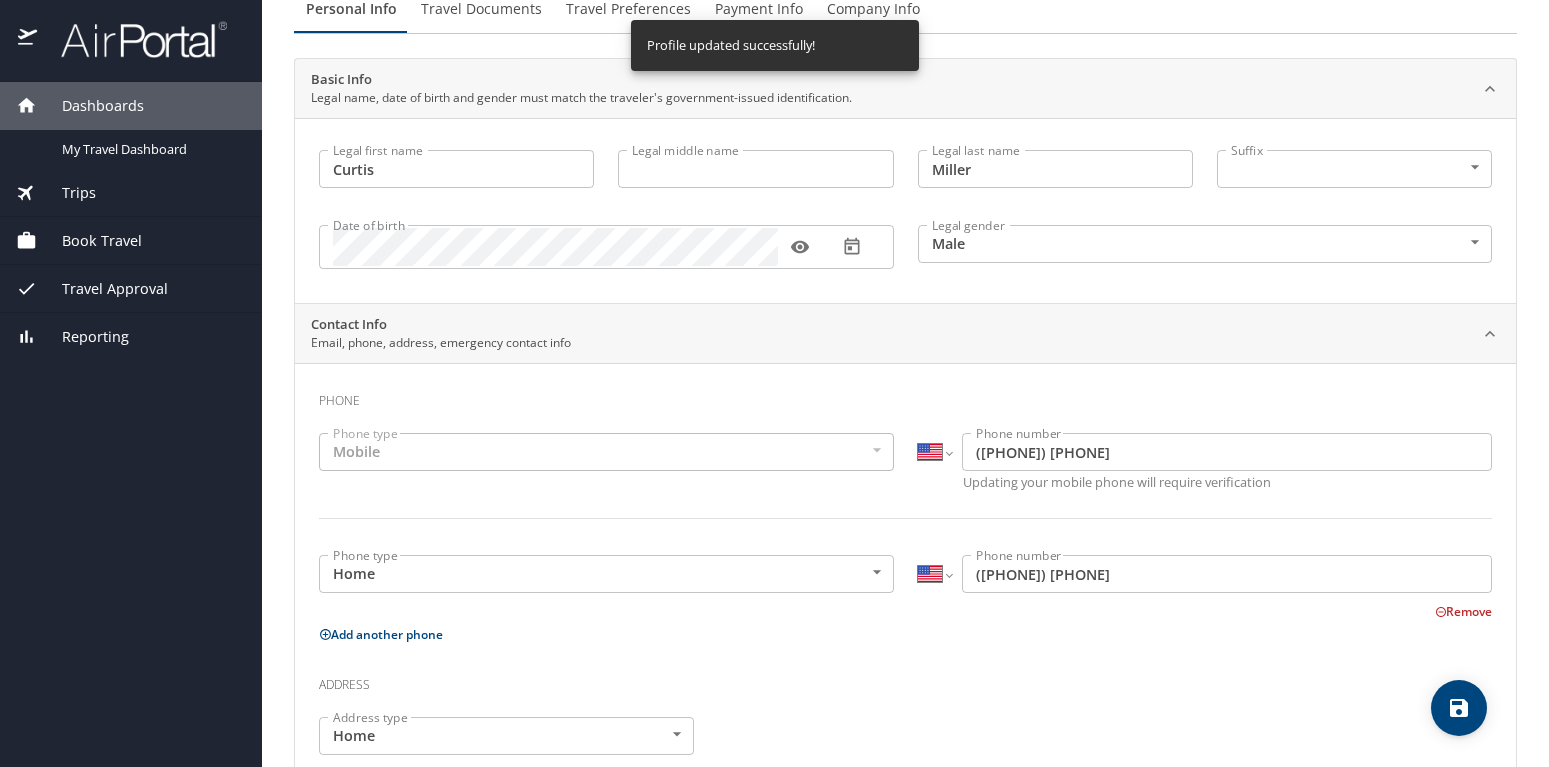 scroll, scrollTop: 0, scrollLeft: 0, axis: both 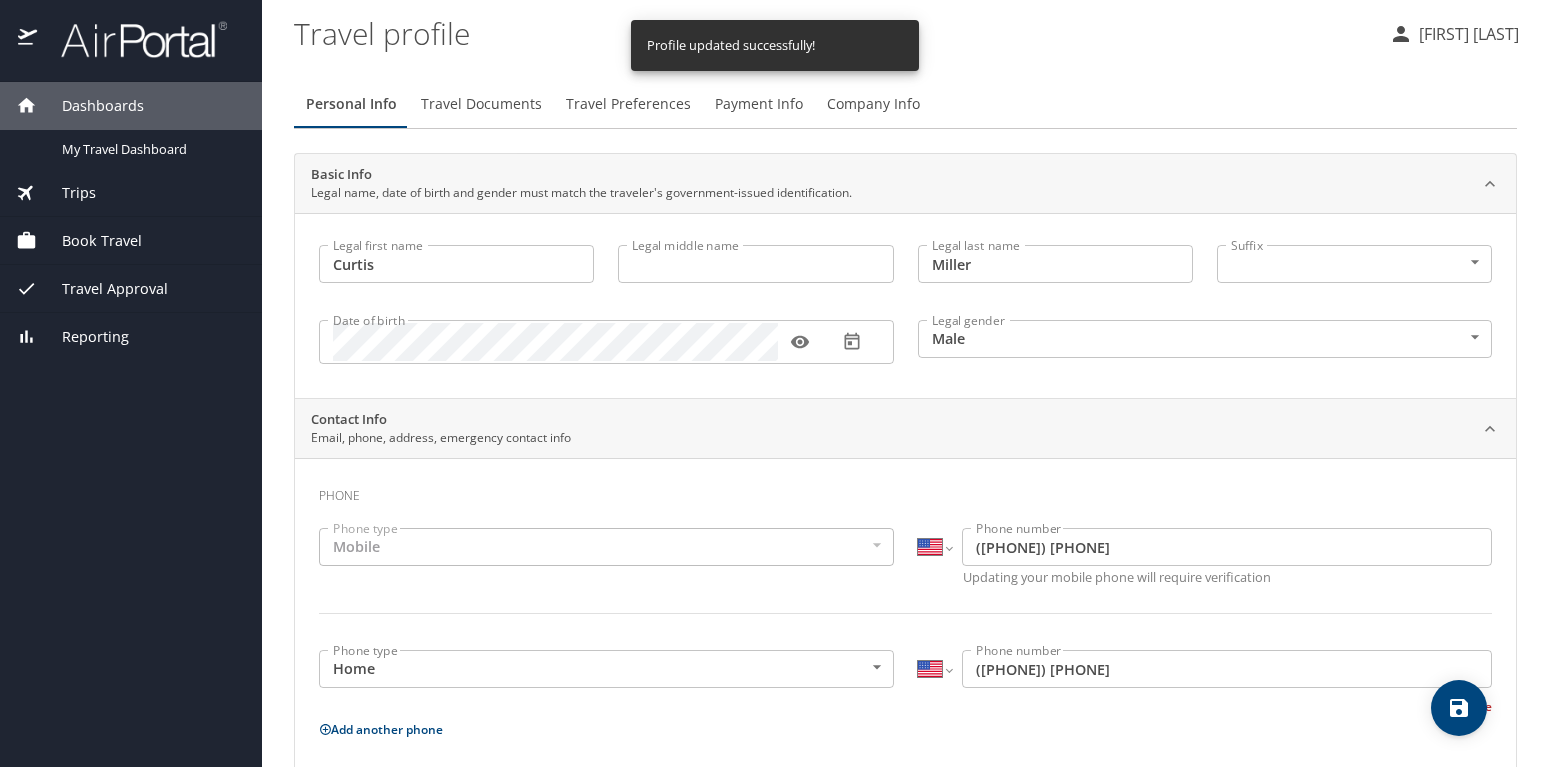 click on "Travel Documents" at bounding box center (481, 104) 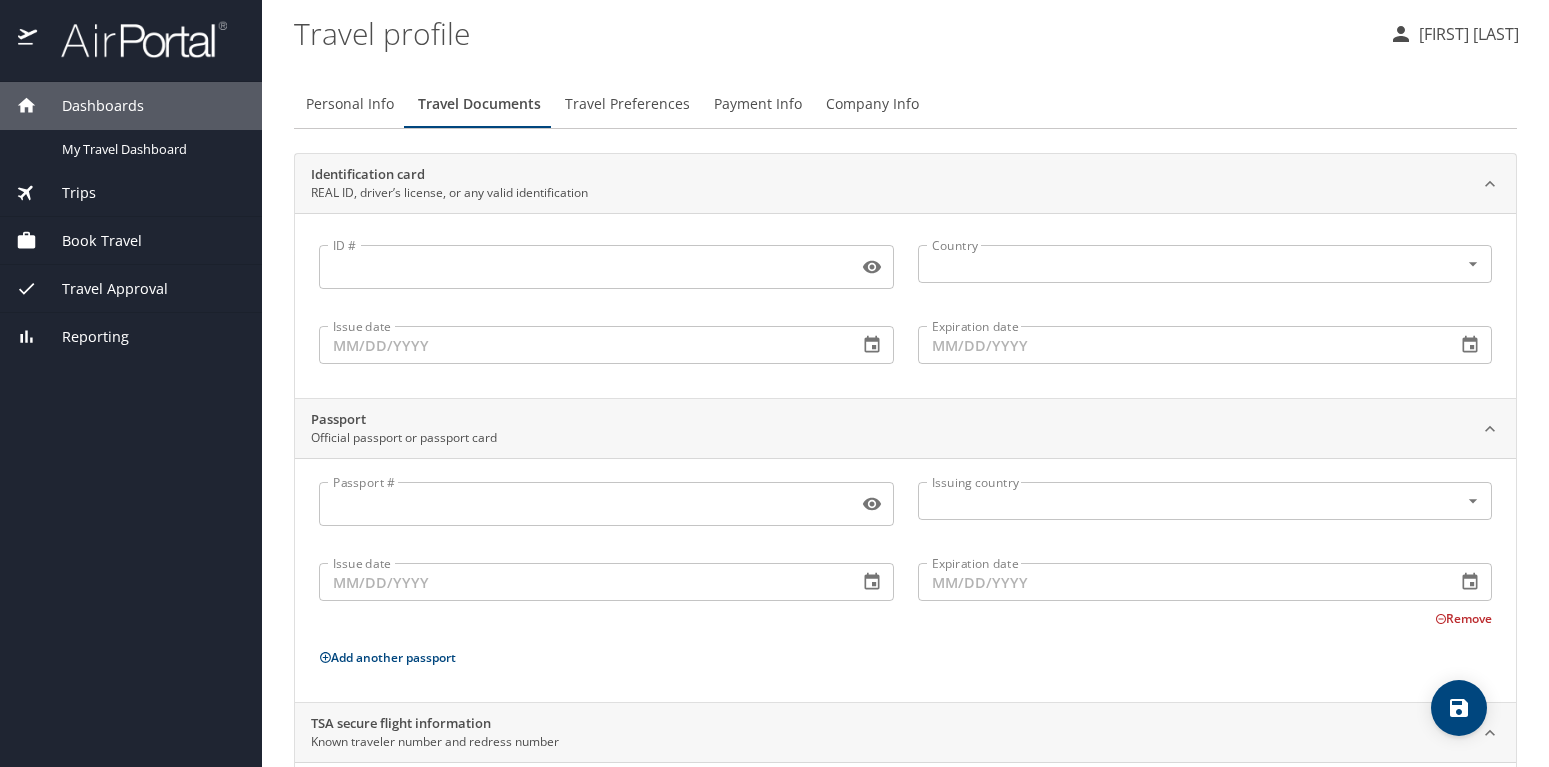 click on "Travel Preferences" at bounding box center [627, 104] 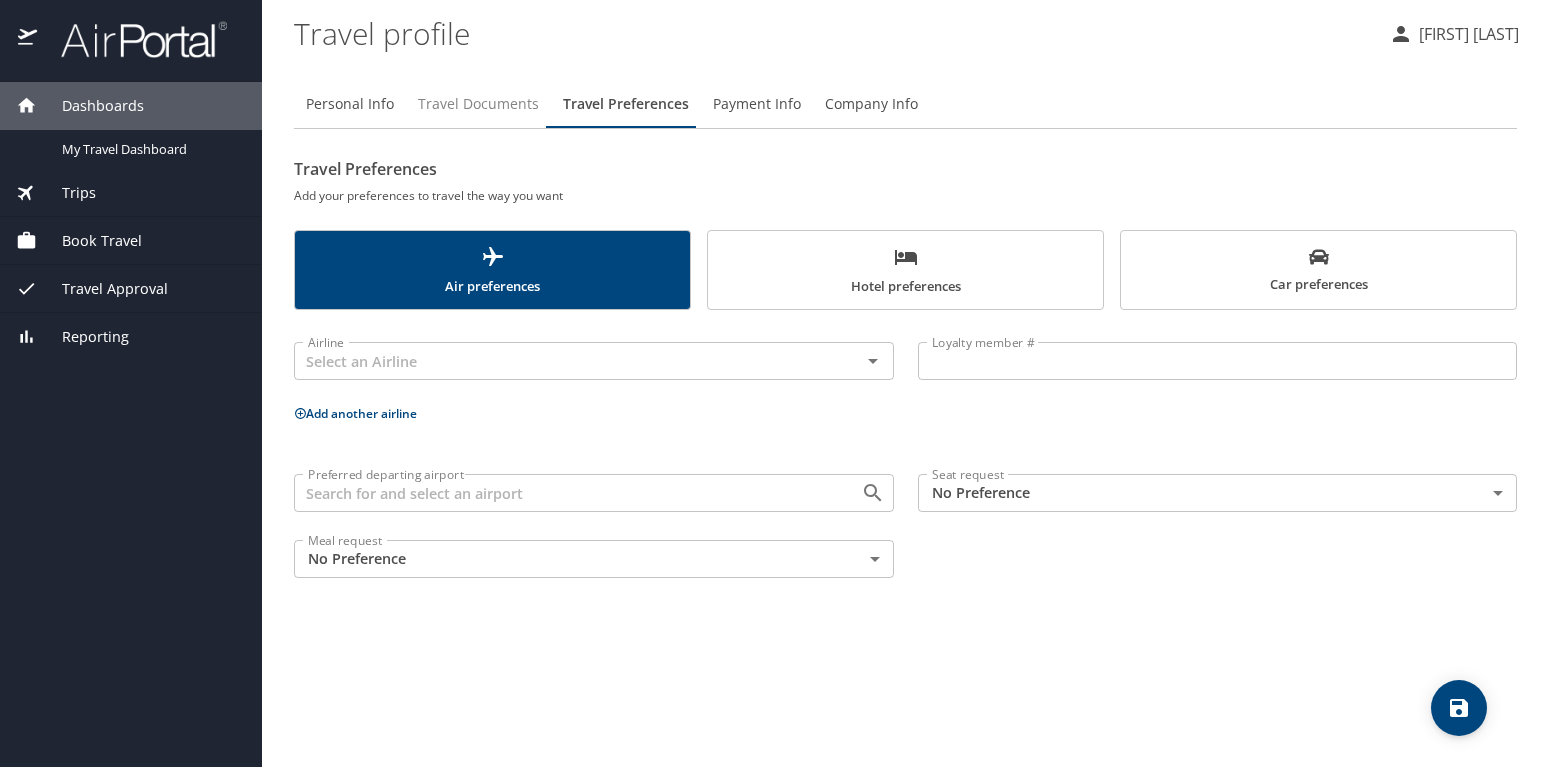 click on "Travel Documents" at bounding box center [478, 104] 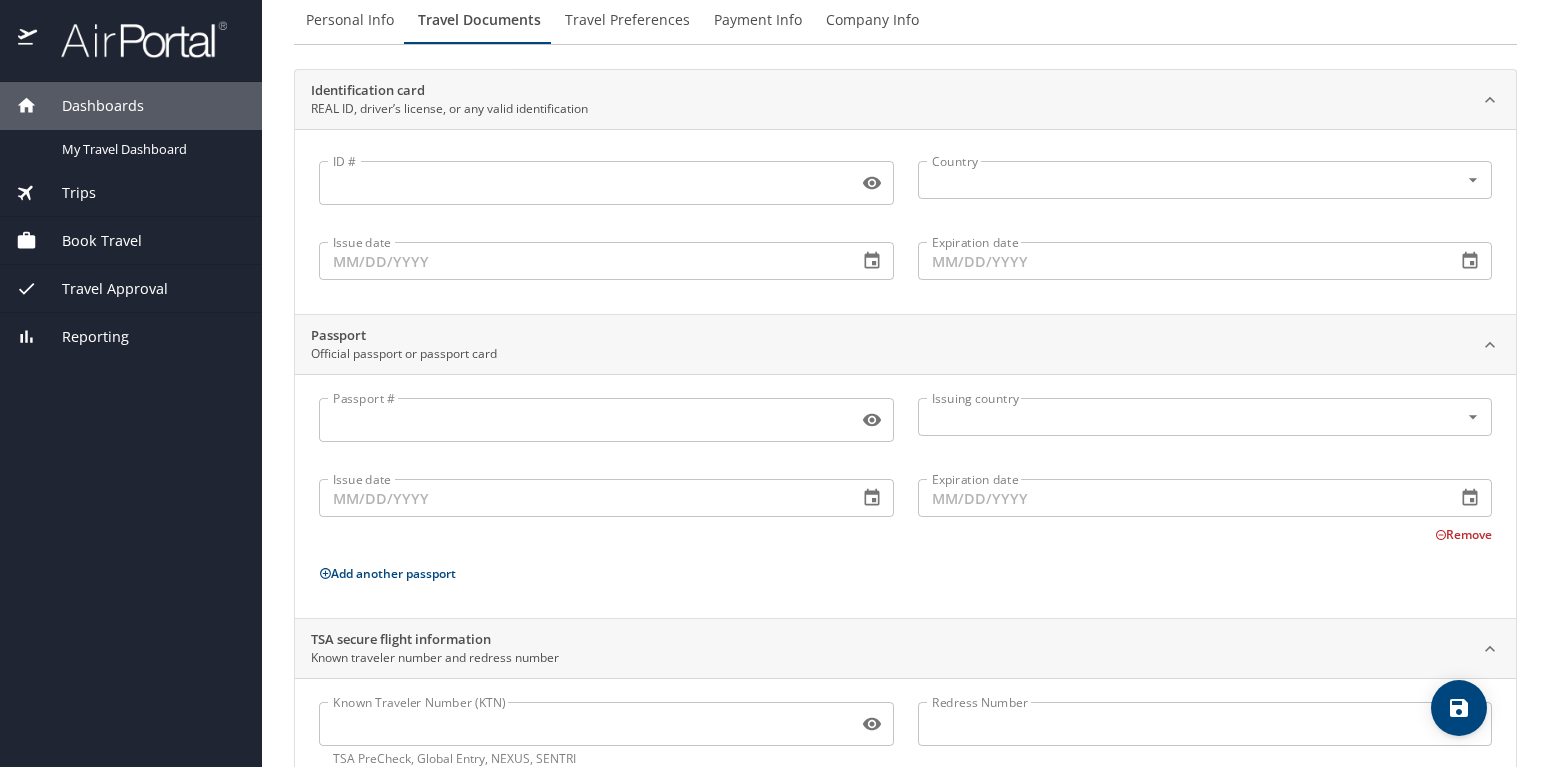 scroll, scrollTop: 146, scrollLeft: 0, axis: vertical 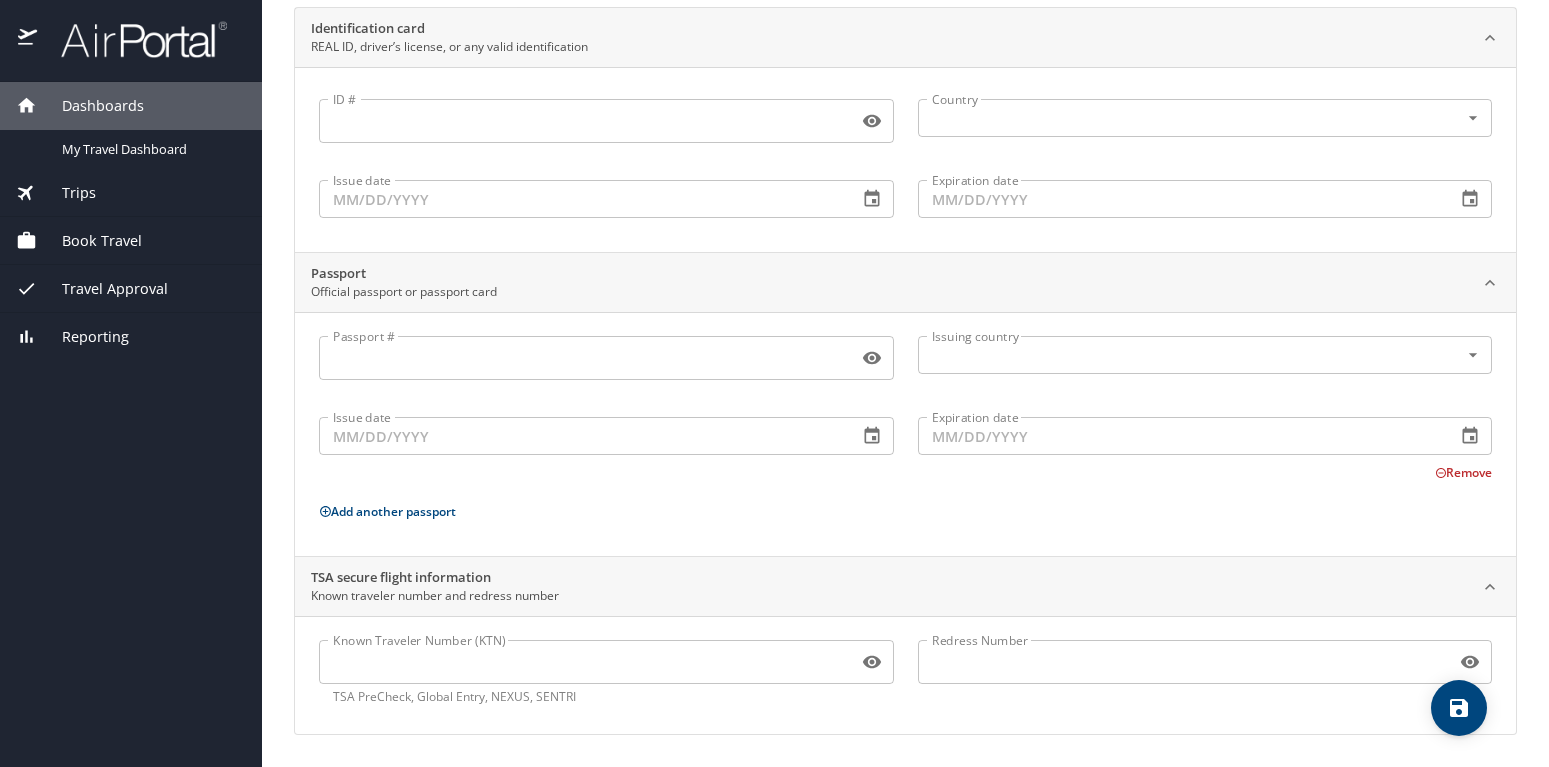 click on "Redress Number" at bounding box center (1183, 662) 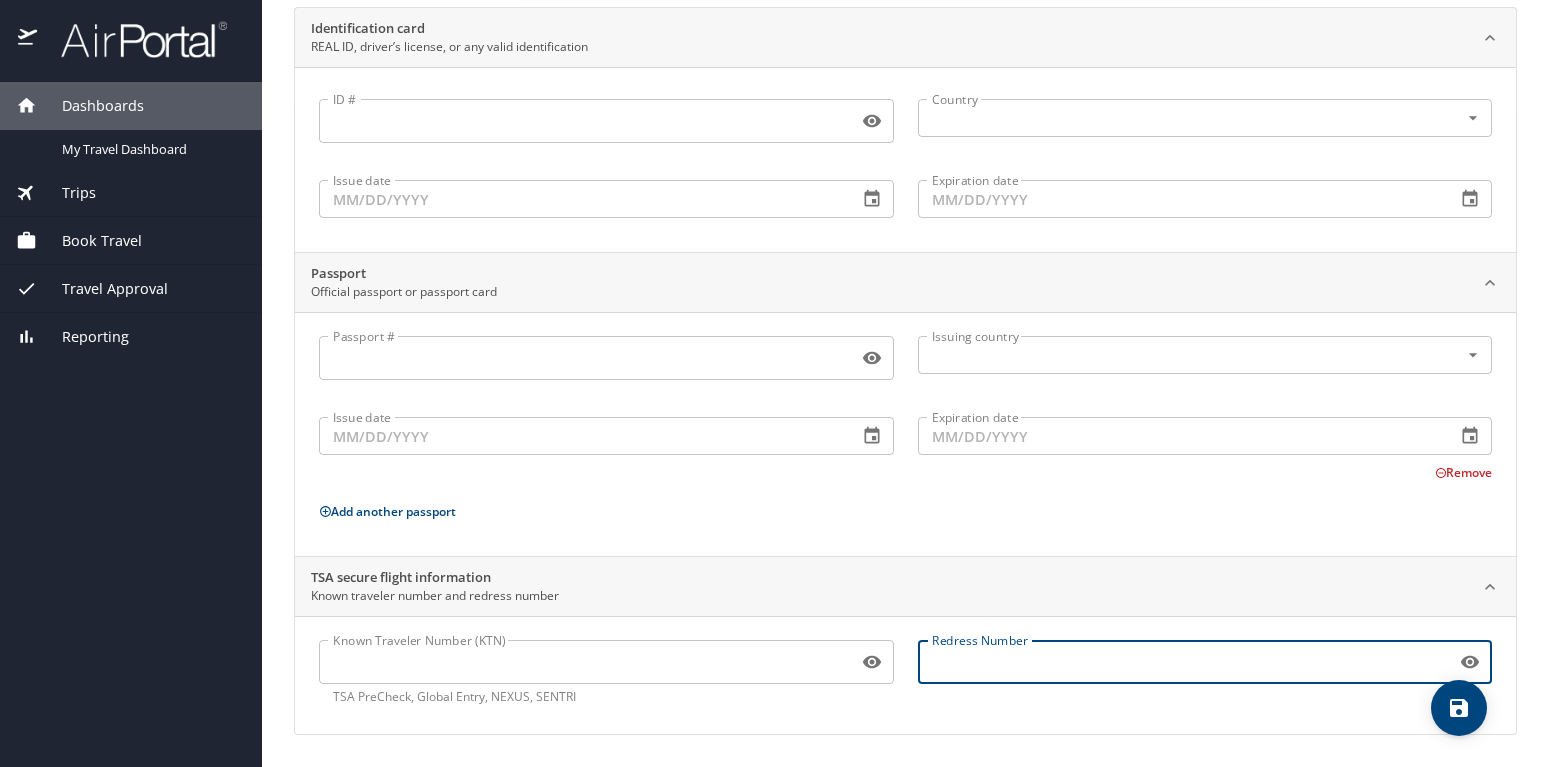 click on "Add another passport" at bounding box center (905, 511) 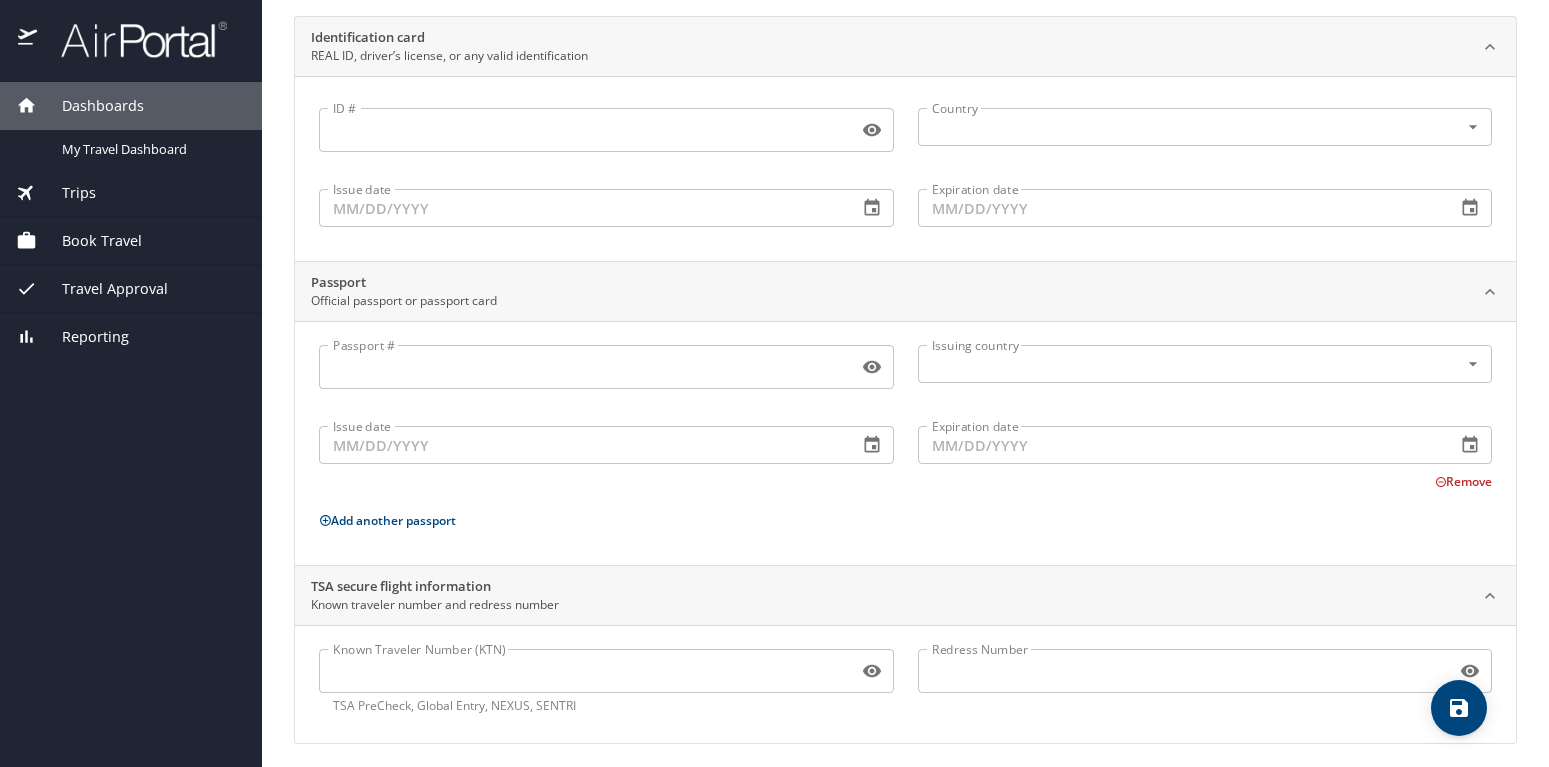 scroll, scrollTop: 146, scrollLeft: 0, axis: vertical 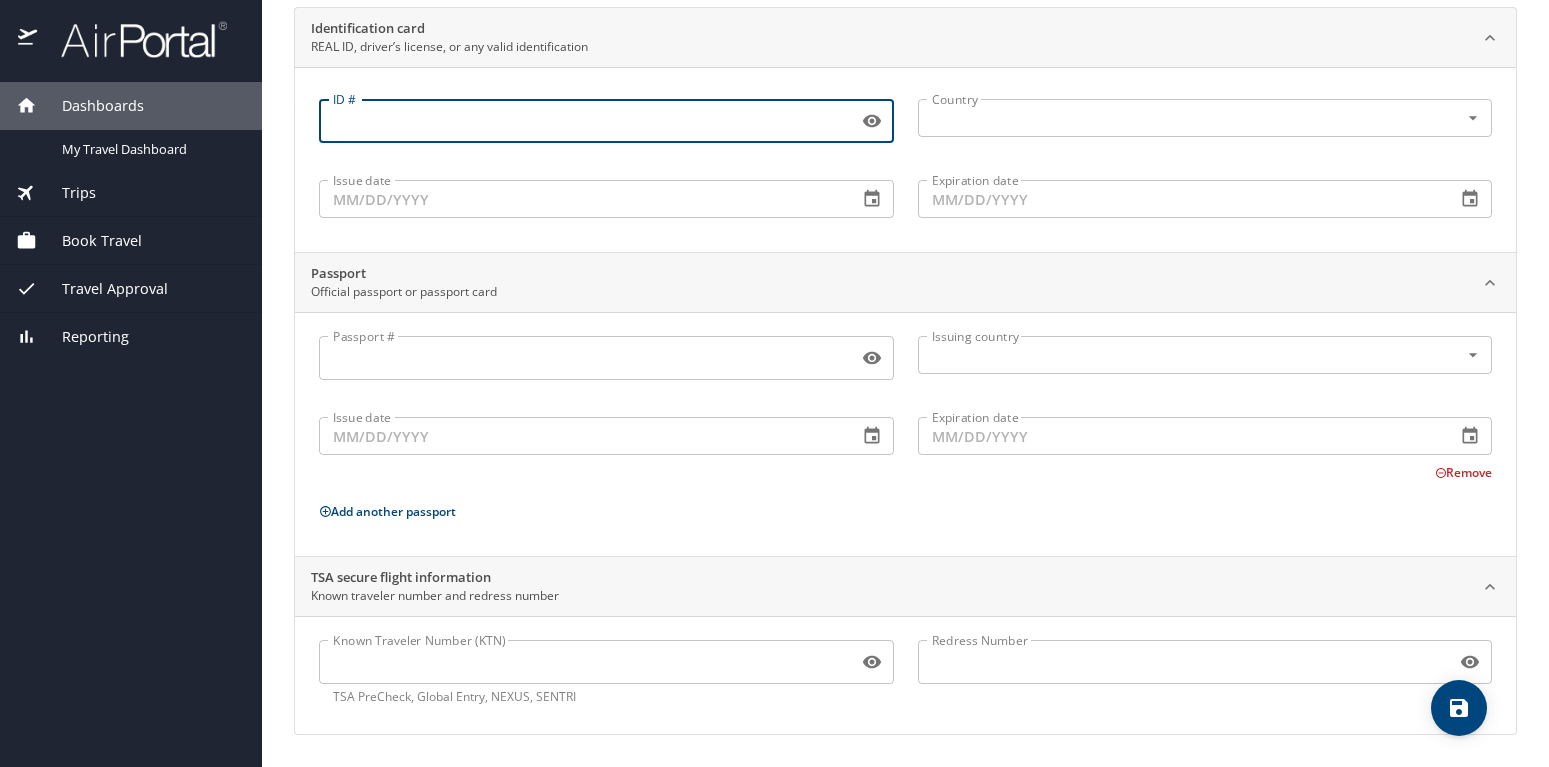 click on "ID #" at bounding box center (584, 121) 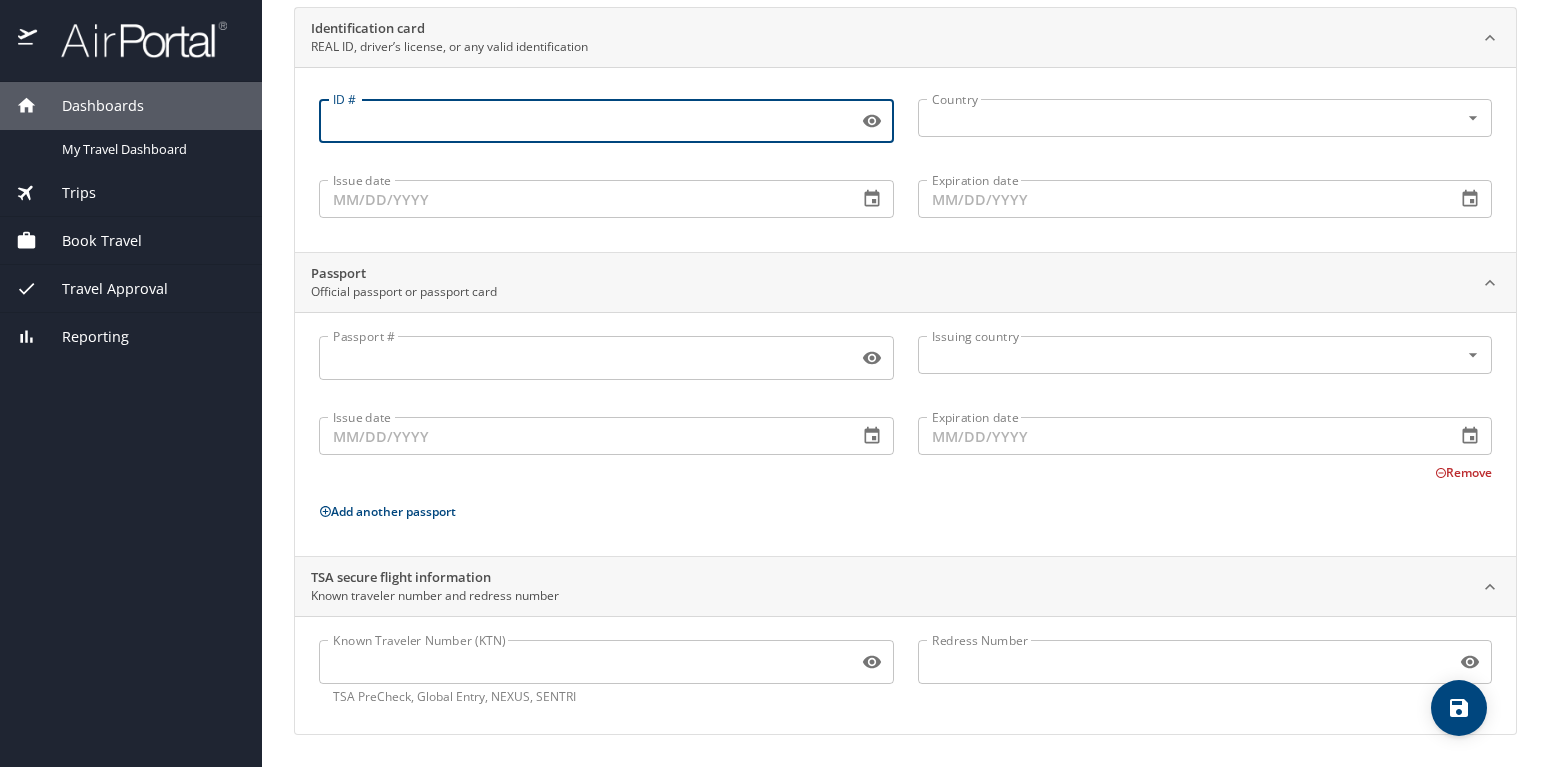 click on "Passport #" at bounding box center [584, 358] 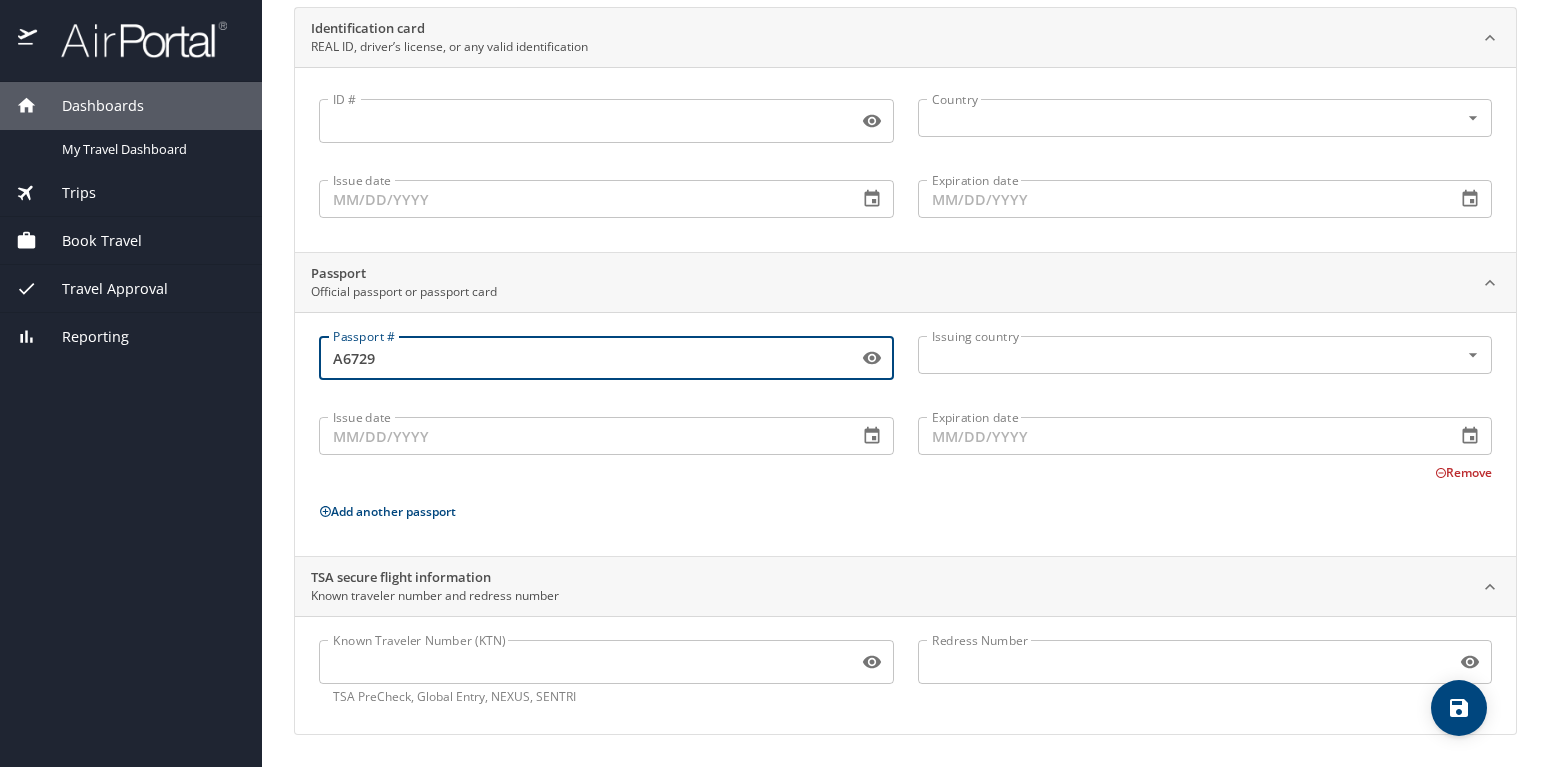 scroll, scrollTop: 38, scrollLeft: 0, axis: vertical 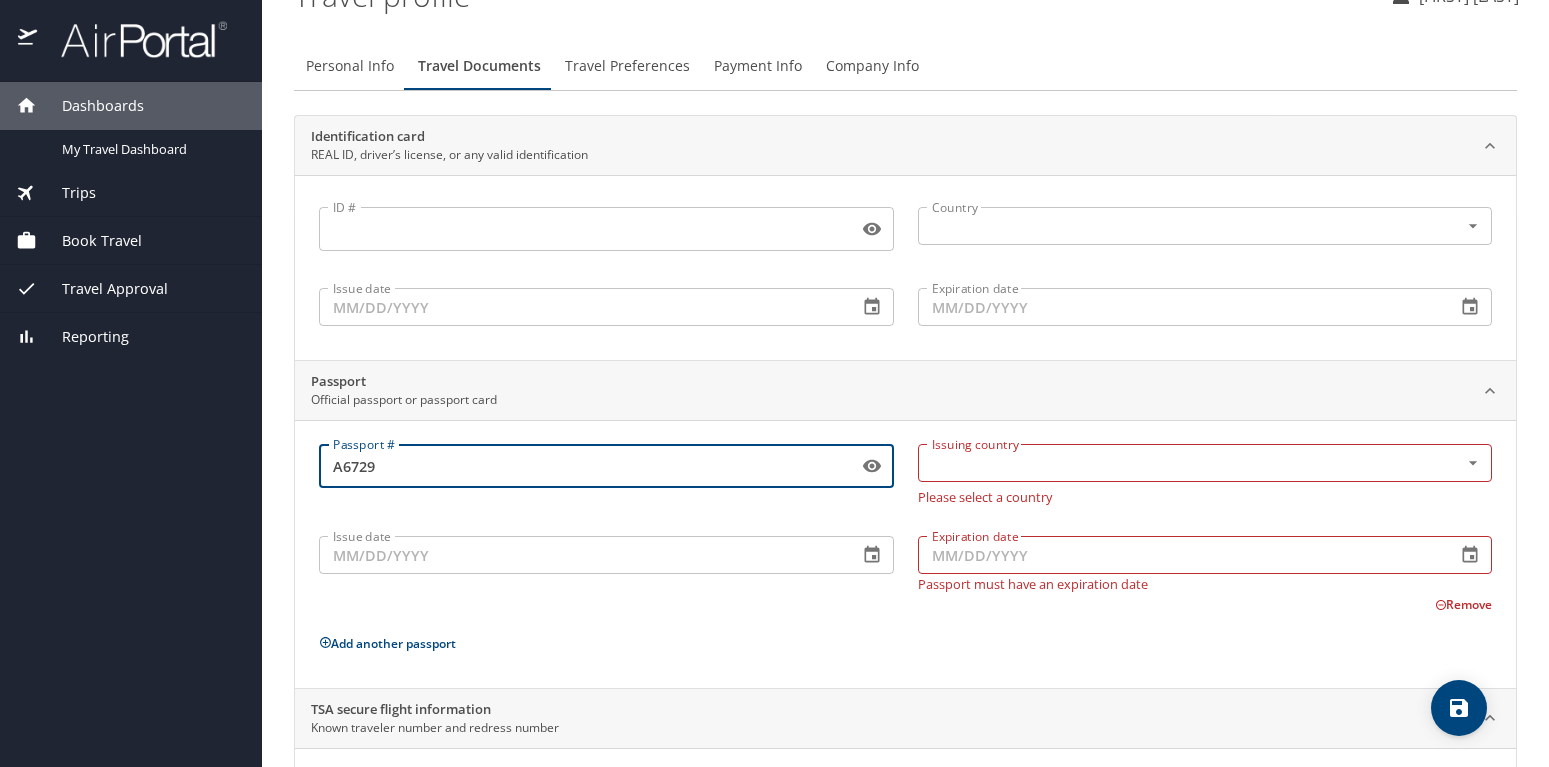 click on "A6729" at bounding box center [584, 466] 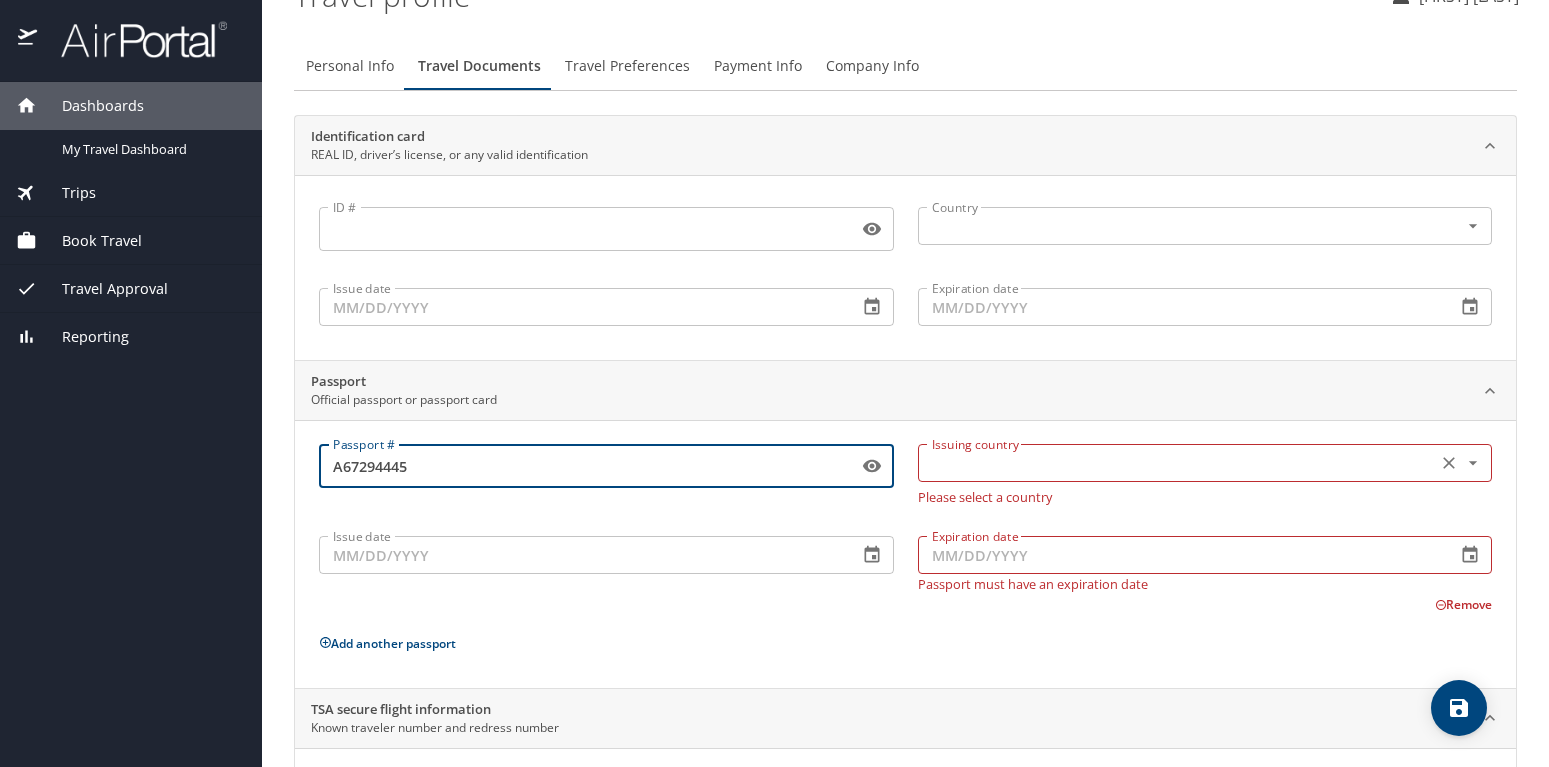 type on "A67294445" 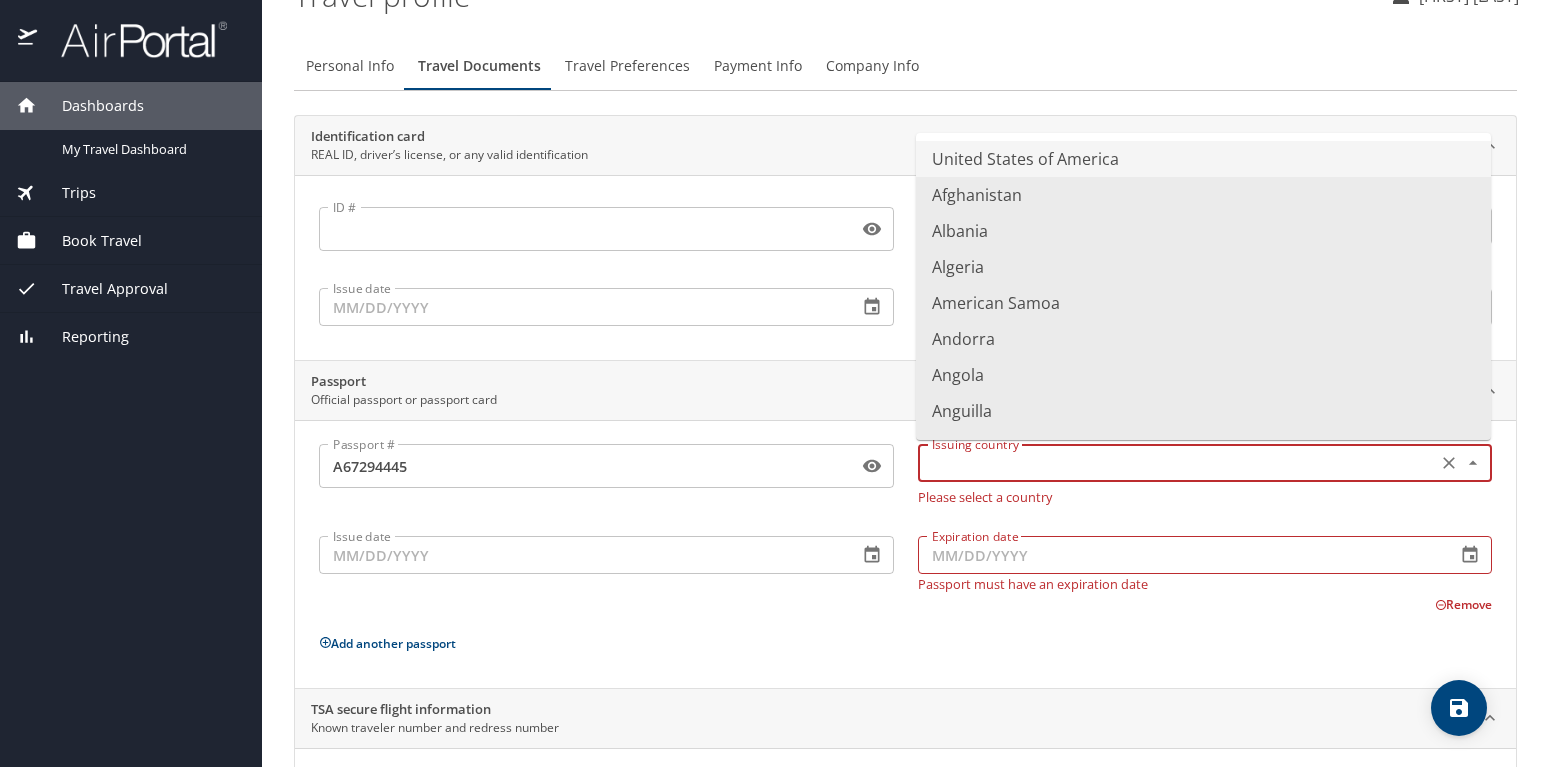 click on "United States of America" at bounding box center (1203, 159) 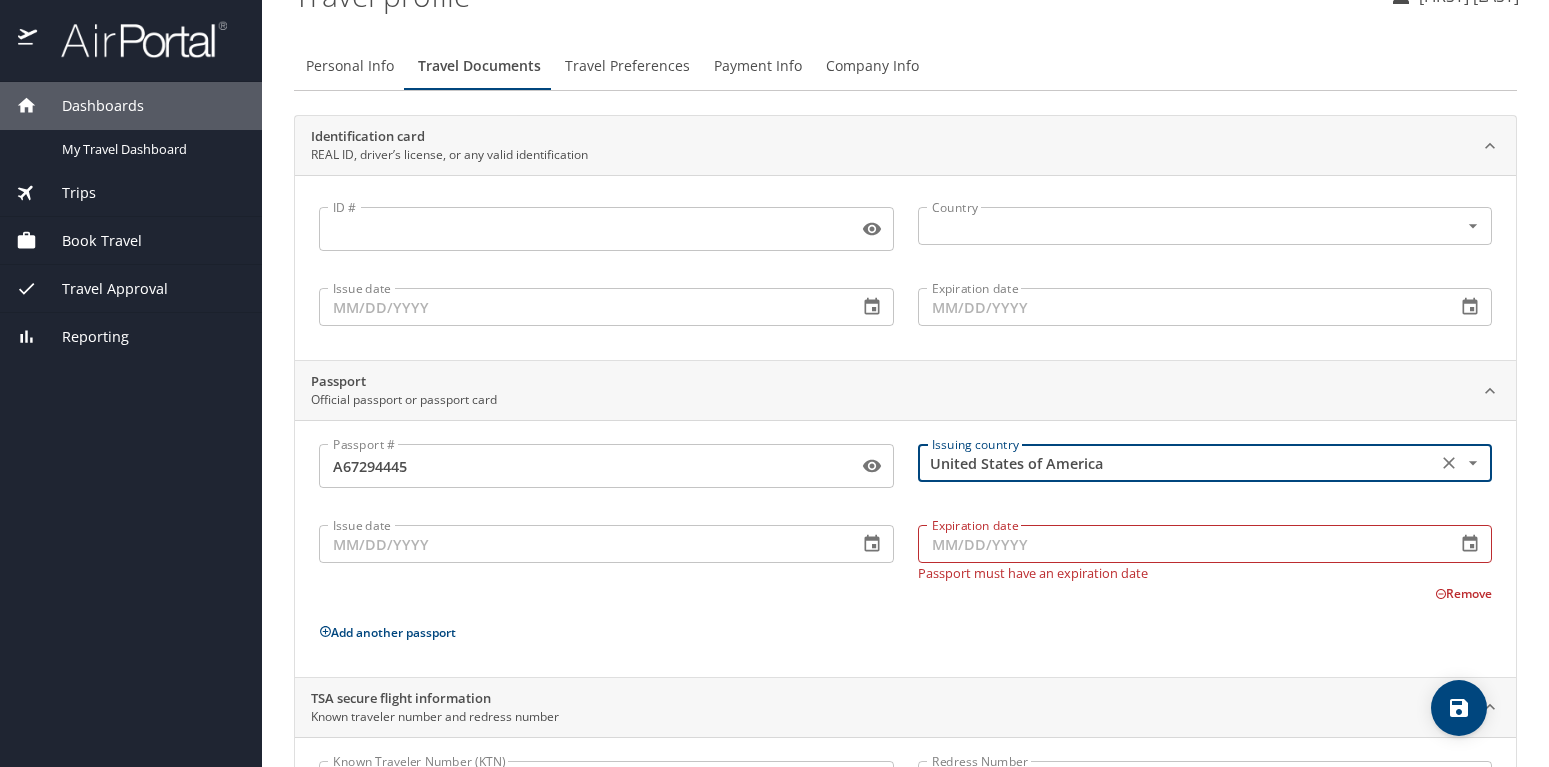 click on "Expiration date" at bounding box center (1179, 544) 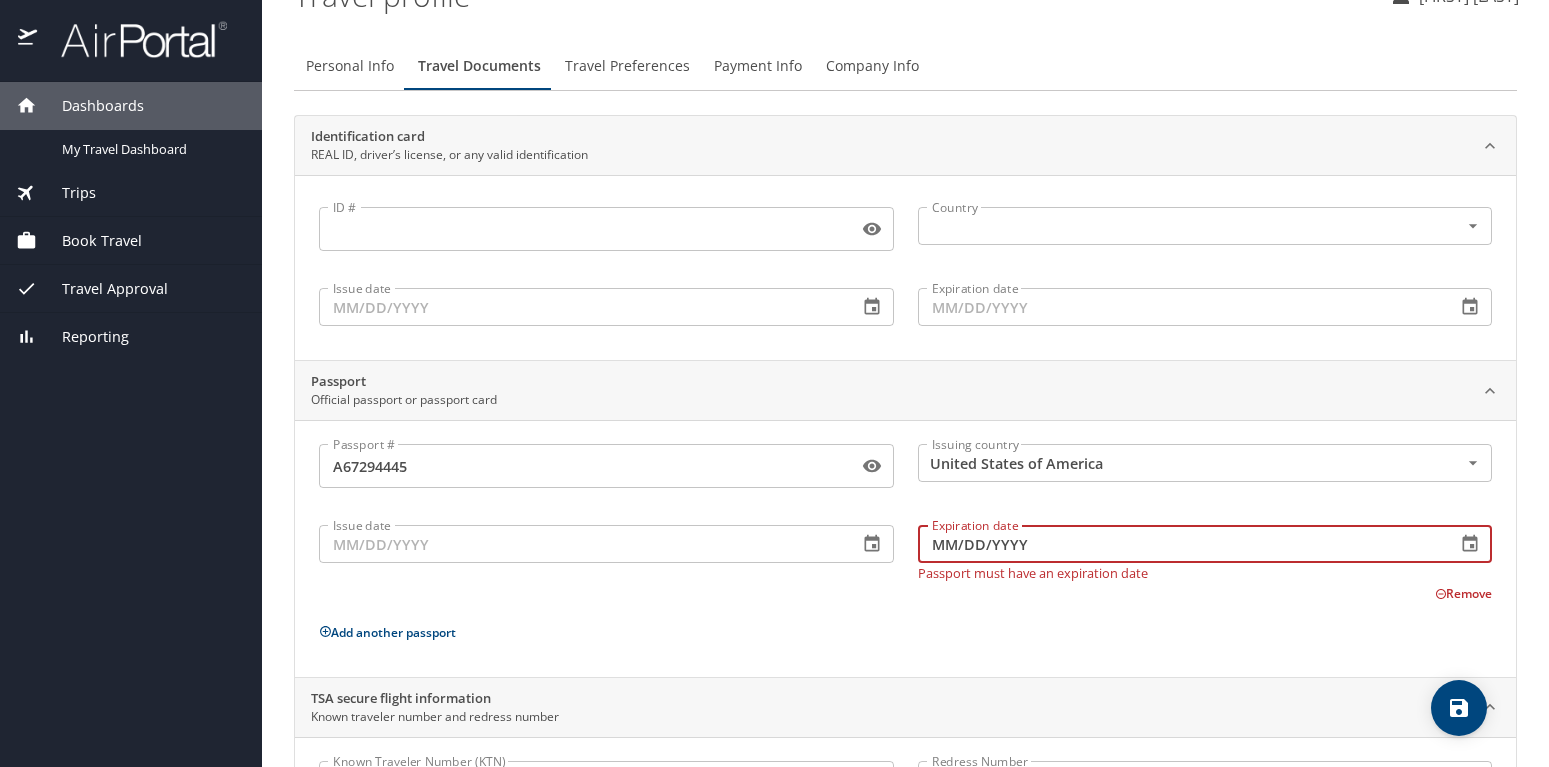 type on "05/20/2035" 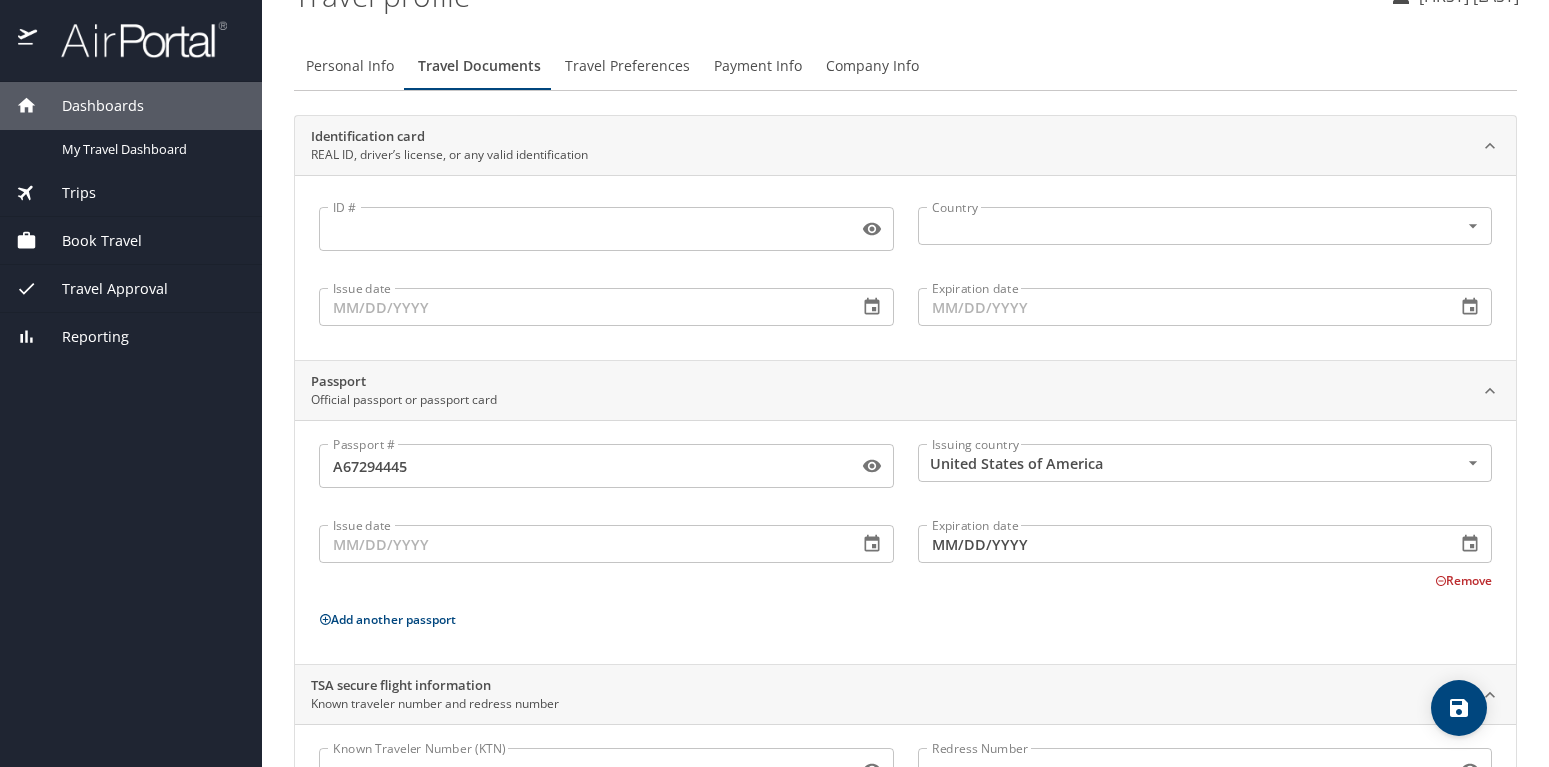 click on "Add another passport" at bounding box center (905, 619) 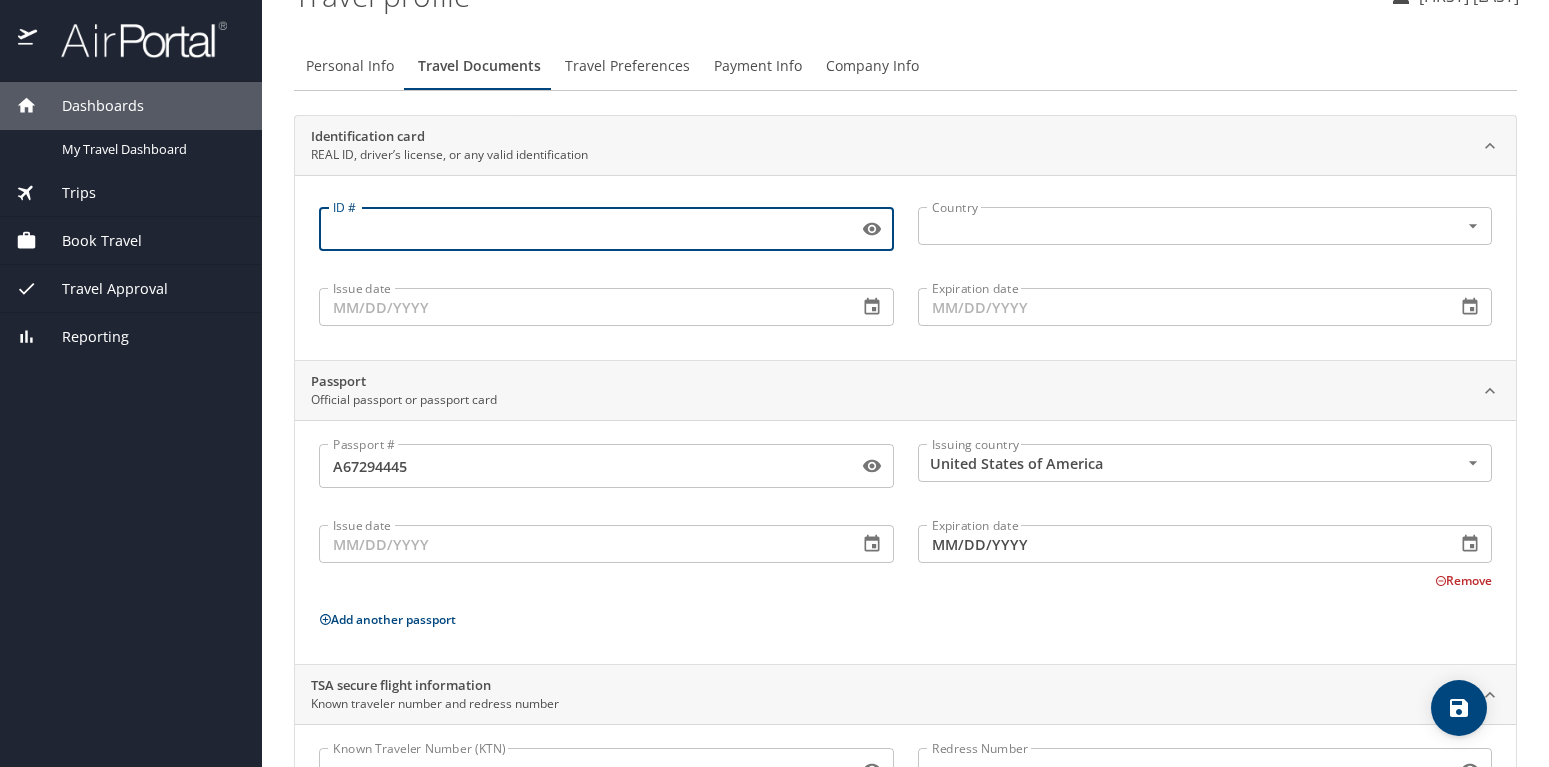 click on "ID #" at bounding box center (584, 229) 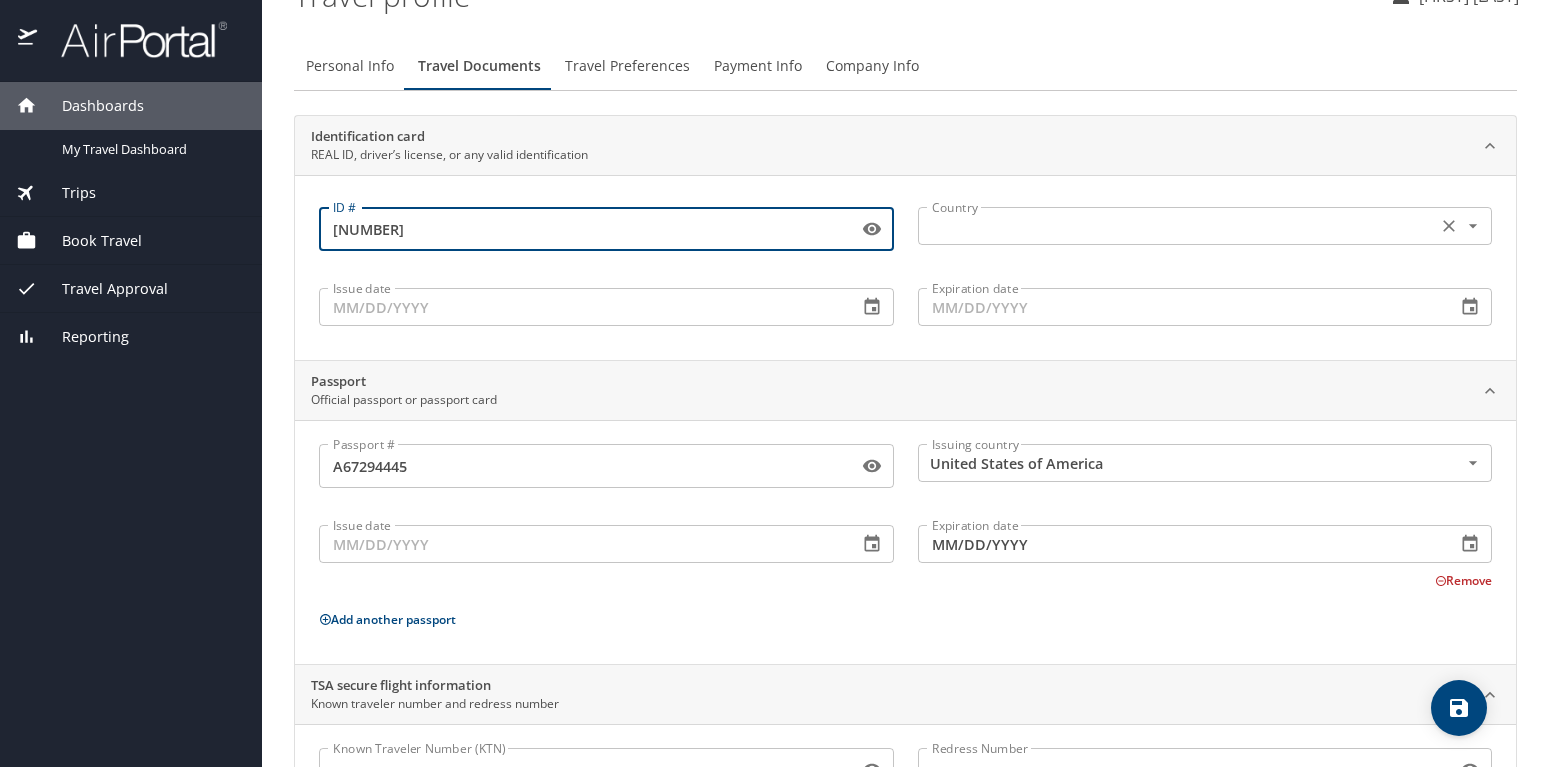 type on "000032378938" 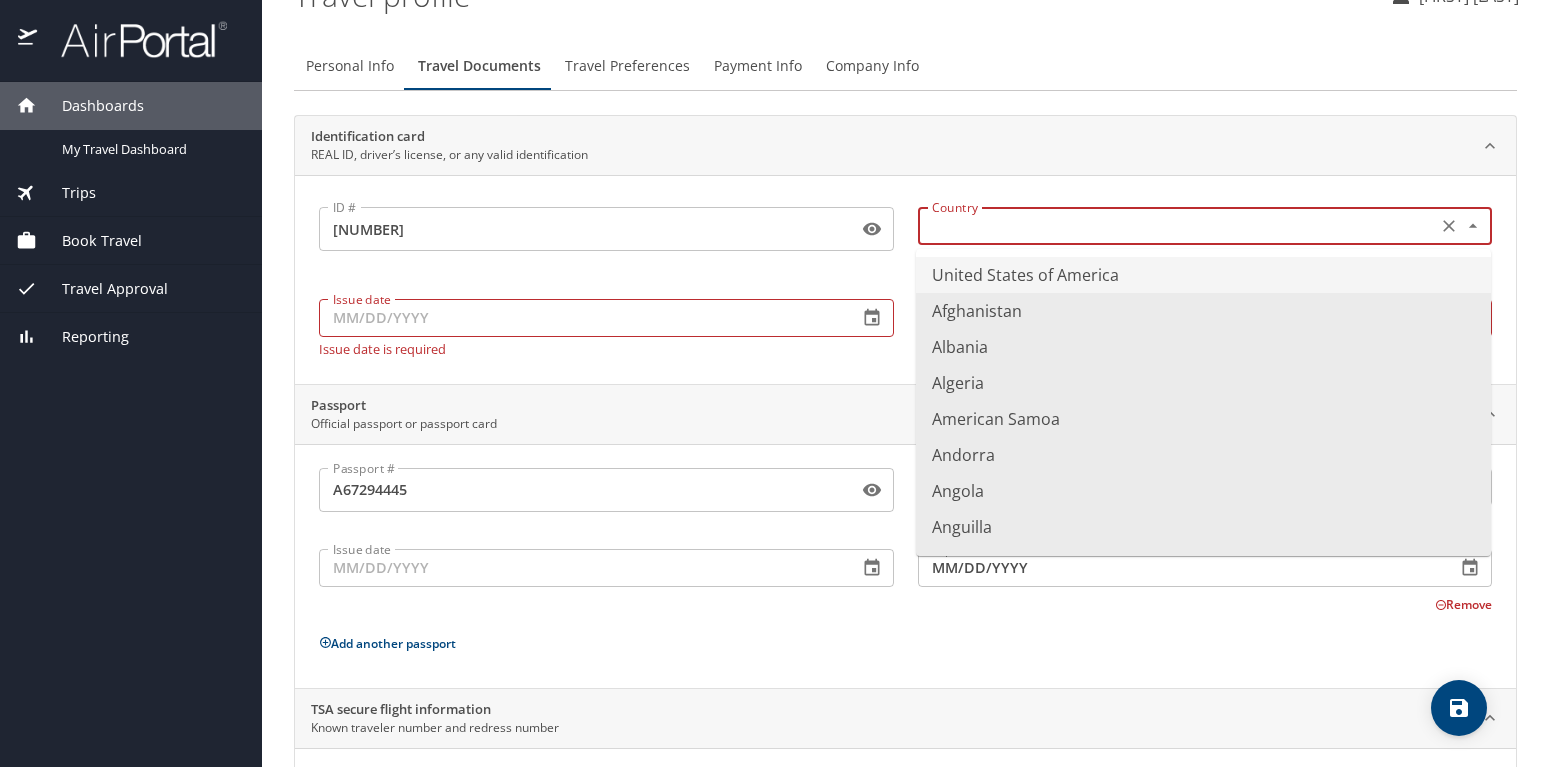 click at bounding box center (1176, 226) 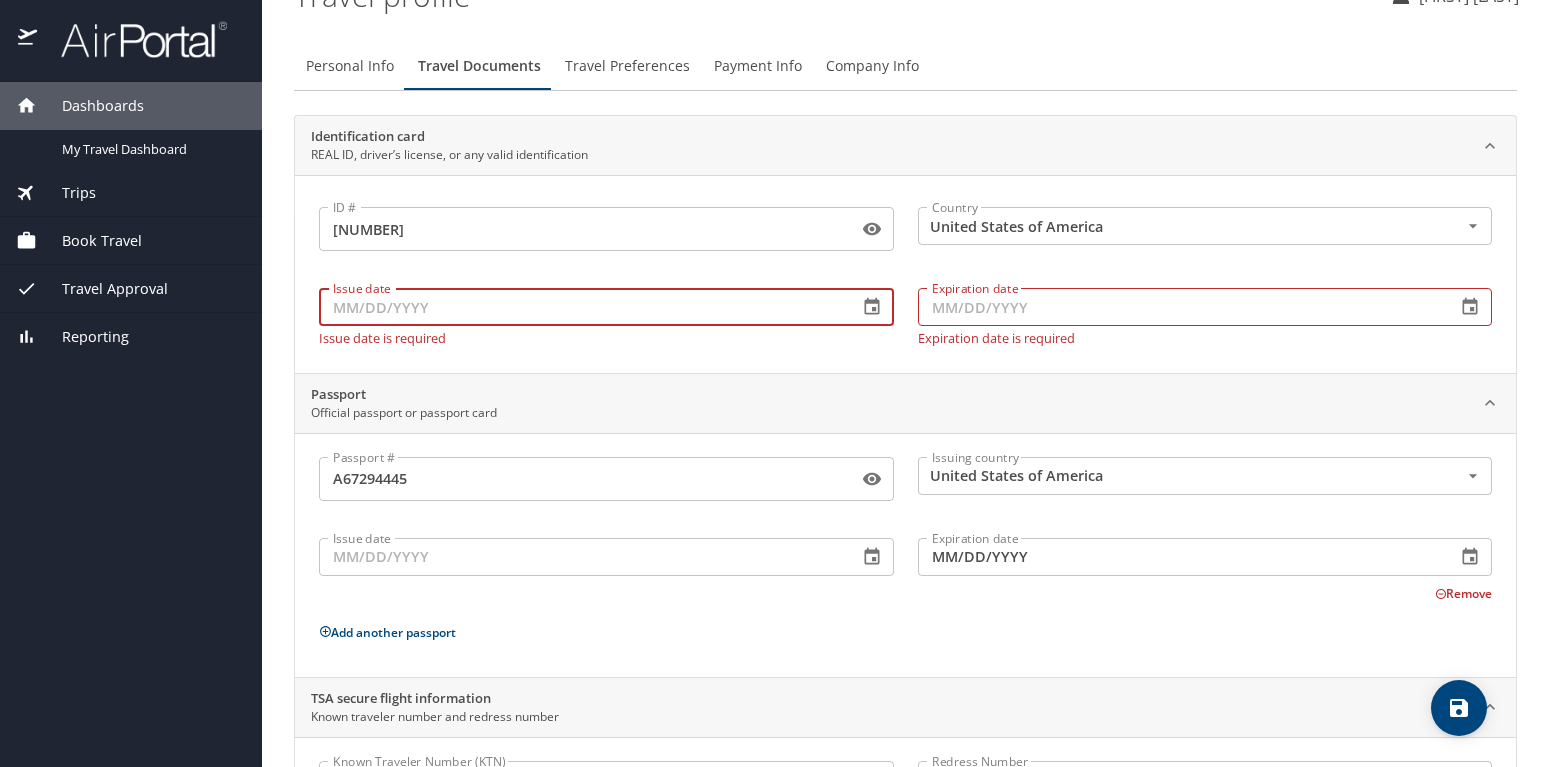 click on "Issue date" at bounding box center (580, 307) 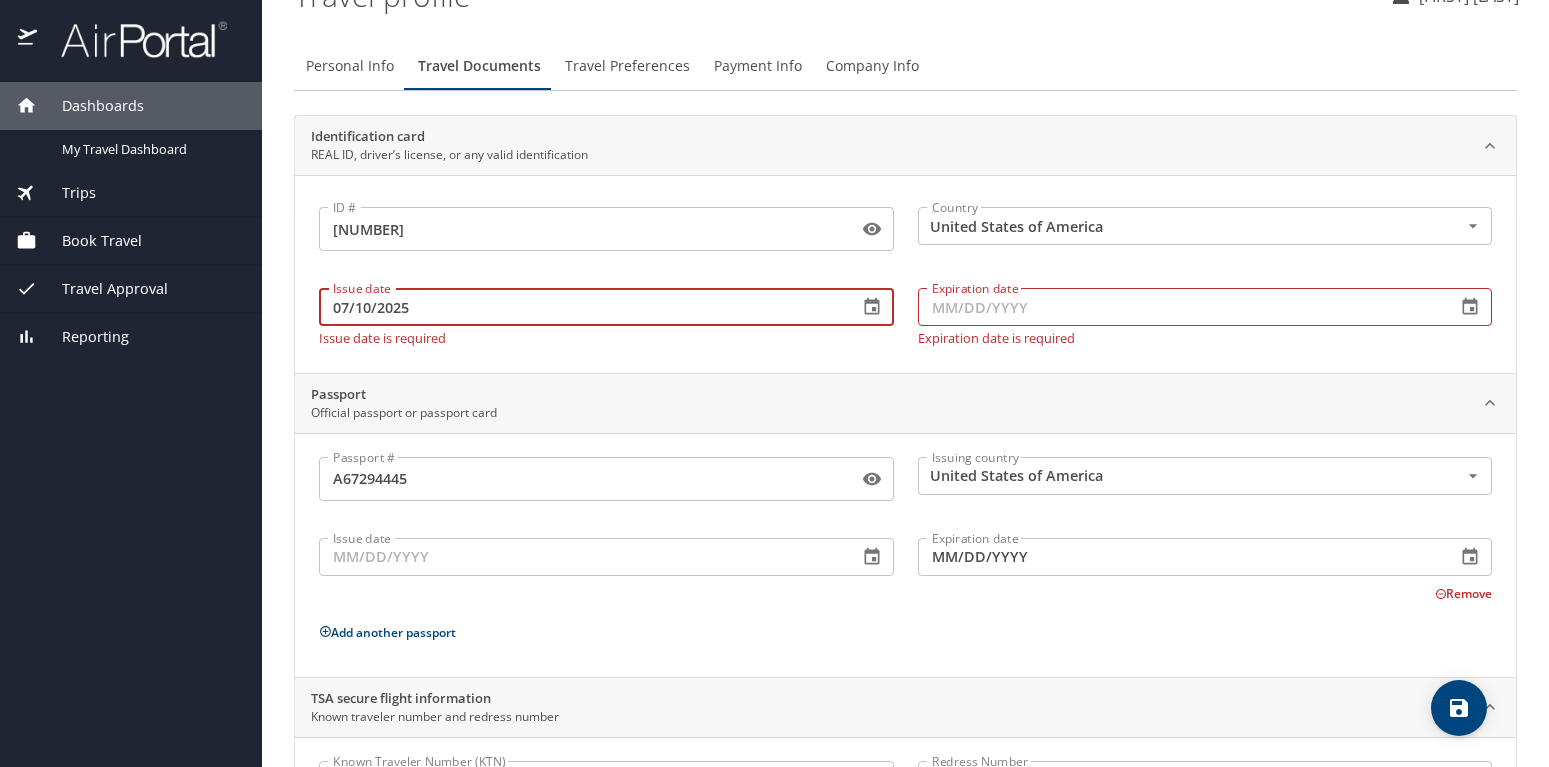 scroll, scrollTop: 0, scrollLeft: 0, axis: both 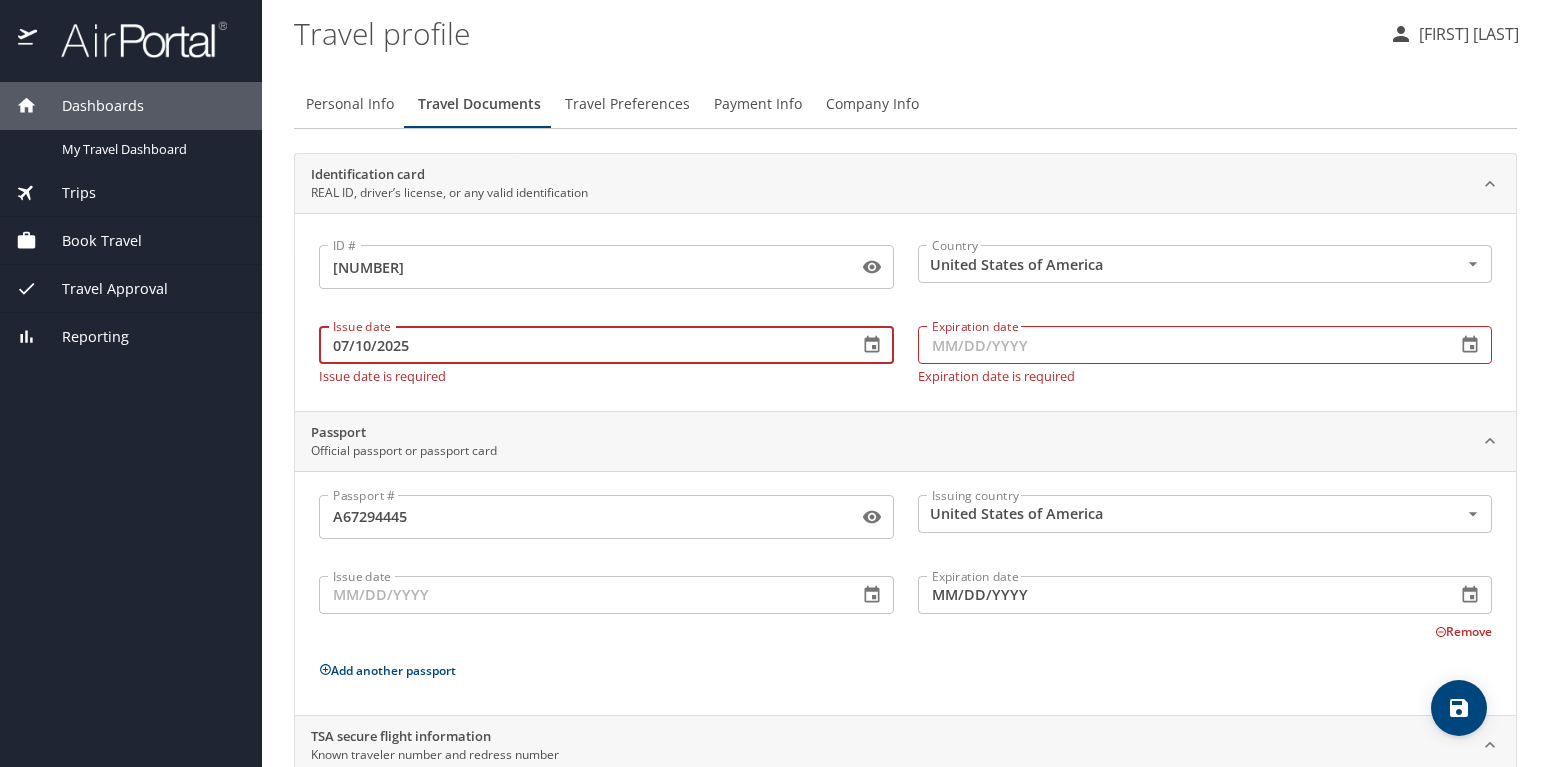type on "07/10/2025" 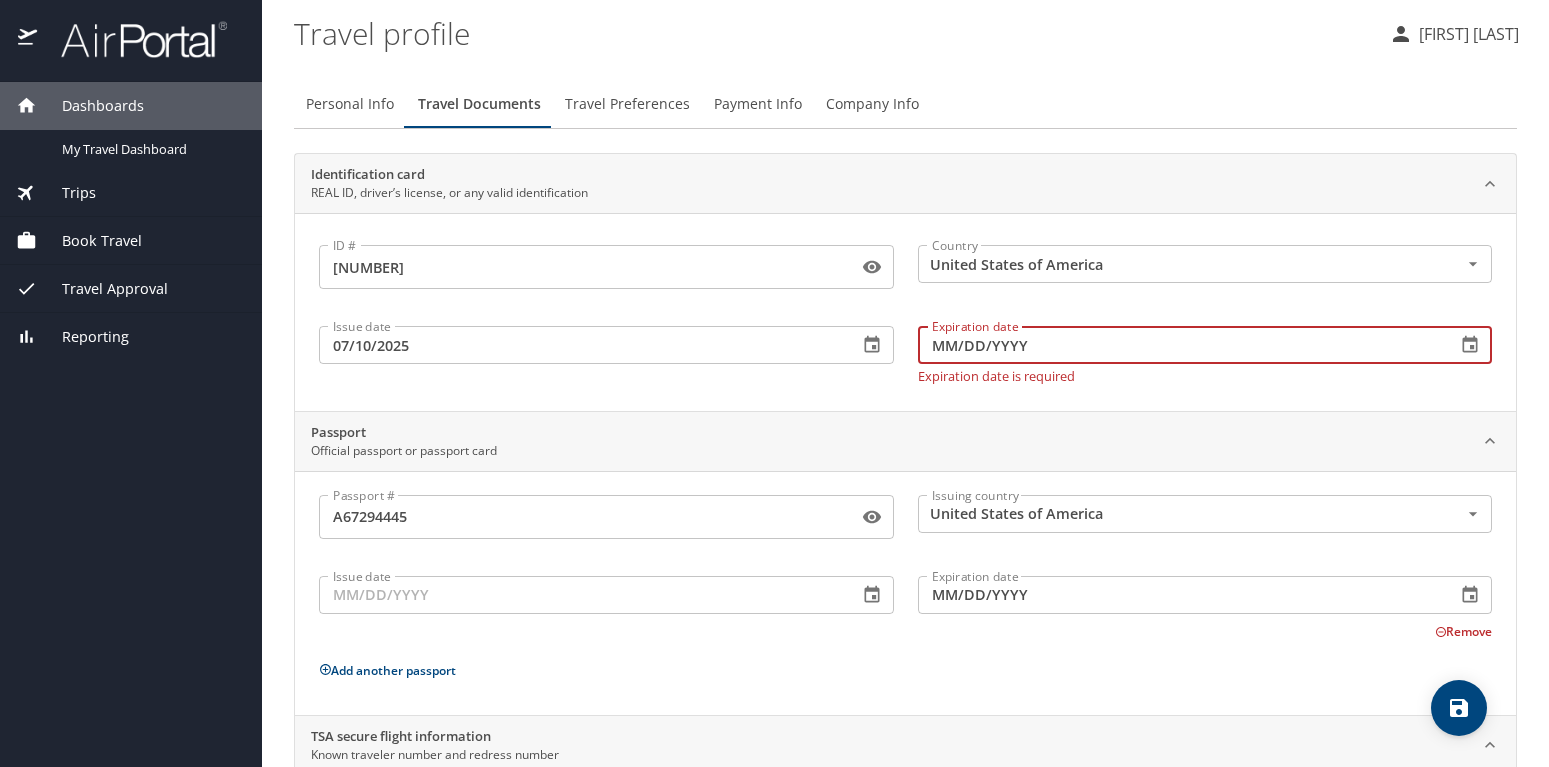 type on "10/23/2033" 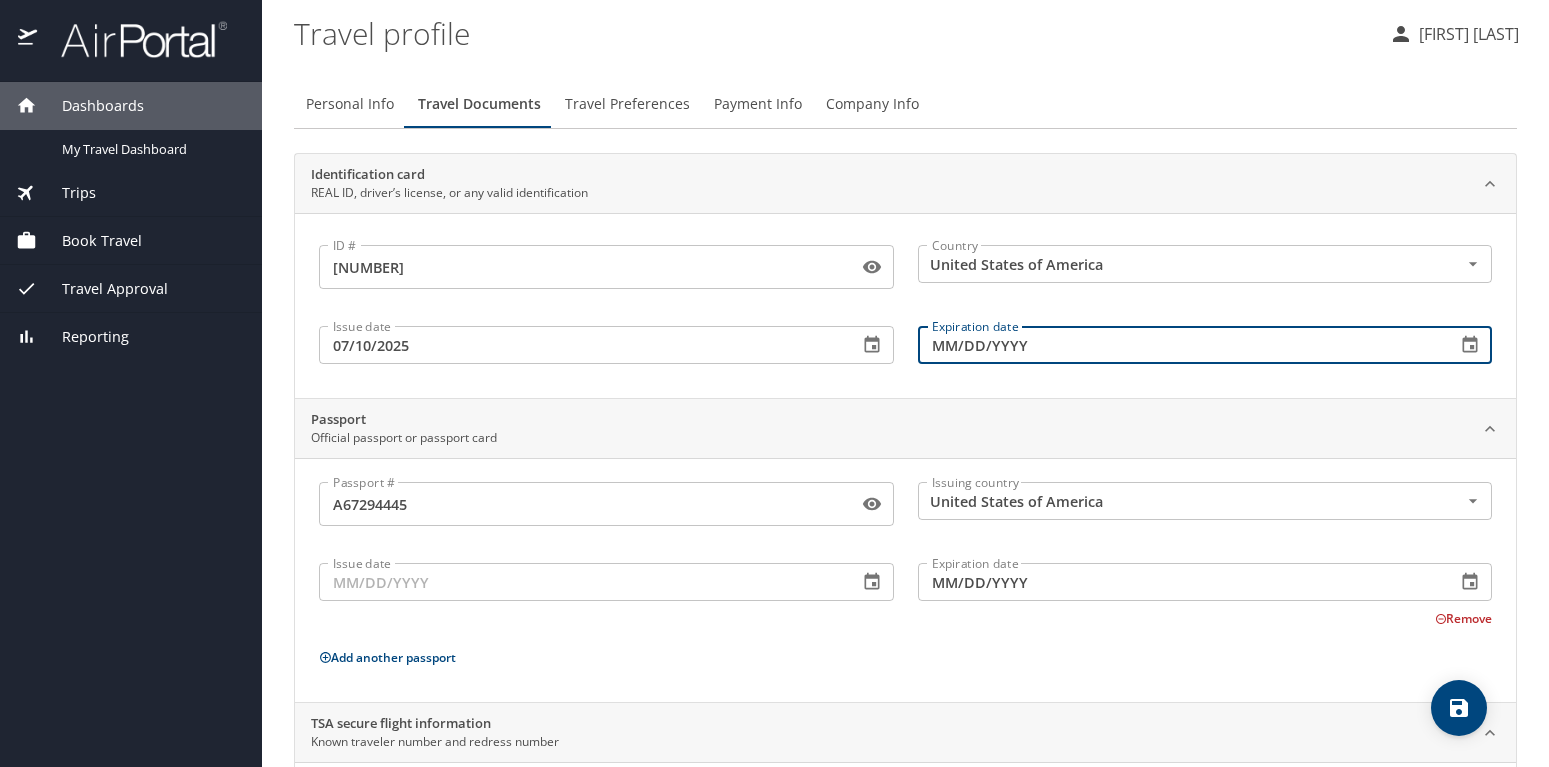 click on "Issue date" at bounding box center (580, 582) 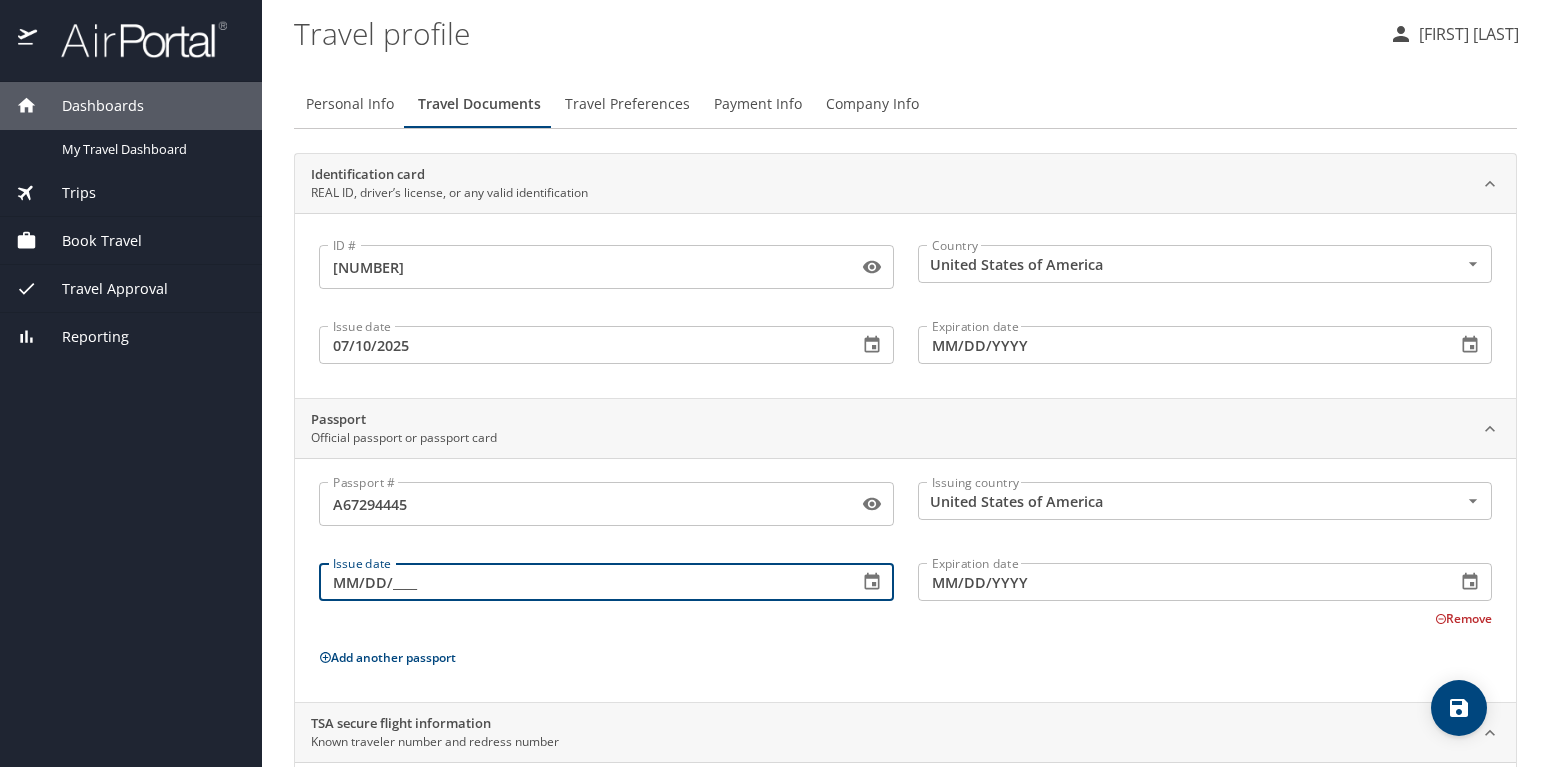 type on "2_/__/____" 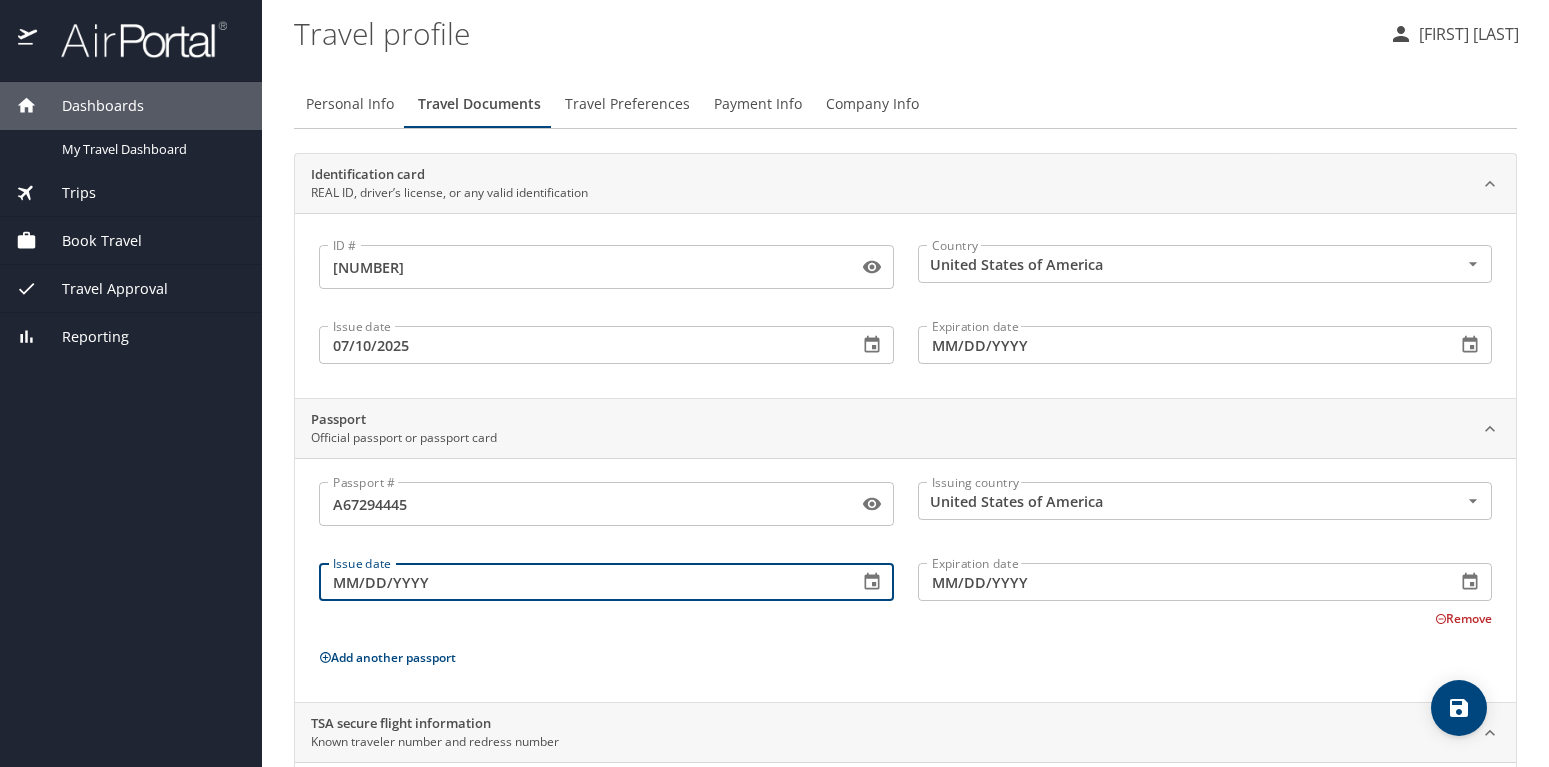 type on "05/21/2025" 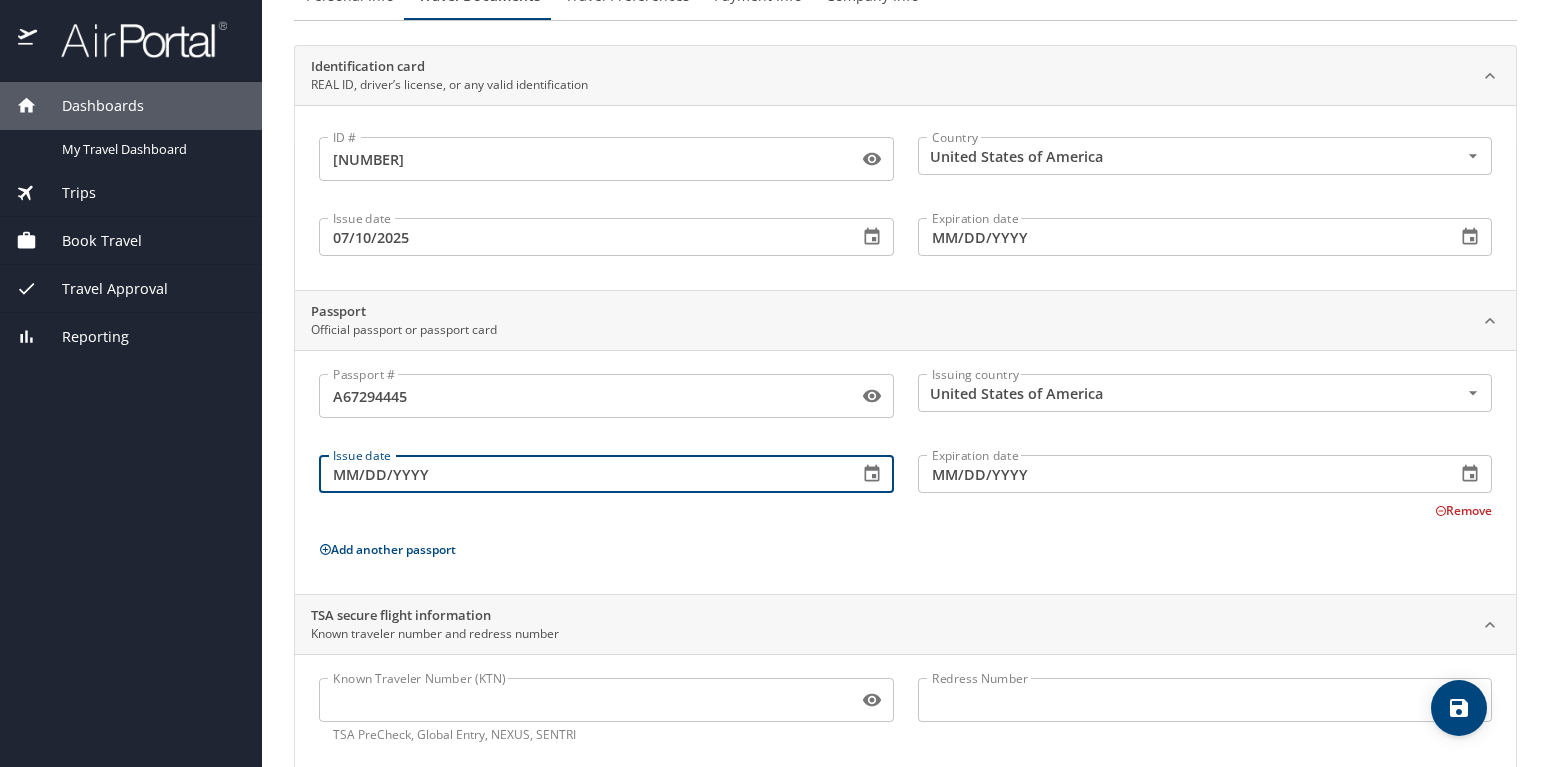 click on "Add another passport" at bounding box center [905, 549] 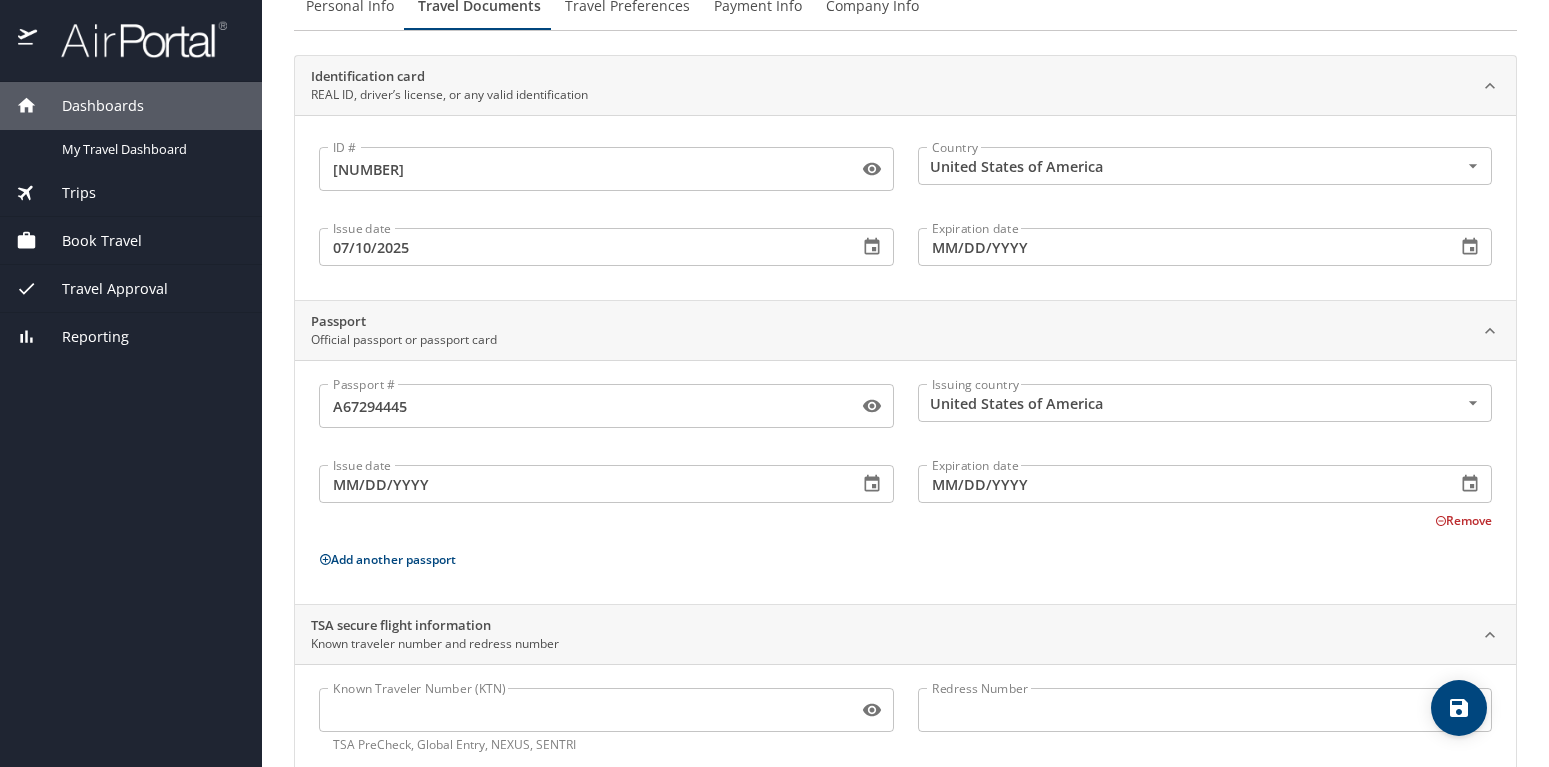 scroll, scrollTop: 146, scrollLeft: 0, axis: vertical 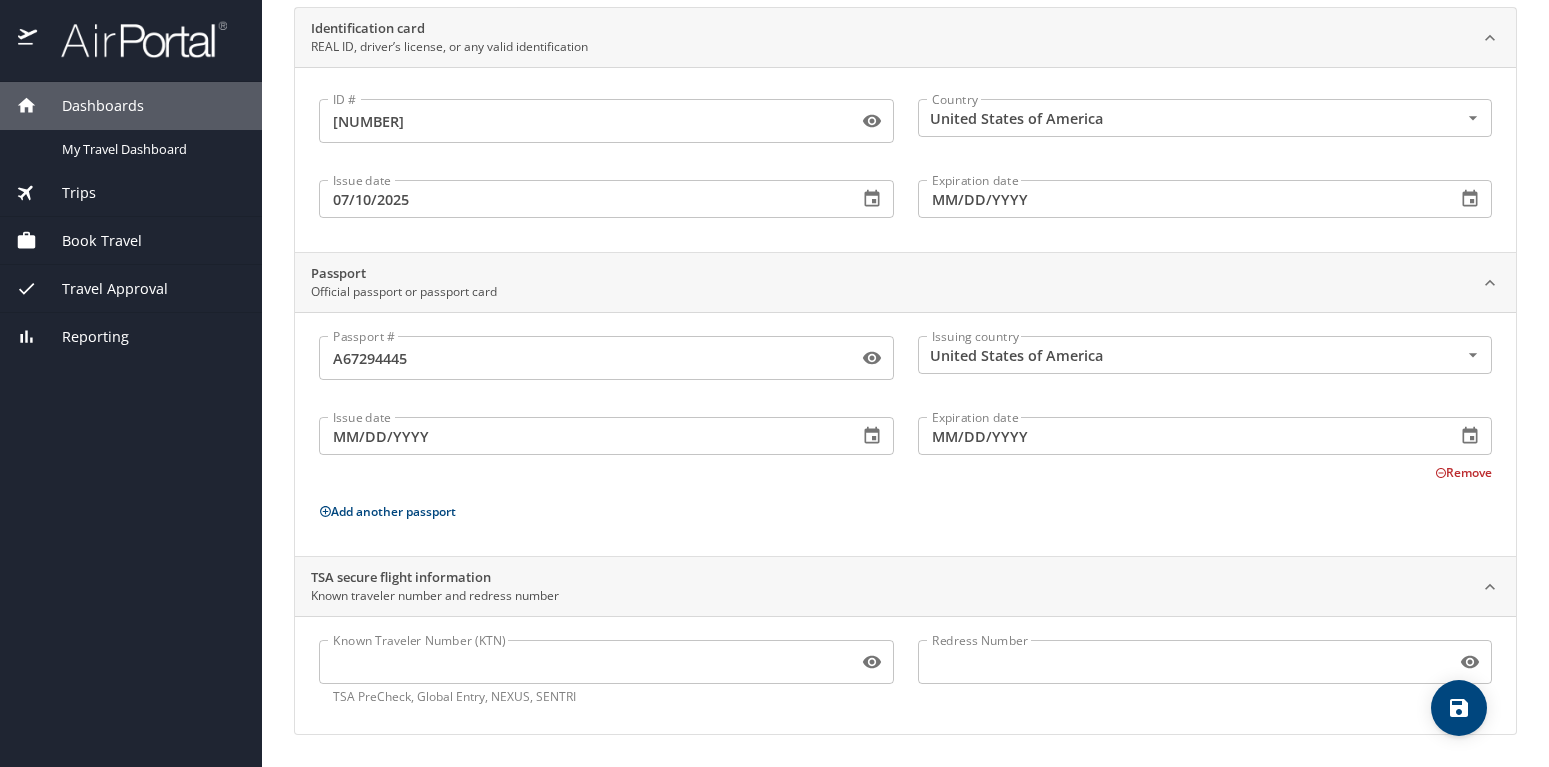 click on "Known Traveler Number (KTN)" at bounding box center (584, 662) 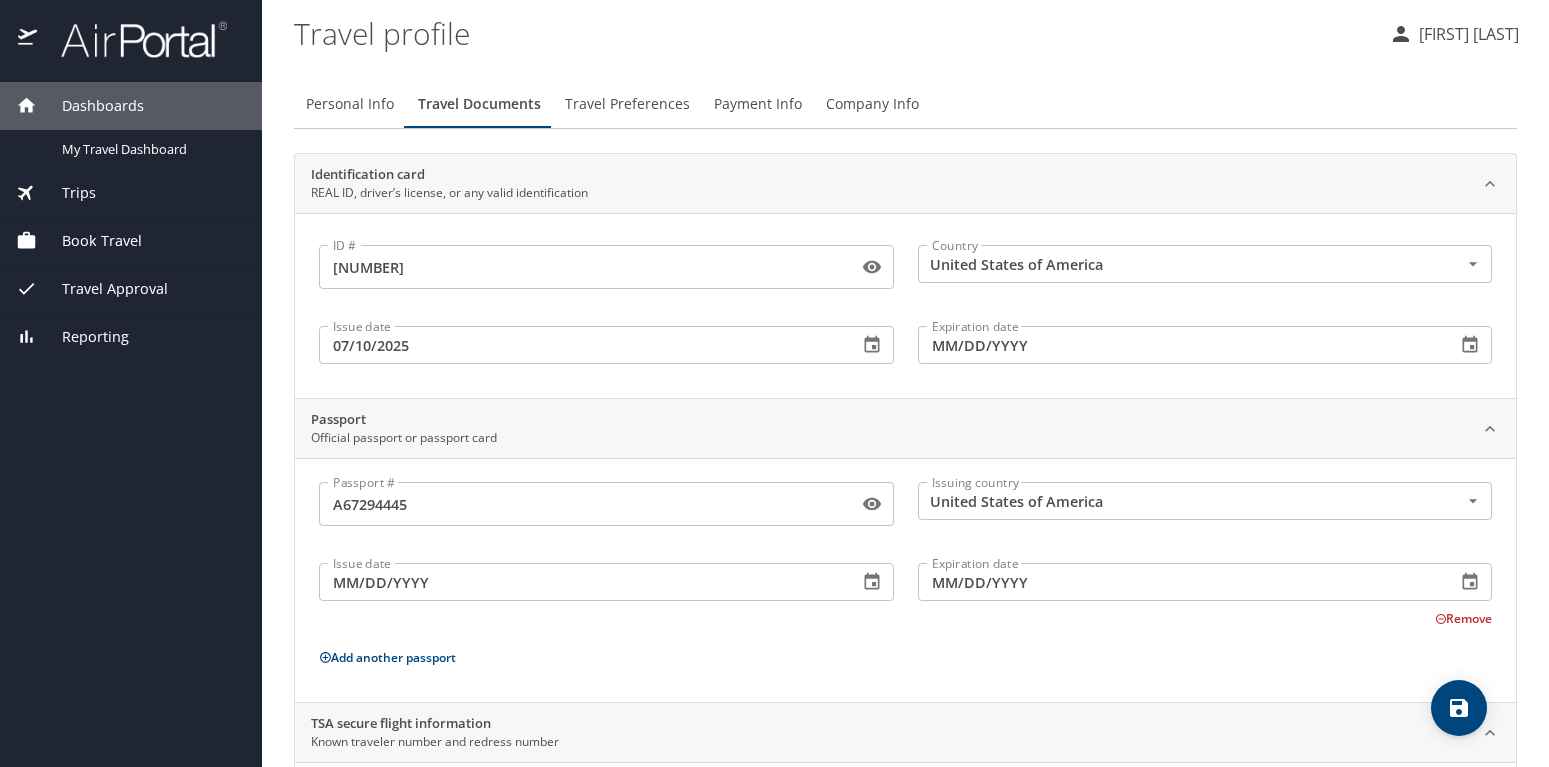 scroll, scrollTop: 146, scrollLeft: 0, axis: vertical 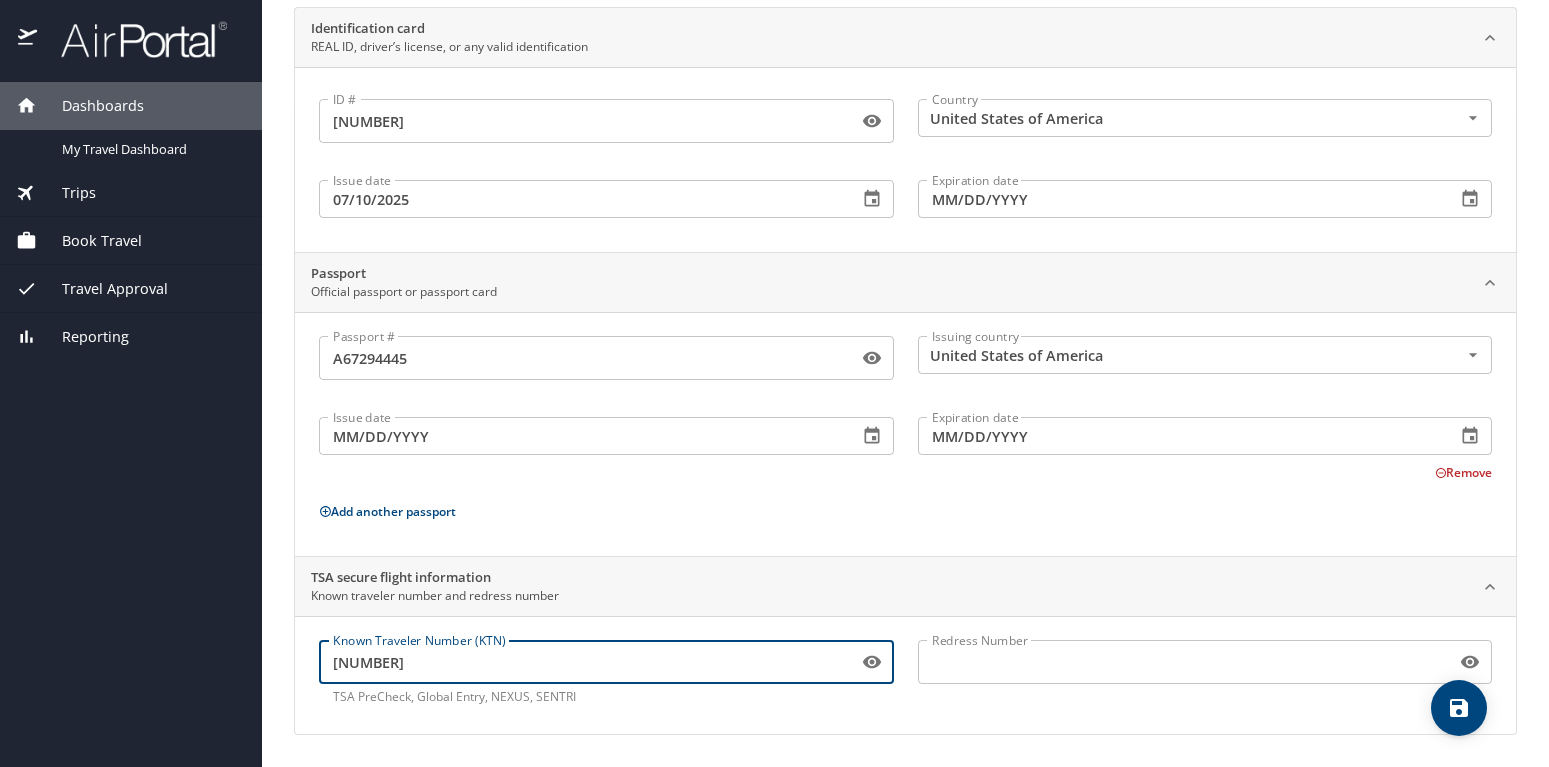type on "1536866554" 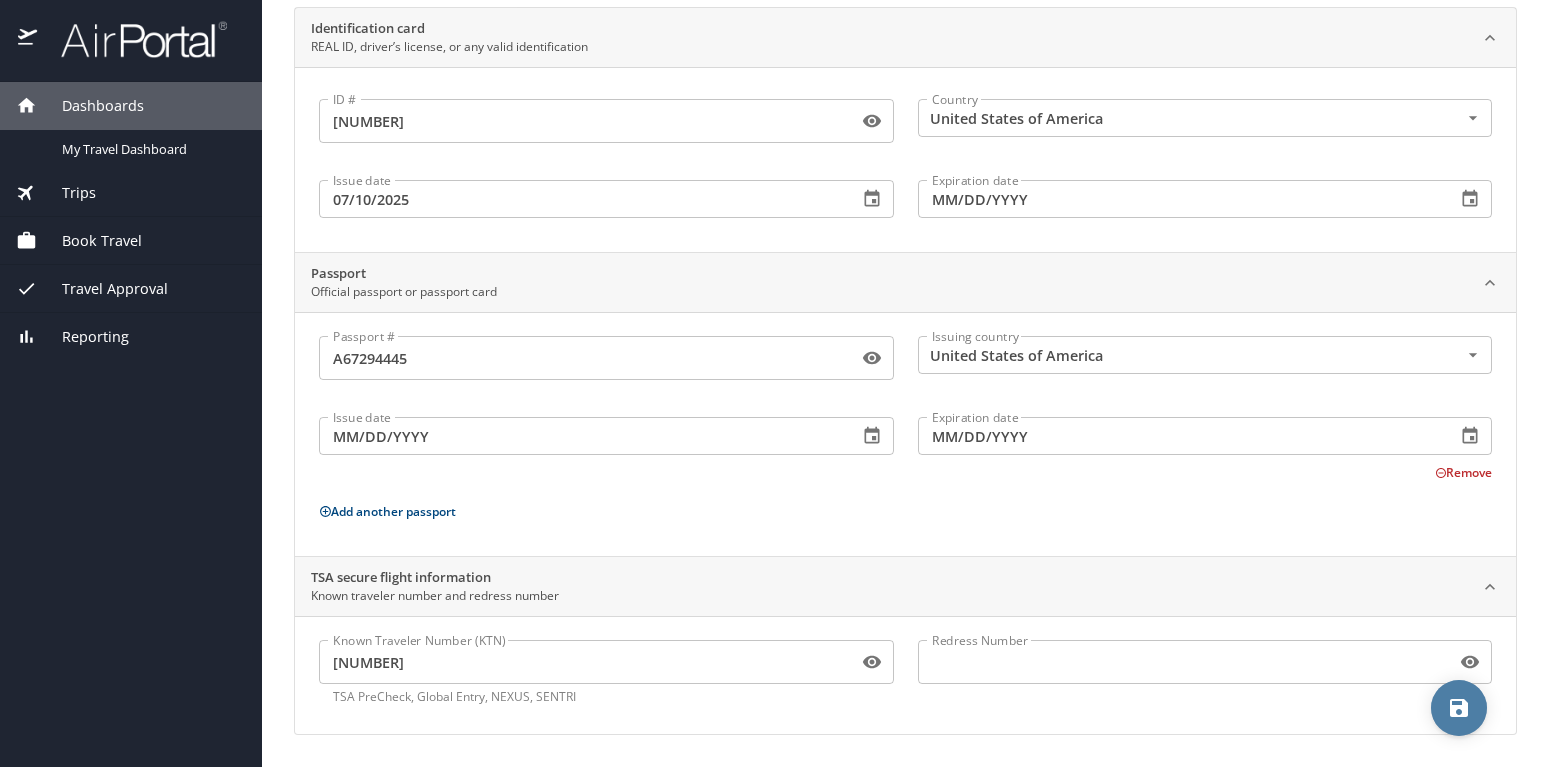click 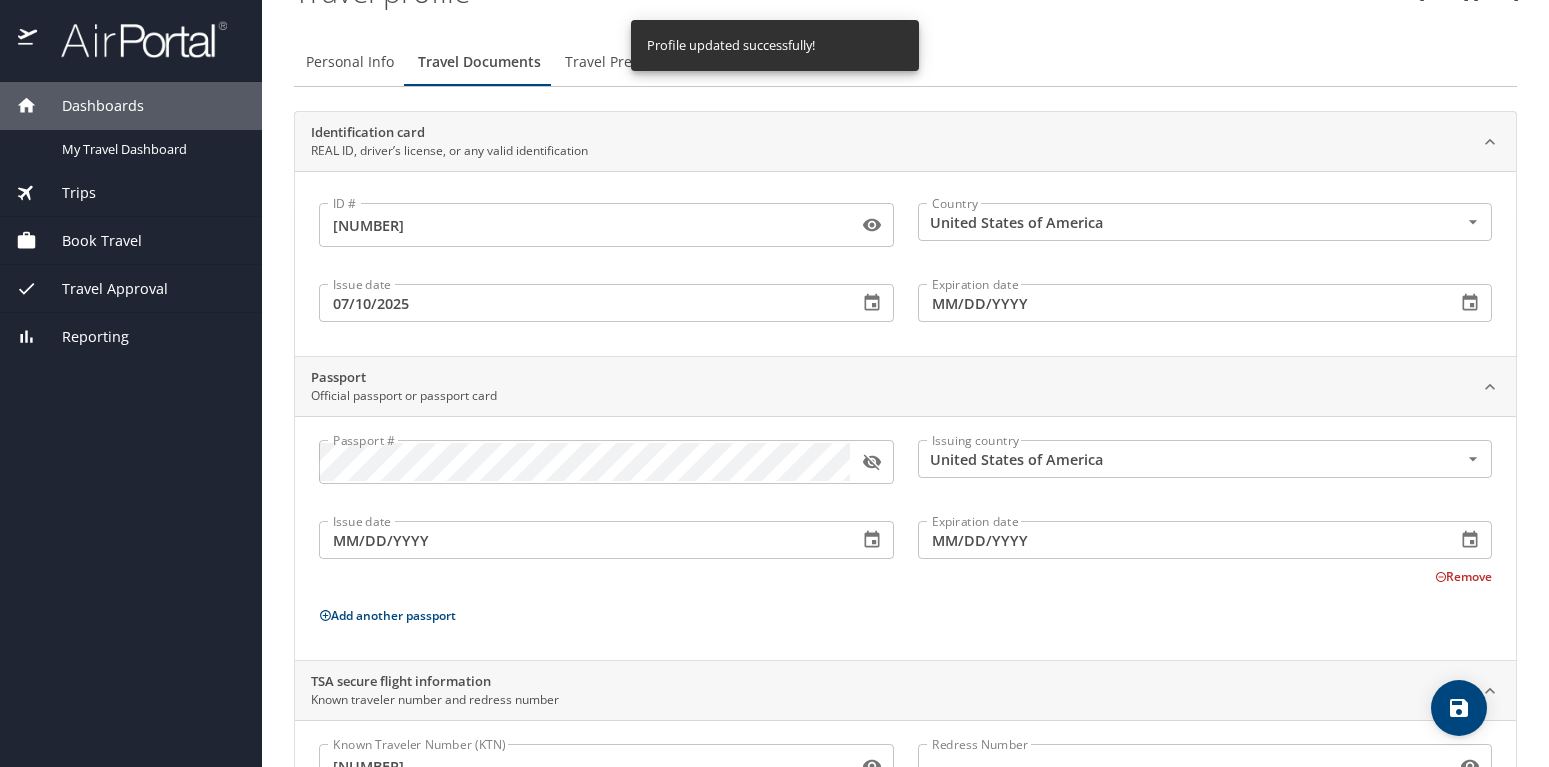 scroll, scrollTop: 0, scrollLeft: 0, axis: both 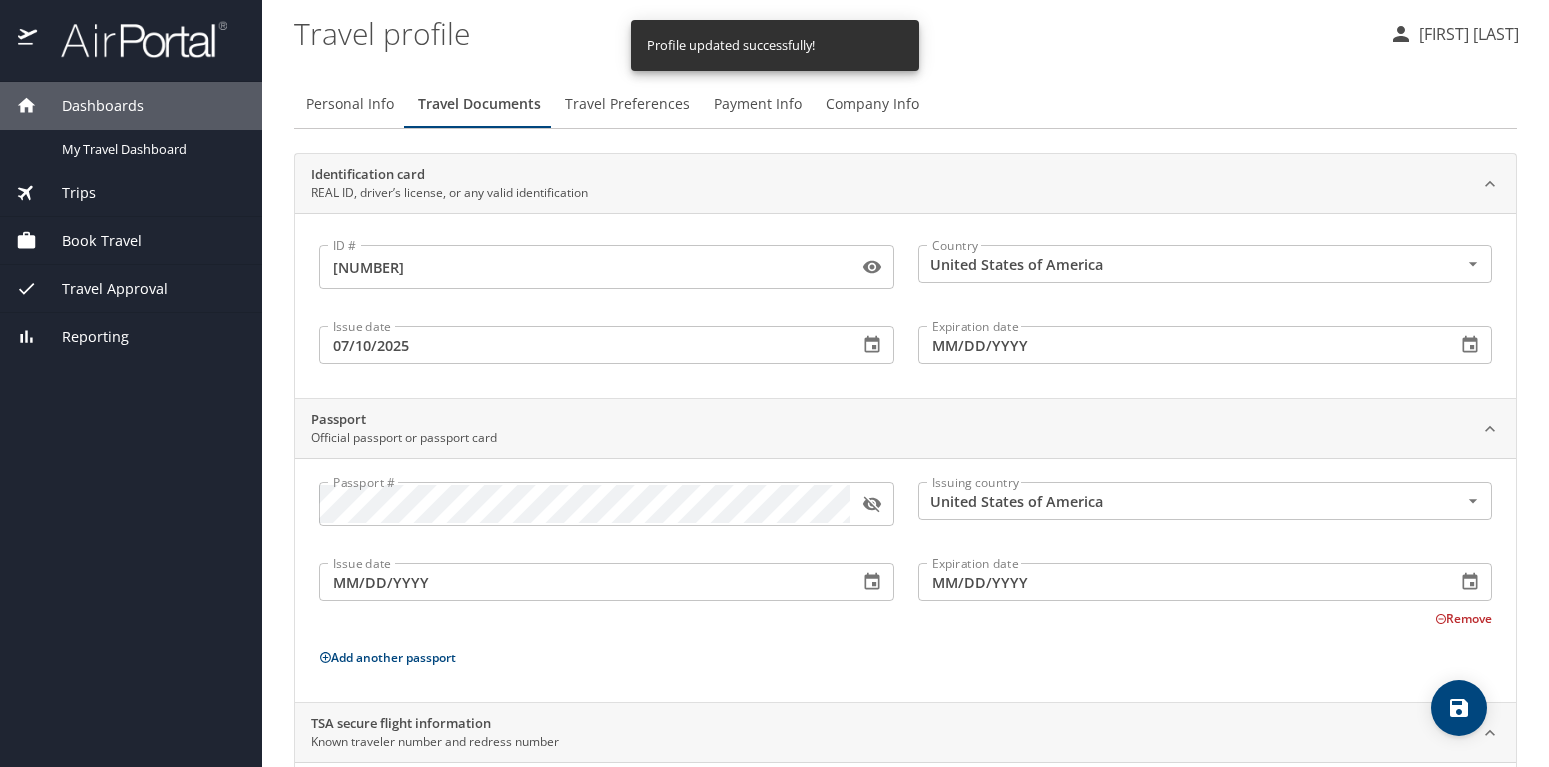 click on "Travel Preferences" at bounding box center [627, 104] 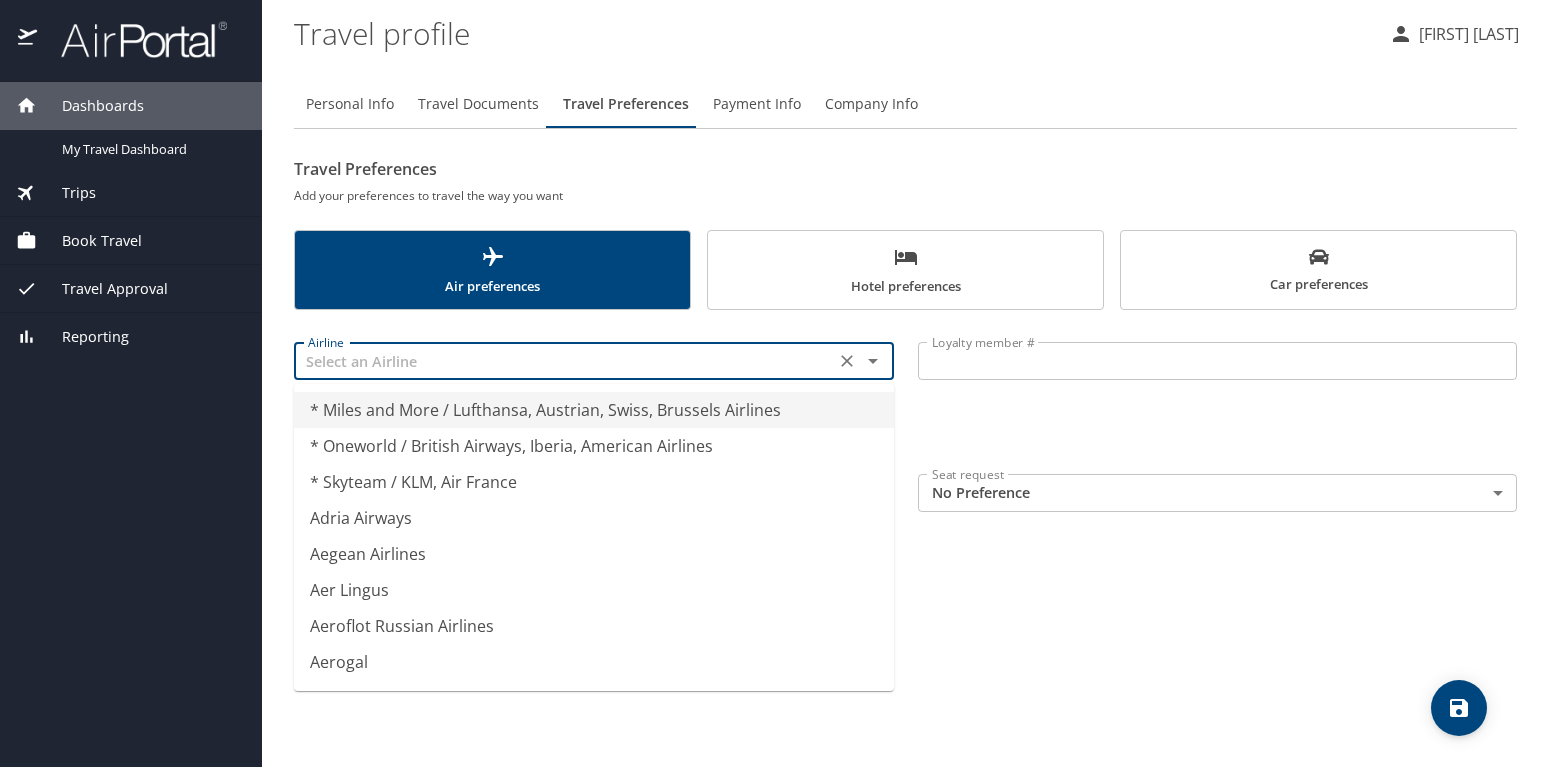 click at bounding box center [564, 361] 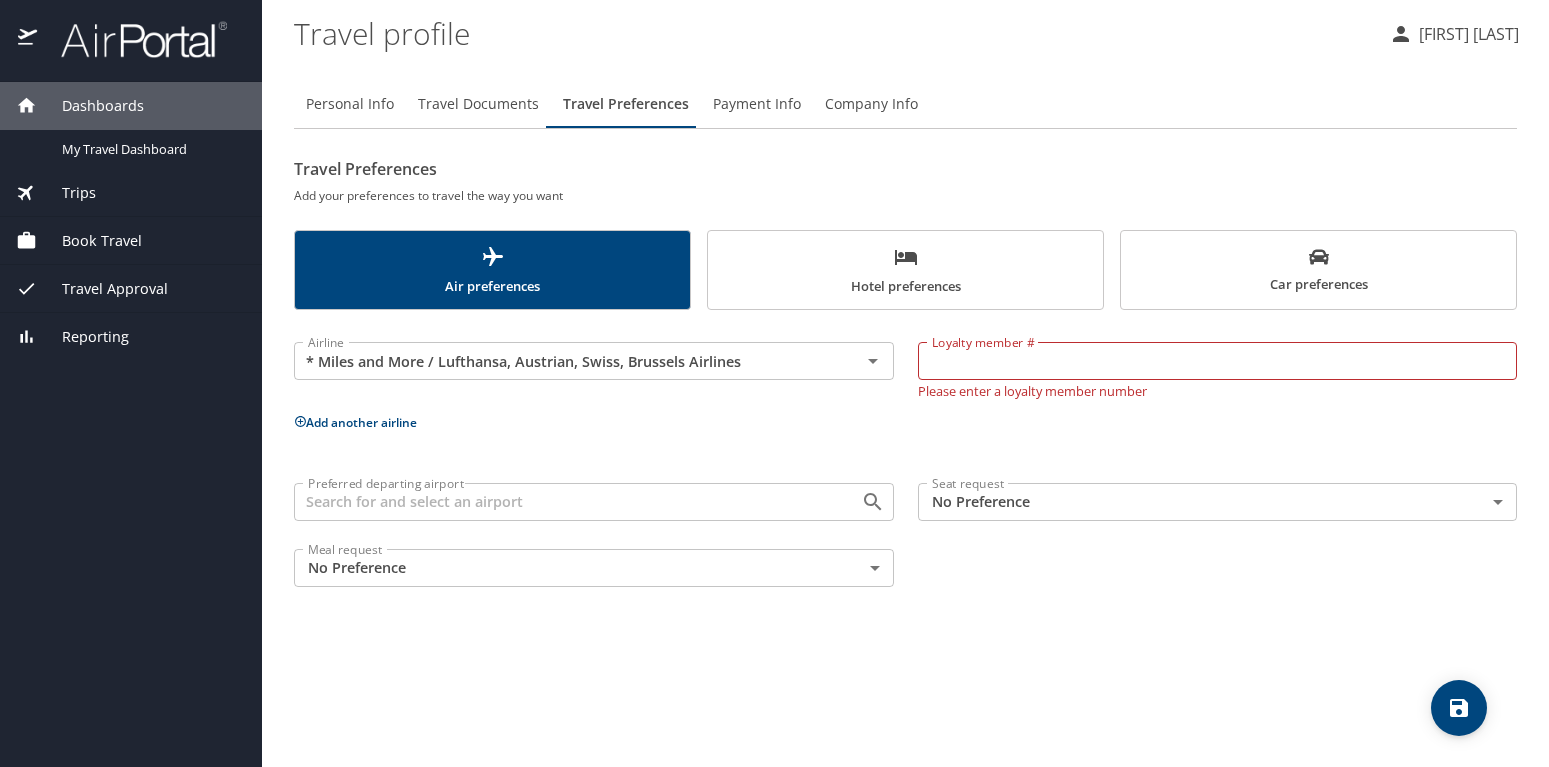 type on "* Miles and More / Lufthansa, Austrian, Swiss, Brussels Airlines" 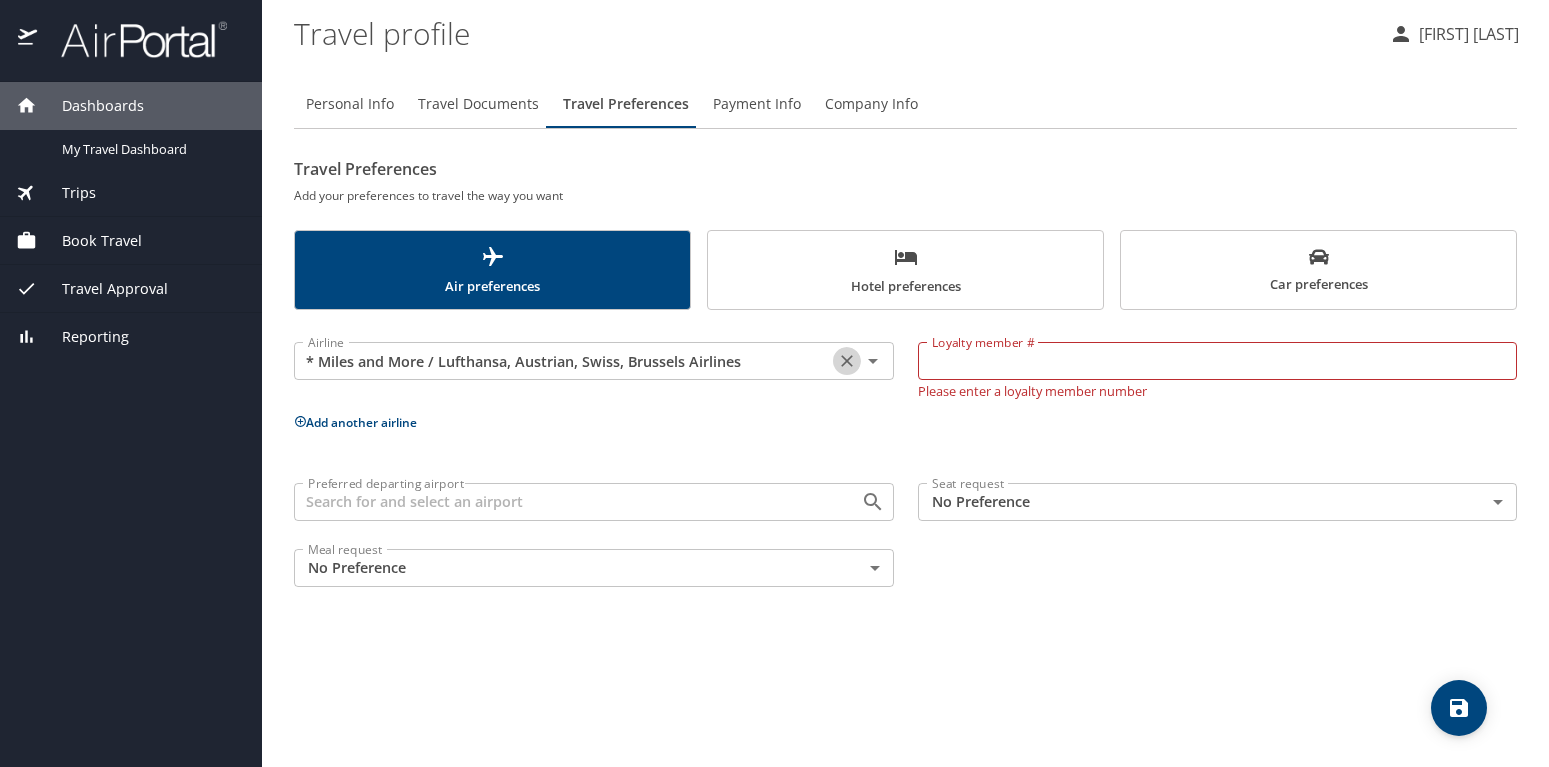 click 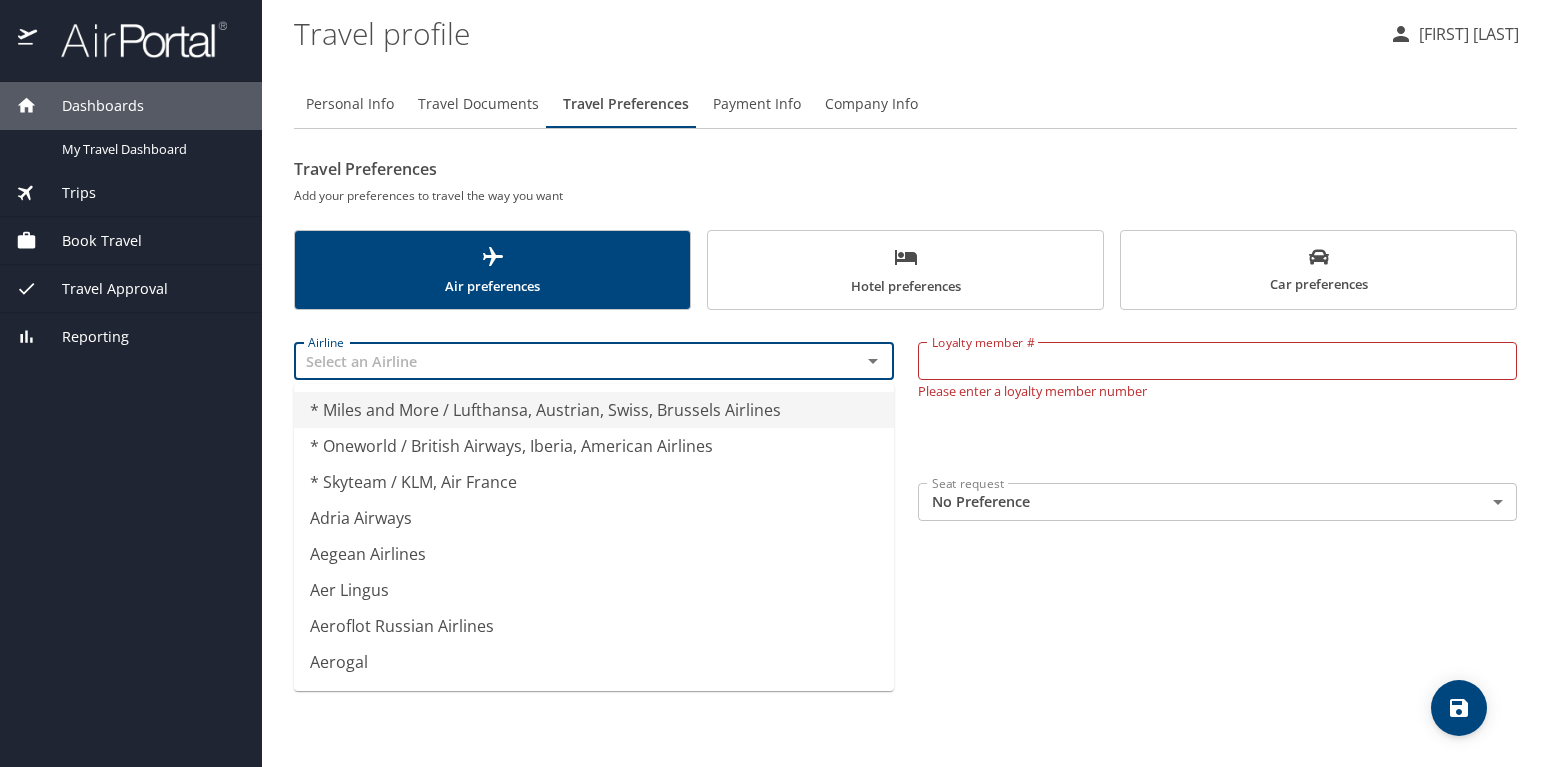 click at bounding box center (564, 361) 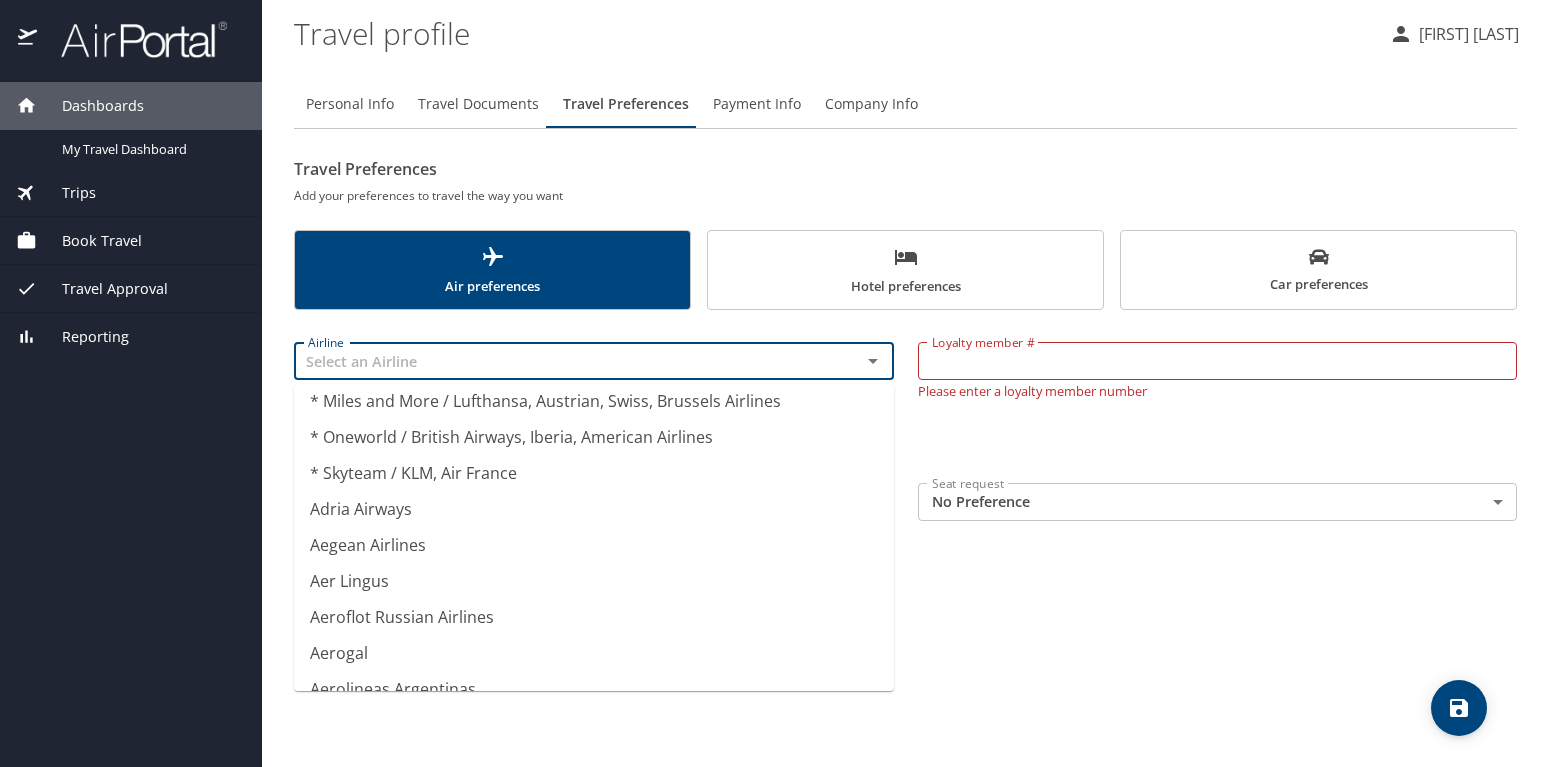scroll, scrollTop: 0, scrollLeft: 0, axis: both 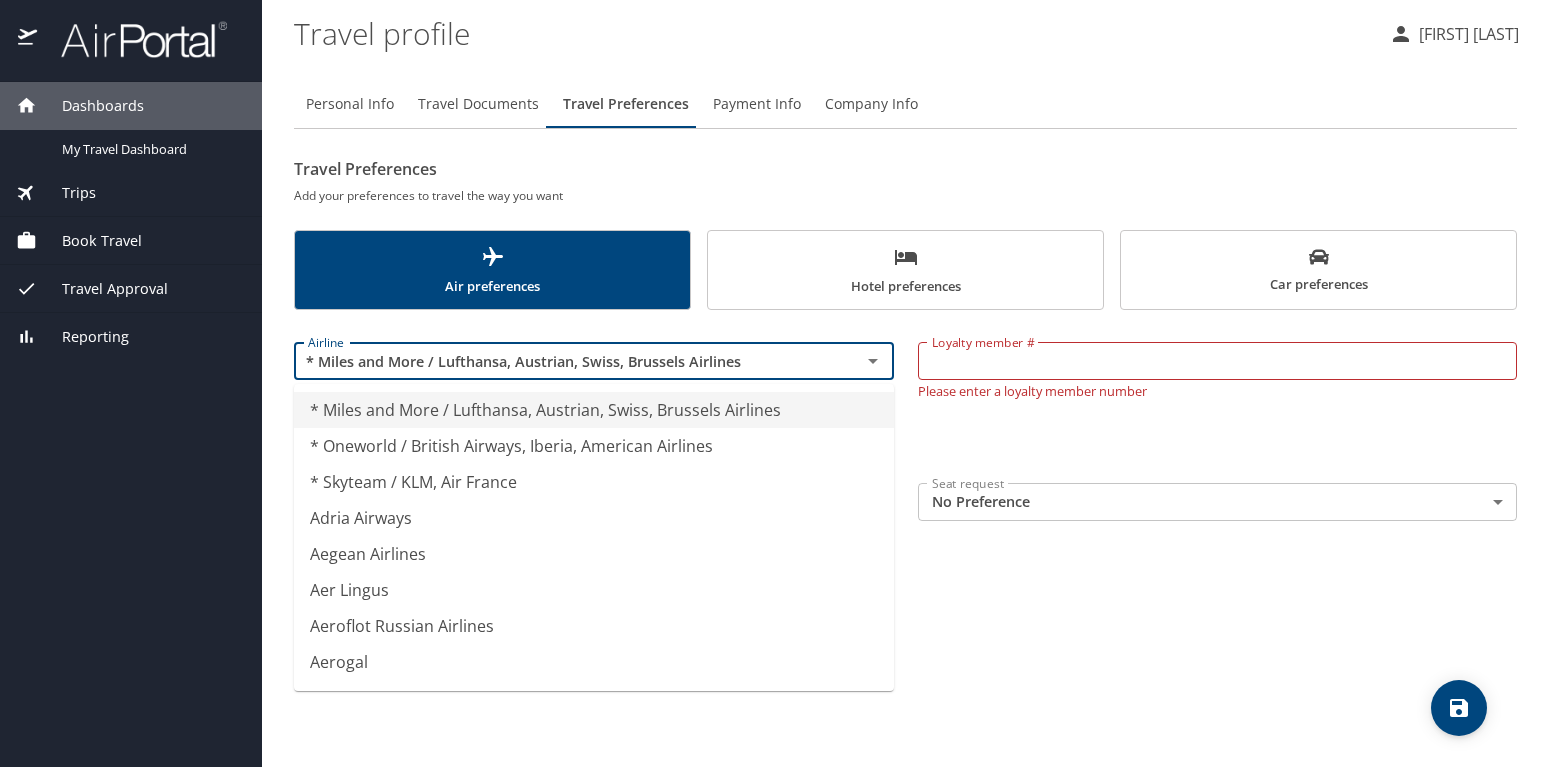 click on "Travel Preferences Add your preferences to travel the way you want Air preferences Hotel preferences Car preferences Airline * Miles and More / Lufthansa, Austrian, Swiss, Brussels Airlines Airline   Loyalty member # Loyalty member # Please enter a loyalty member number  Add another airline Preferred departing airport Preferred departing airport   Seat request No Preference NotApplicable Seat request   Meal request No Preference NotApplicable Meal request" at bounding box center (905, 376) 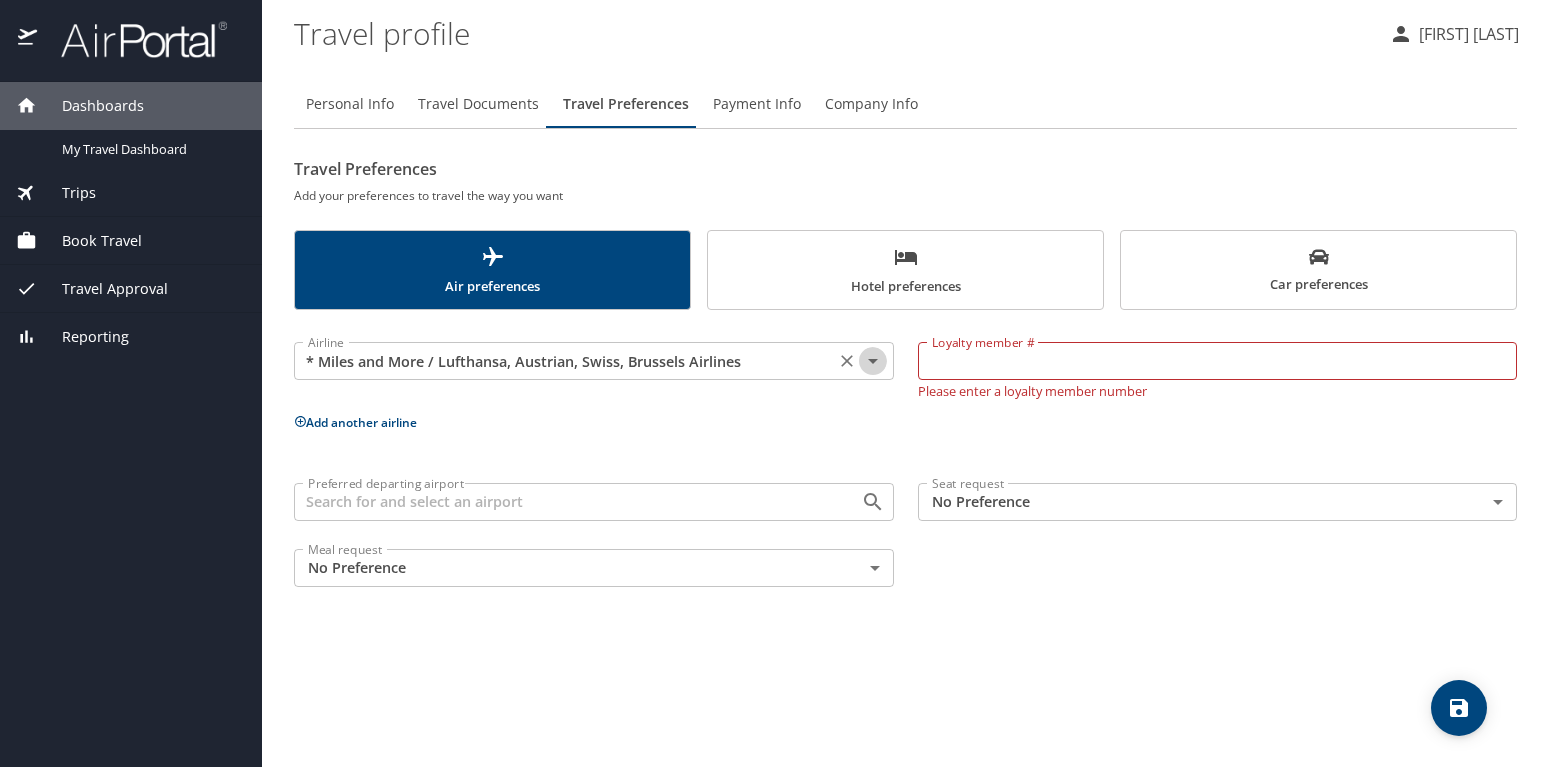 click 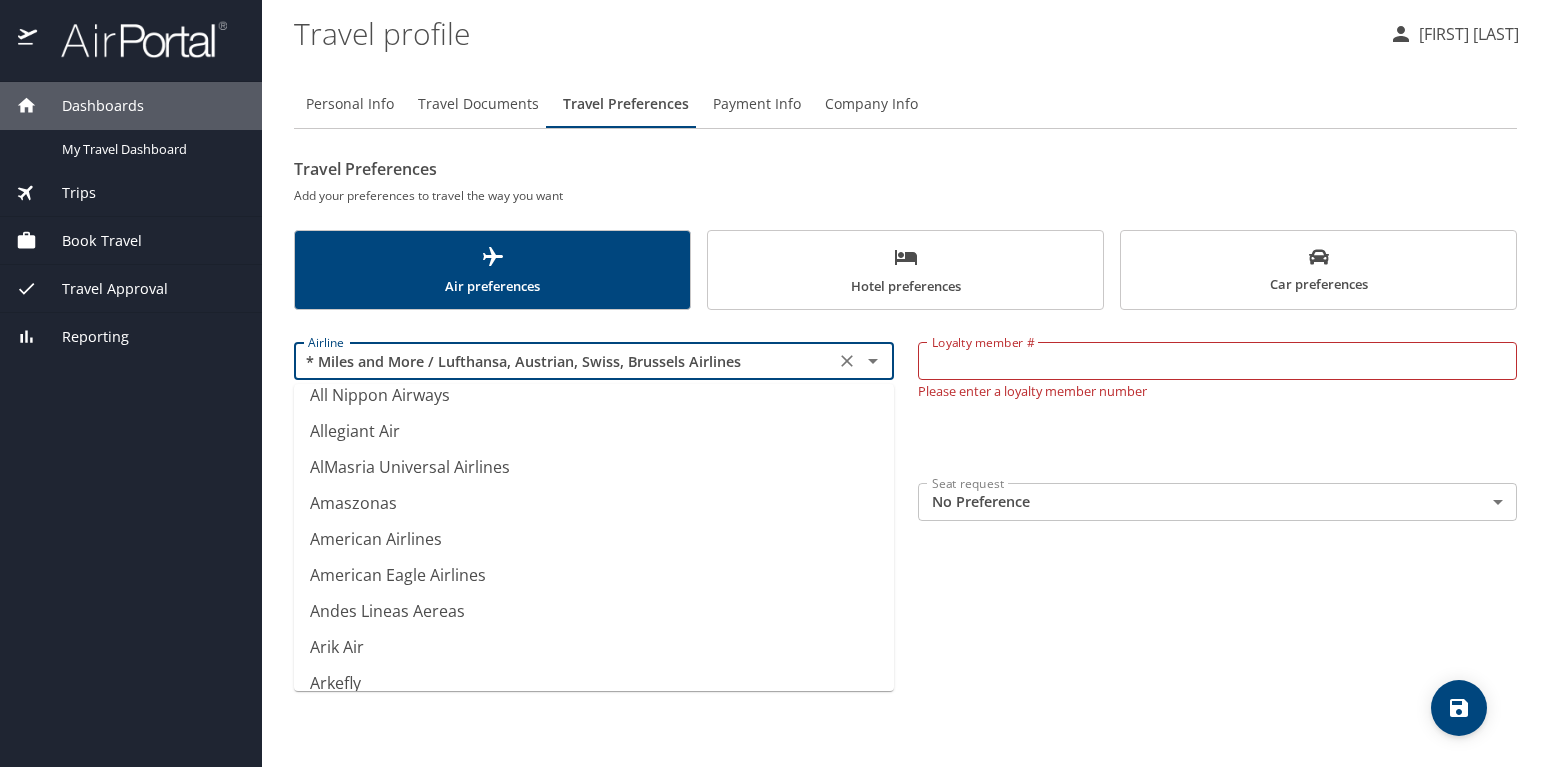 scroll, scrollTop: 2904, scrollLeft: 0, axis: vertical 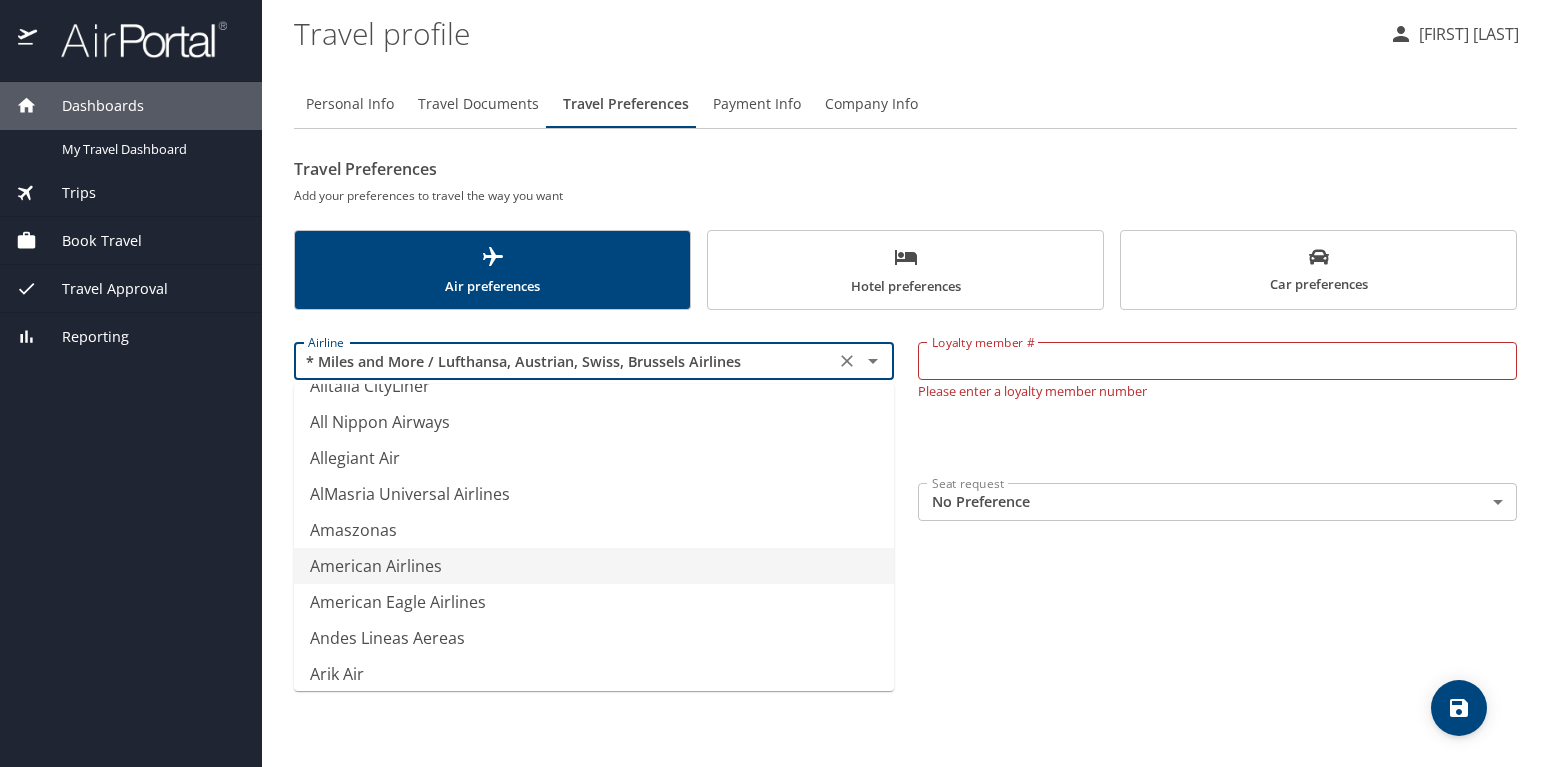 click on "American Airlines" at bounding box center (594, 566) 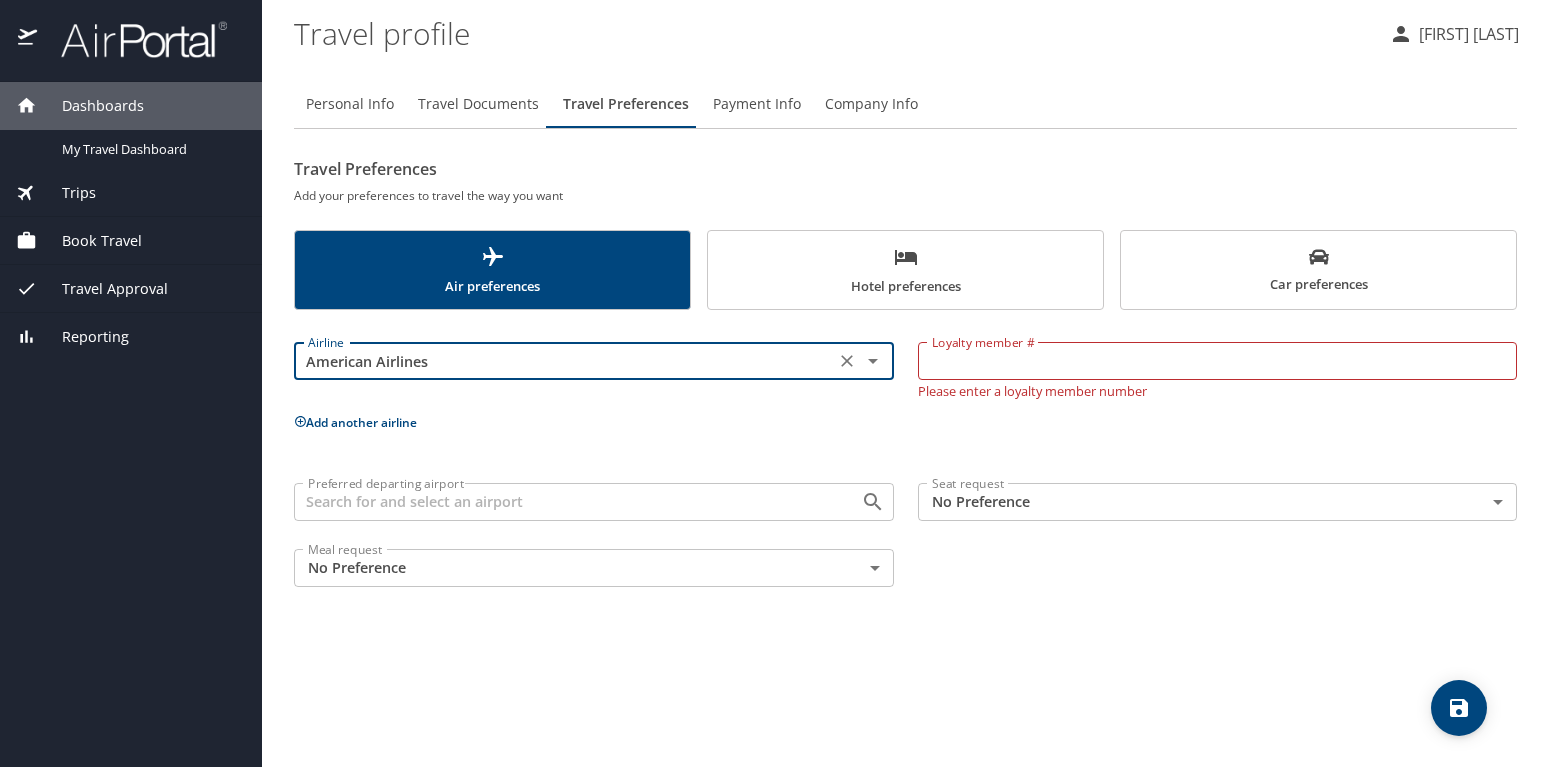 click on "Loyalty member #" at bounding box center (1218, 361) 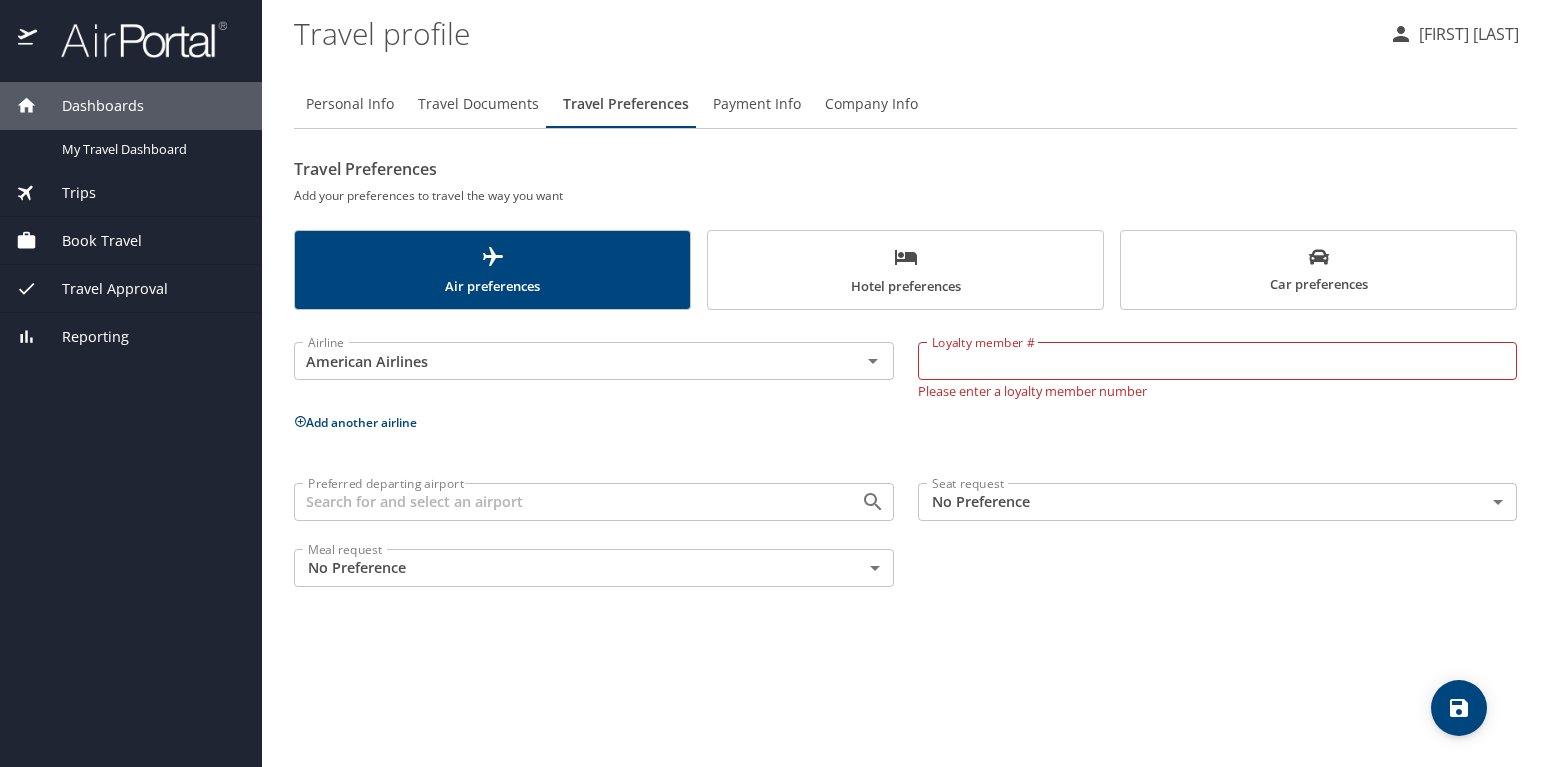 click on "Airline American Airlines Airline   Loyalty member # Loyalty member # Please enter a loyalty member number  Add another airline Preferred departing airport Preferred departing airport   Seat request No Preference NotApplicable Seat request   Meal request No Preference NotApplicable Meal request" at bounding box center [905, 460] 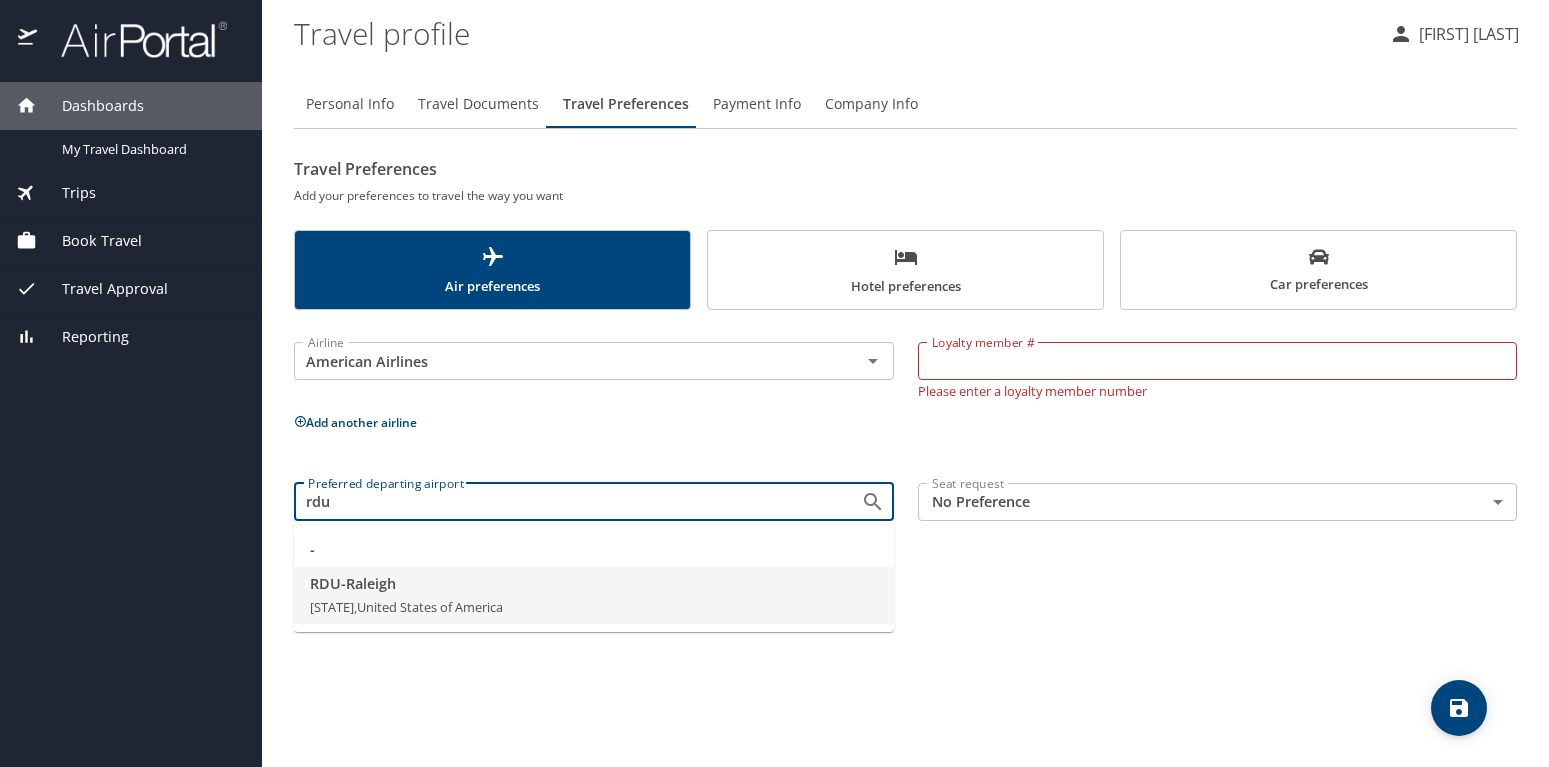 click on "RDU  -  Raleigh North Carolina,  United States of America" at bounding box center (594, 596) 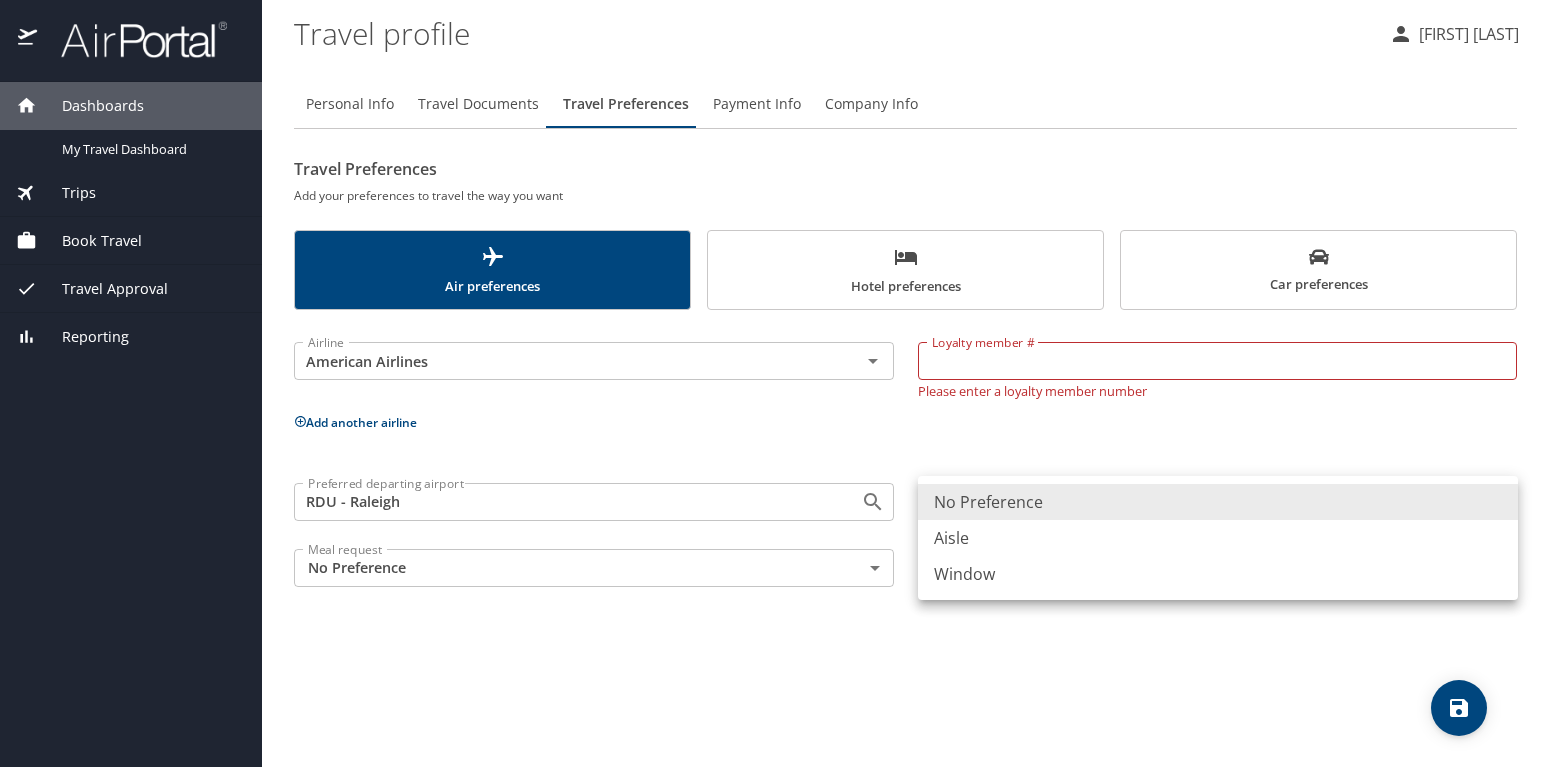 click on "Dashboards My Travel Dashboard Trips Current / Future Trips Past Trips Trips Missing Hotel Book Travel Request Agent Booking Approval Request (Beta) Book/Manage Online Trips Travel Approval Pending Trip Approvals Approved Trips Canceled Trips Approvals (Beta) Reporting Travel profile Curtis Miller Personal Info Travel Documents Travel Preferences Payment Info Company Info Travel Preferences Add your preferences to travel the way you want Air preferences Hotel preferences Car preferences Airline American Airlines Airline   Loyalty member # Loyalty member # Please enter a loyalty member number  Add another airline Preferred departing airport RDU - Raleigh Preferred departing airport   Seat request No Preference NotApplicable Seat request   Meal request No Preference NotApplicable Meal request My settings Travel agency contacts View travel profile Give feedback Sign out No Preference Aisle Window" at bounding box center [774, 383] 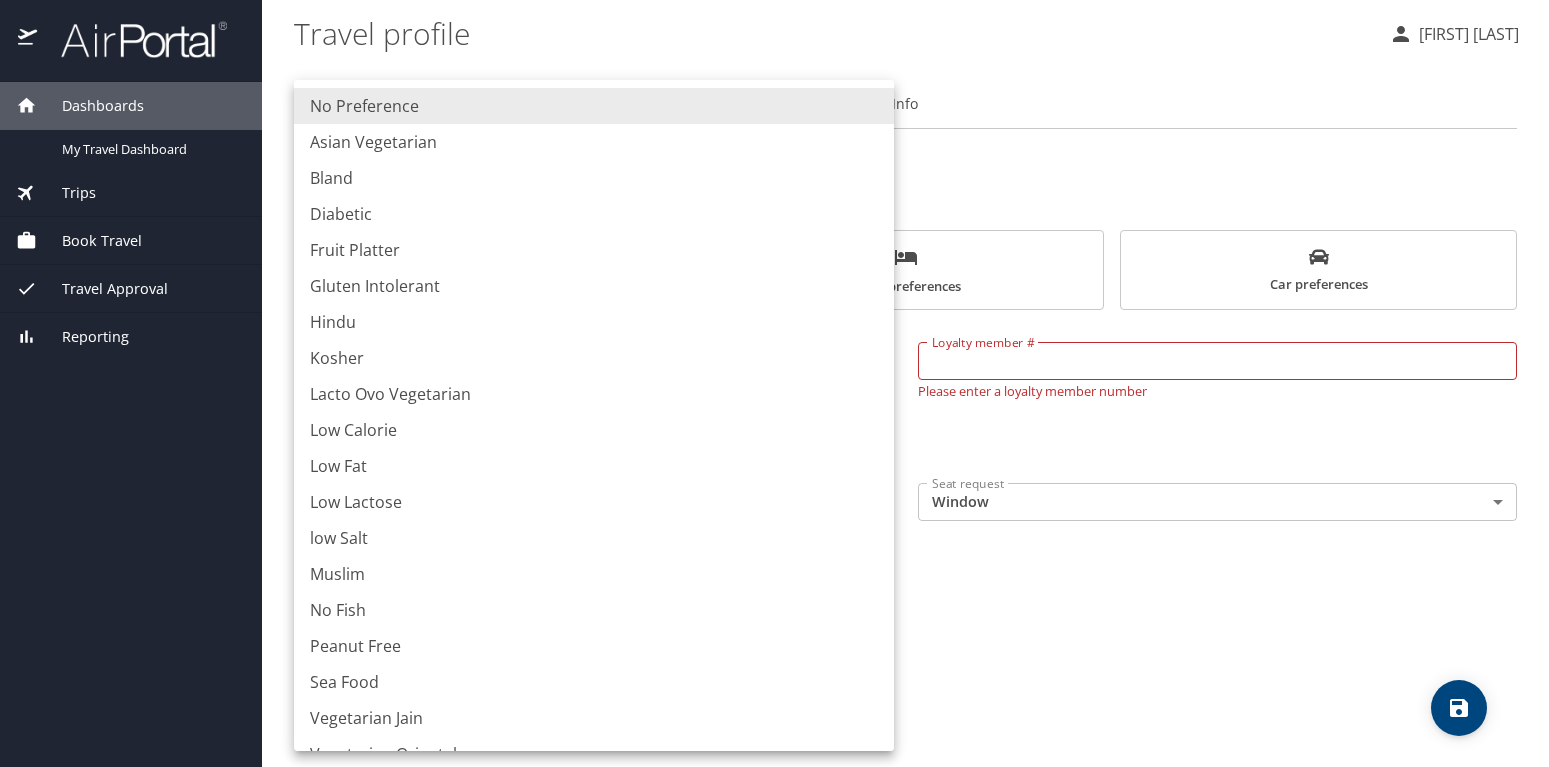 click on "Dashboards My Travel Dashboard Trips Current / Future Trips Past Trips Trips Missing Hotel Book Travel Request Agent Booking Approval Request (Beta) Book/Manage Online Trips Travel Approval Pending Trip Approvals Approved Trips Canceled Trips Approvals (Beta) Reporting Travel profile Curtis Miller Personal Info Travel Documents Travel Preferences Payment Info Company Info Travel Preferences Add your preferences to travel the way you want Air preferences Hotel preferences Car preferences Airline American Airlines Airline   Loyalty member # Loyalty member # Please enter a loyalty member number  Add another airline Preferred departing airport RDU - Raleigh Preferred departing airport   Seat request Window Window Seat request   Meal request No Preference NotApplicable Meal request My settings Travel agency contacts View travel profile Give feedback Sign out No Preference Asian Vegetarian Bland Diabetic Fruit Platter Gluten Intolerant Hindu Kosher Lacto Ovo Vegetarian Low Calorie Low Fat Low Lactose low Salt" at bounding box center (774, 383) 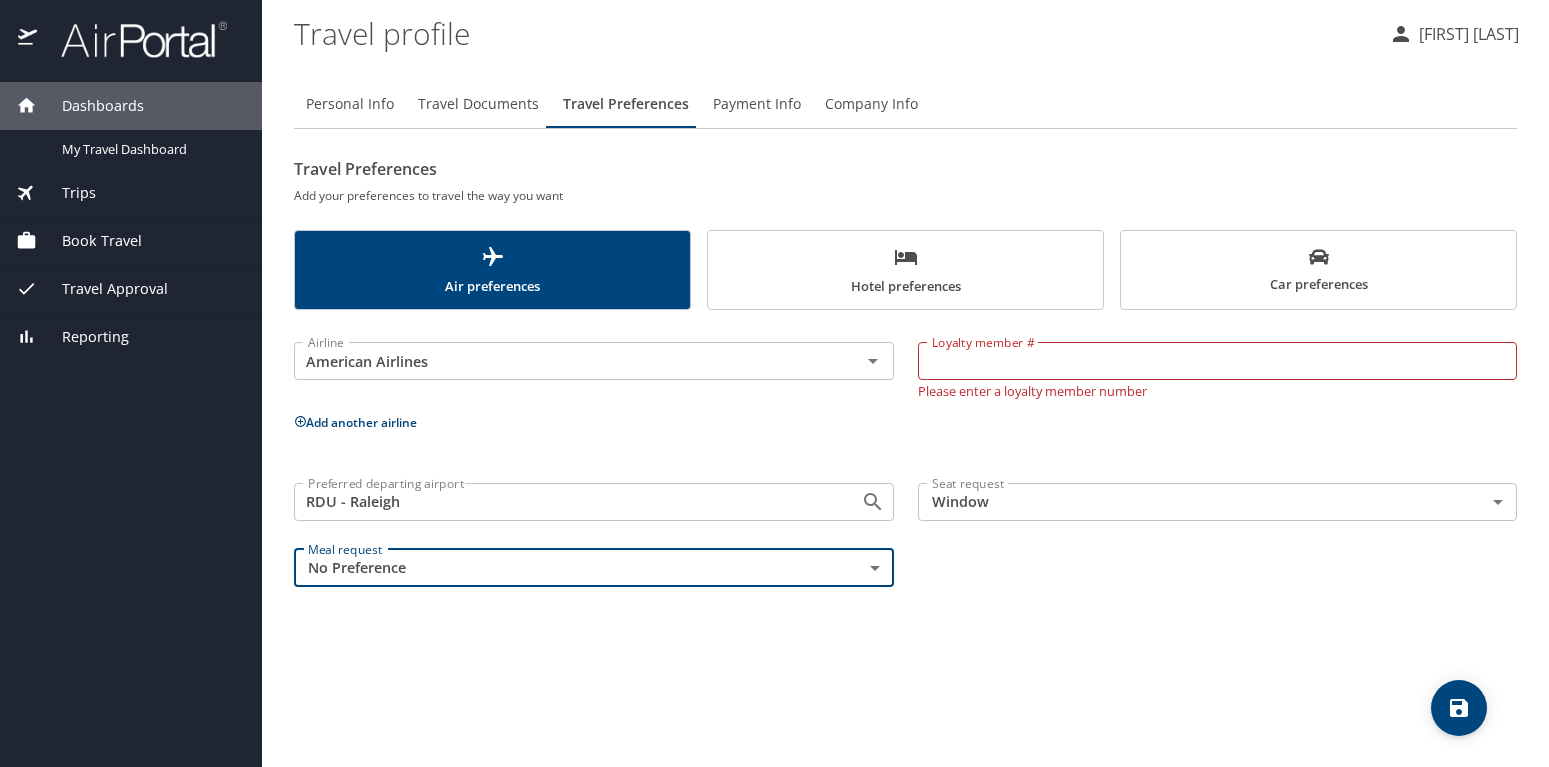 click 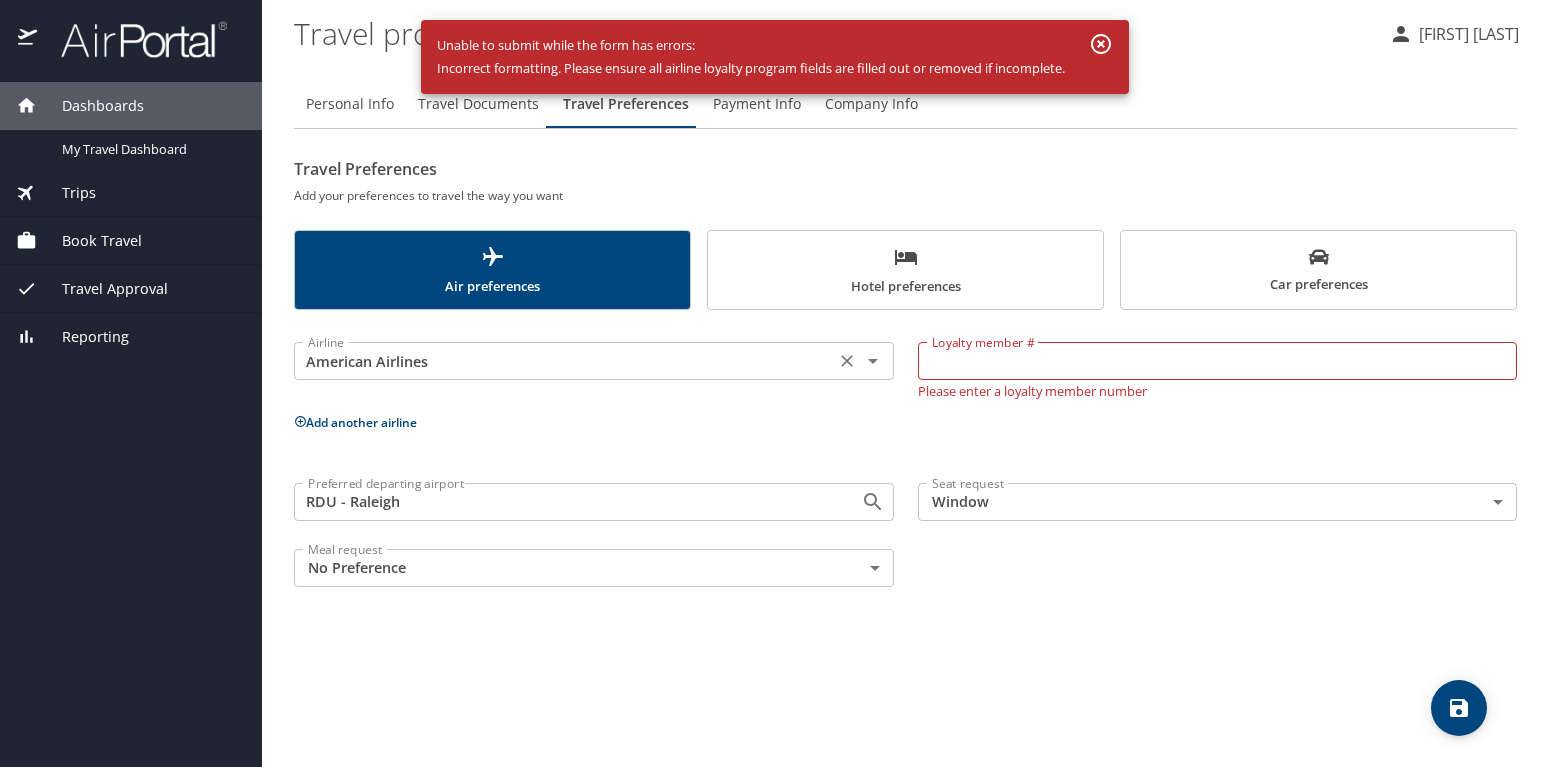 click 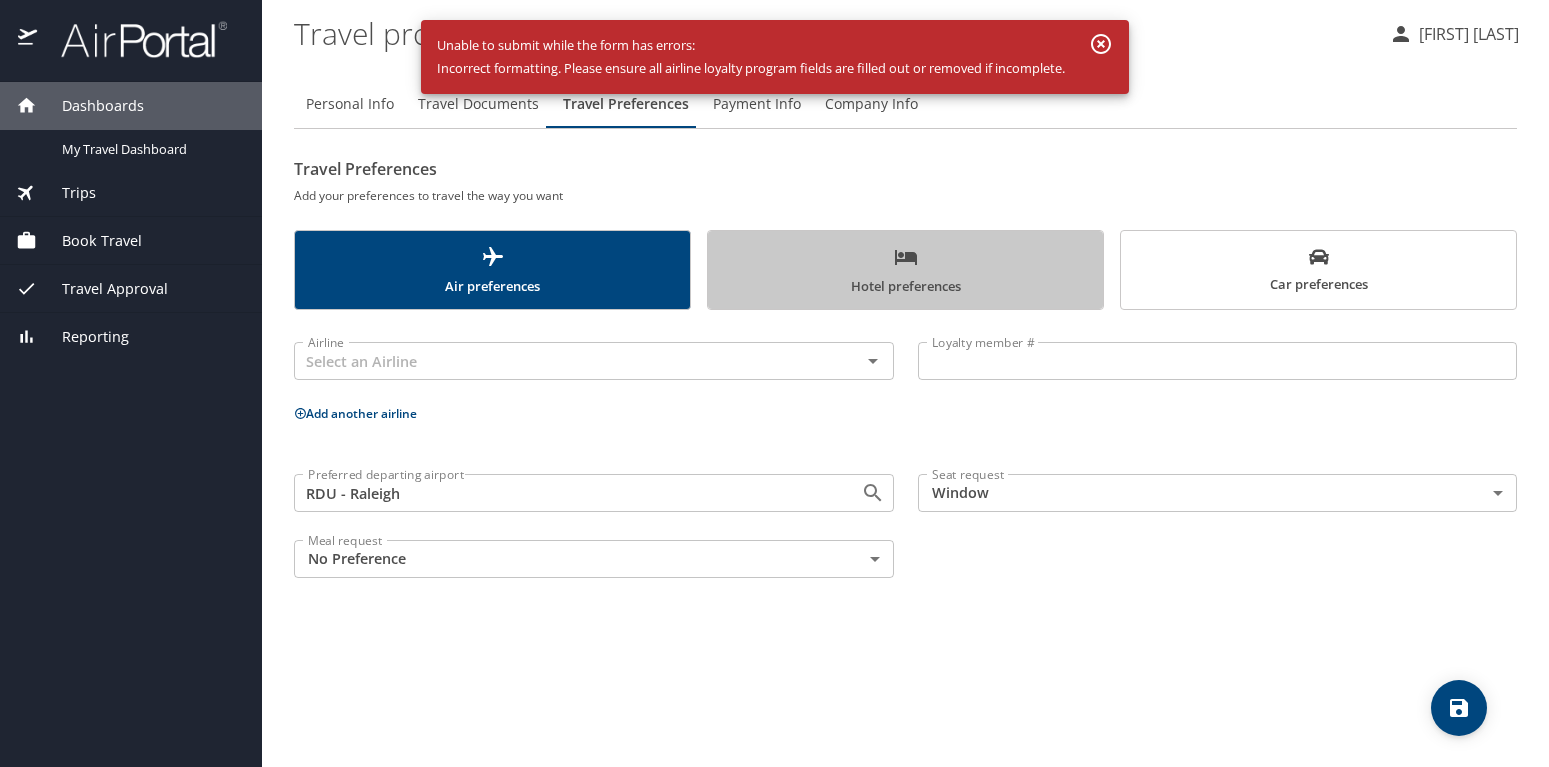 click on "Hotel preferences" at bounding box center (905, 271) 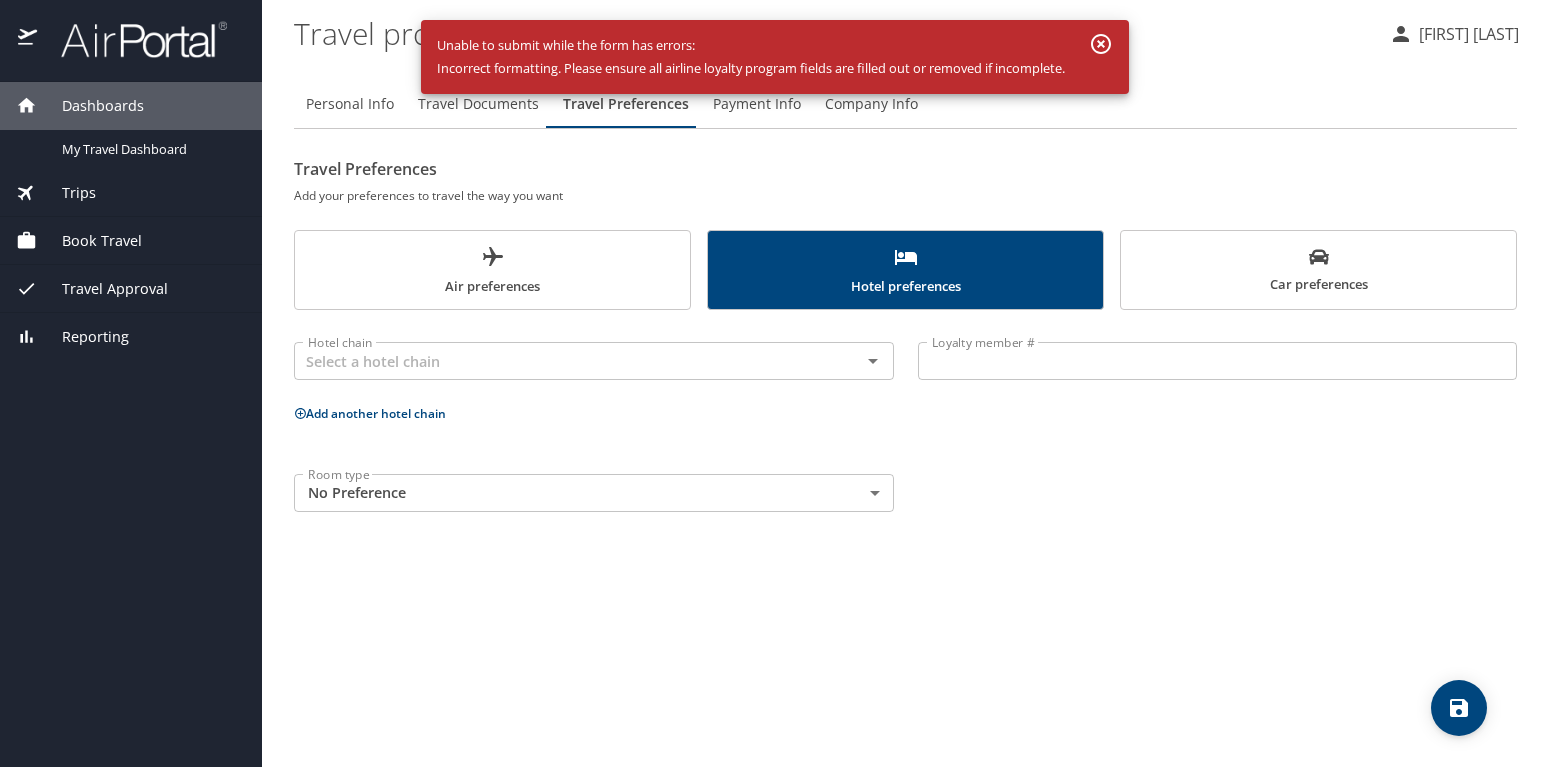 click on "Car preferences" at bounding box center [1318, 271] 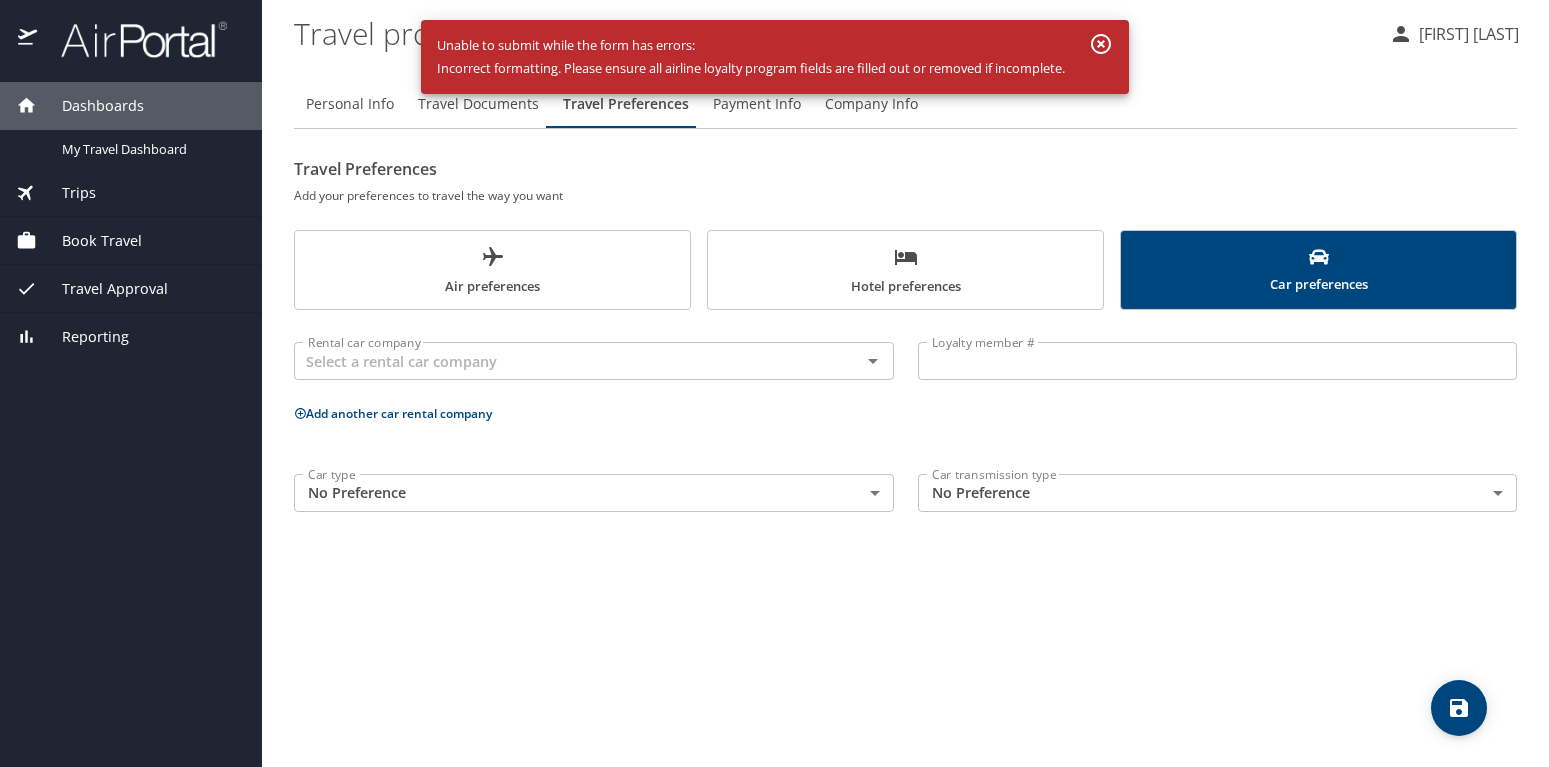 click on "Air preferences" at bounding box center [492, 271] 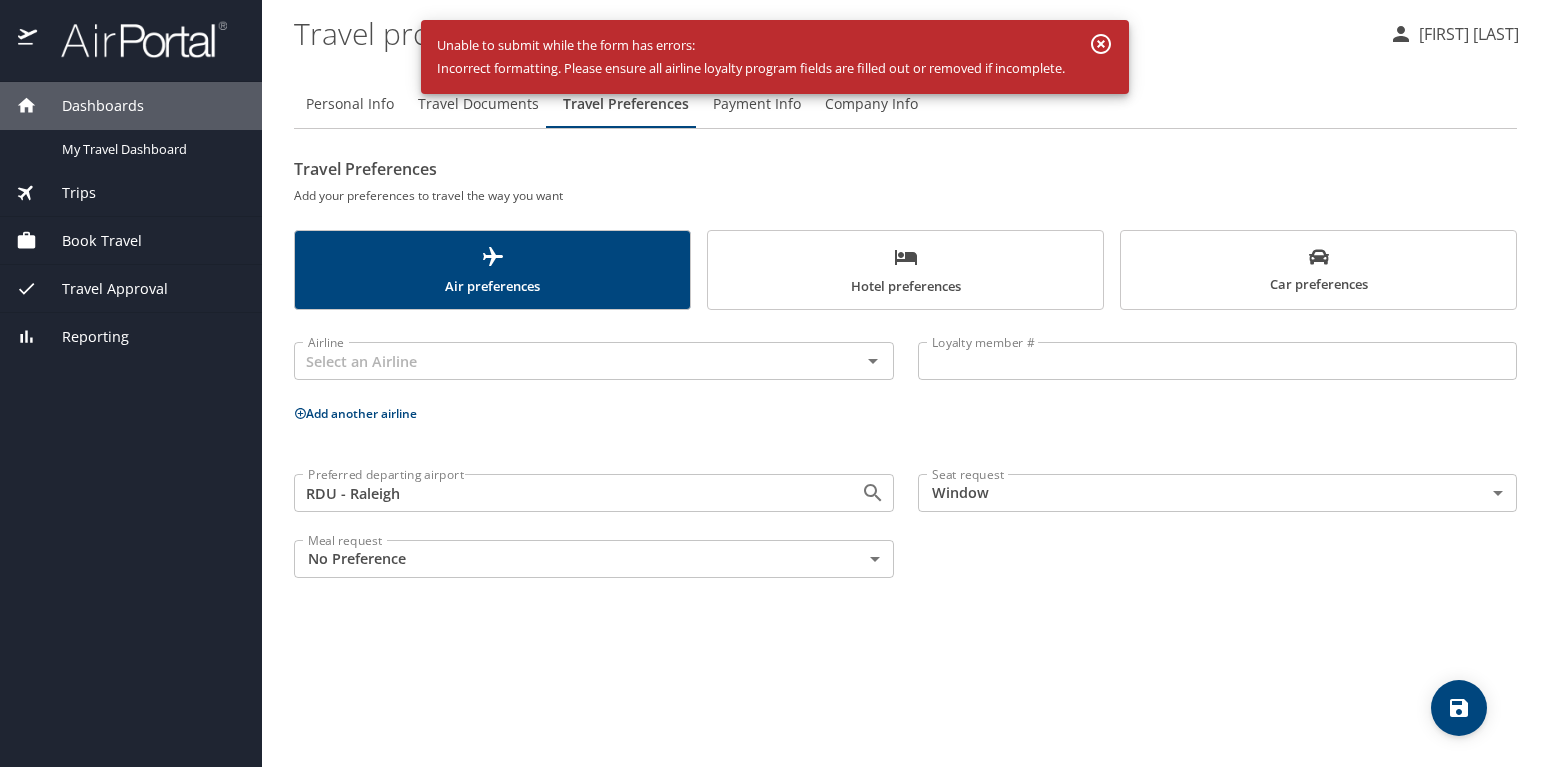 click on "Payment Info" at bounding box center [757, 104] 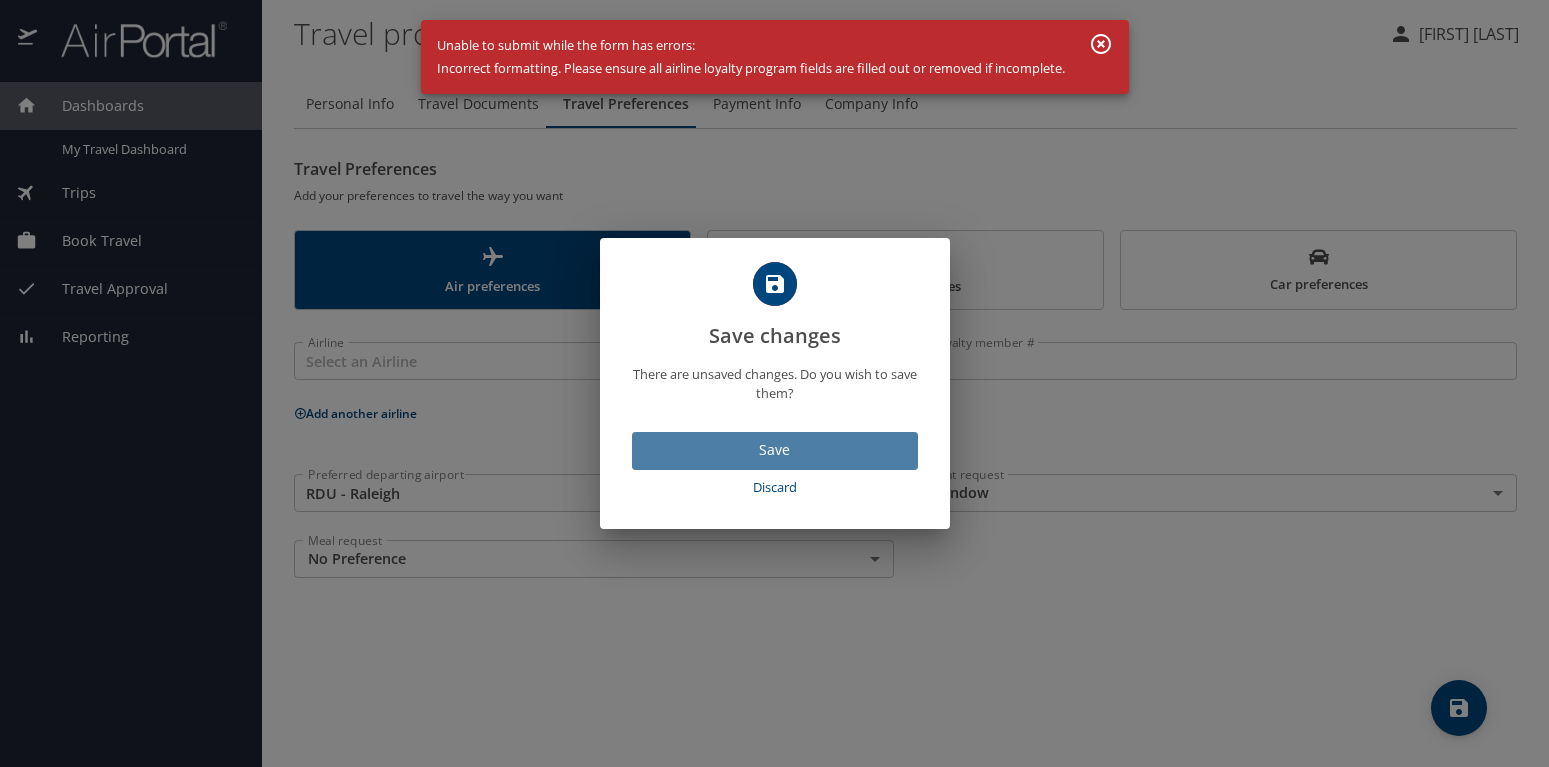 click on "Save" at bounding box center [775, 450] 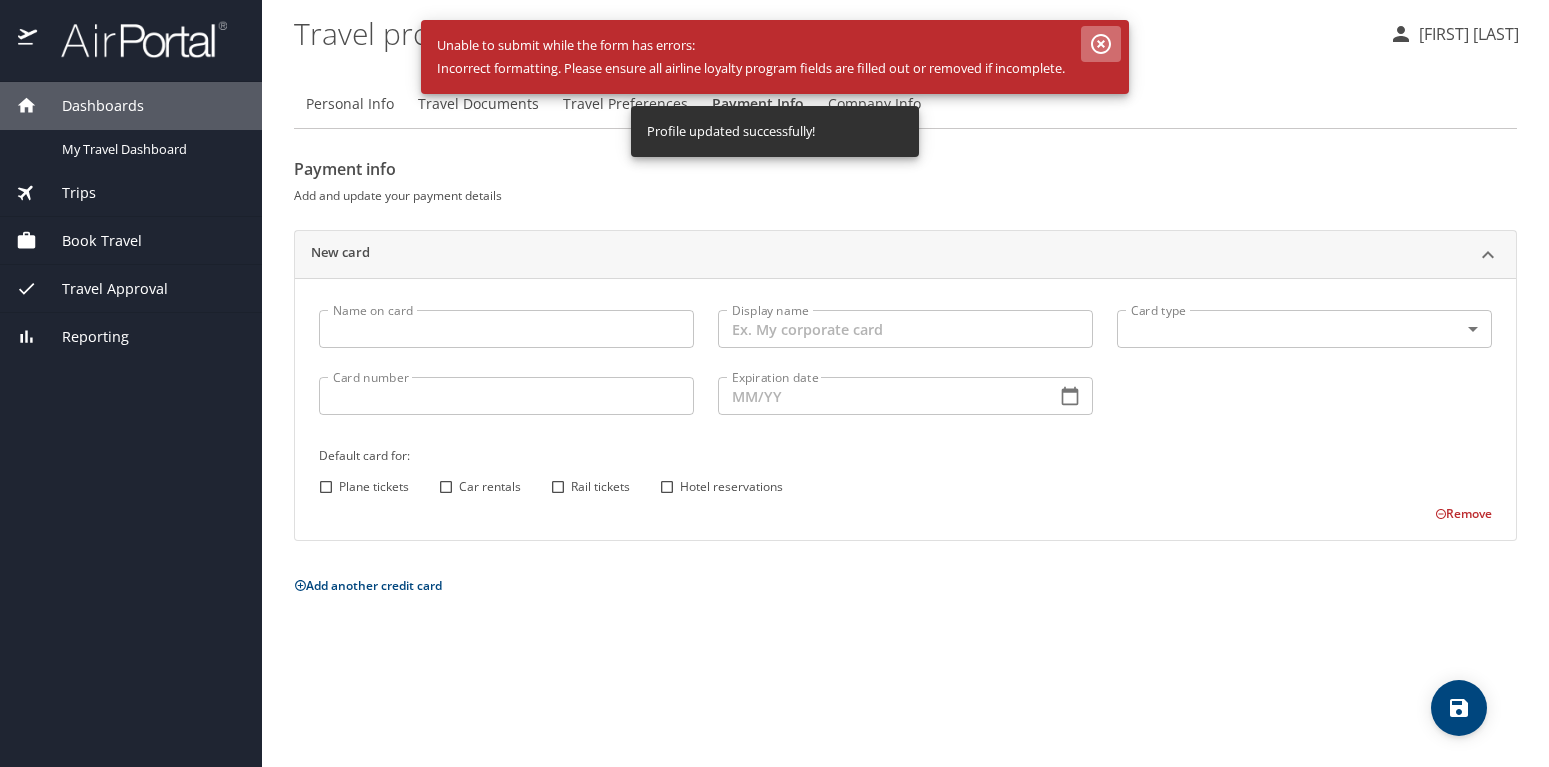 click 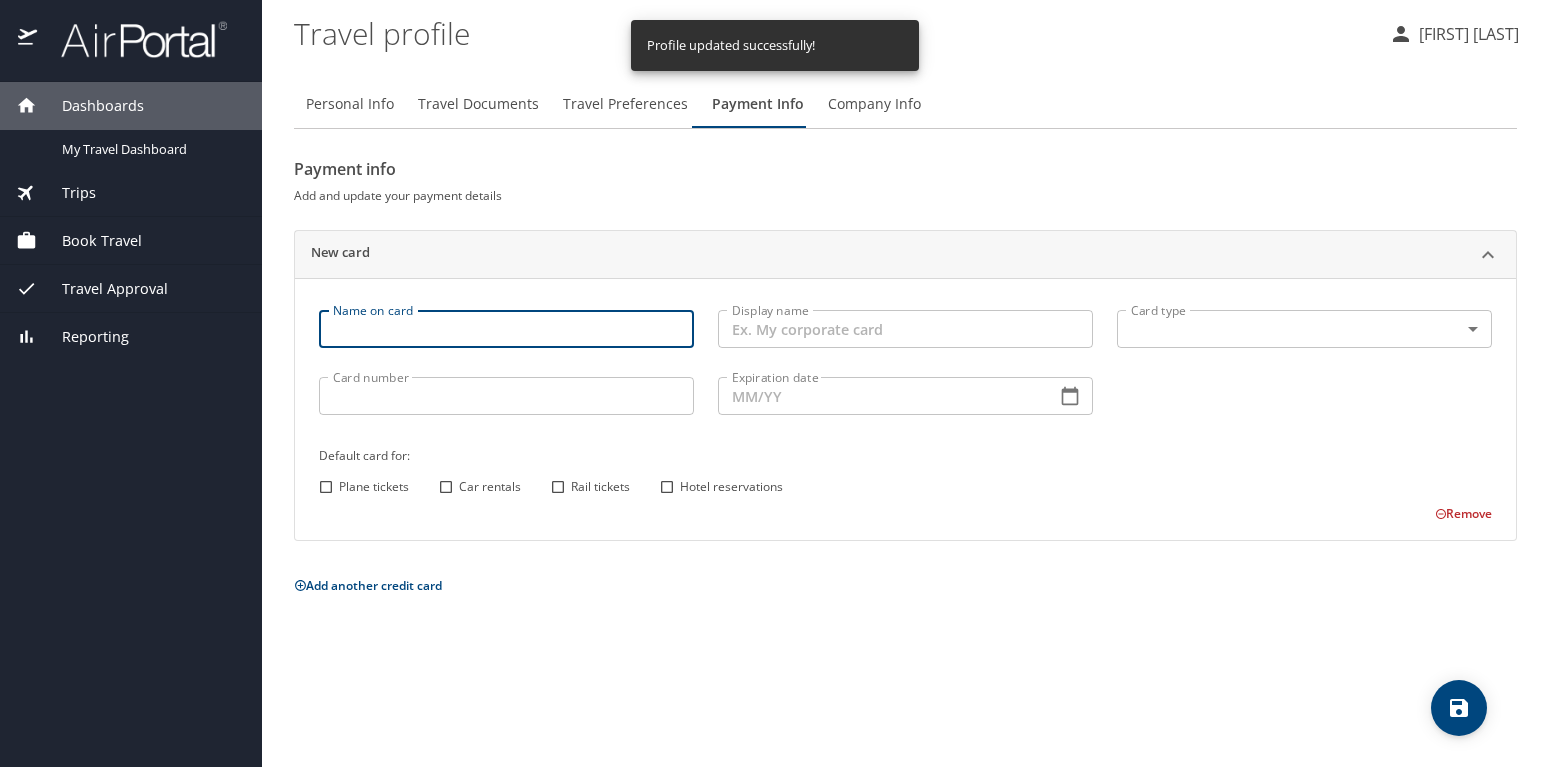 click on "Name on card" at bounding box center [506, 329] 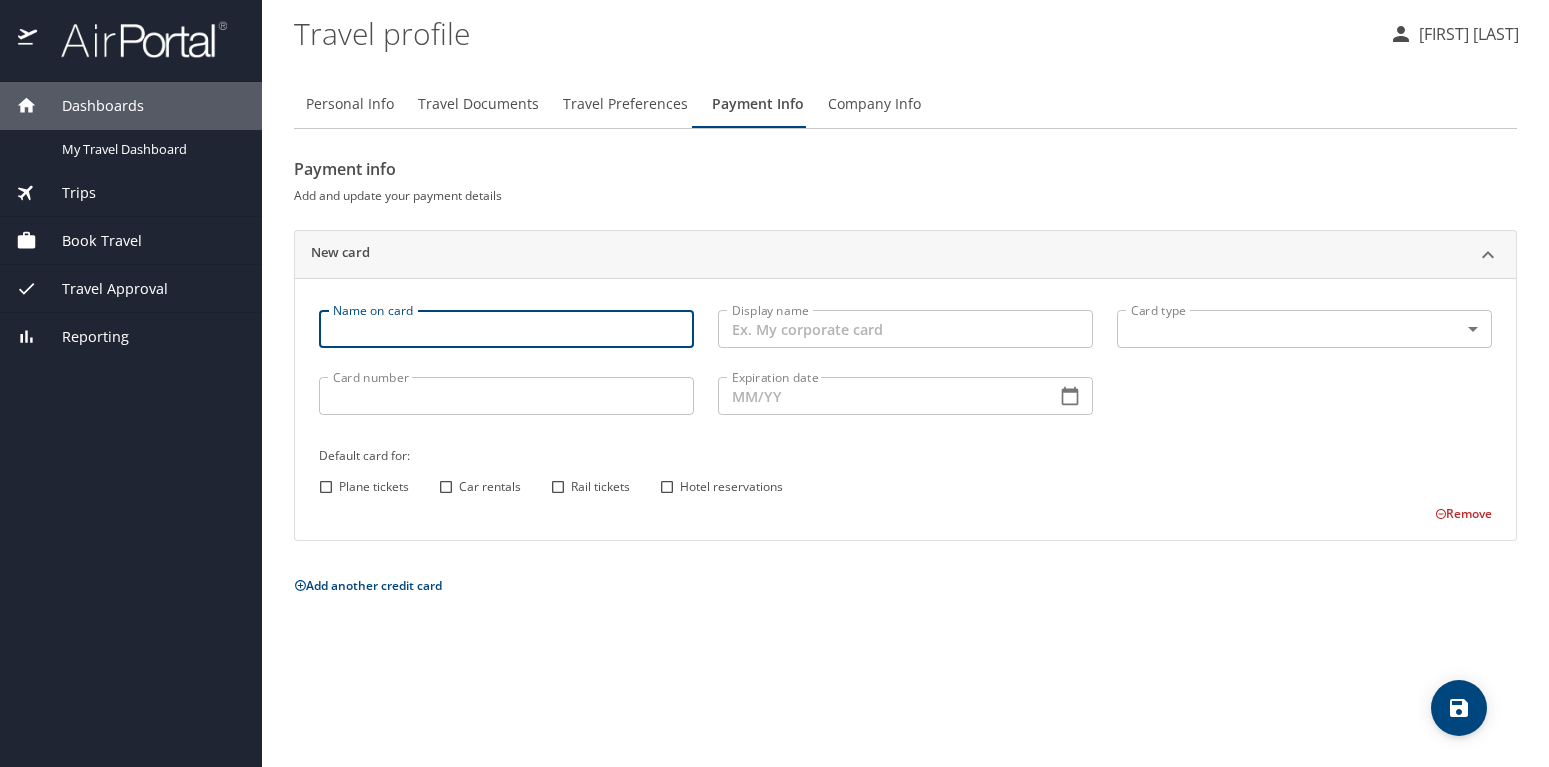 click on "Company Info" at bounding box center (874, 104) 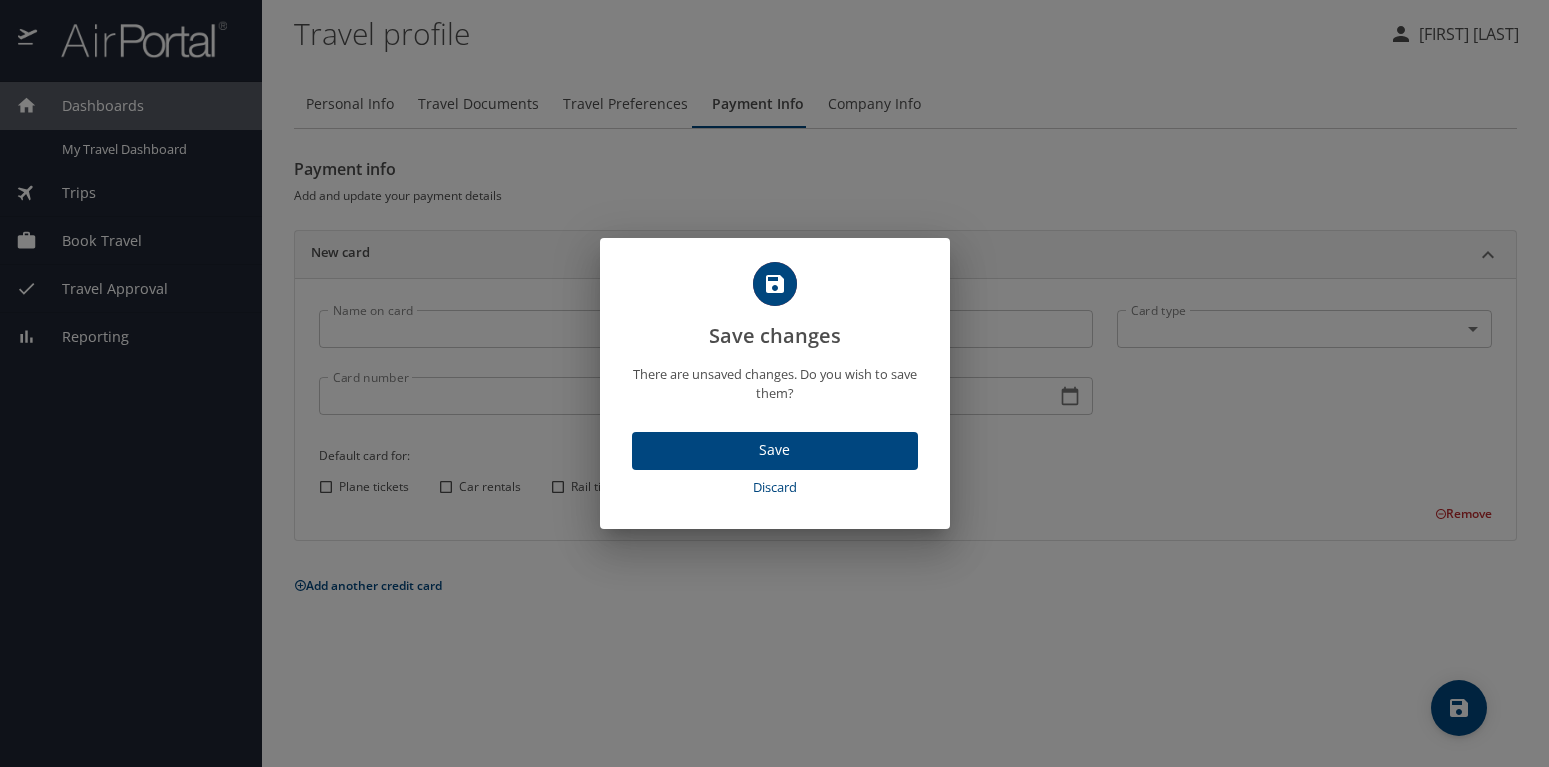 click on "Save" at bounding box center (775, 450) 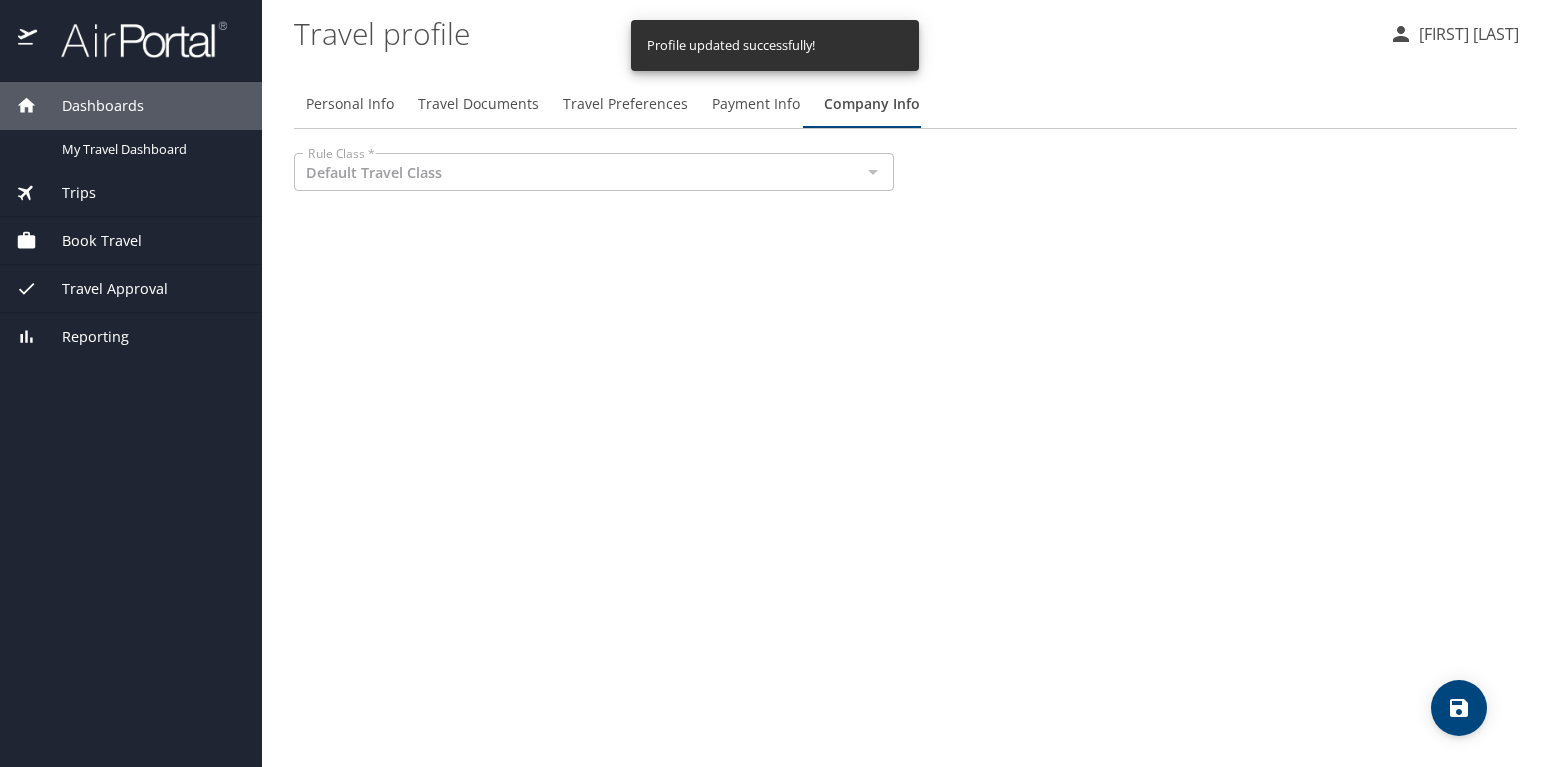 click at bounding box center (872, 172) 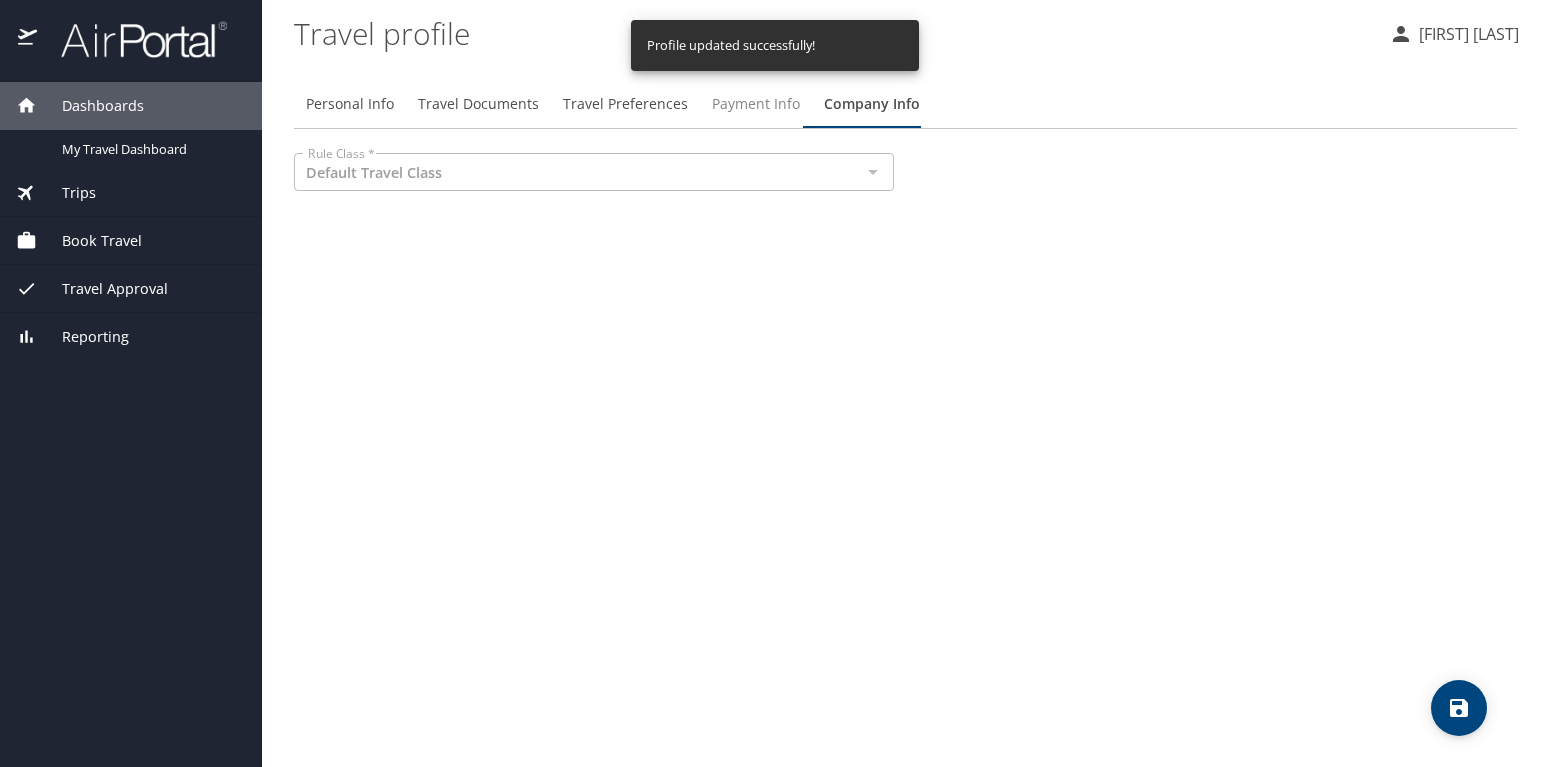 click on "Payment Info" at bounding box center (756, 104) 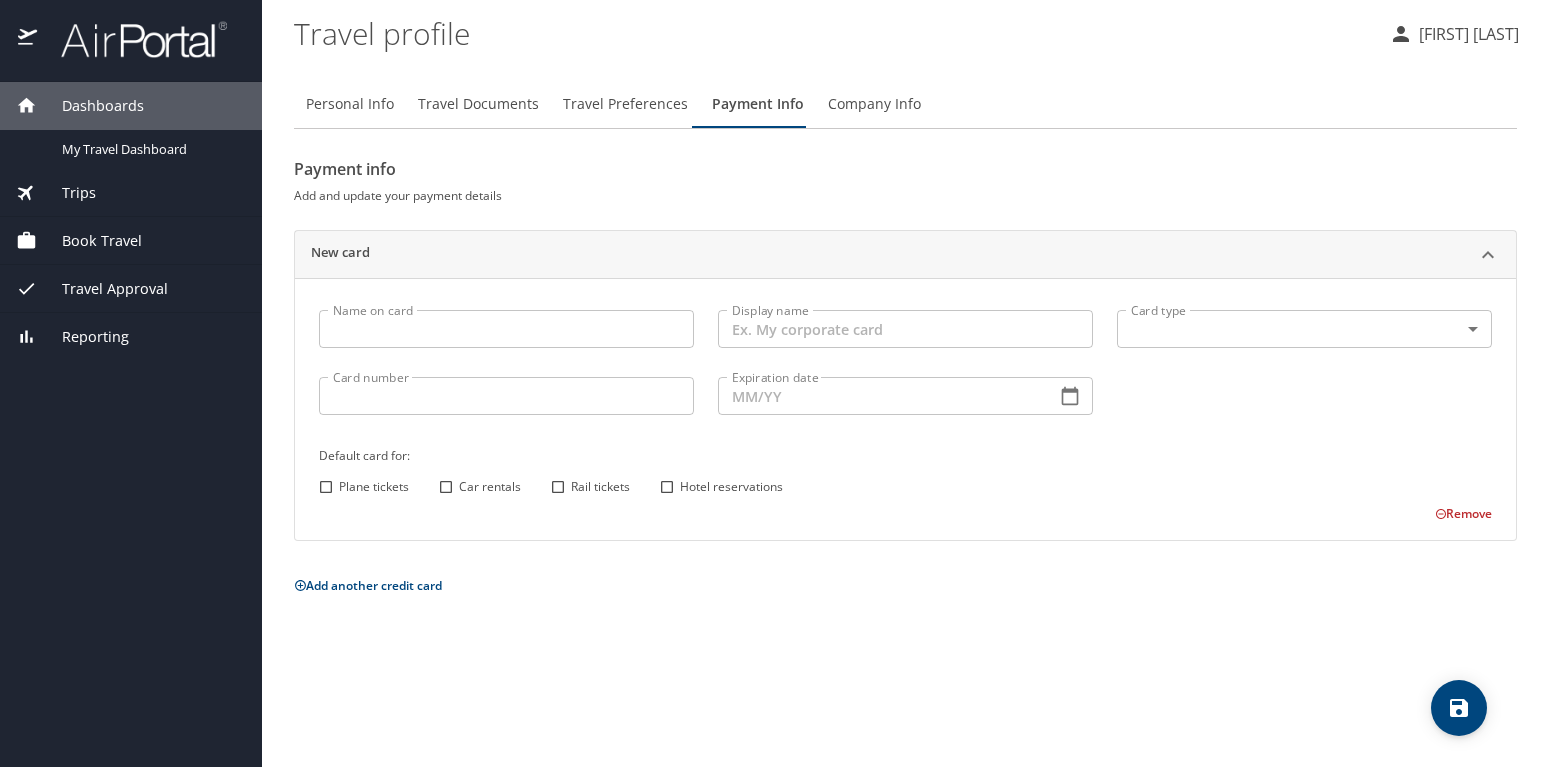 click on "Name on card" at bounding box center (506, 329) 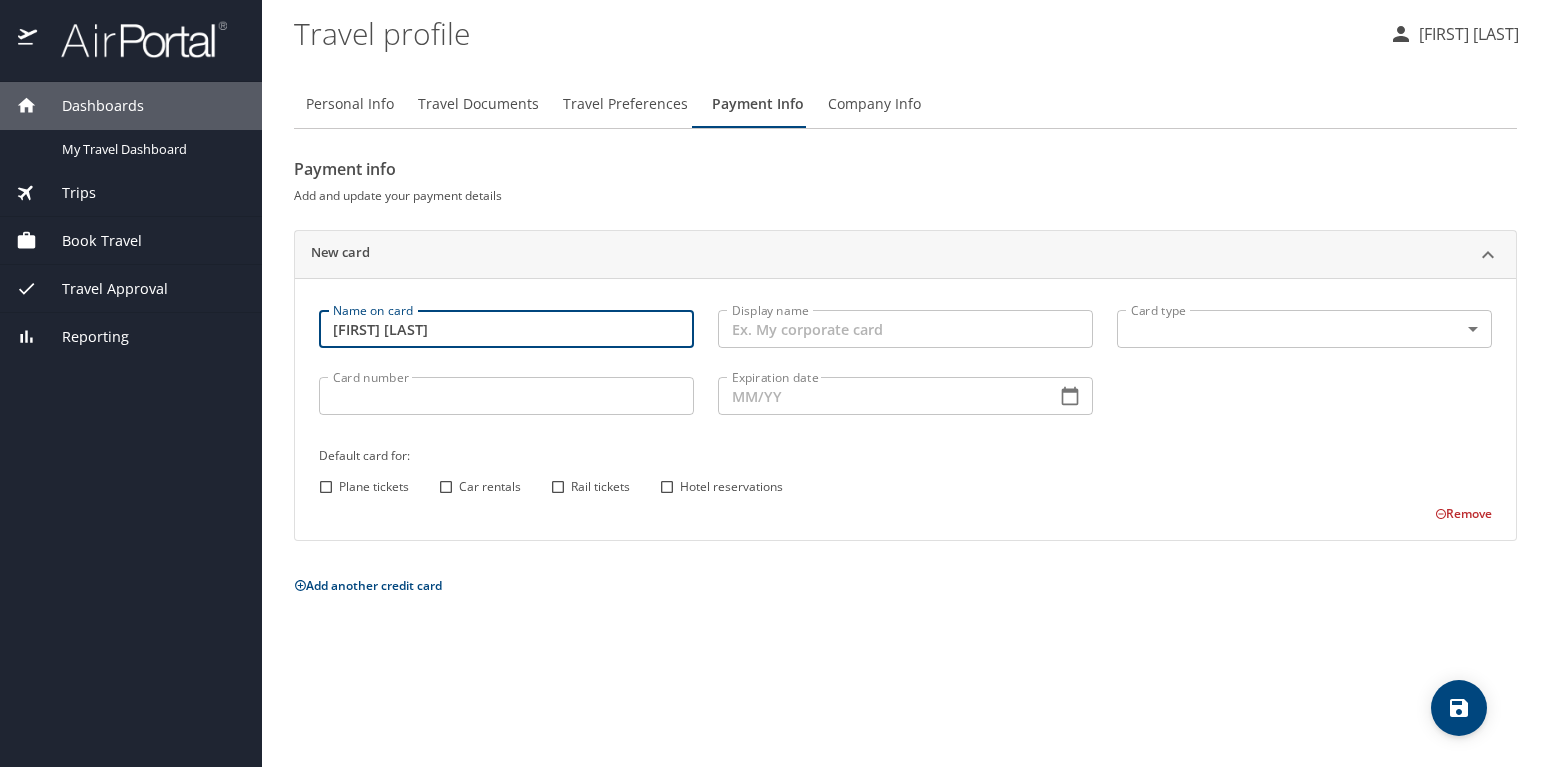 type on "Katelyn Miller" 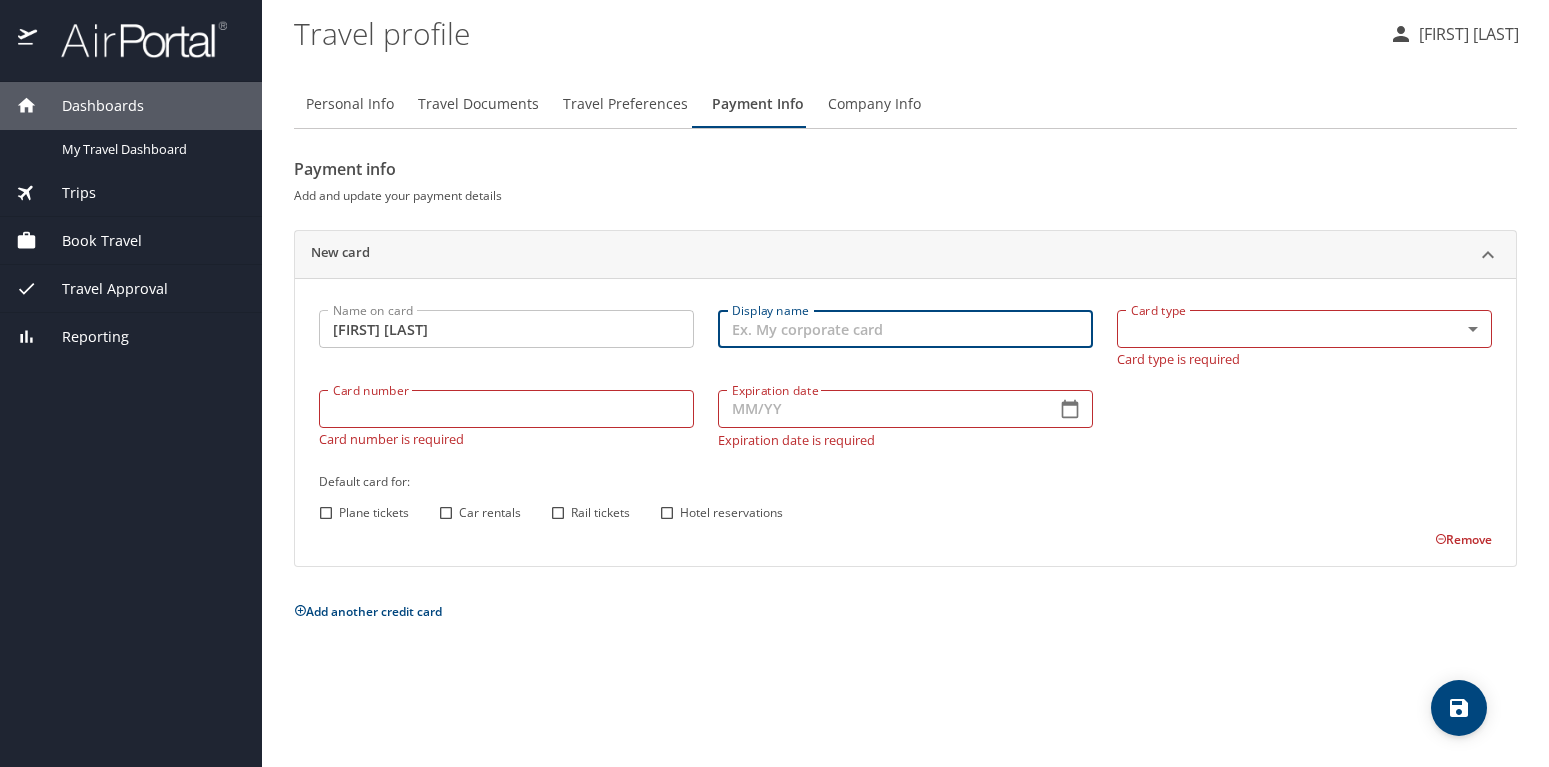 click on "Display name" at bounding box center (905, 329) 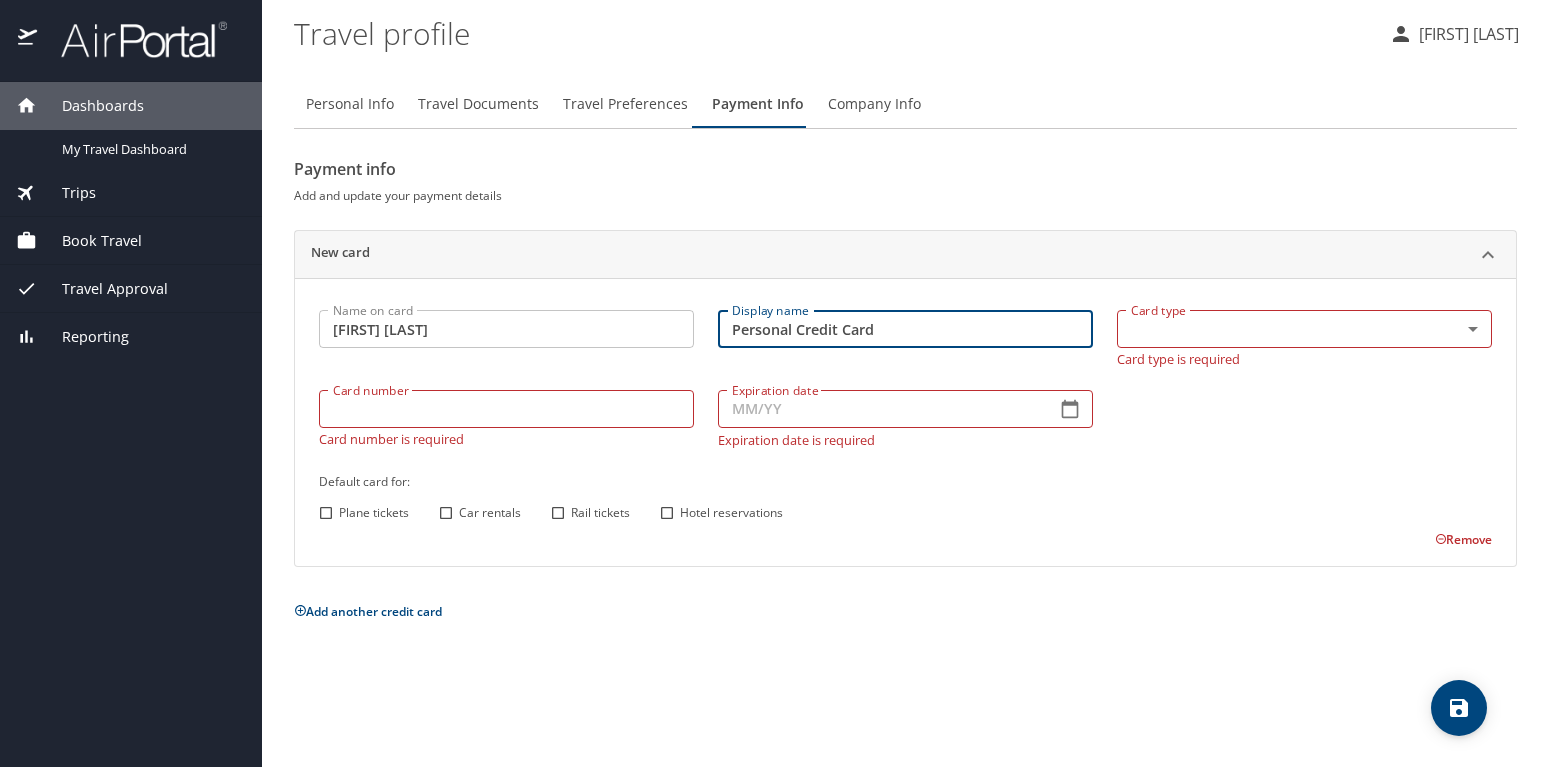 type on "Personal Credit Card" 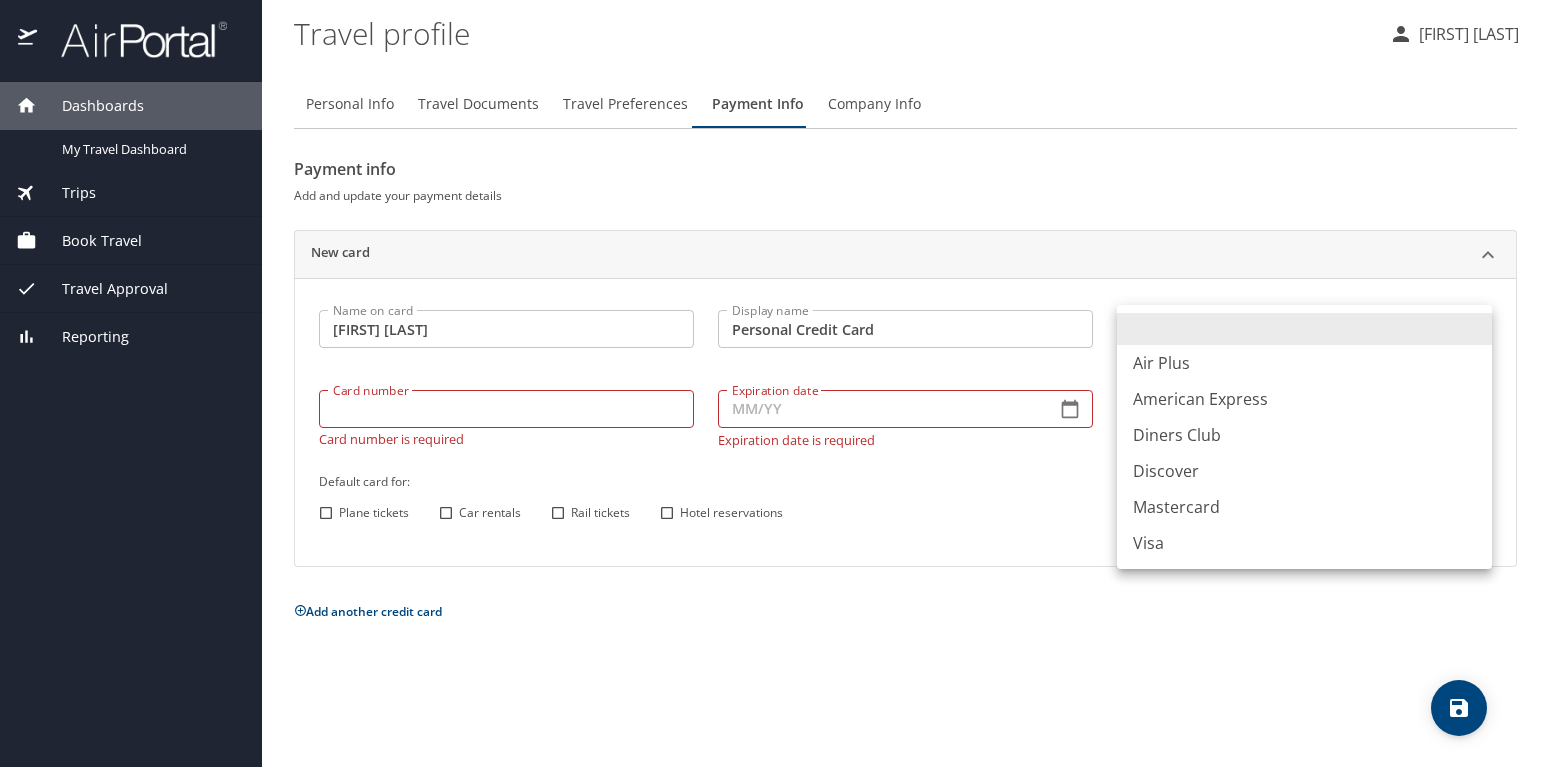 click on "Visa" at bounding box center [1304, 543] 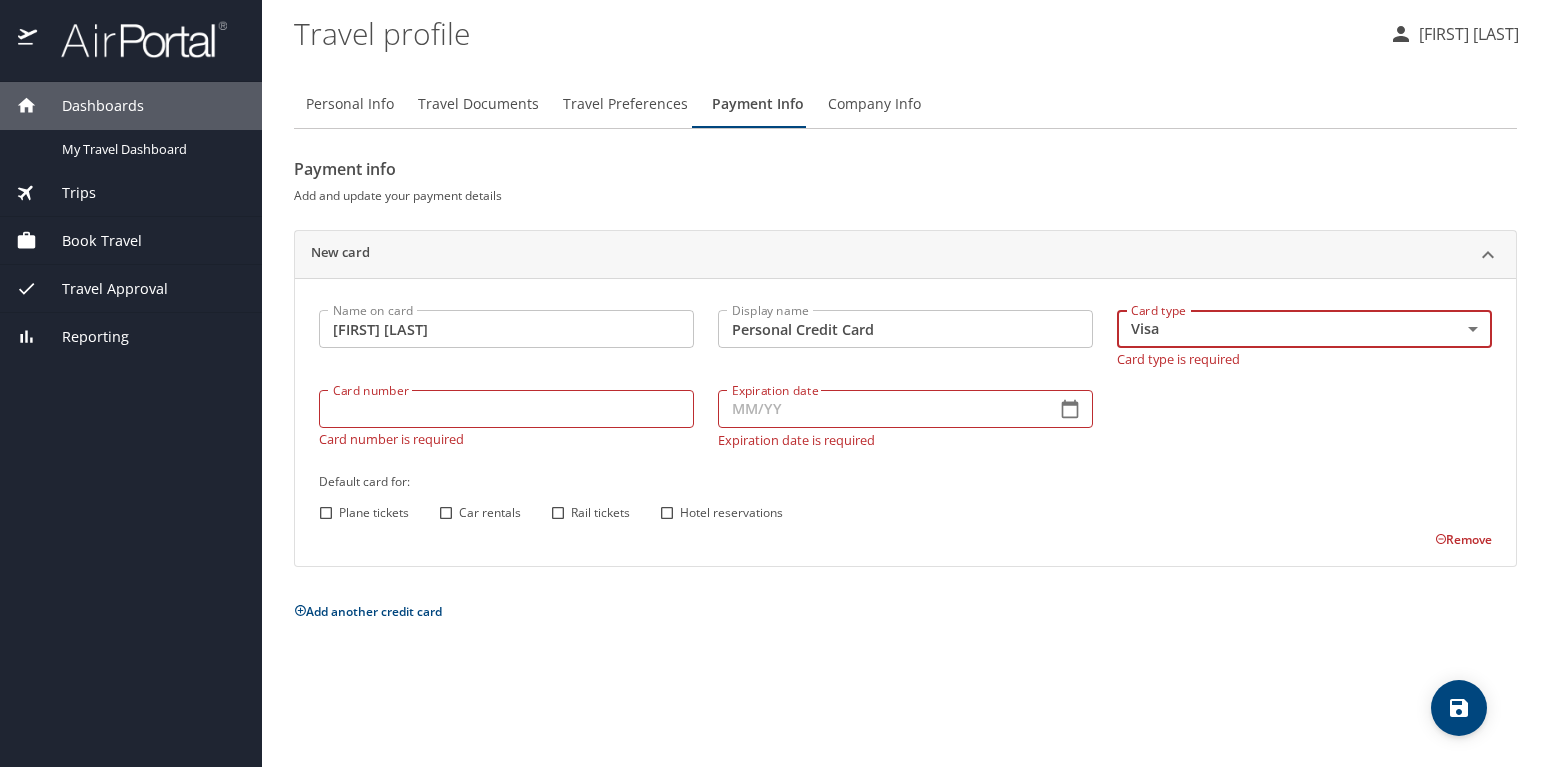 click on "Card number Card number Card number is required" at bounding box center (506, 418) 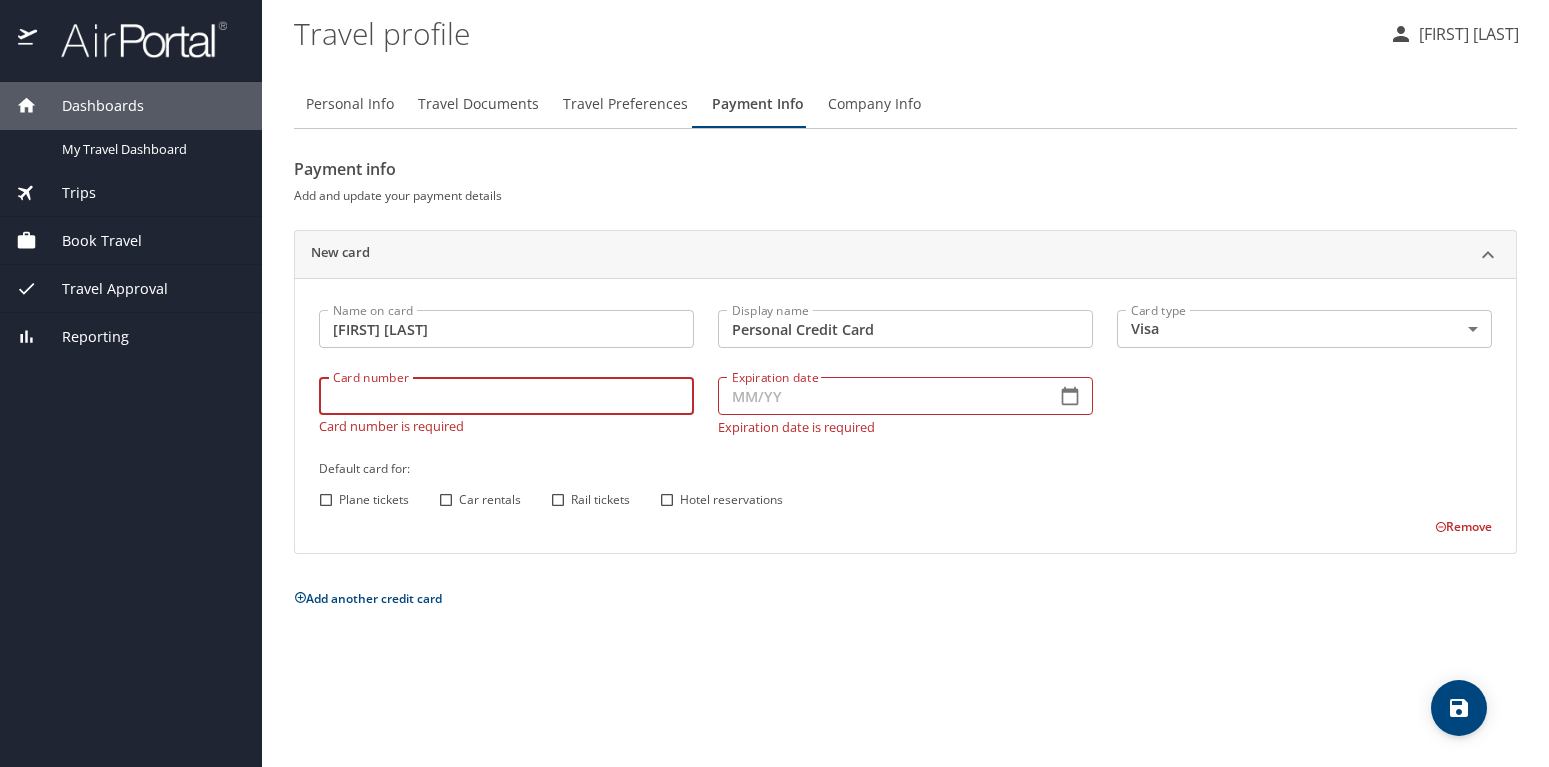 click on "Card number" at bounding box center [506, 396] 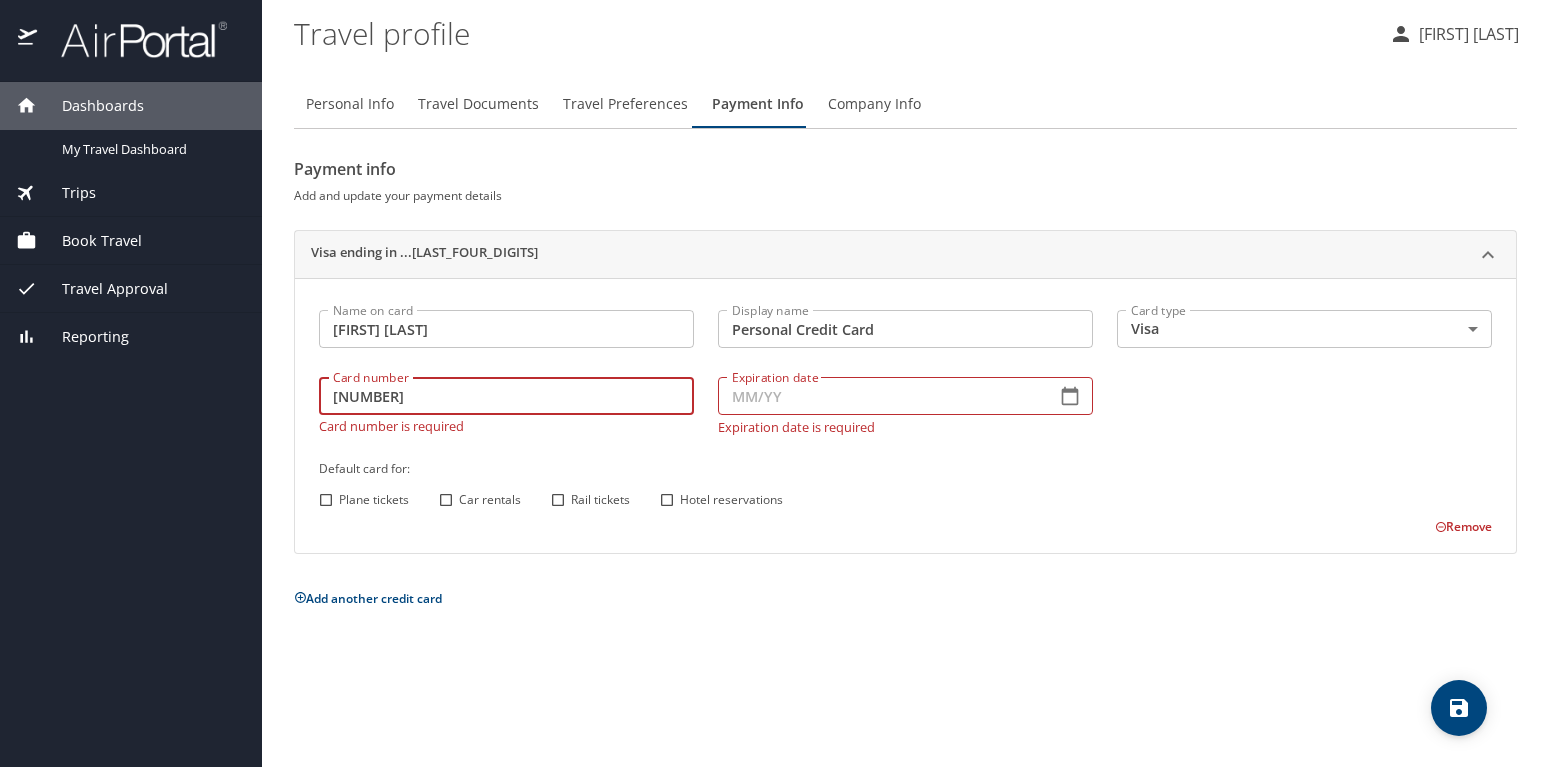 type on "4060956980787685" 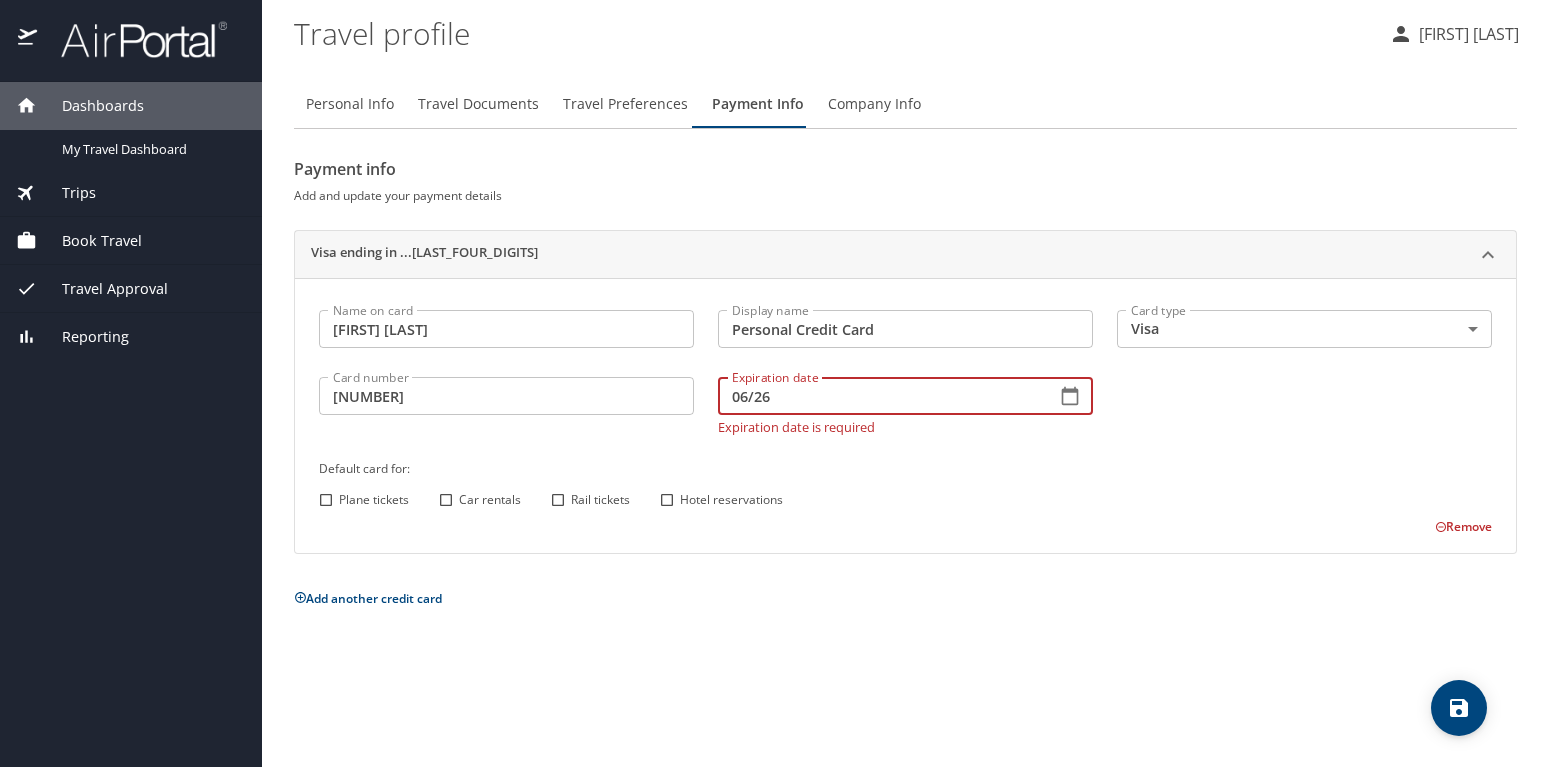 type on "06/26" 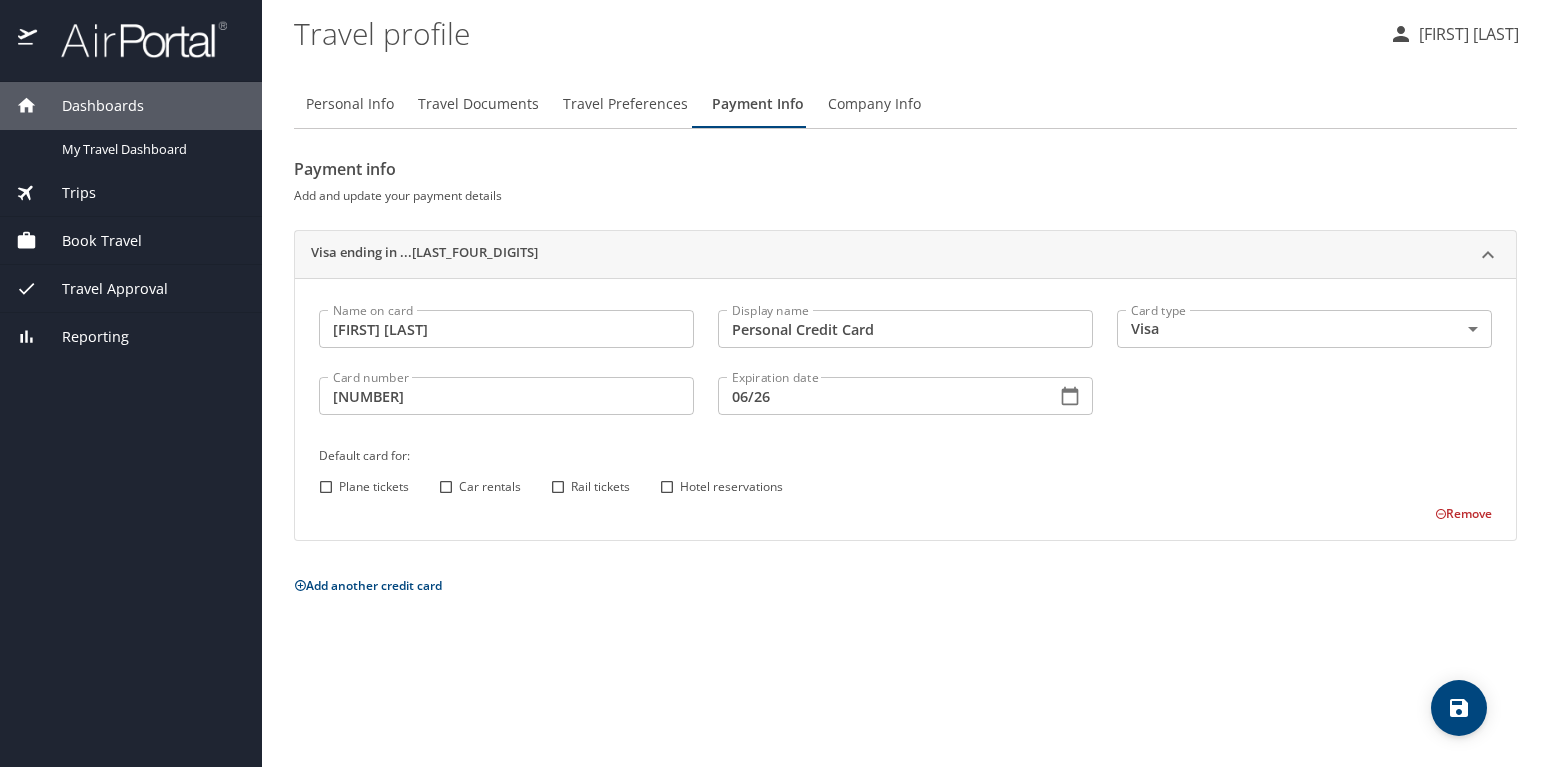 click 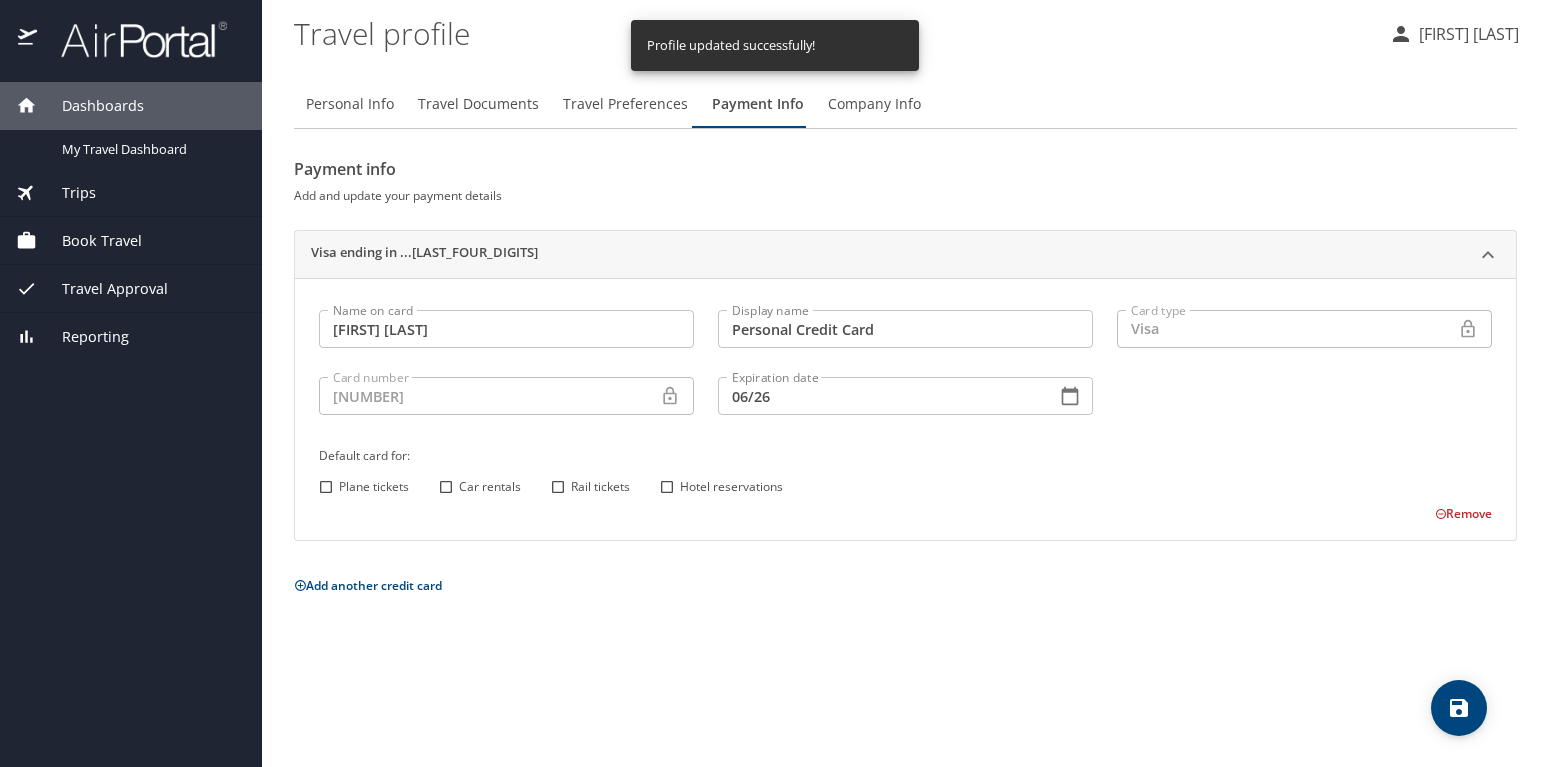 click on "Trips" at bounding box center [66, 193] 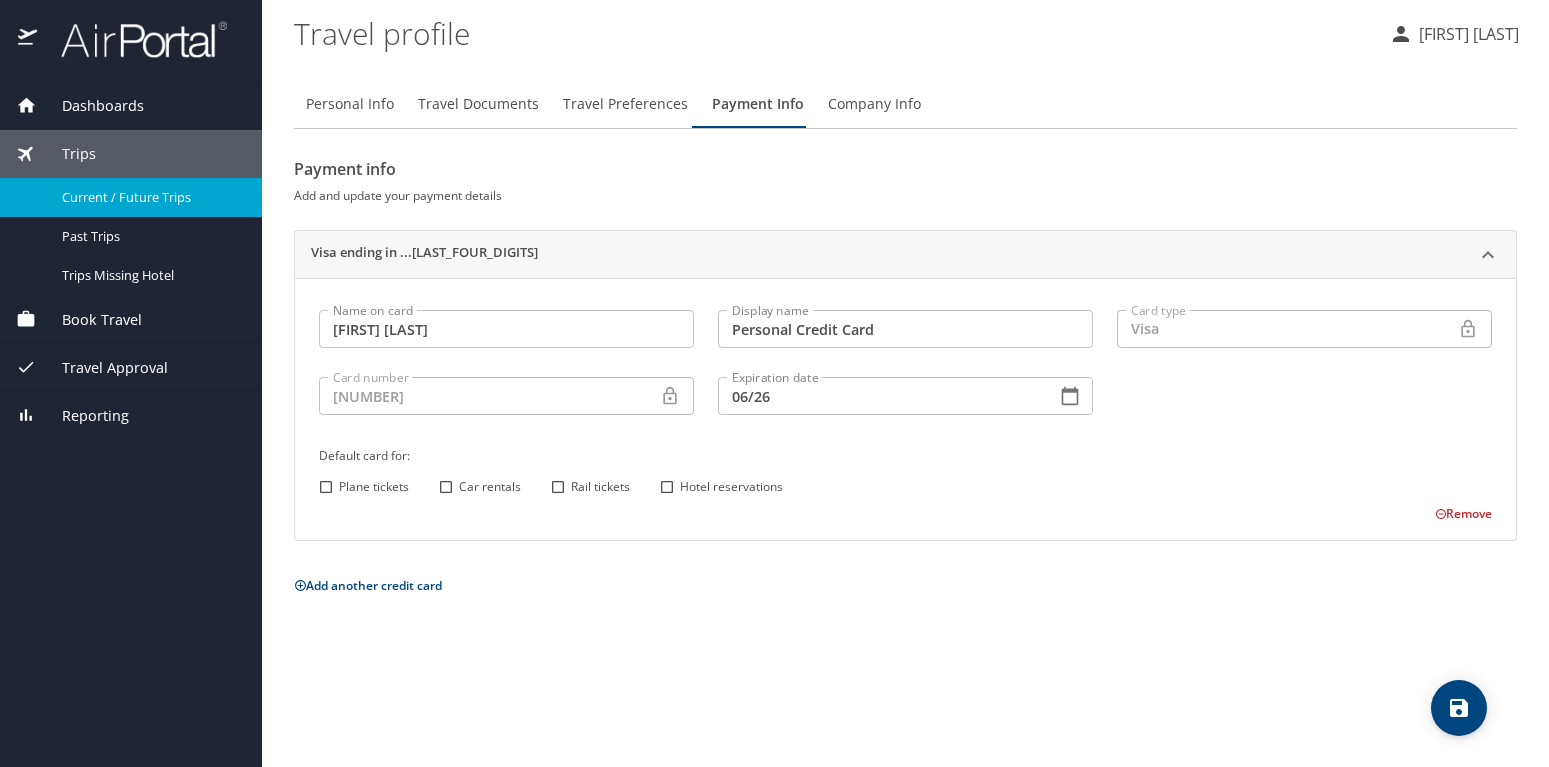 click on "Current / Future Trips" at bounding box center [150, 197] 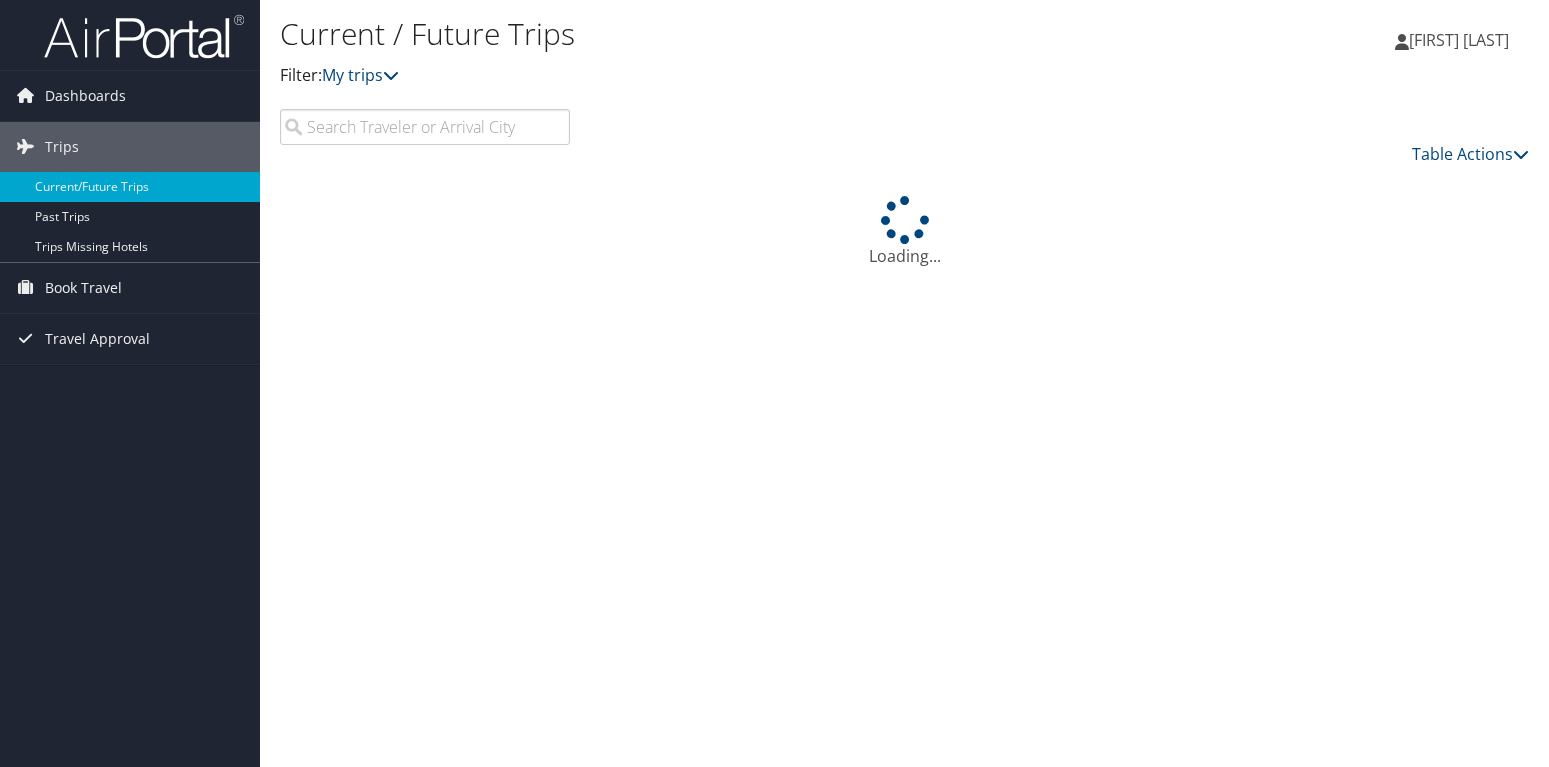 scroll, scrollTop: 0, scrollLeft: 0, axis: both 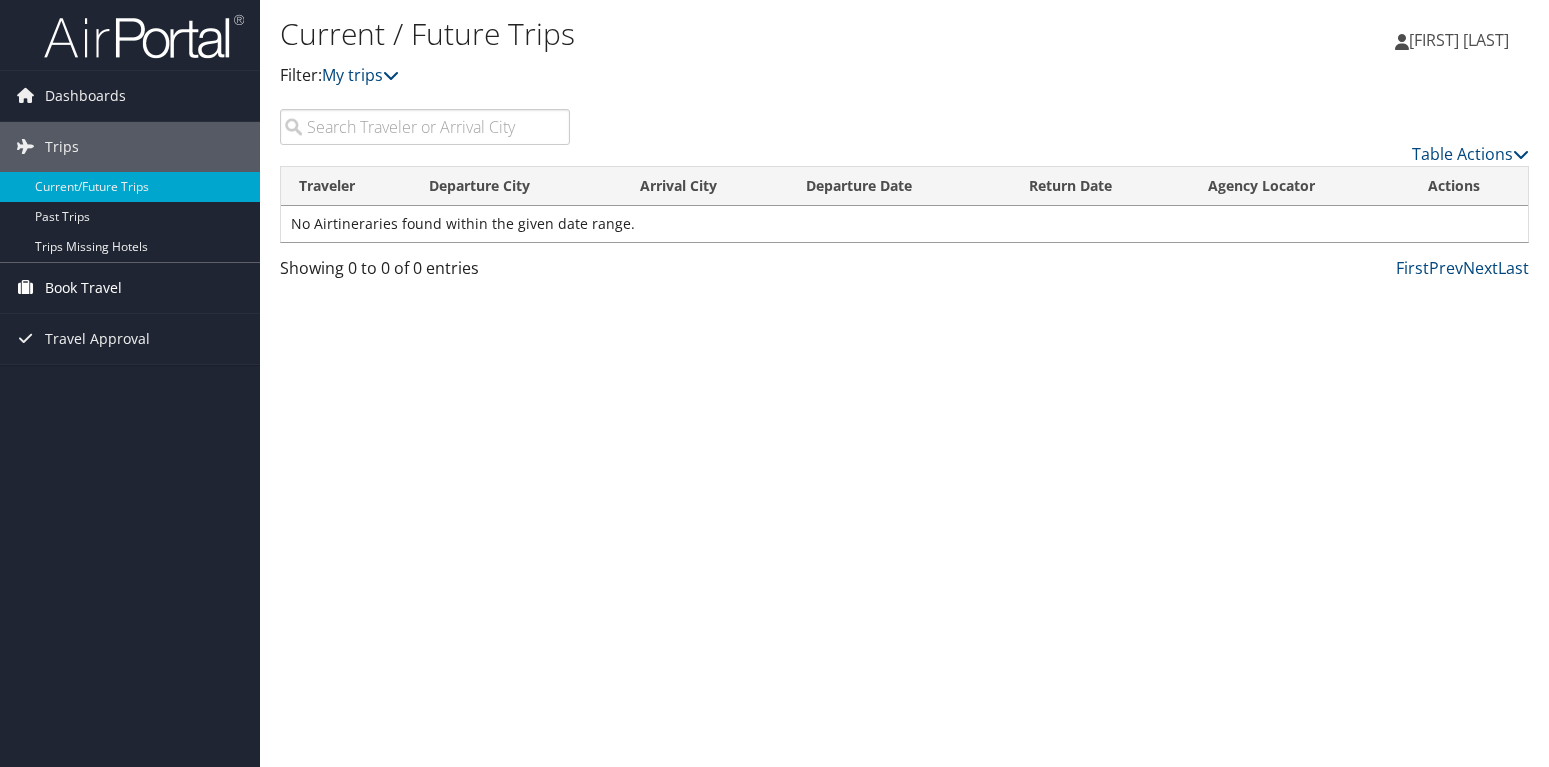 click on "Book Travel" at bounding box center (83, 288) 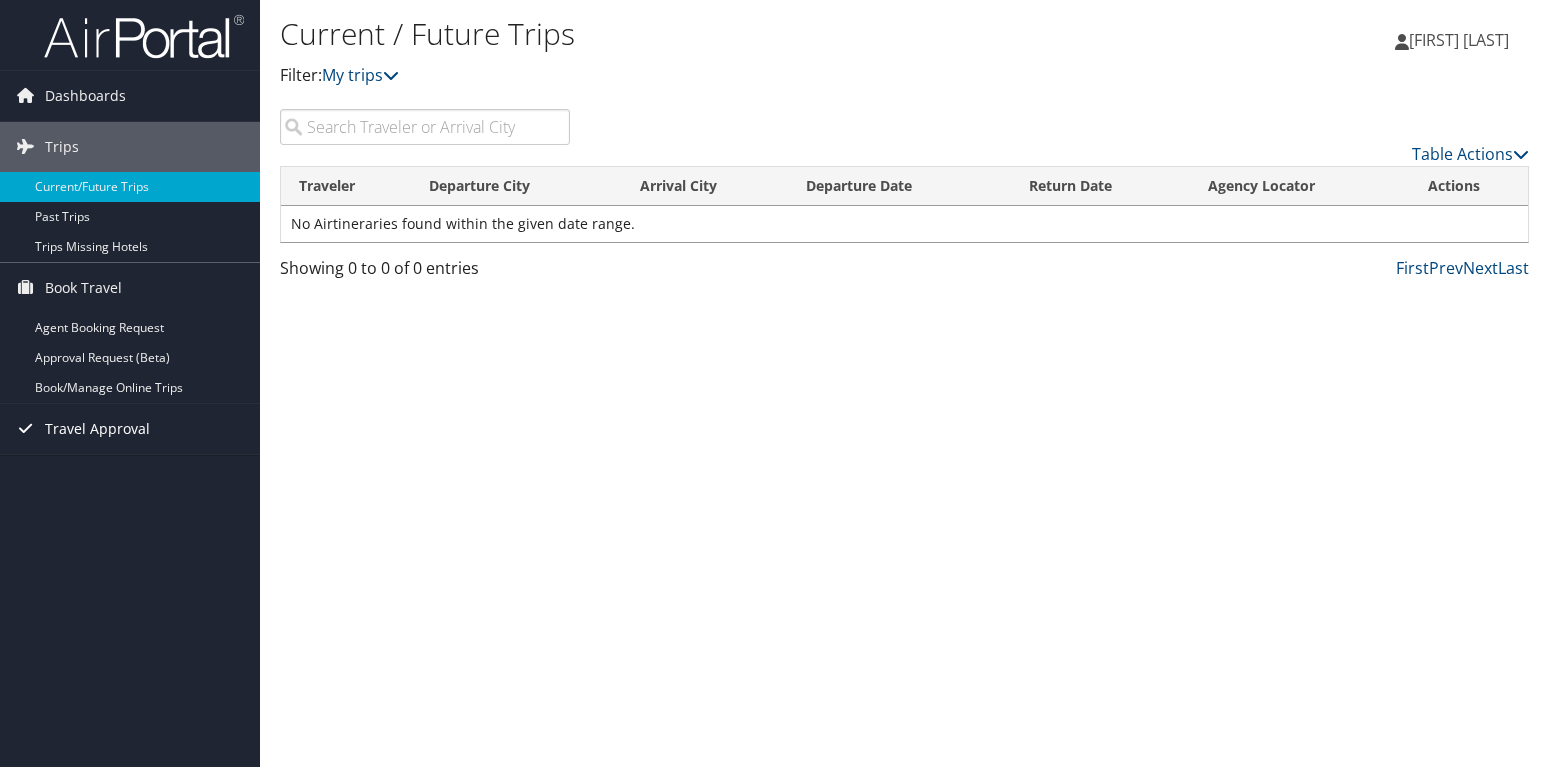 click on "Travel Approval" at bounding box center [97, 429] 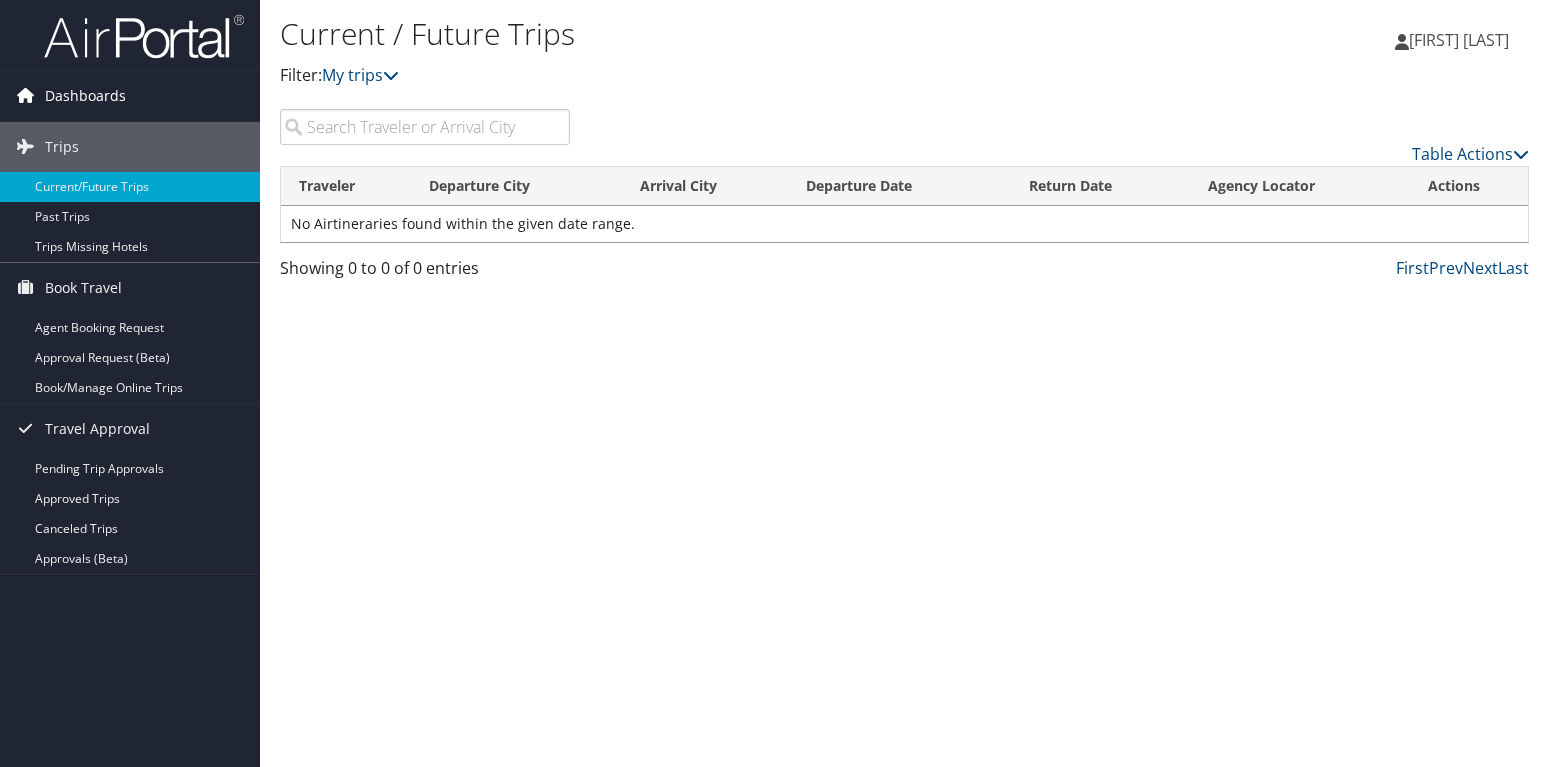 click on "Dashboards" at bounding box center (85, 96) 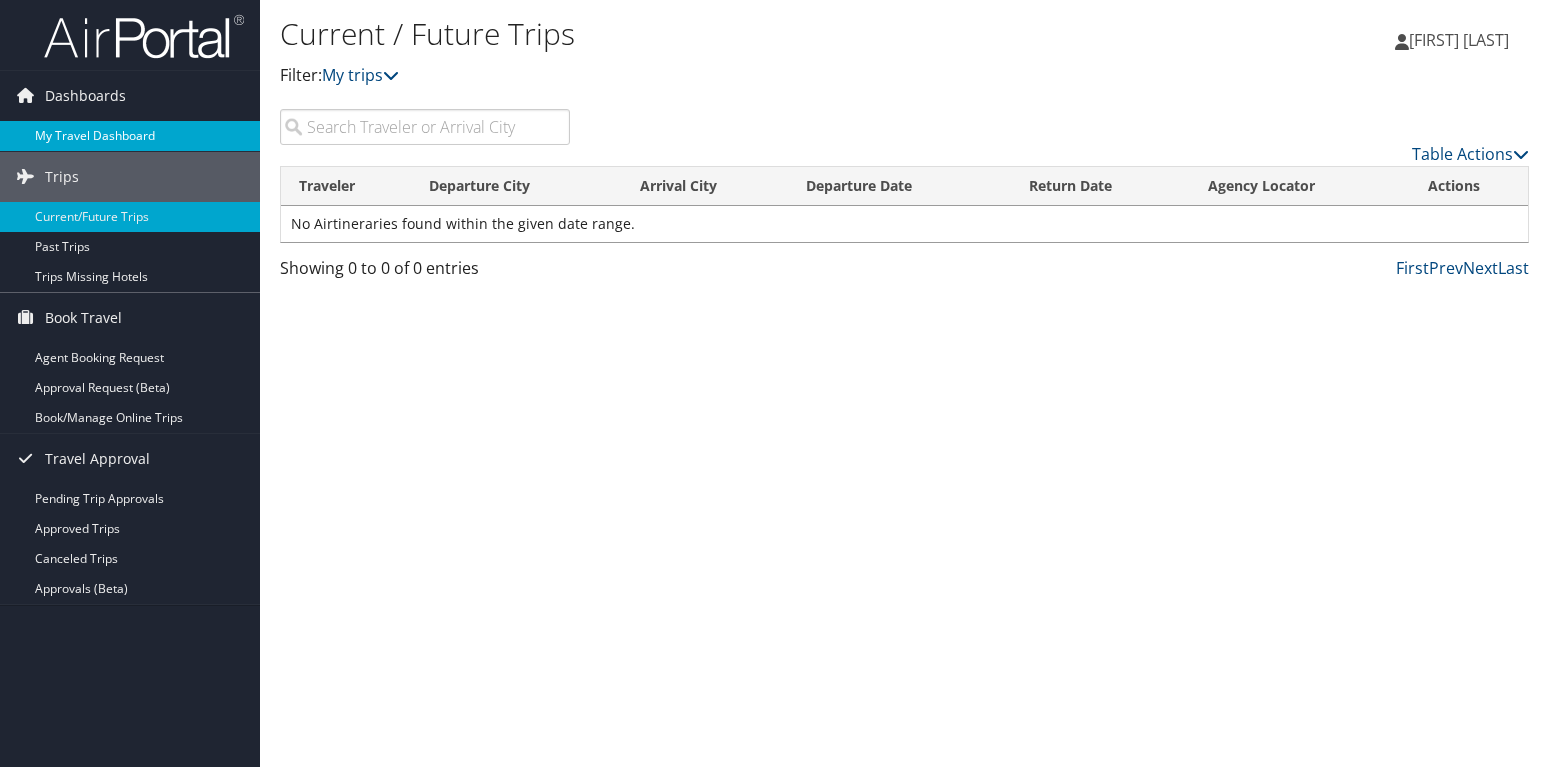 click on "My Travel Dashboard" at bounding box center (130, 136) 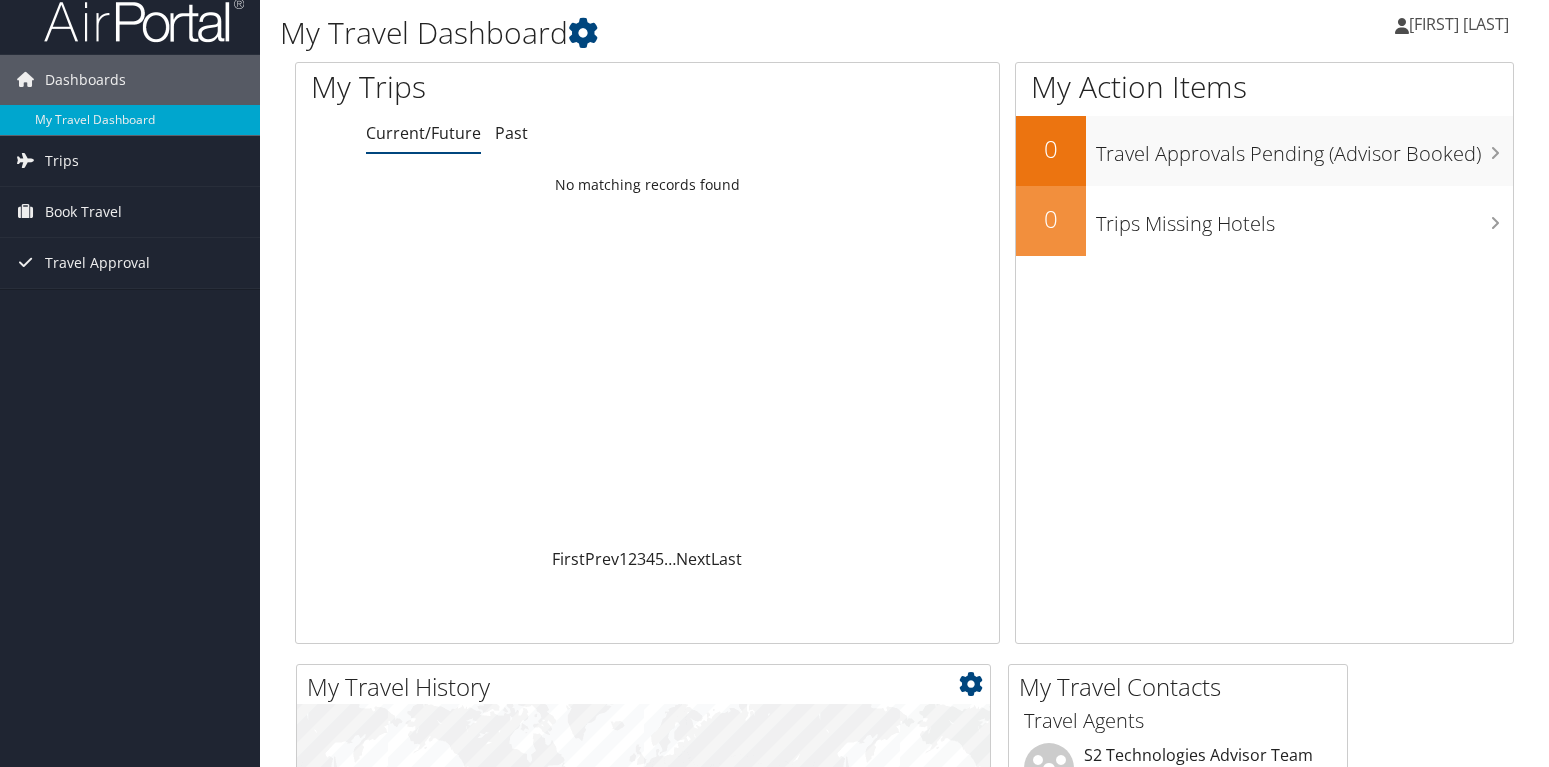 scroll, scrollTop: 0, scrollLeft: 0, axis: both 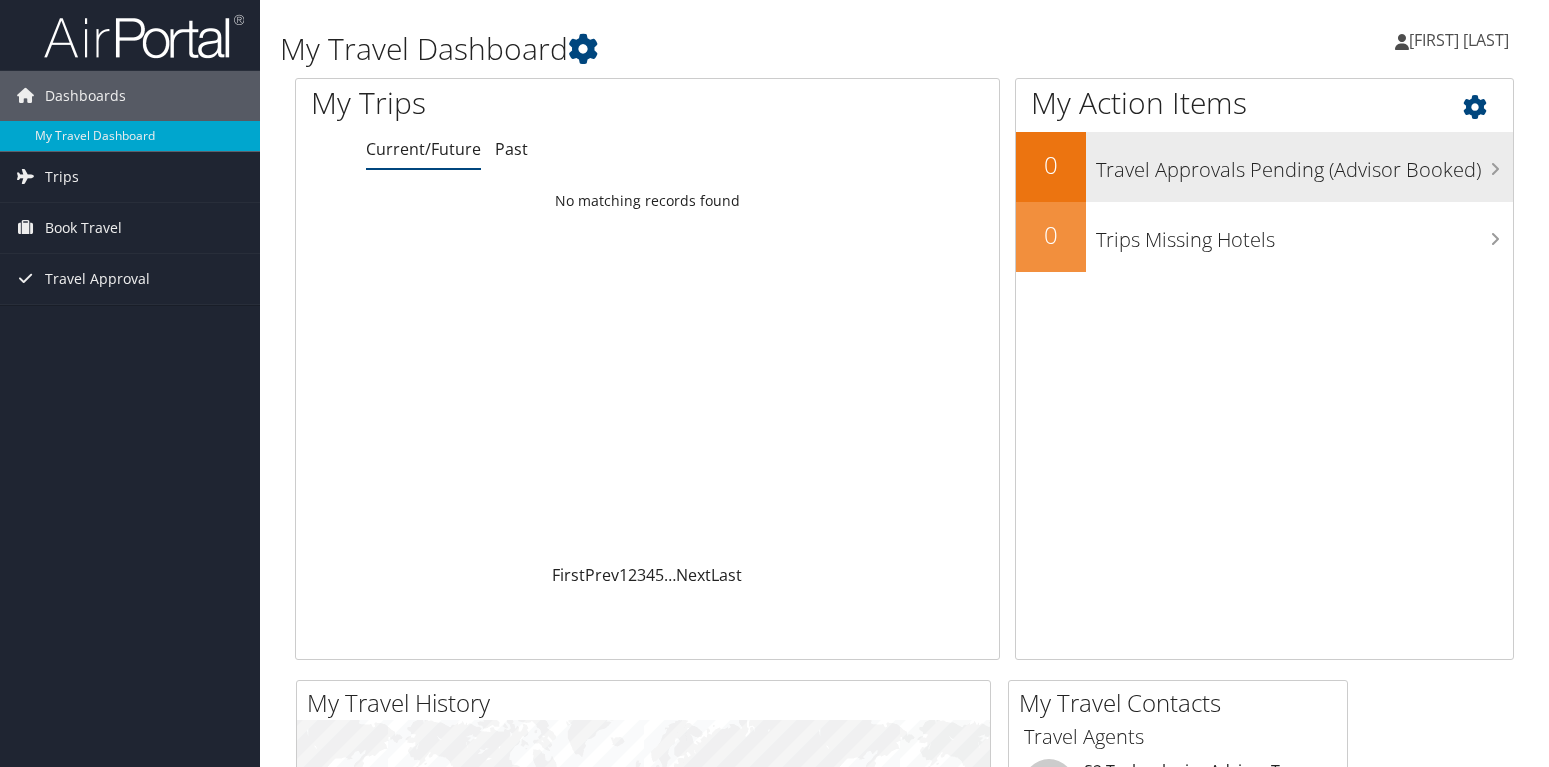 click on "Travel Approvals Pending (Advisor Booked)" at bounding box center (1304, 165) 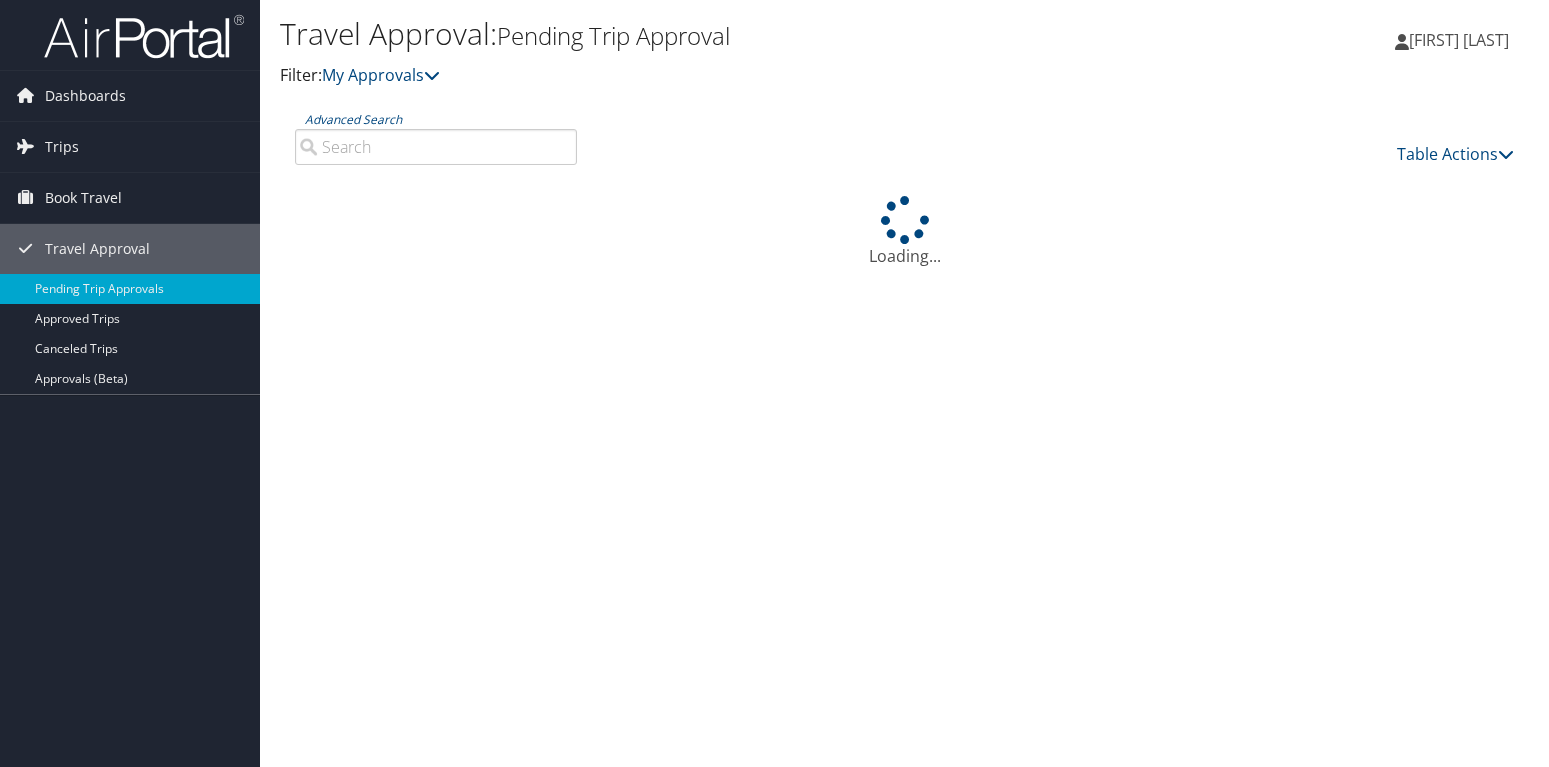 scroll, scrollTop: 0, scrollLeft: 0, axis: both 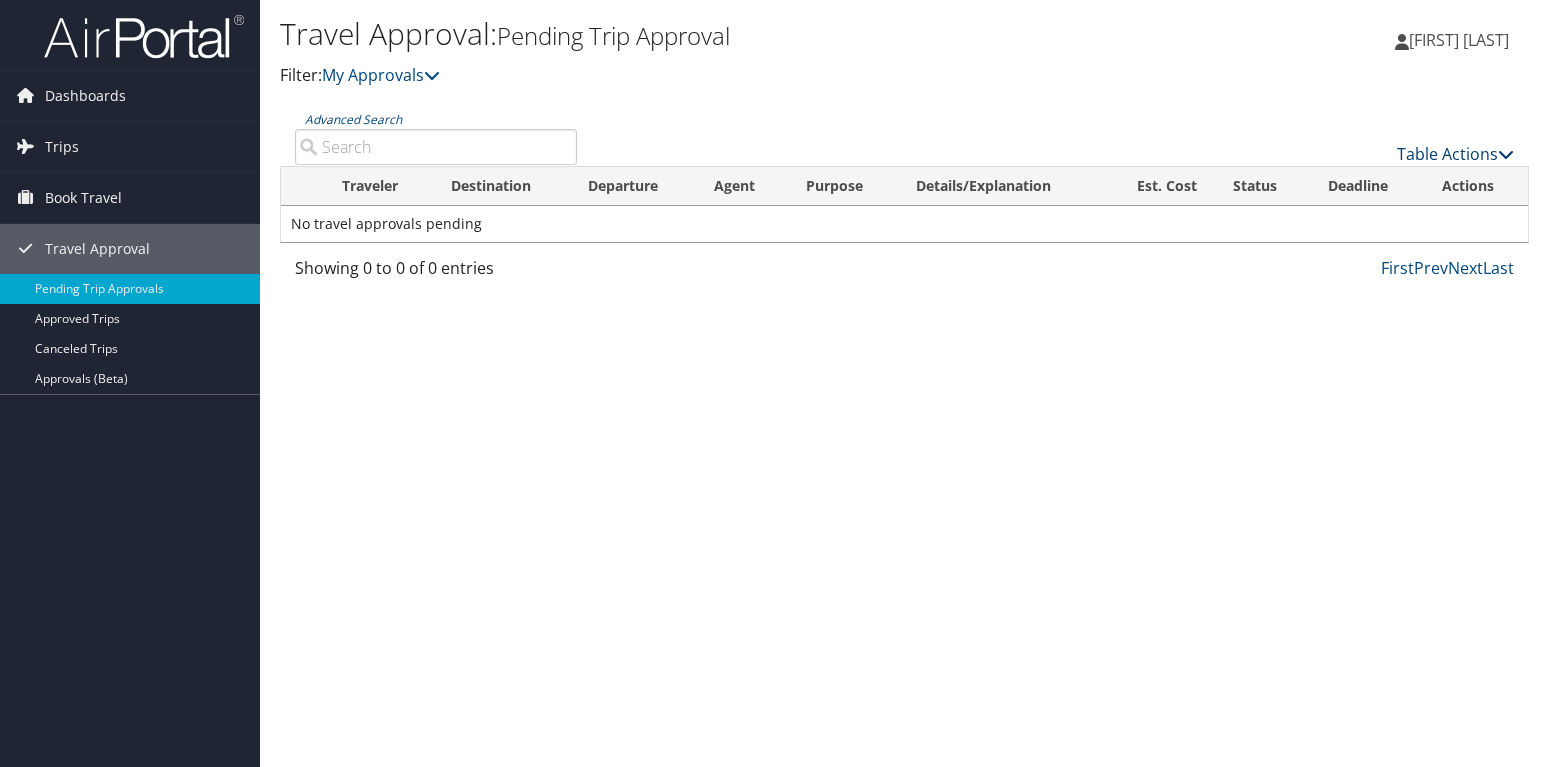 click on "Table Actions" at bounding box center (1455, 154) 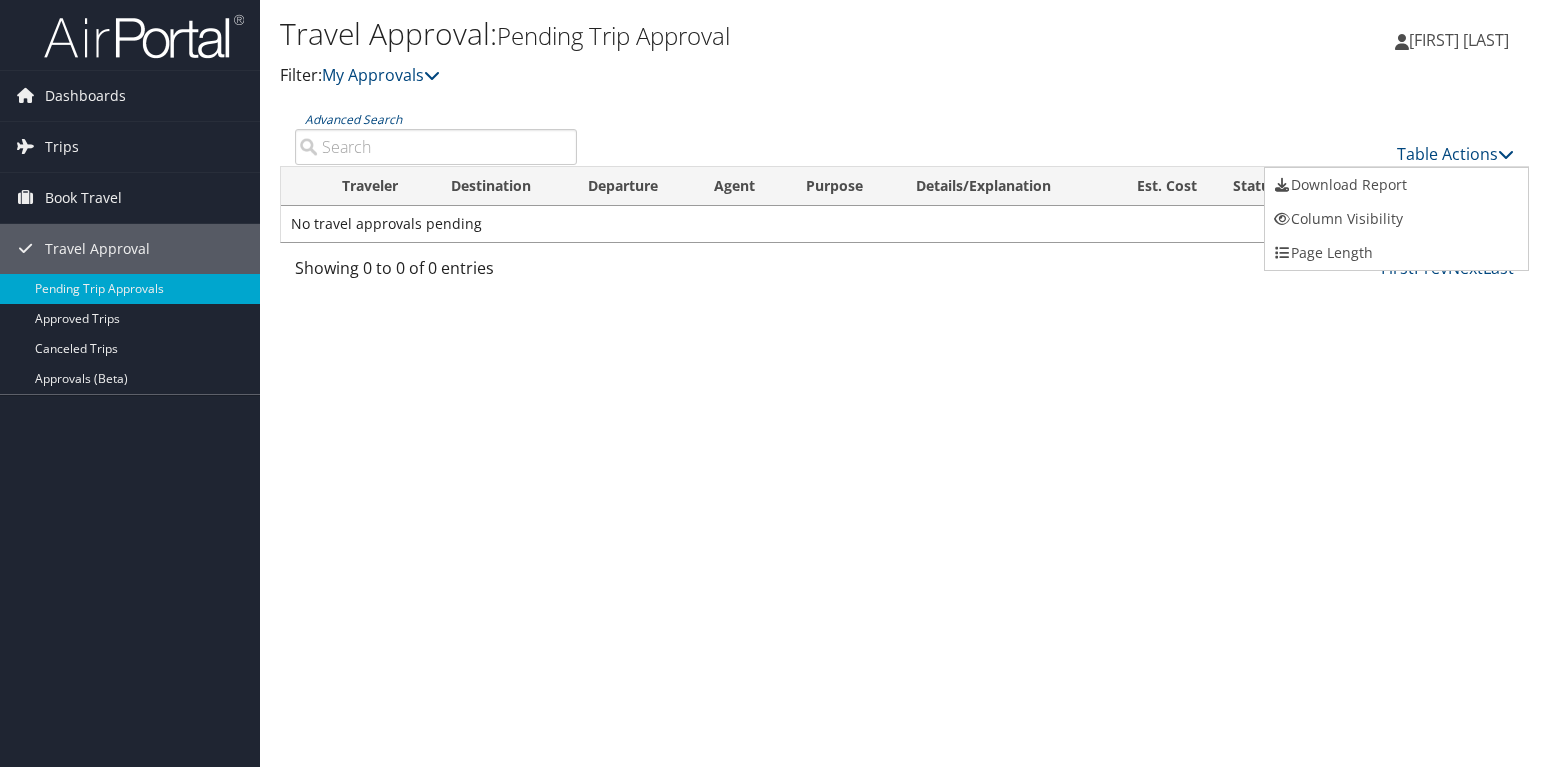 click at bounding box center [774, 383] 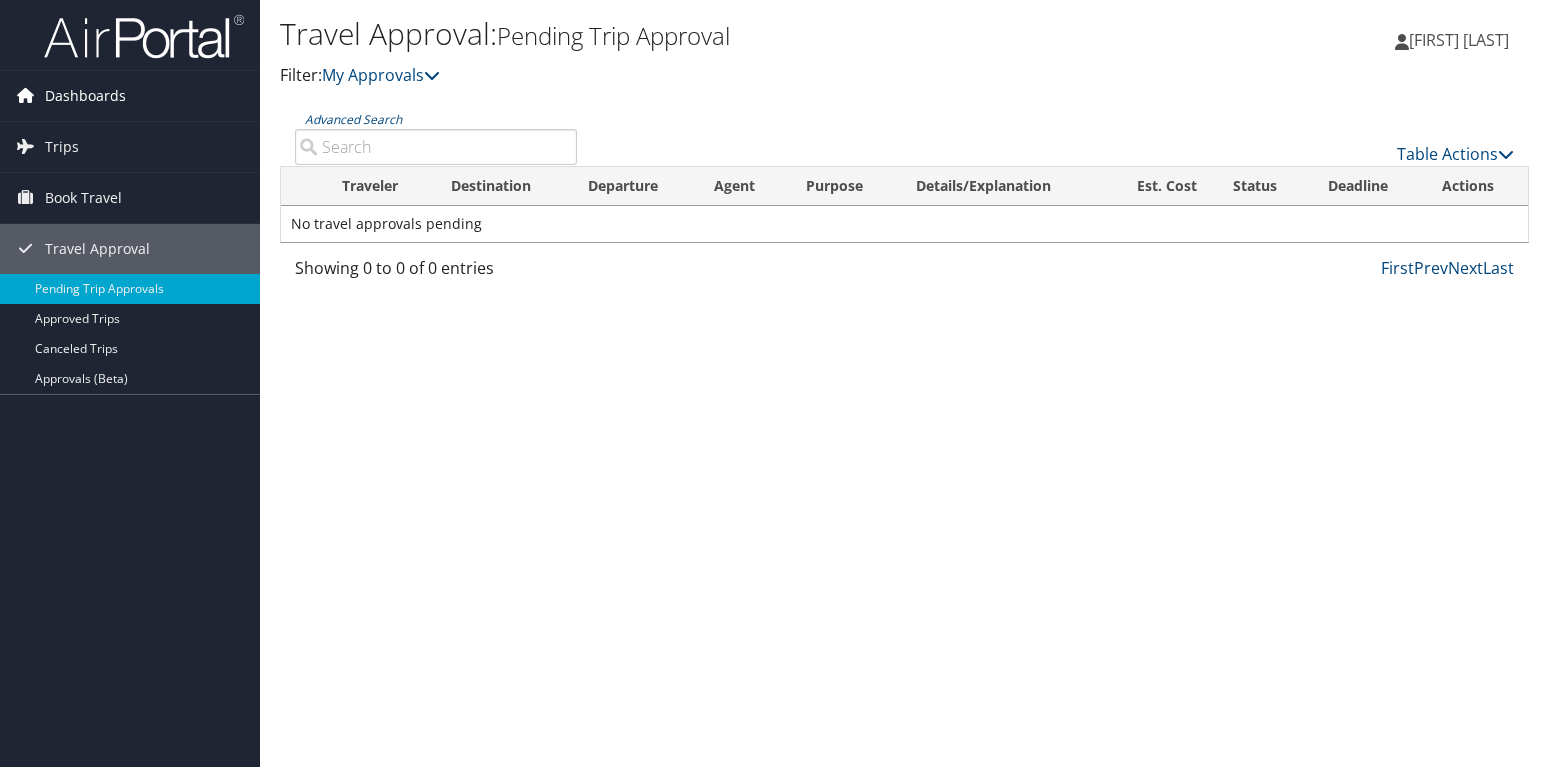 click on "Dashboards" at bounding box center [85, 96] 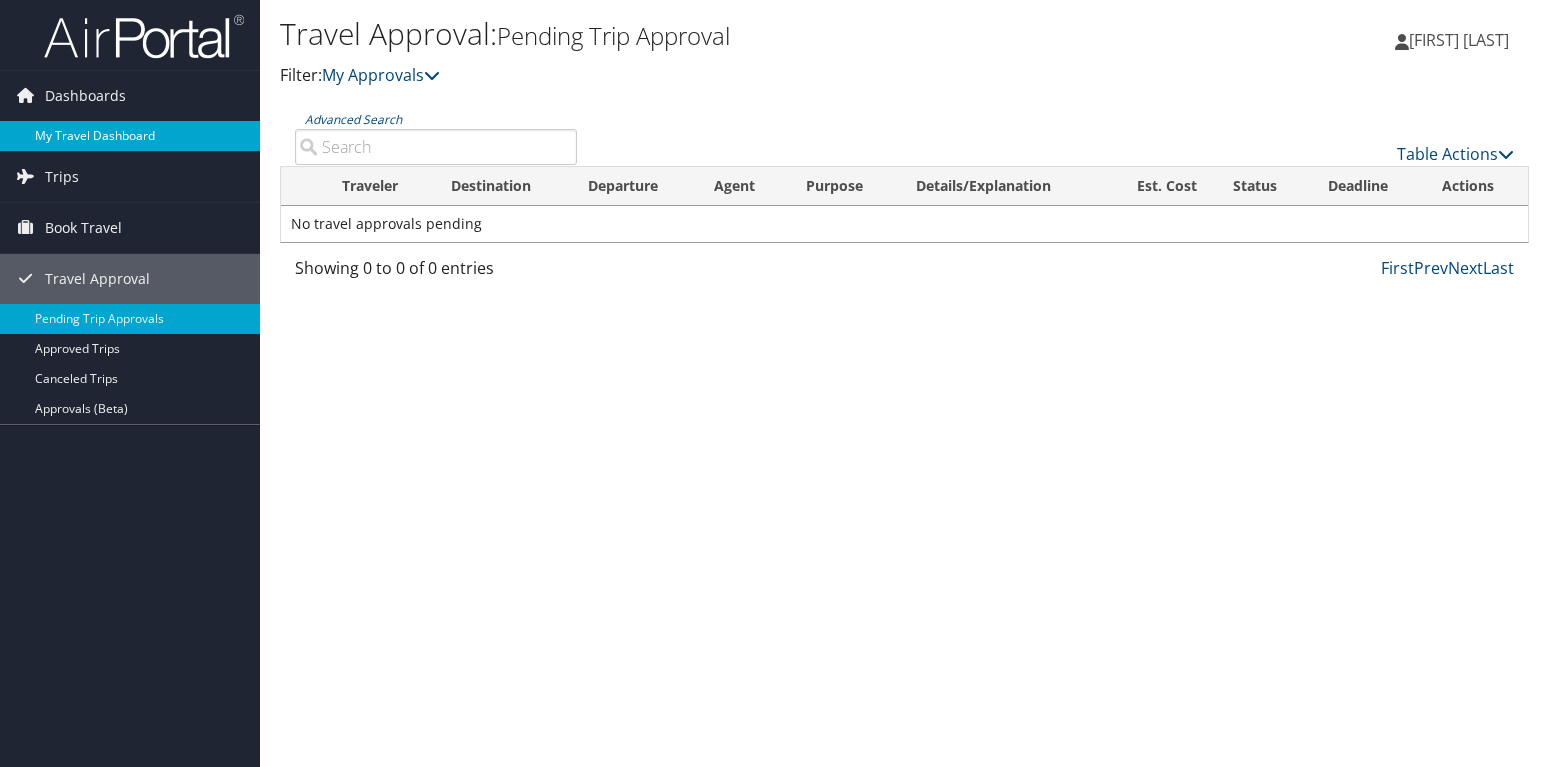 click on "My Travel Dashboard" at bounding box center (130, 136) 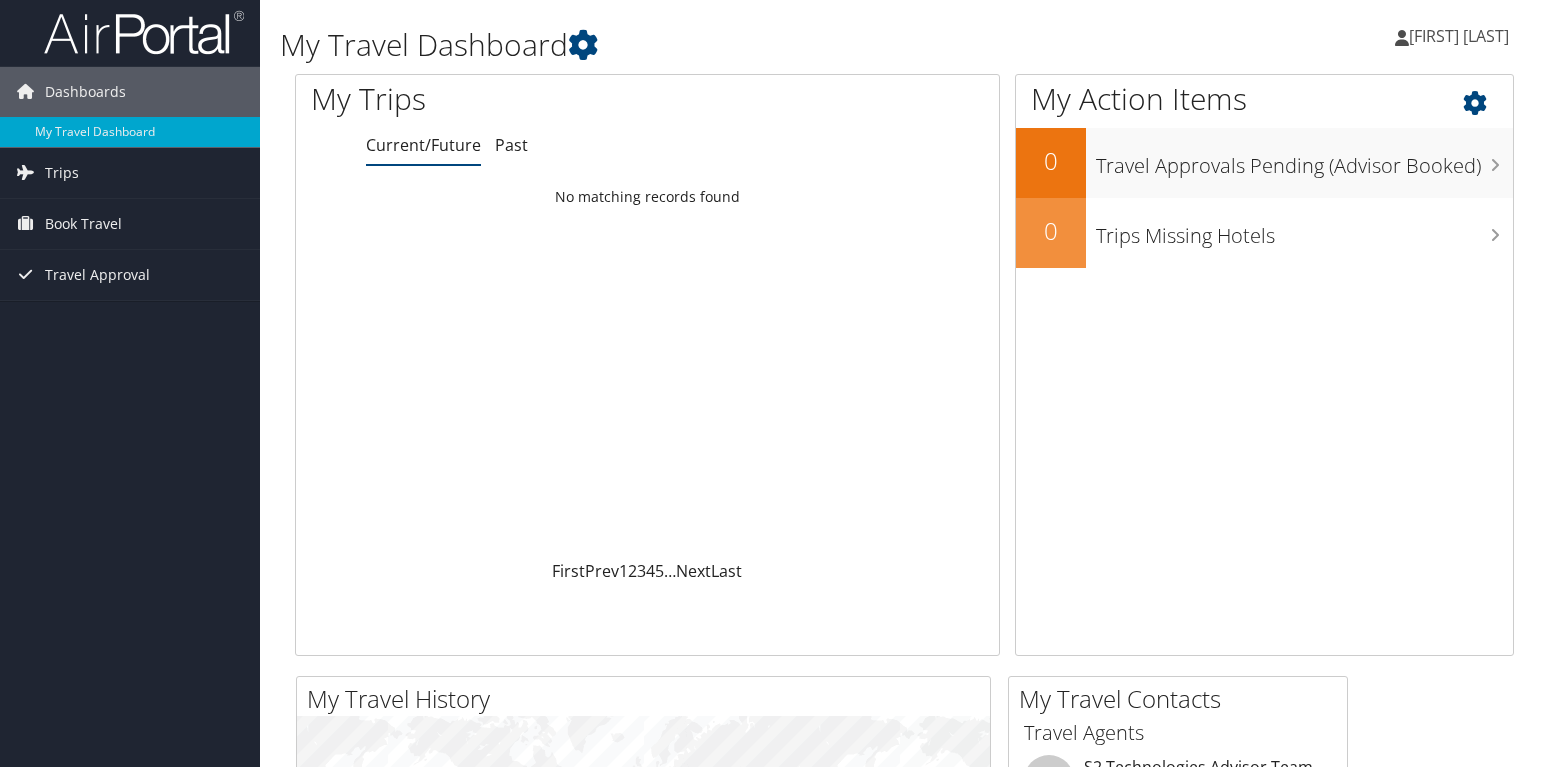 scroll, scrollTop: 0, scrollLeft: 0, axis: both 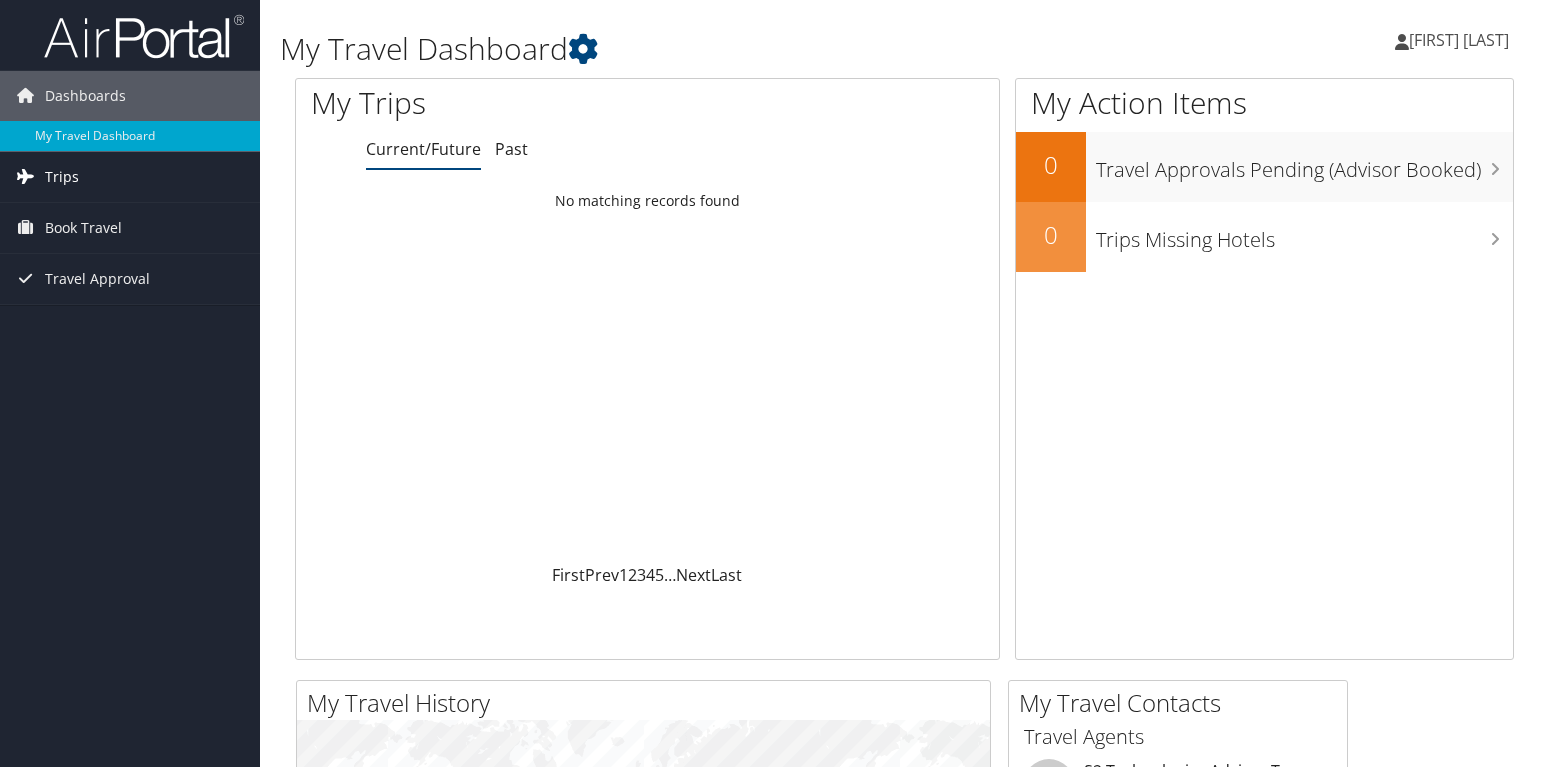 click on "Trips" at bounding box center [62, 177] 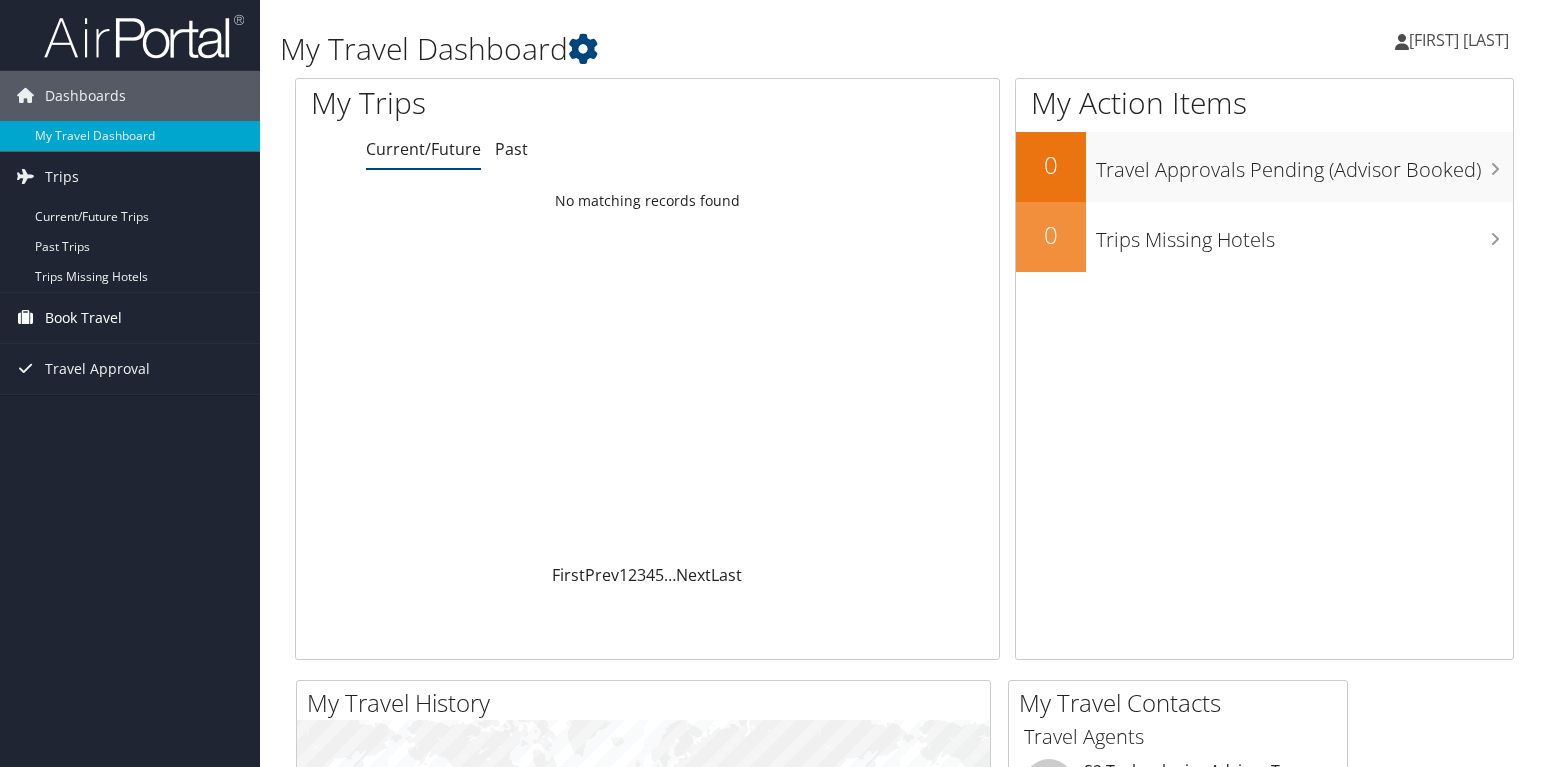 click on "Book Travel" at bounding box center (83, 318) 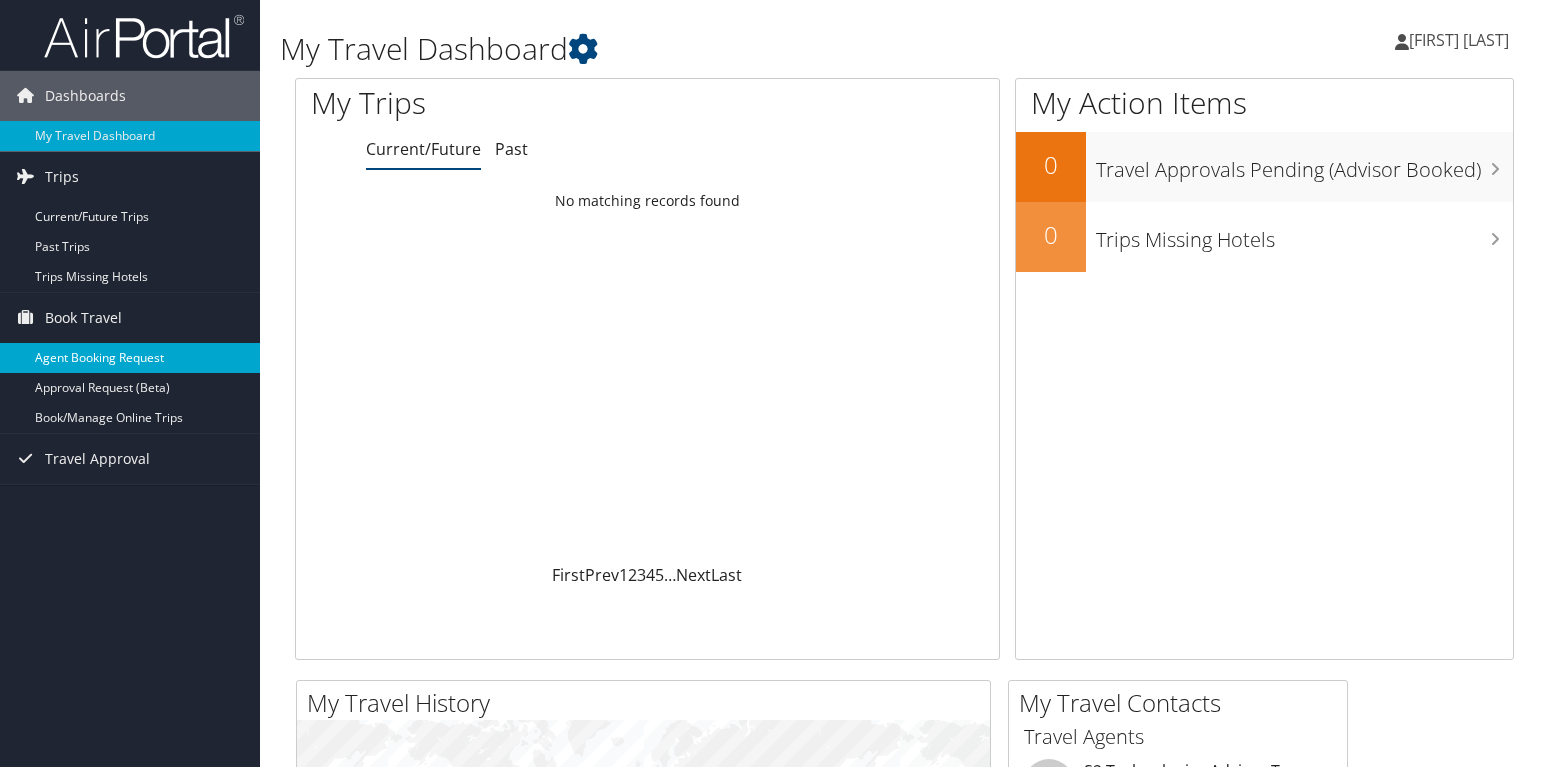 click on "Agent Booking Request" at bounding box center [130, 358] 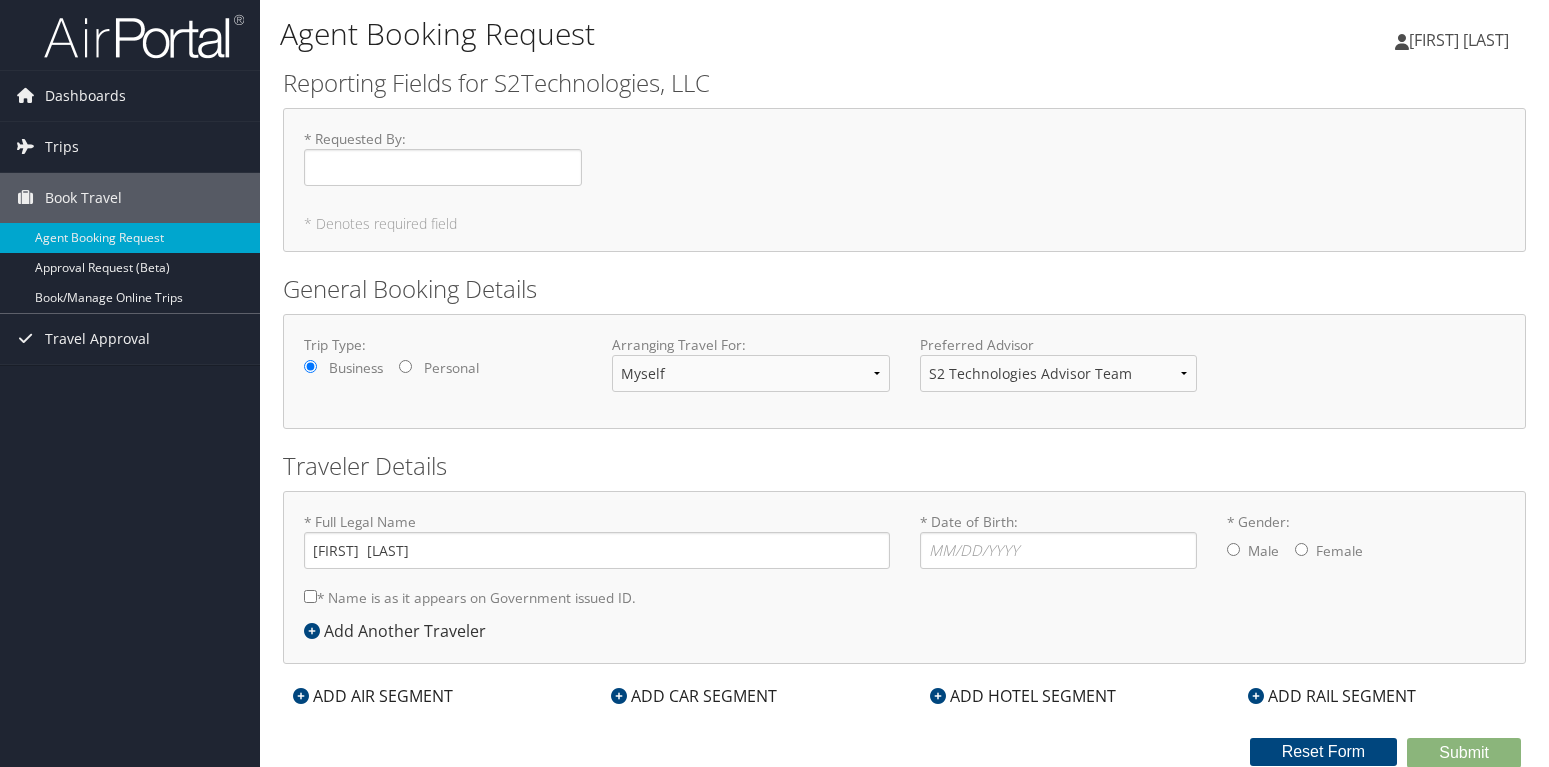 scroll, scrollTop: 0, scrollLeft: 0, axis: both 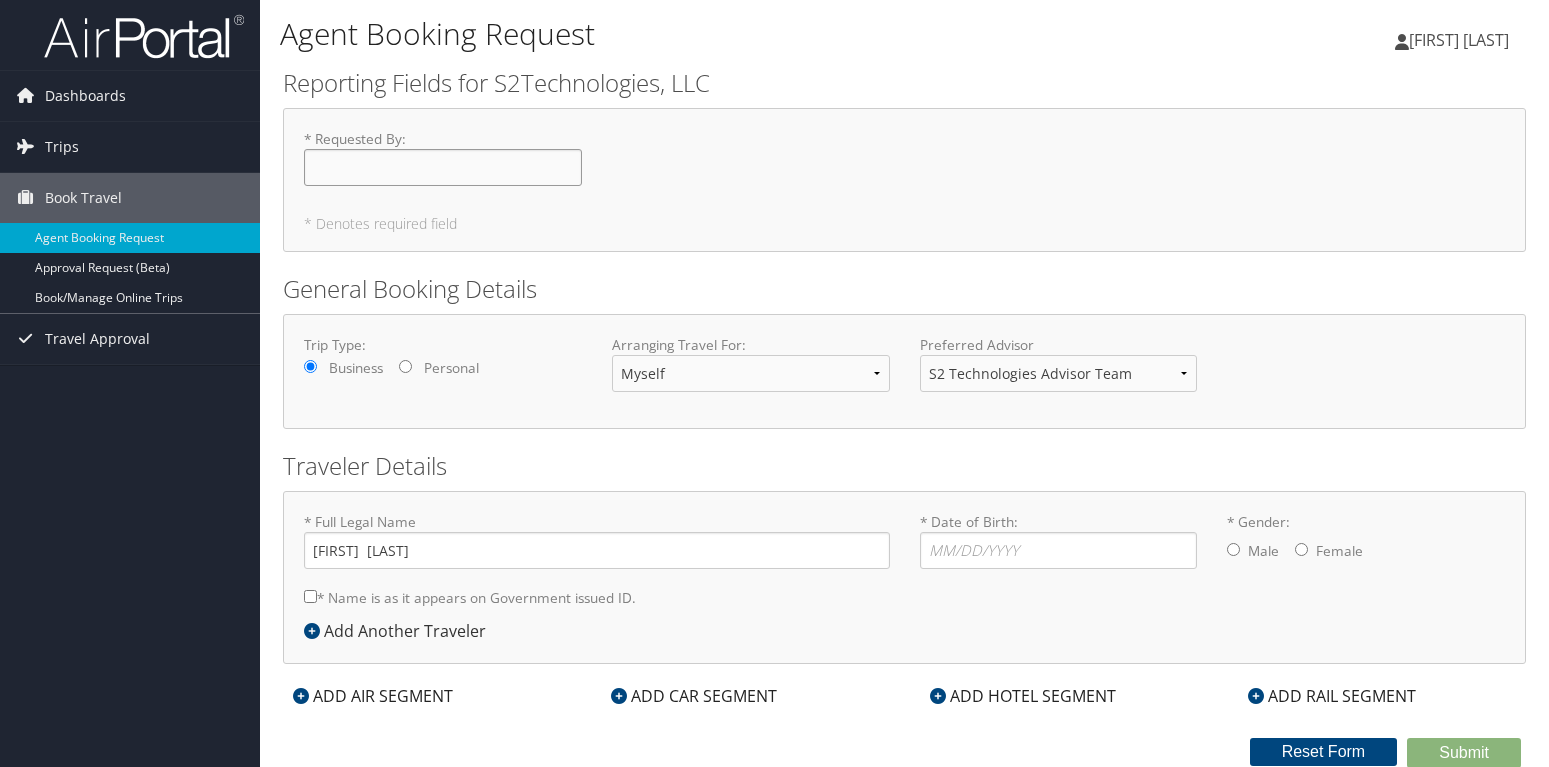 click on "*   Requested By : Required" at bounding box center [443, 167] 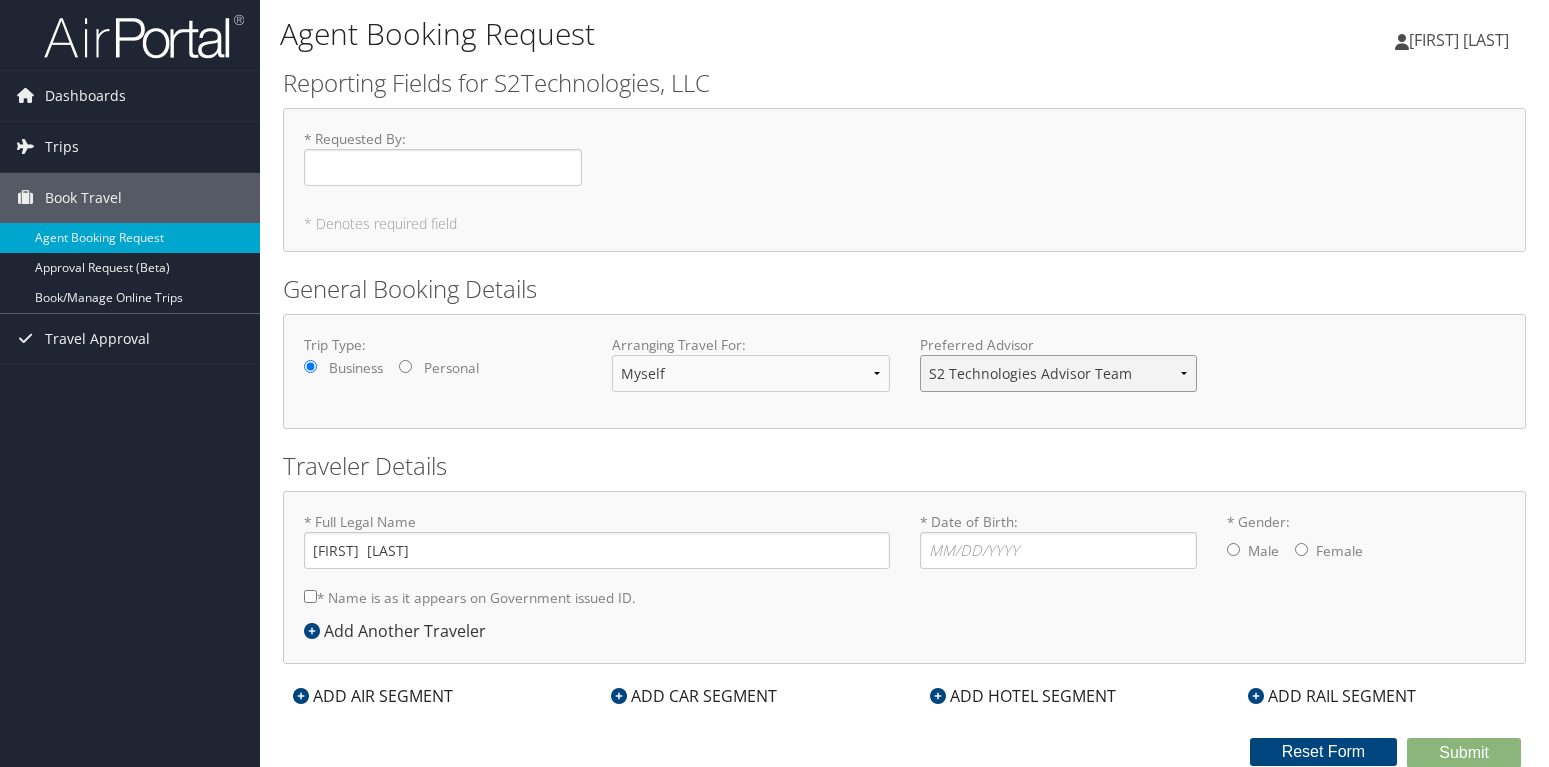 click on "S2 Technologies Advisor Team" at bounding box center [1059, 373] 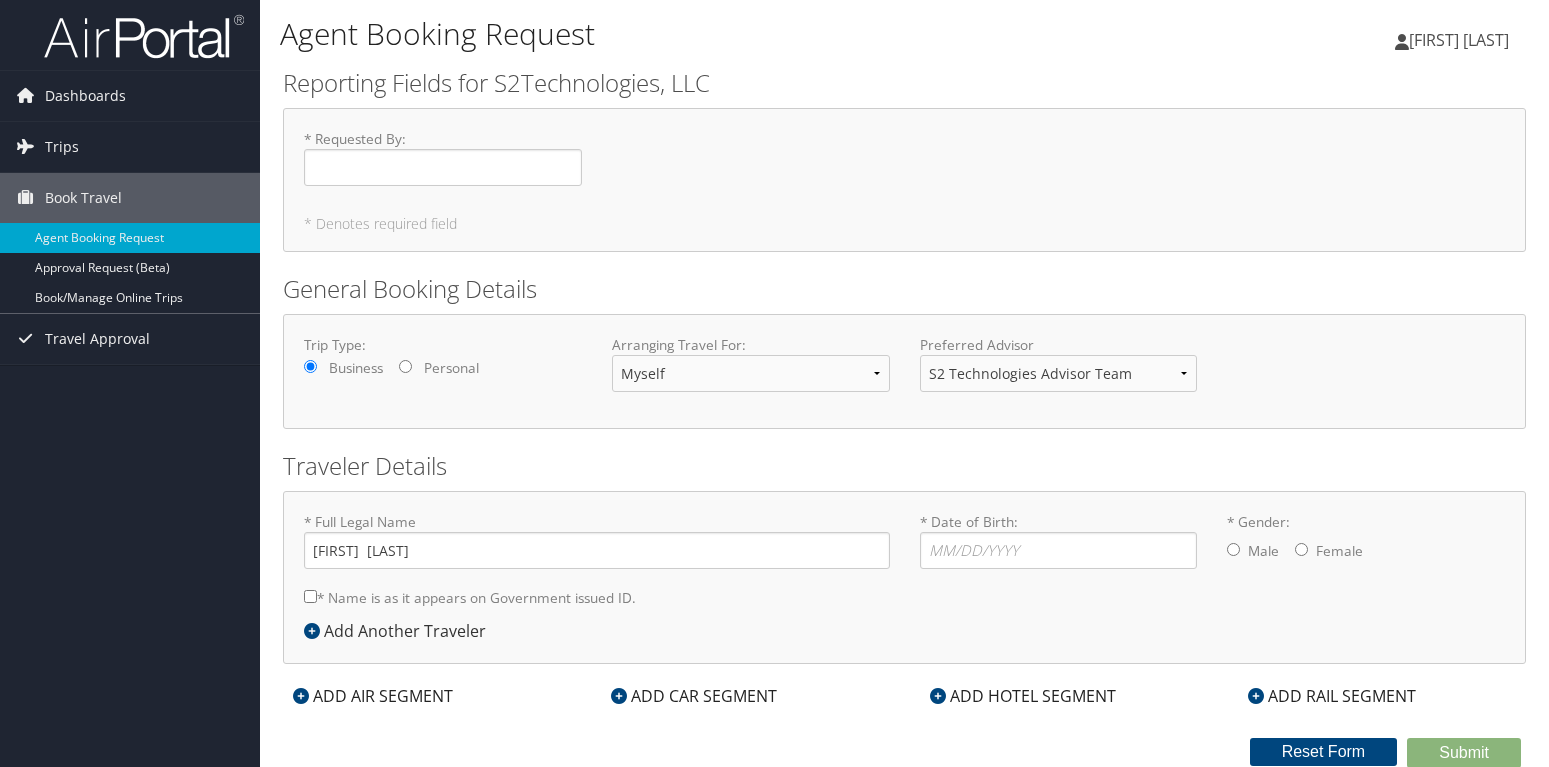click on "* Full Legal Name [FIRST]  [LAST]" at bounding box center [597, 540] 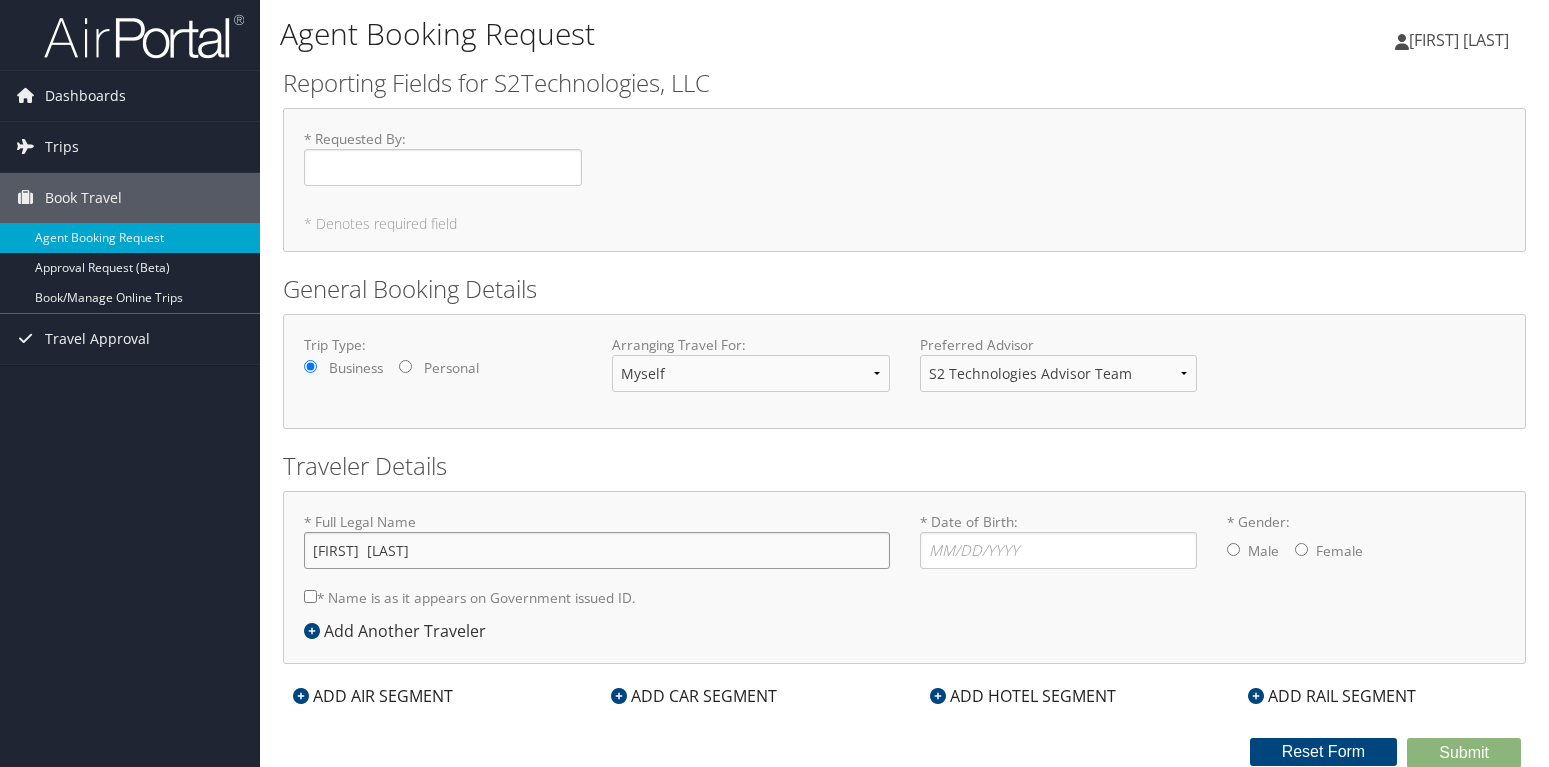 click on "[FIRST]  [LAST]" at bounding box center (597, 550) 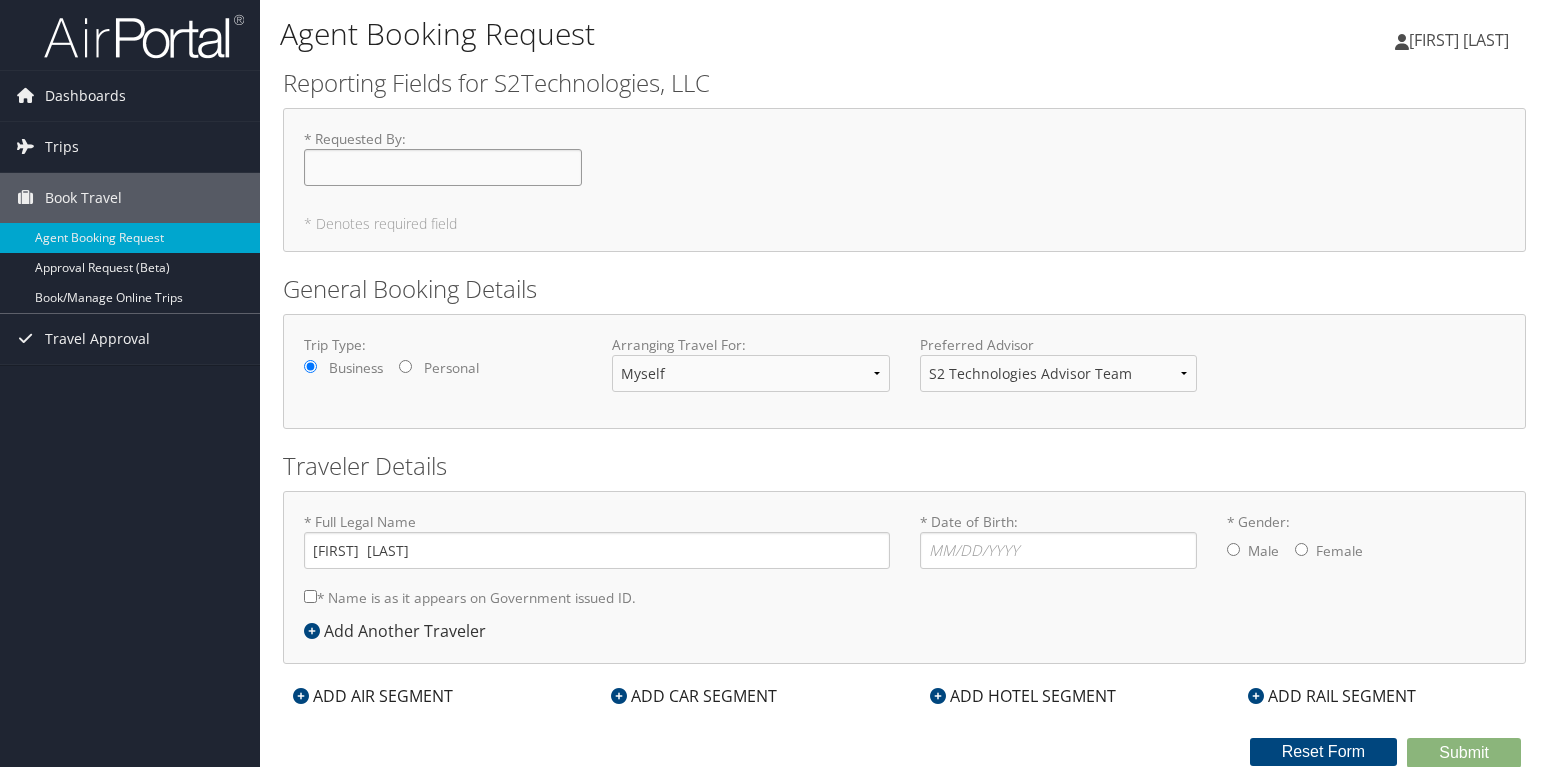 click on "*   Requested By : Required" at bounding box center [443, 167] 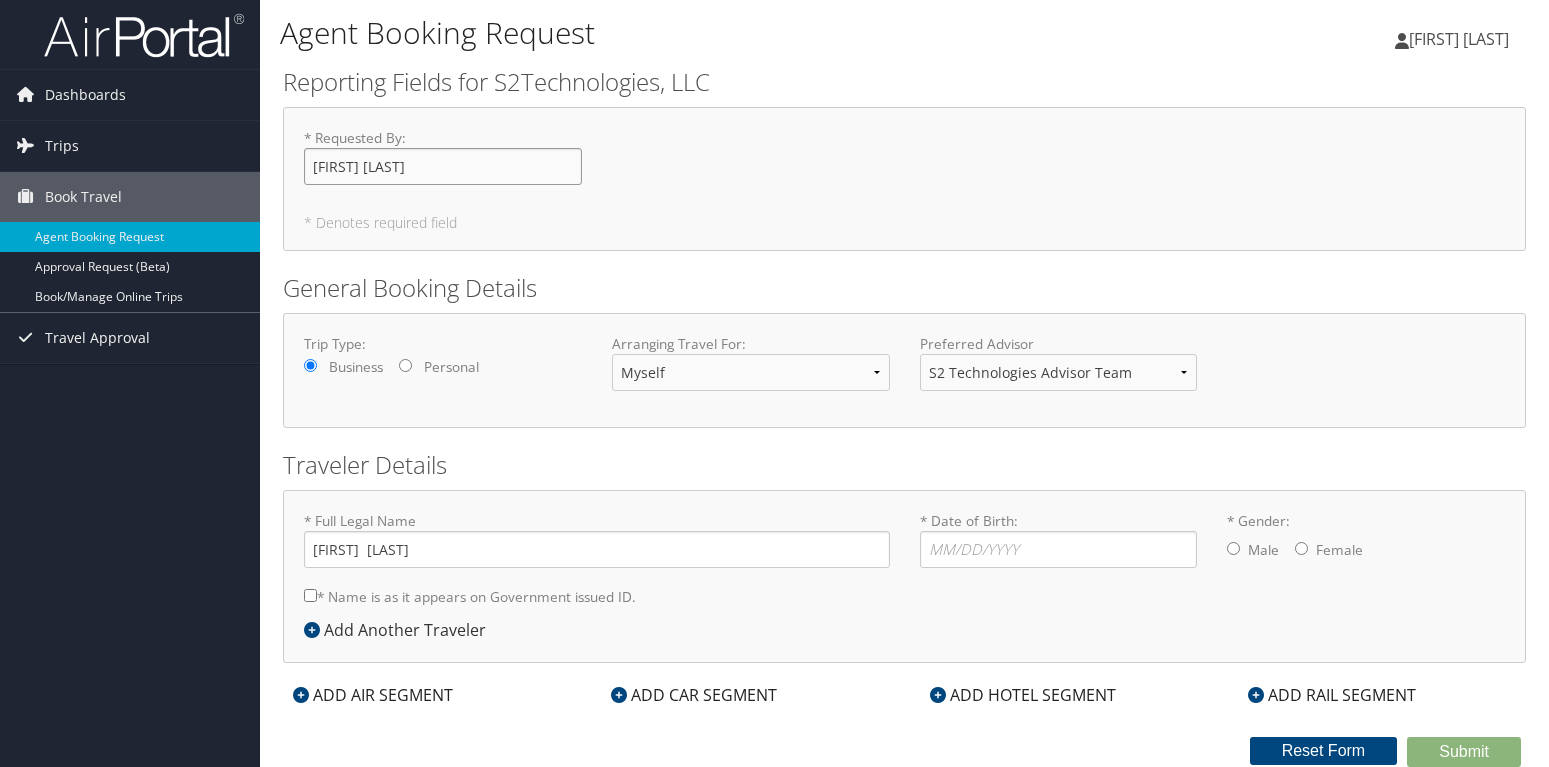 scroll, scrollTop: 2, scrollLeft: 0, axis: vertical 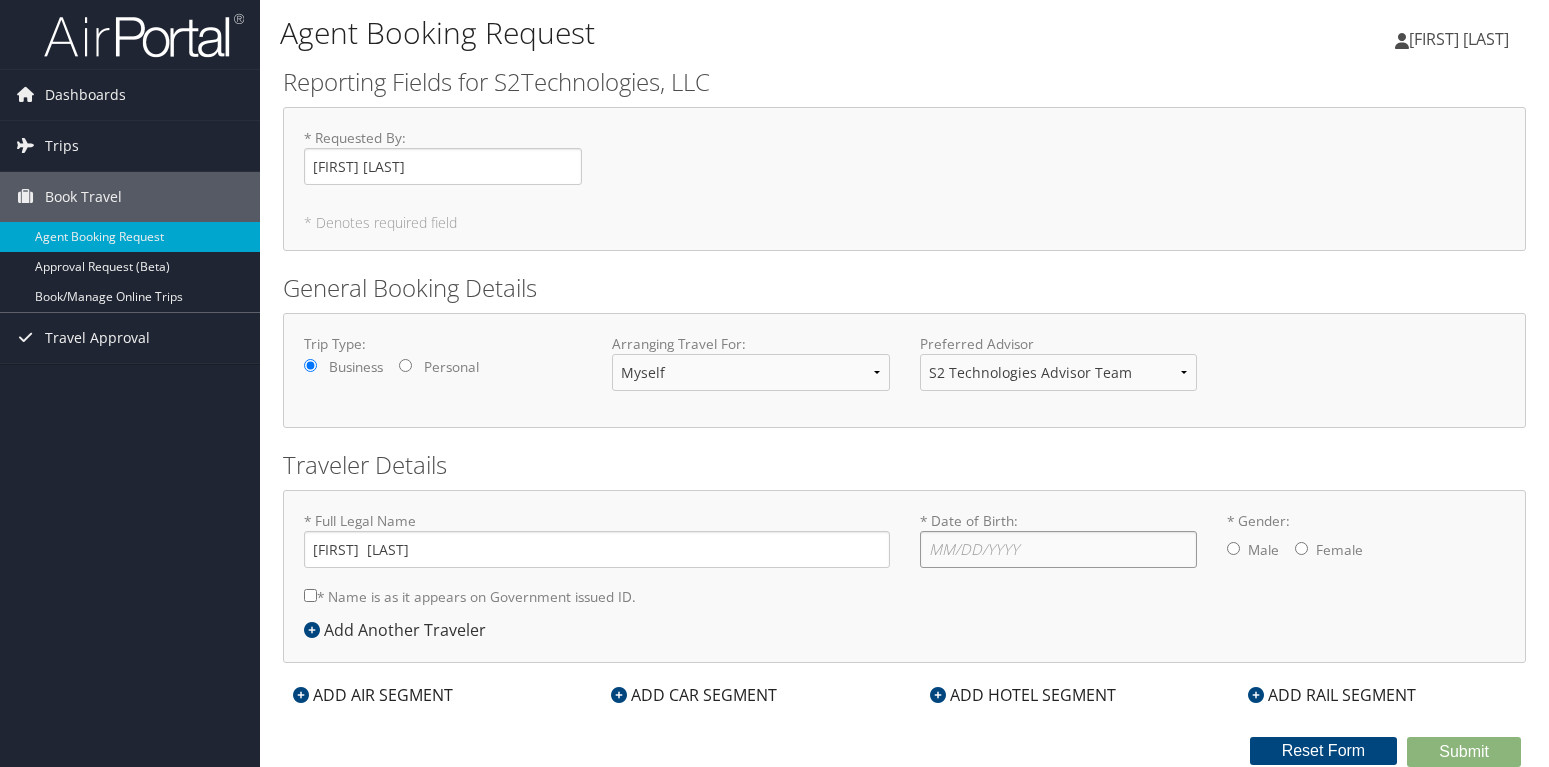 click on "* Date of Birth: Invalid Date" at bounding box center [1059, 549] 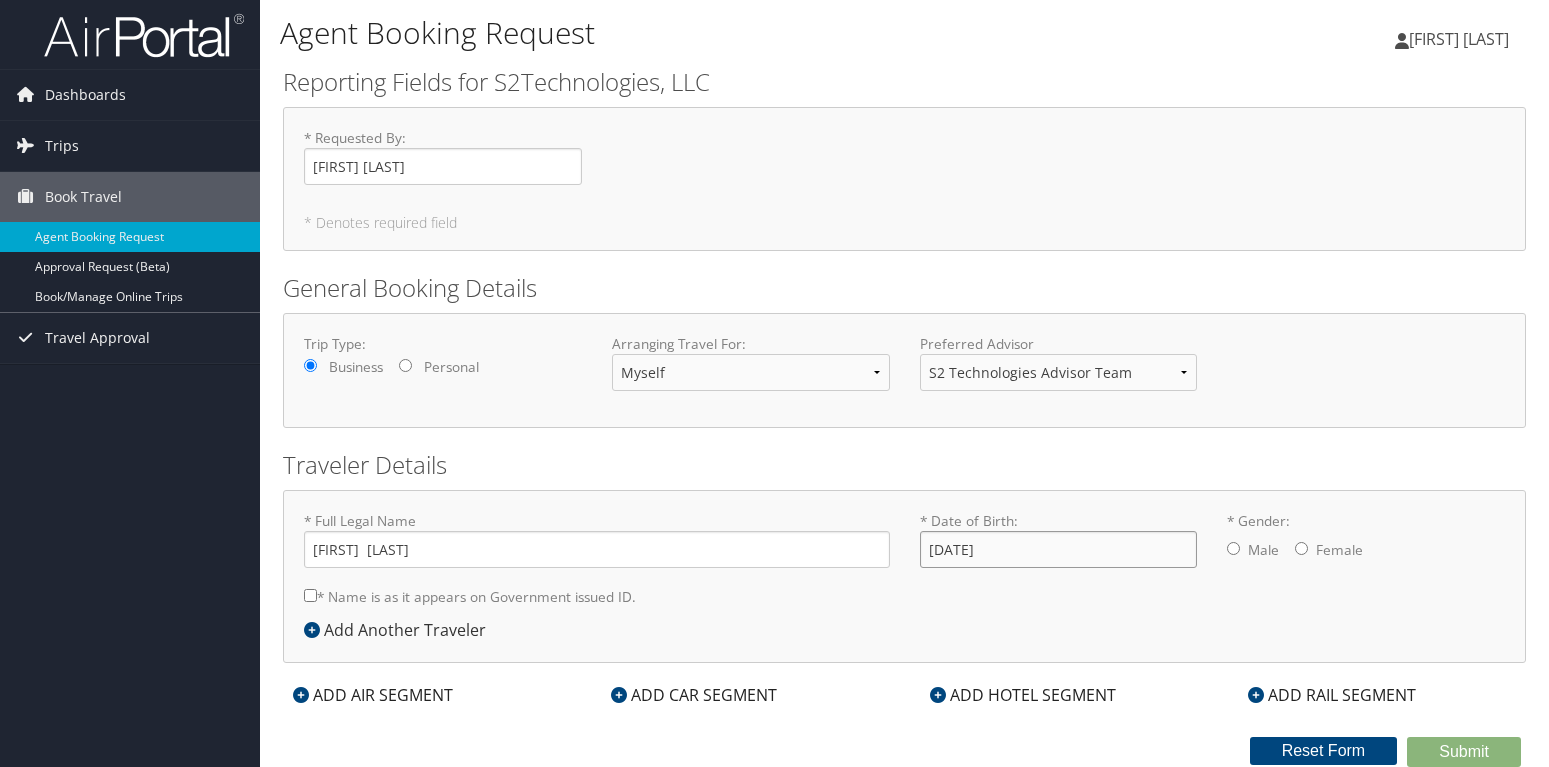 type on "10/23/1991" 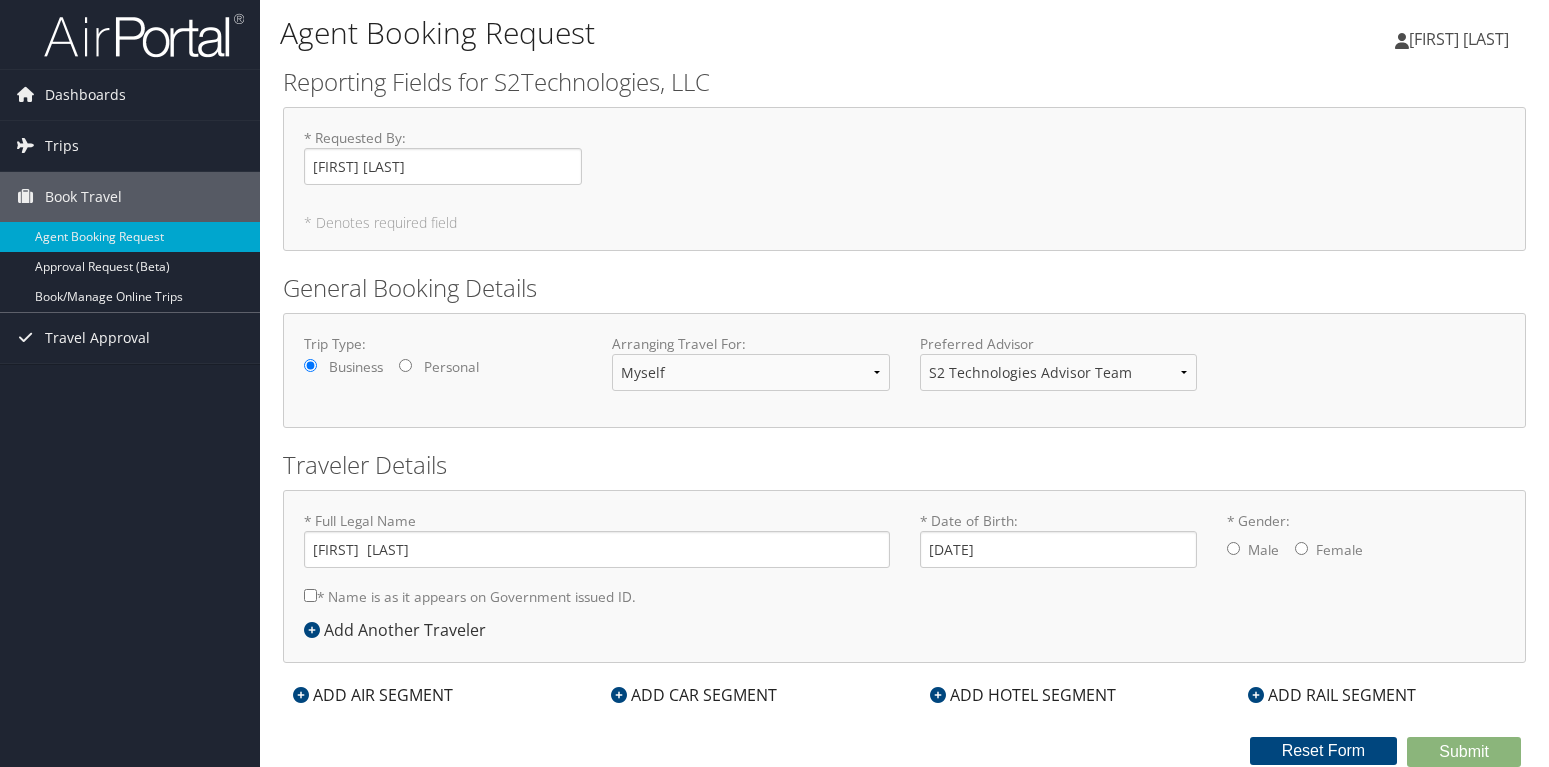 click on "* Gender:  Male Female" at bounding box center [1233, 548] 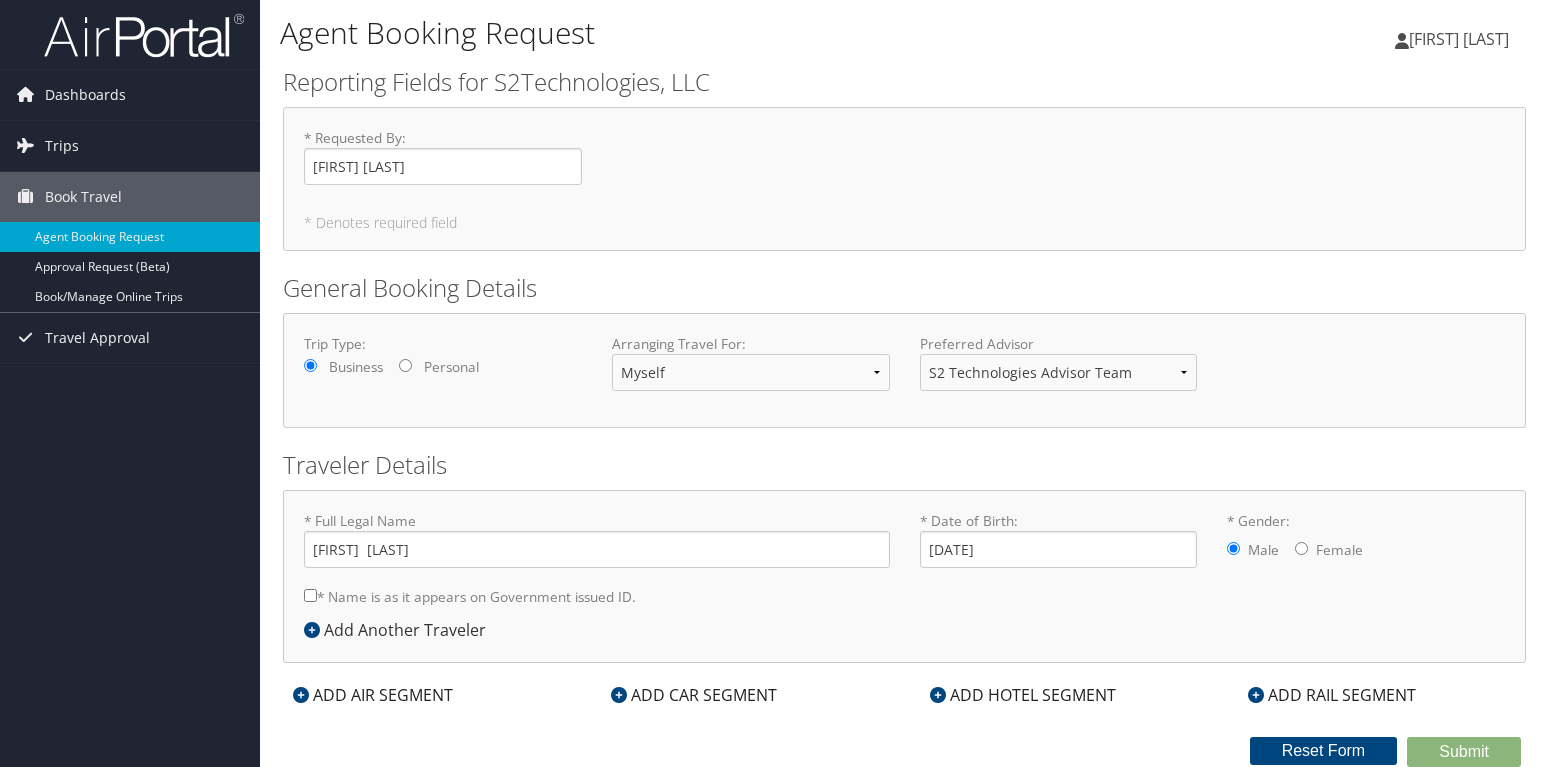 click on "* Name is as it appears on Government issued ID." at bounding box center (470, 596) 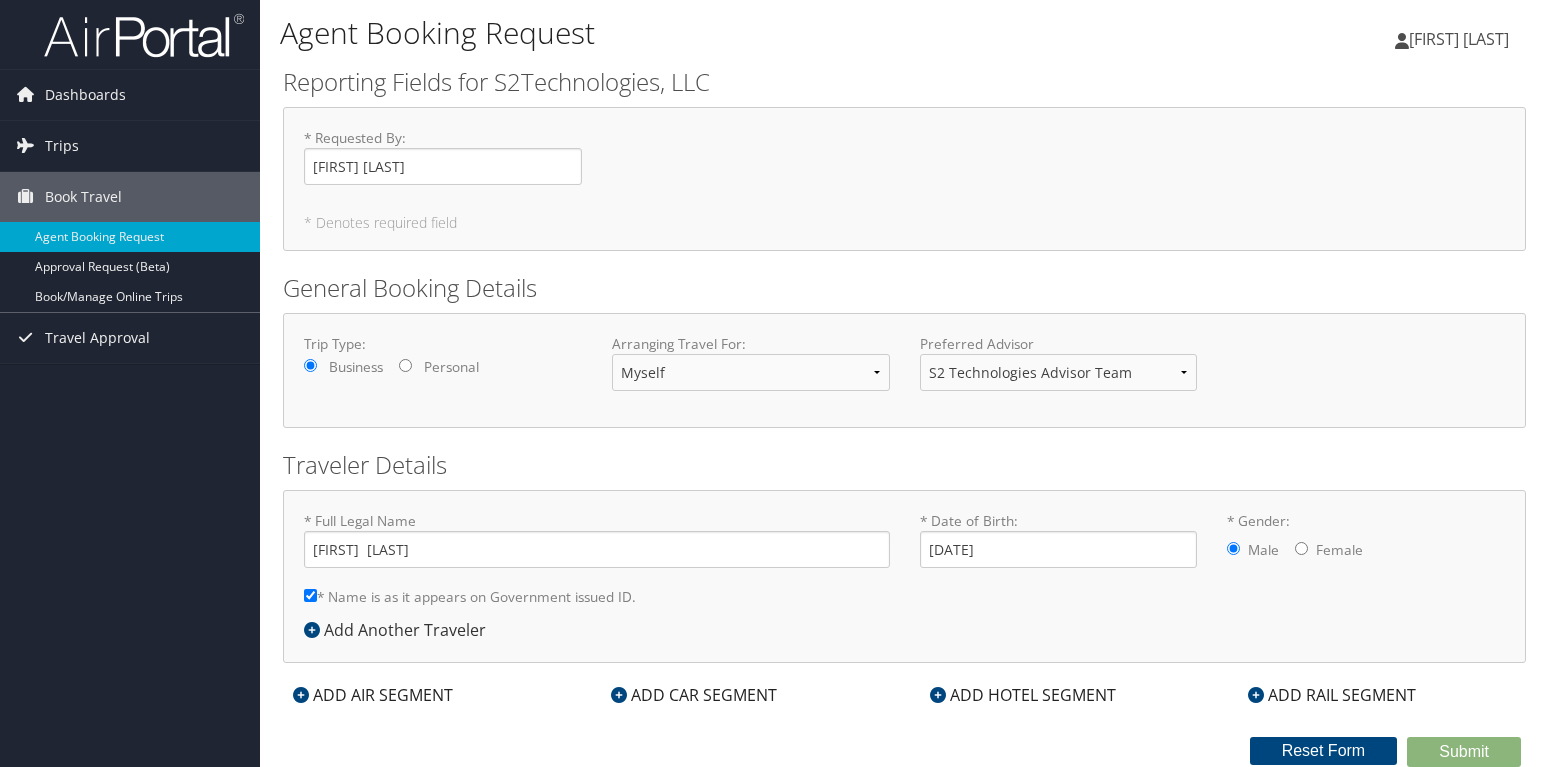 click on "ADD CAR SEGMENT" at bounding box center (745, 695) 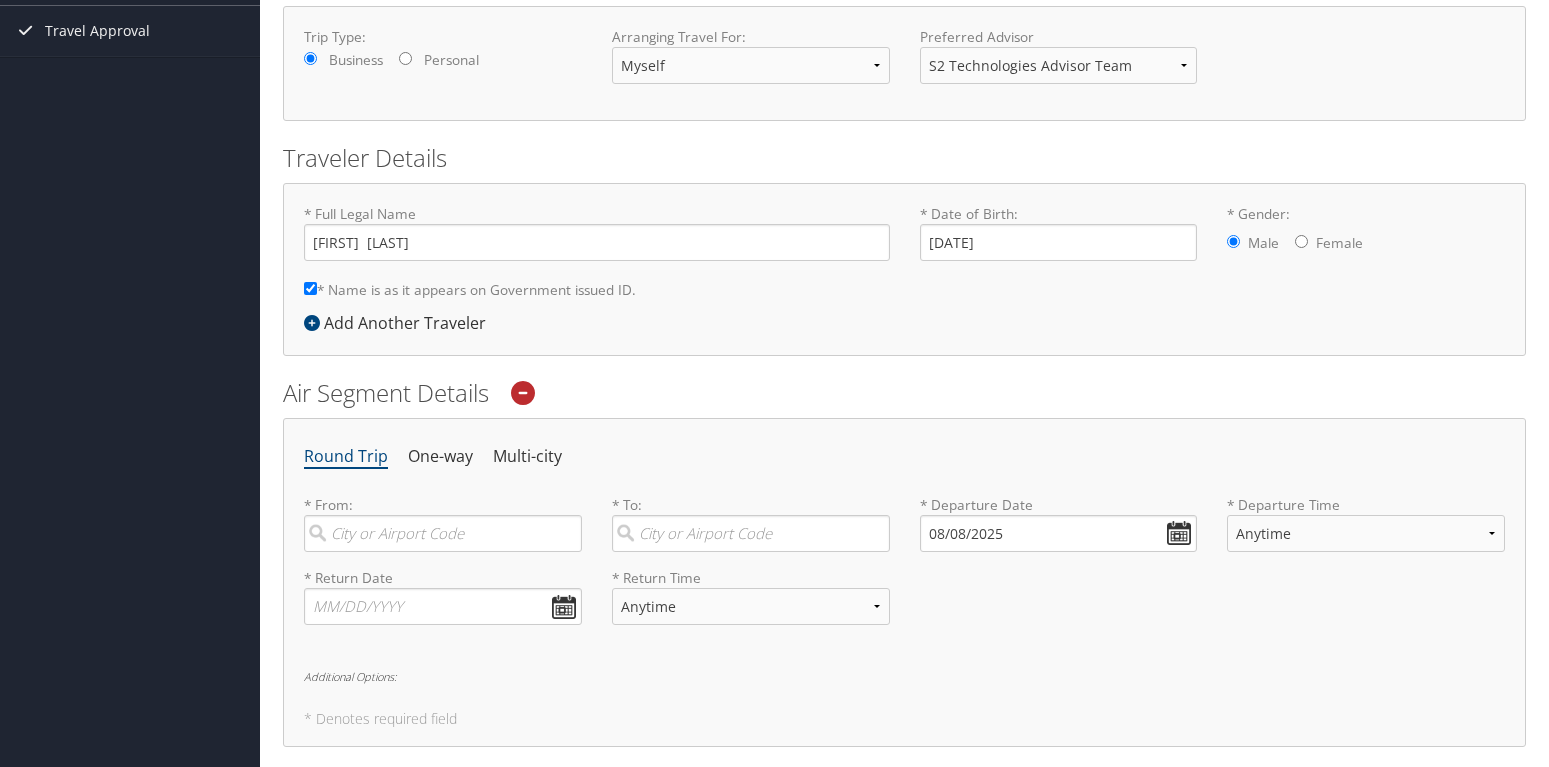 scroll, scrollTop: 410, scrollLeft: 0, axis: vertical 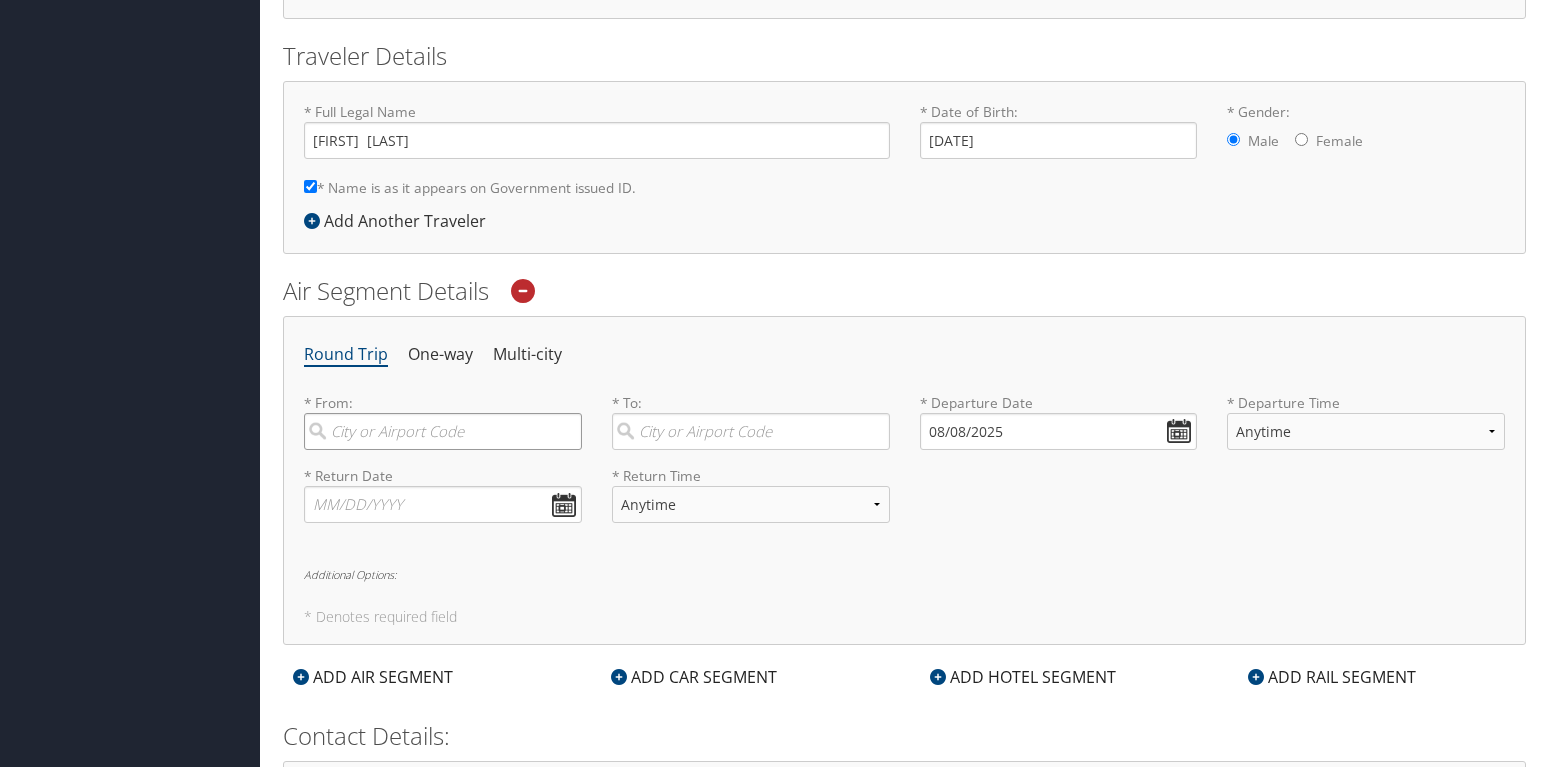 click at bounding box center [443, 431] 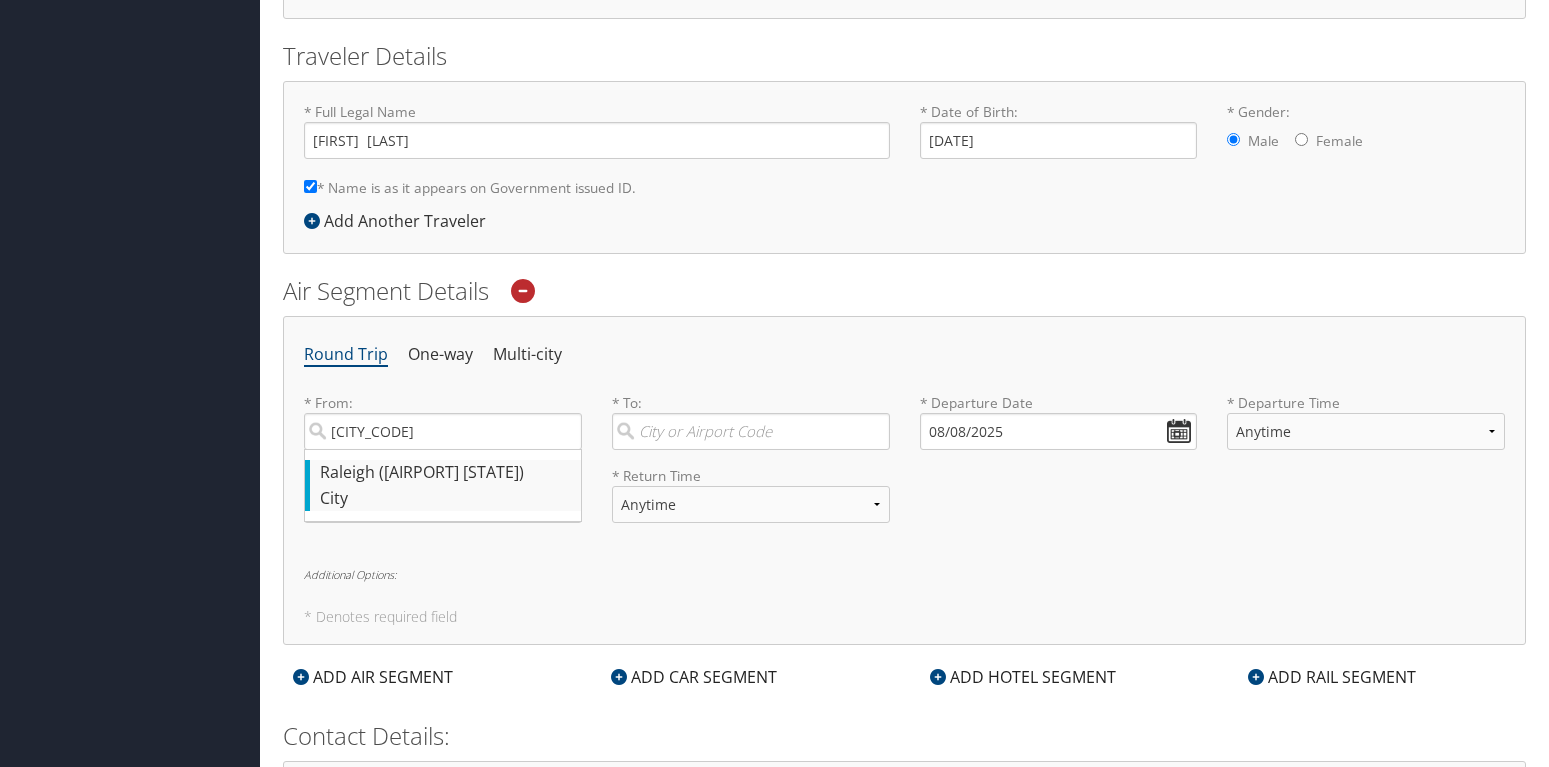 click on "Raleigh   (RDU NC)" at bounding box center (445, 473) 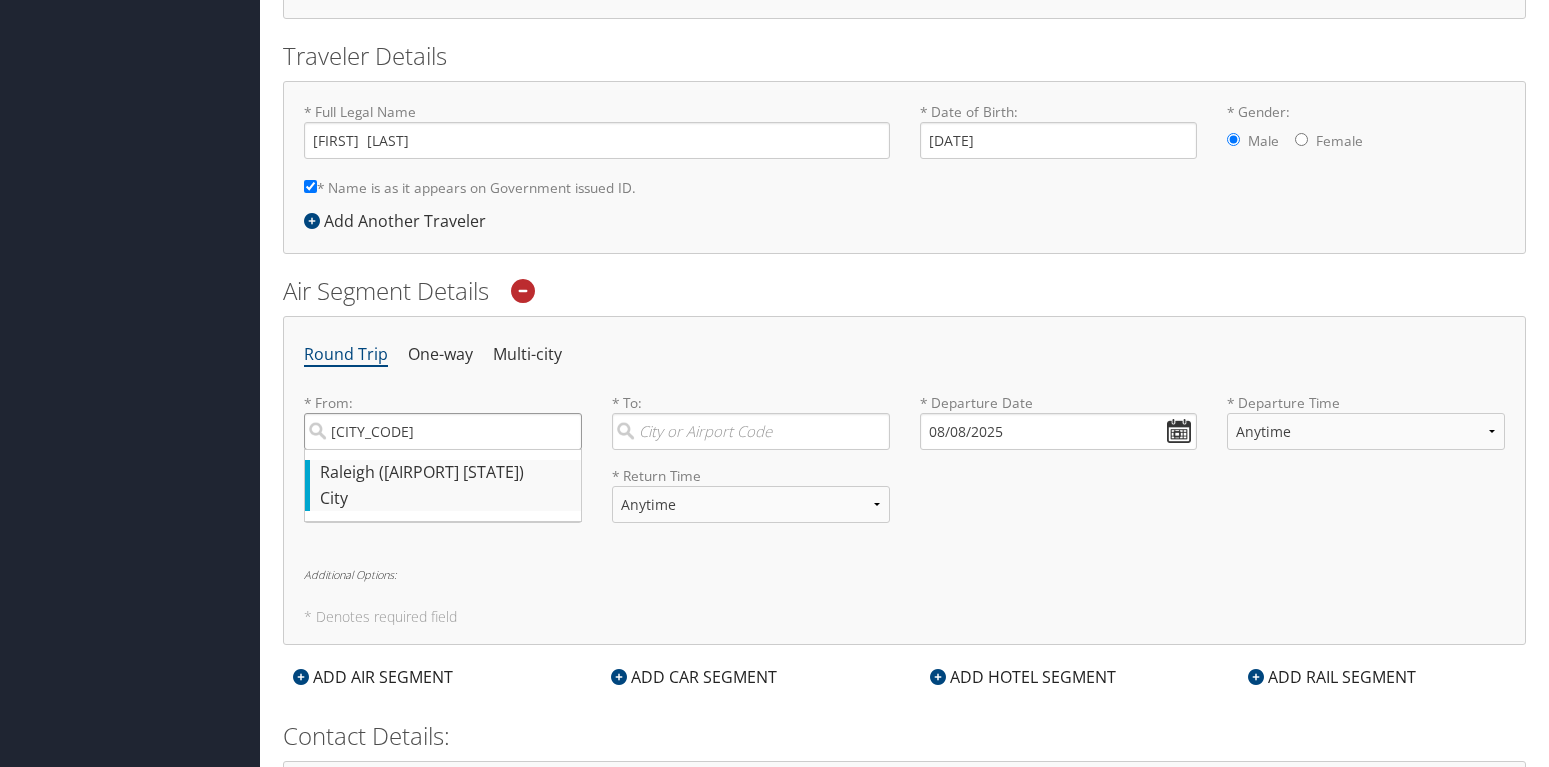 click on "rdu" at bounding box center [443, 431] 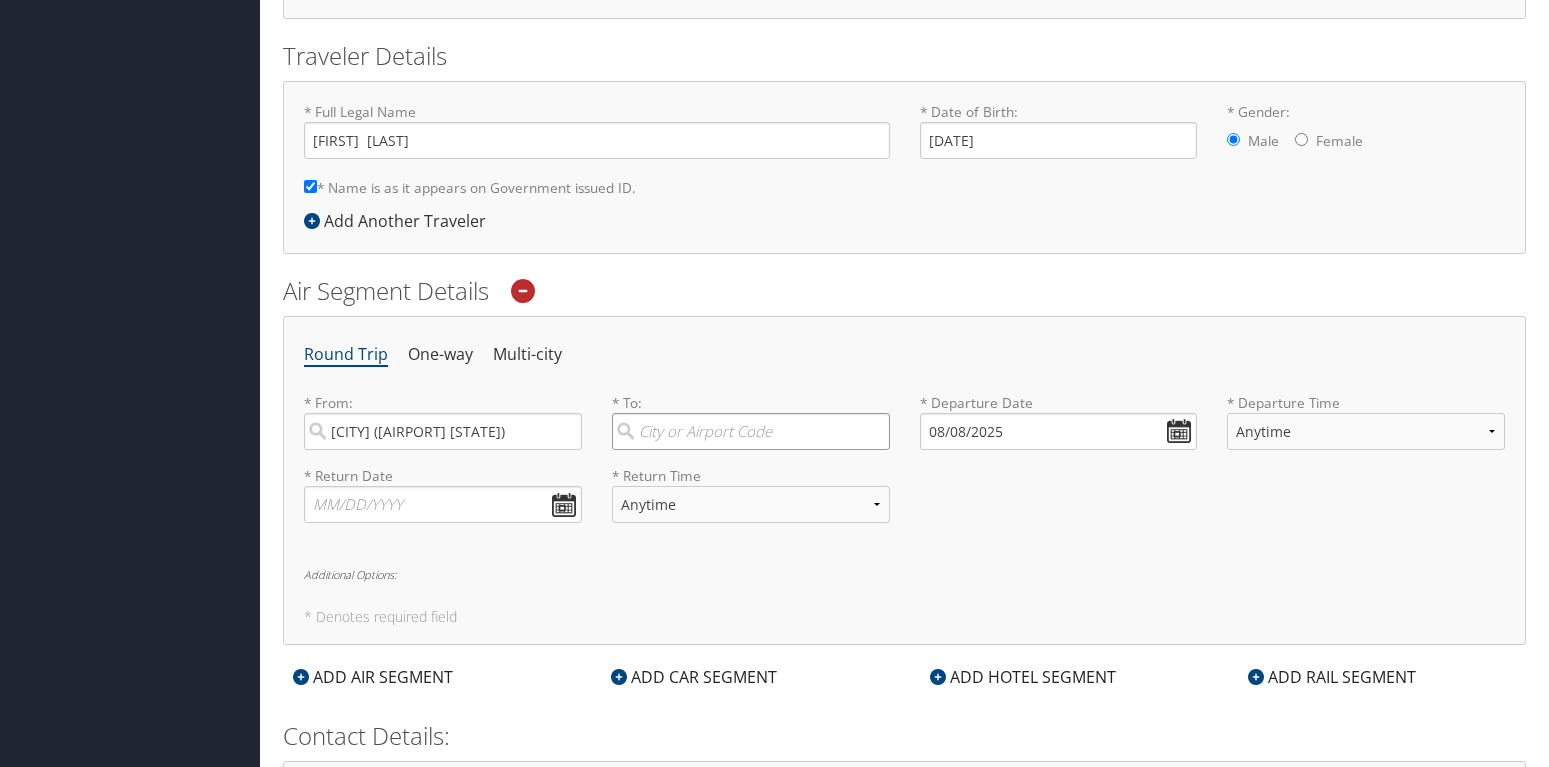 click at bounding box center [751, 431] 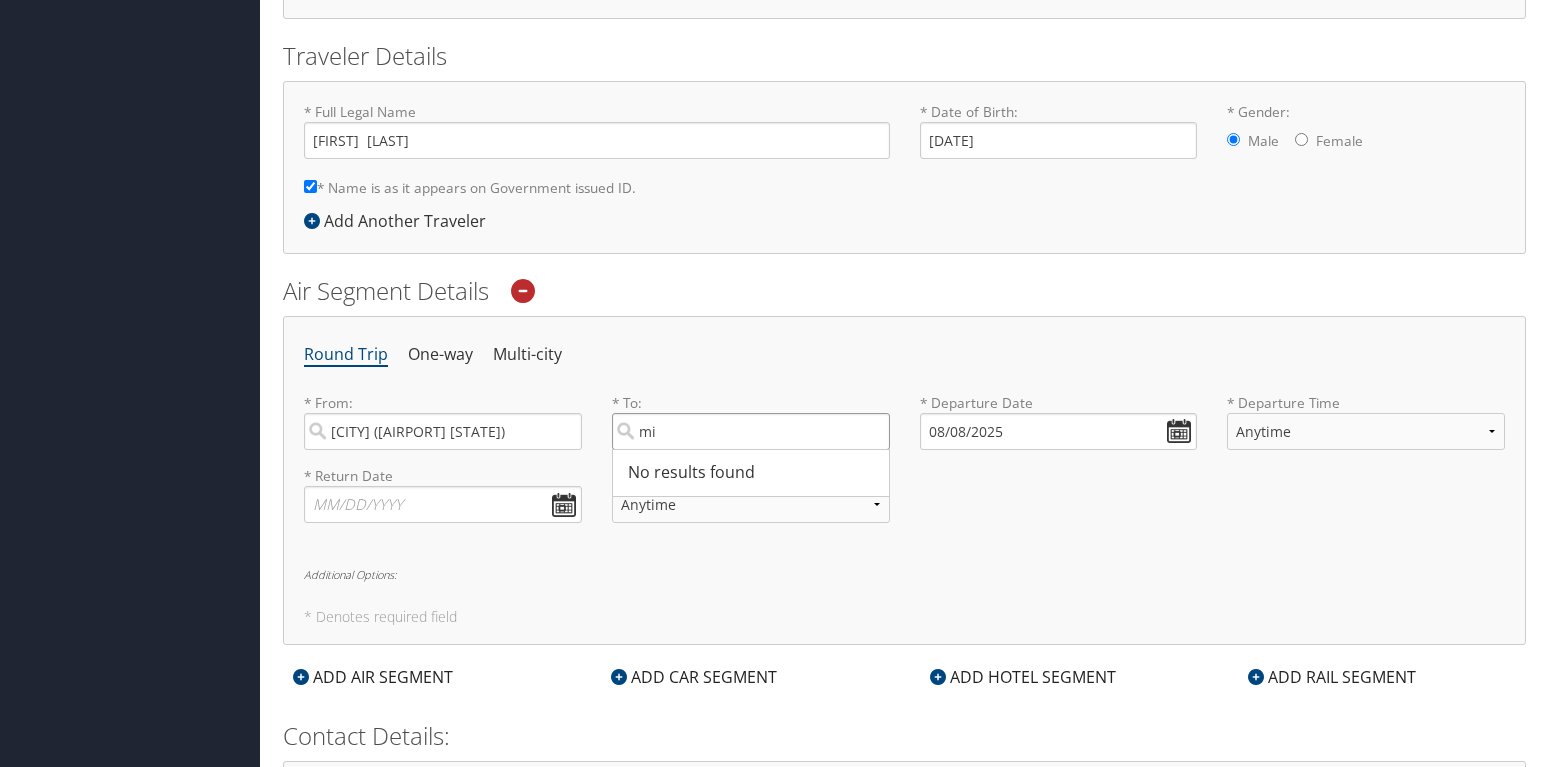 type on "m" 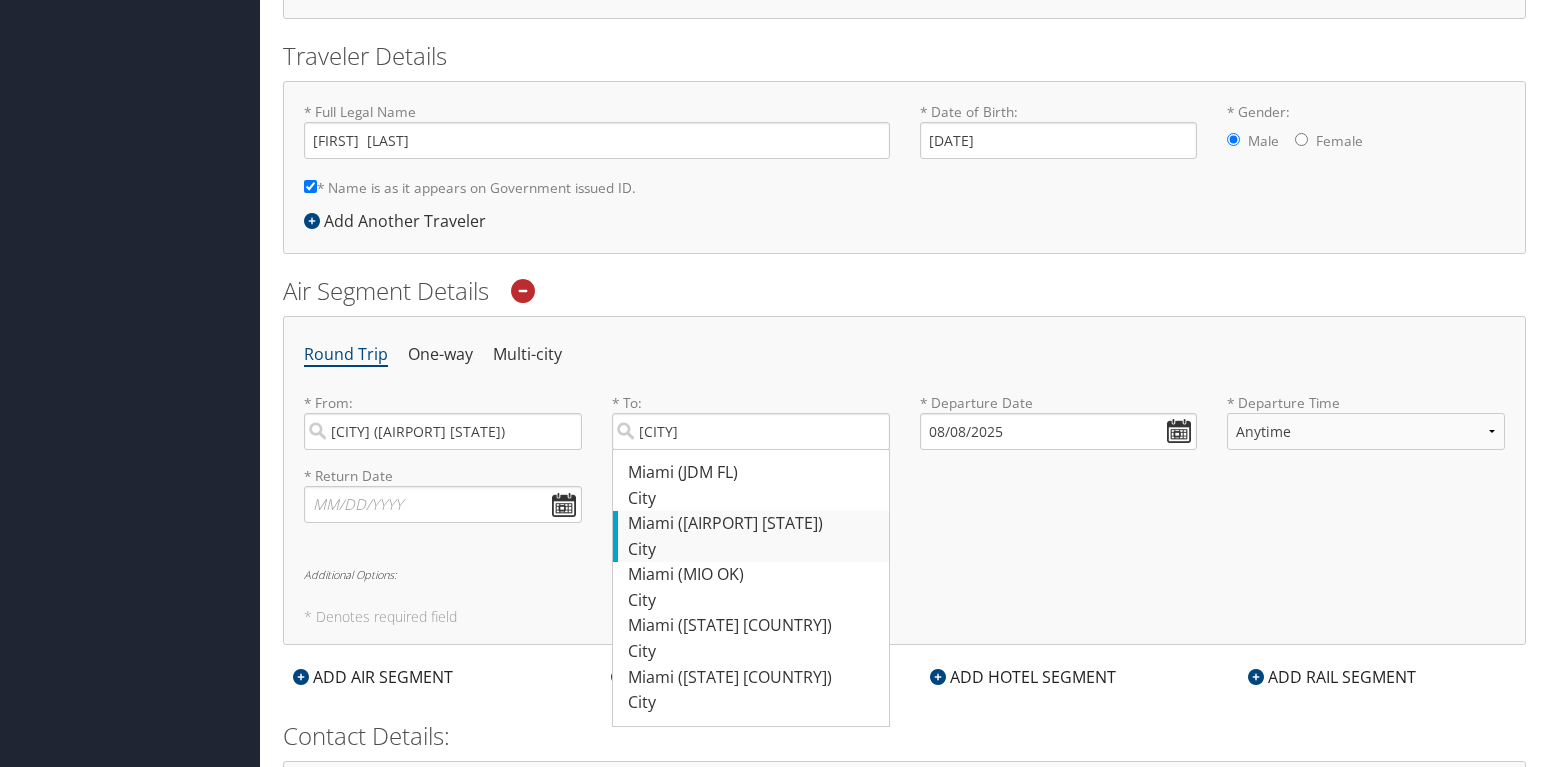 click on "Miami   (MIA FL)" at bounding box center [753, 524] 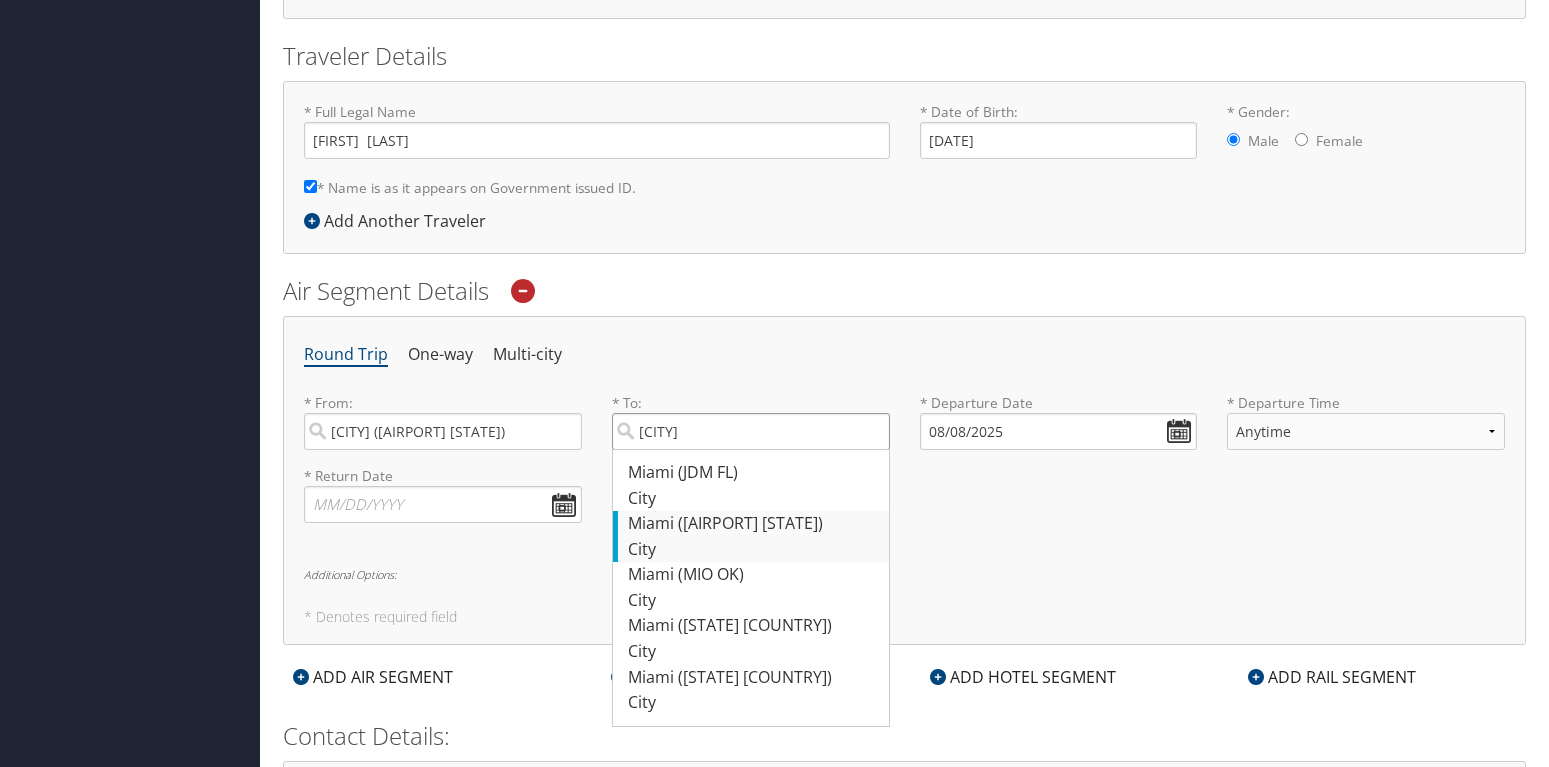 click on "miami" at bounding box center [751, 431] 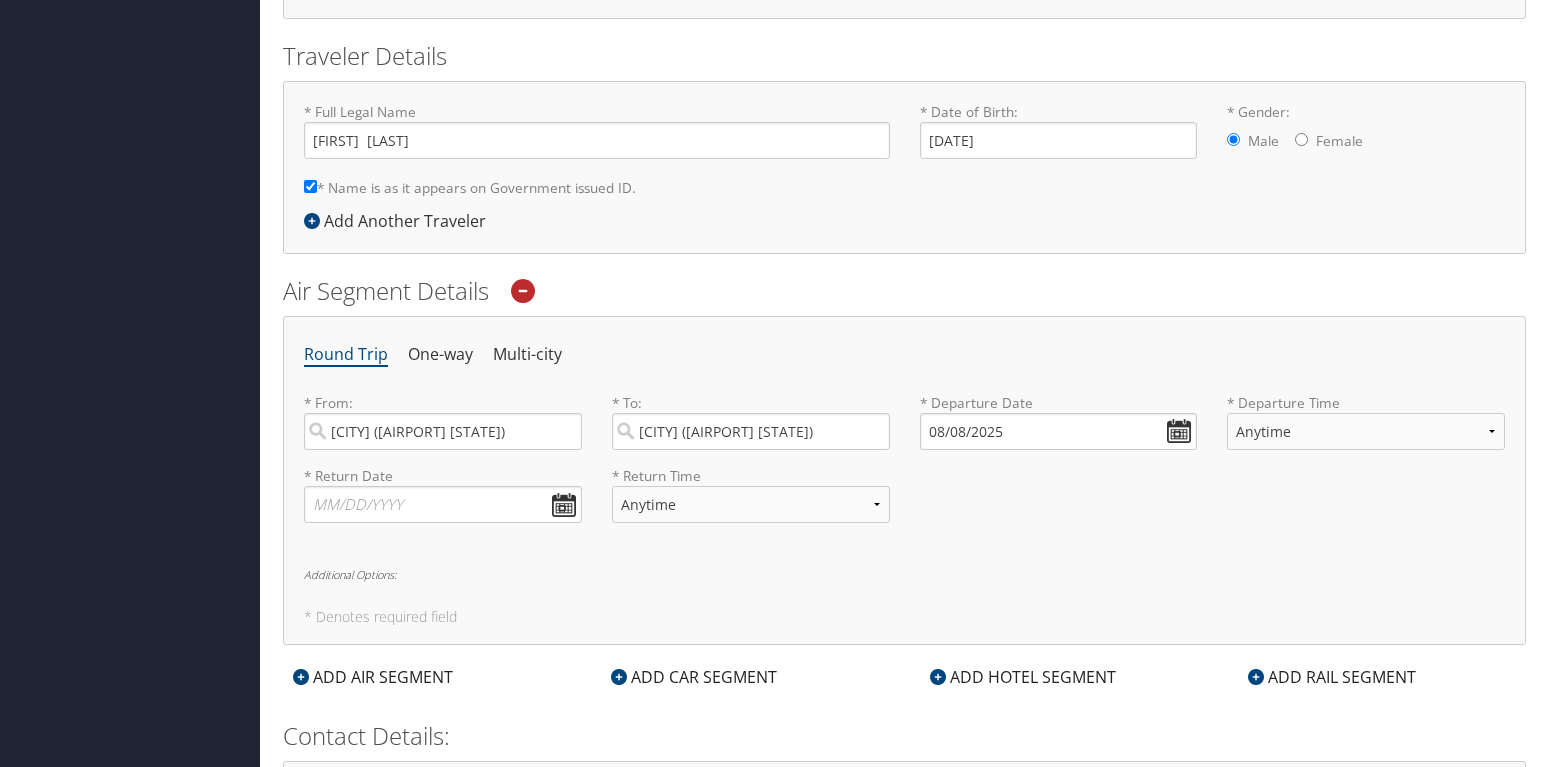click on "* Return Date Dates must be valid * Return Time Anytime Early Morning (5AM-7AM) Morning (7AM-12PM) Afternoon (12PM-5PM) Evening (5PM-10PM) Red Eye (10PM-5AM)  12:00 AM   1:00 AM   2:00 AM   3:00 AM   4:00 AM   5:00 AM   6:00 AM   7:00 AM   8:00 AM   9:00 AM   10:00 AM   11:00 AM   12:00 PM (Noon)   1:00 PM   2:00 PM   3:00 PM   4:00 PM   5:00 PM   6:00 PM   7:00 PM   8:00 PM   9:00 PM   10:00 PM   11:00 PM  Required" at bounding box center [904, 502] 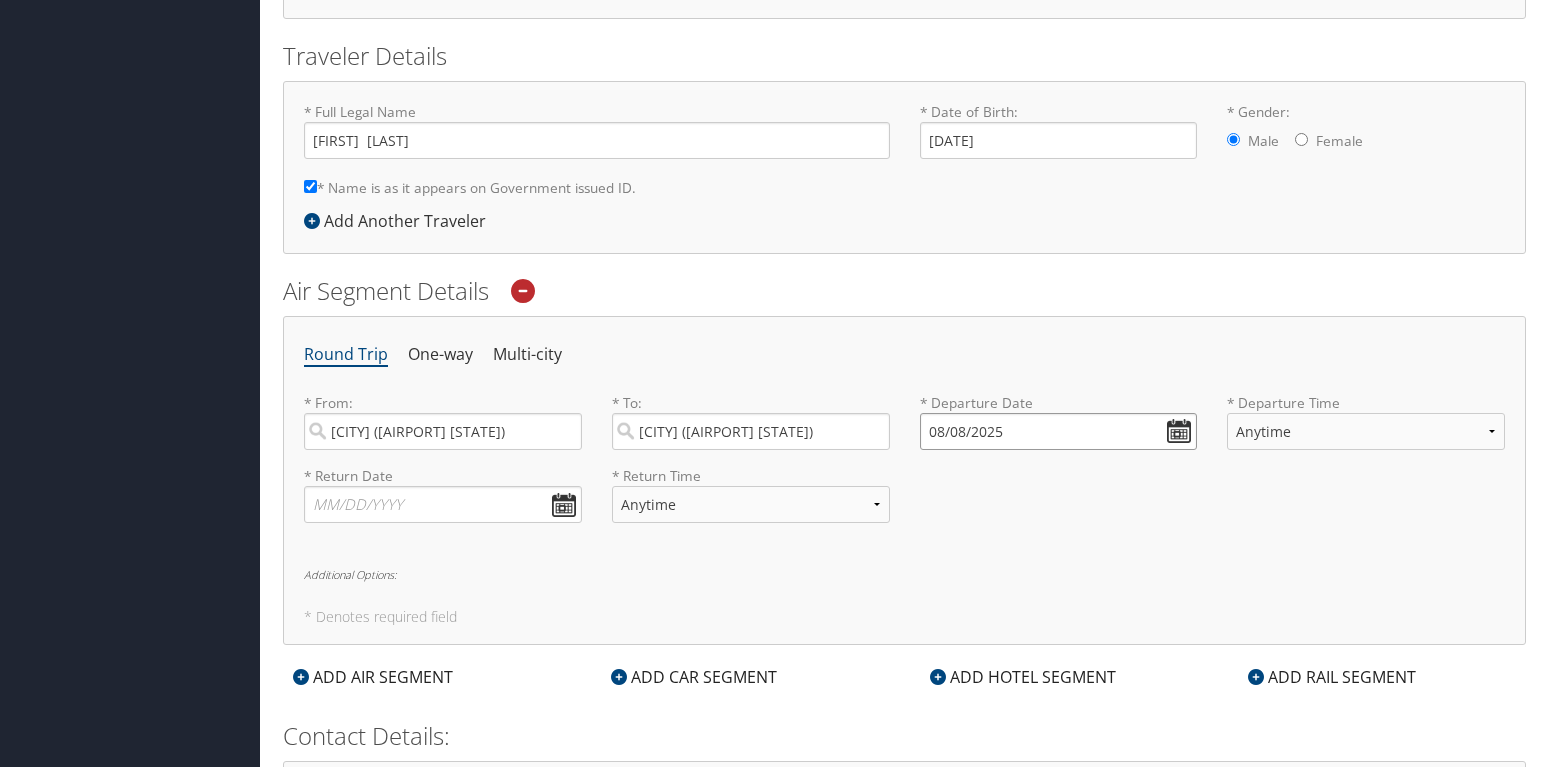 click on "08/08/2025" at bounding box center (1059, 431) 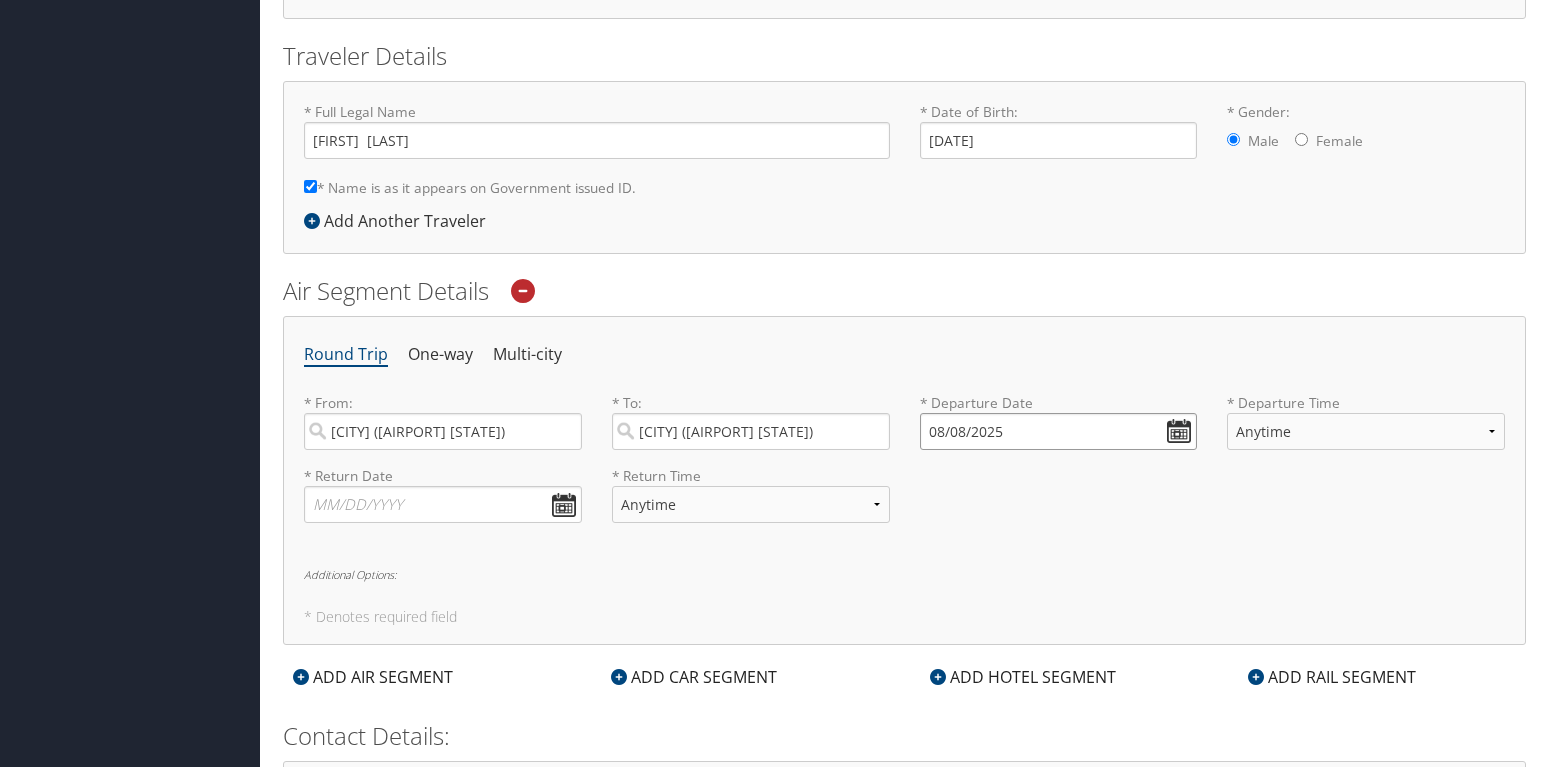 click on "08/08/2025" at bounding box center [1059, 431] 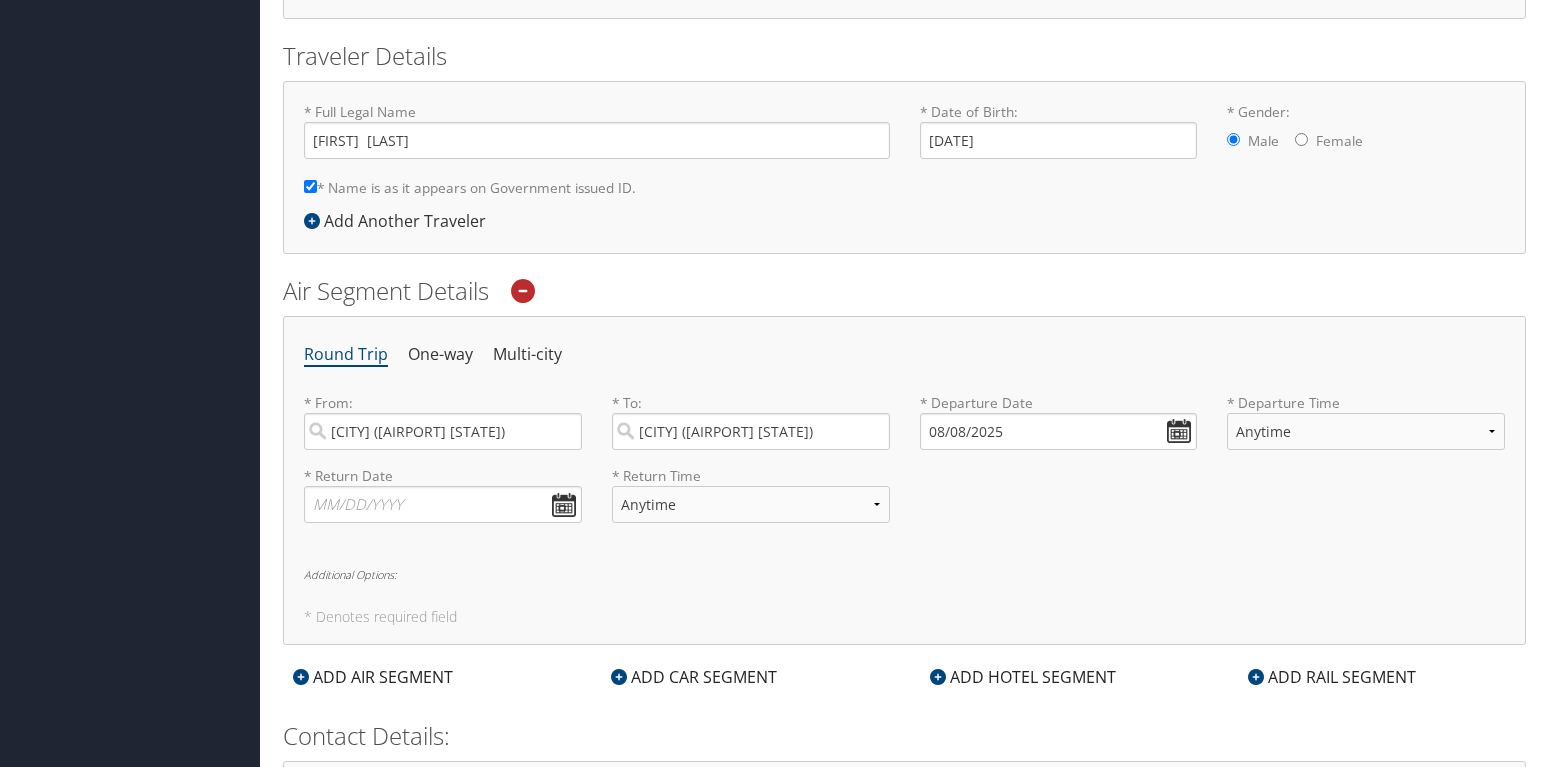 click on "Round Trip One-way Multi-city" at bounding box center (904, 355) 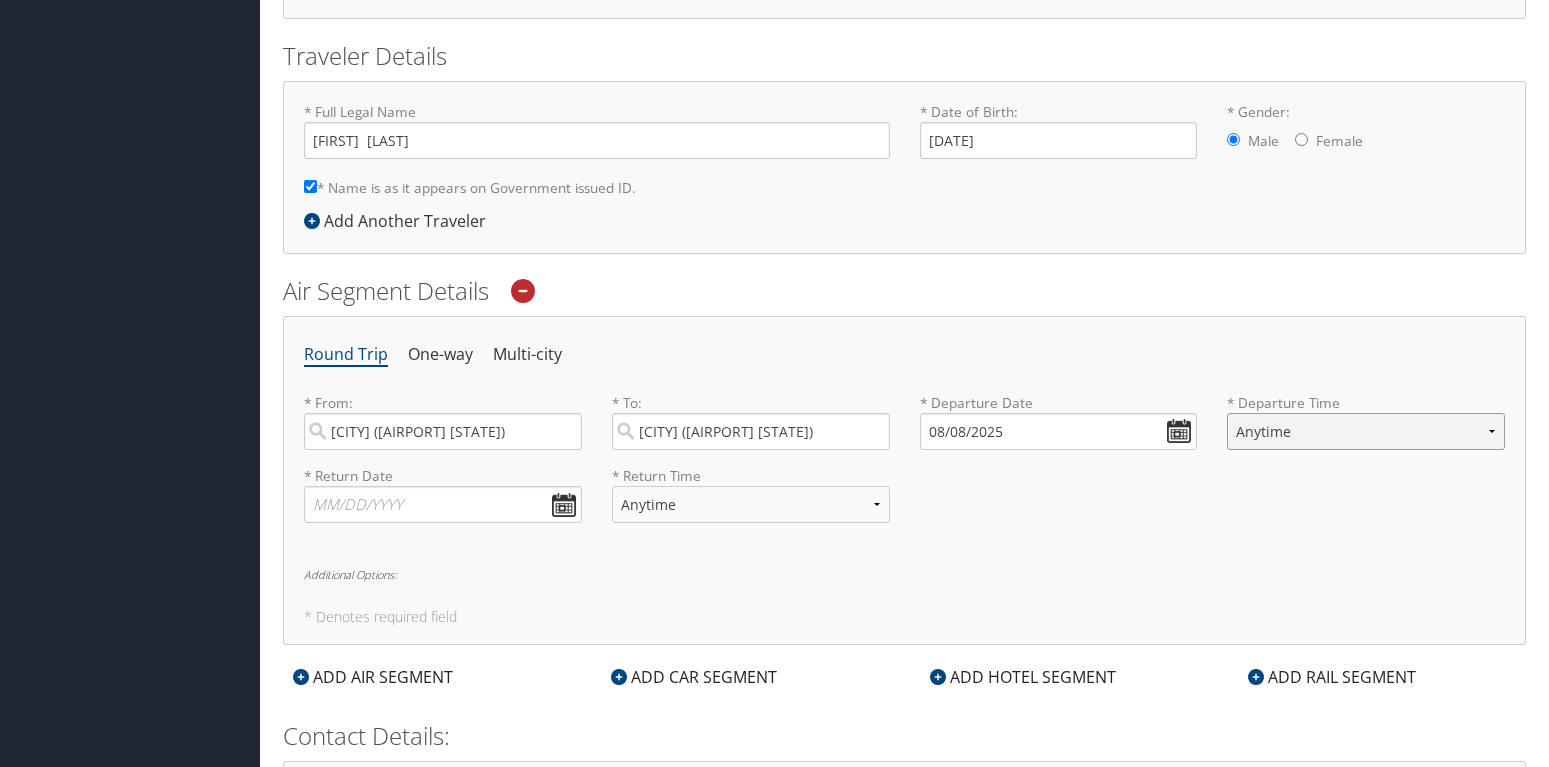 click on "Anytime Early Morning (5AM-7AM) Morning (7AM-12PM) Afternoon (12PM-5PM) Evening (5PM-10PM) Red Eye (10PM-5AM)  12:00 AM   1:00 AM   2:00 AM   3:00 AM   4:00 AM   5:00 AM   6:00 AM   7:00 AM   8:00 AM   9:00 AM   10:00 AM   11:00 AM   12:00 PM (Noon)   1:00 PM   2:00 PM   3:00 PM   4:00 PM   5:00 PM   6:00 PM   7:00 PM   8:00 PM   9:00 PM   10:00 PM   11:00 PM" at bounding box center [1366, 431] 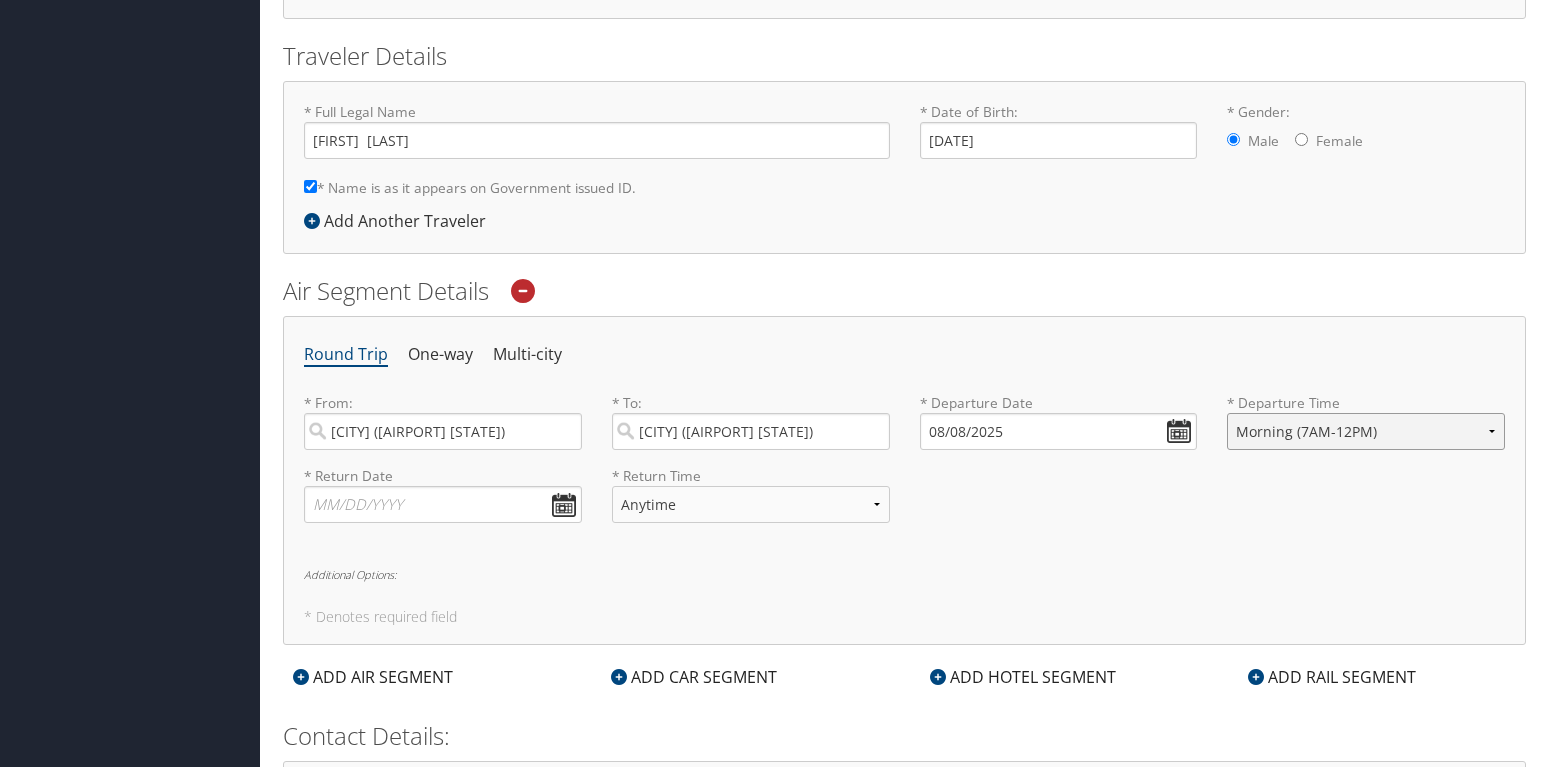 click on "Morning (7AM-12PM)" at bounding box center (0, 0) 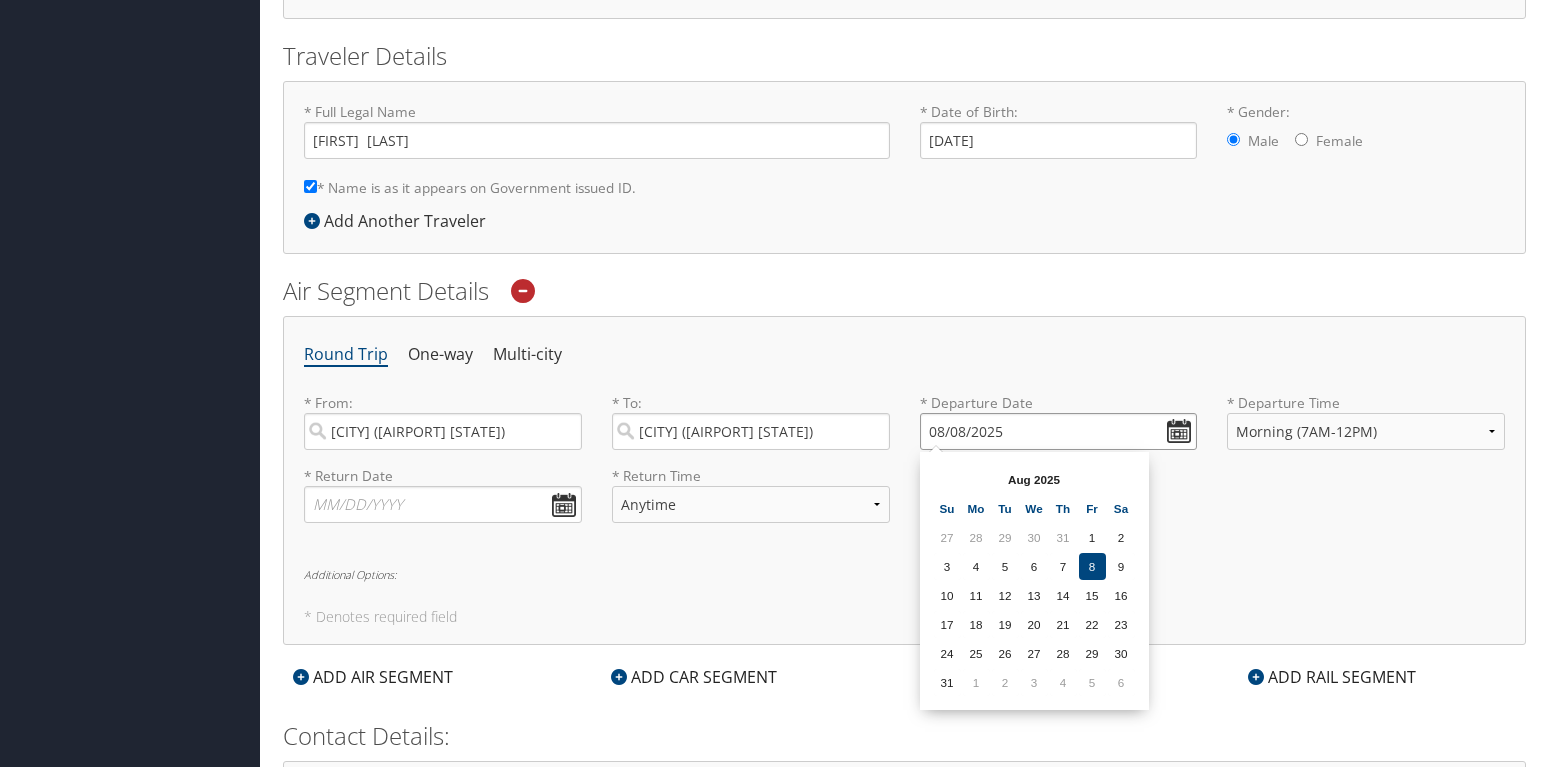 click on "08/08/2025" at bounding box center [1059, 431] 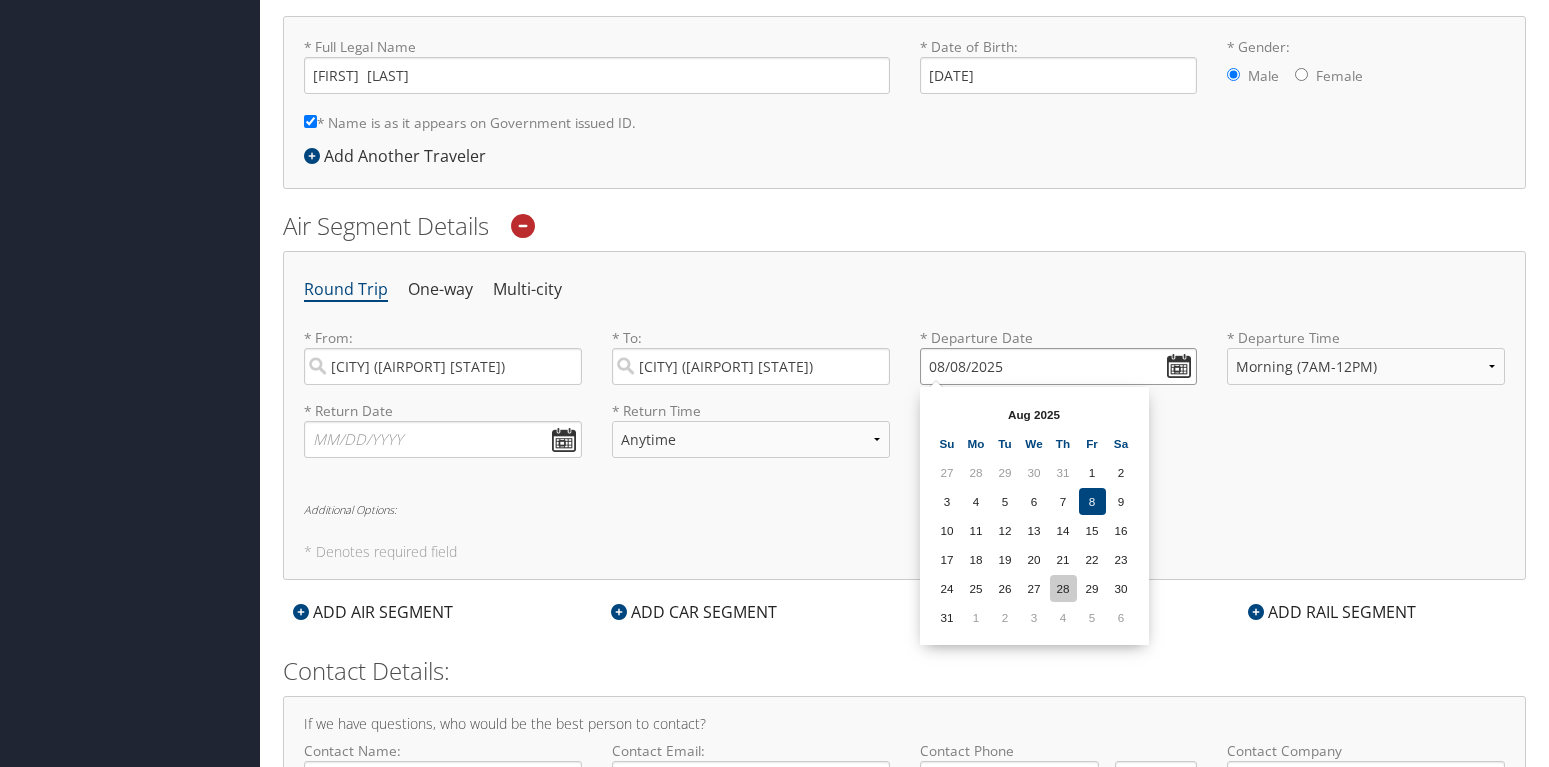 scroll, scrollTop: 512, scrollLeft: 0, axis: vertical 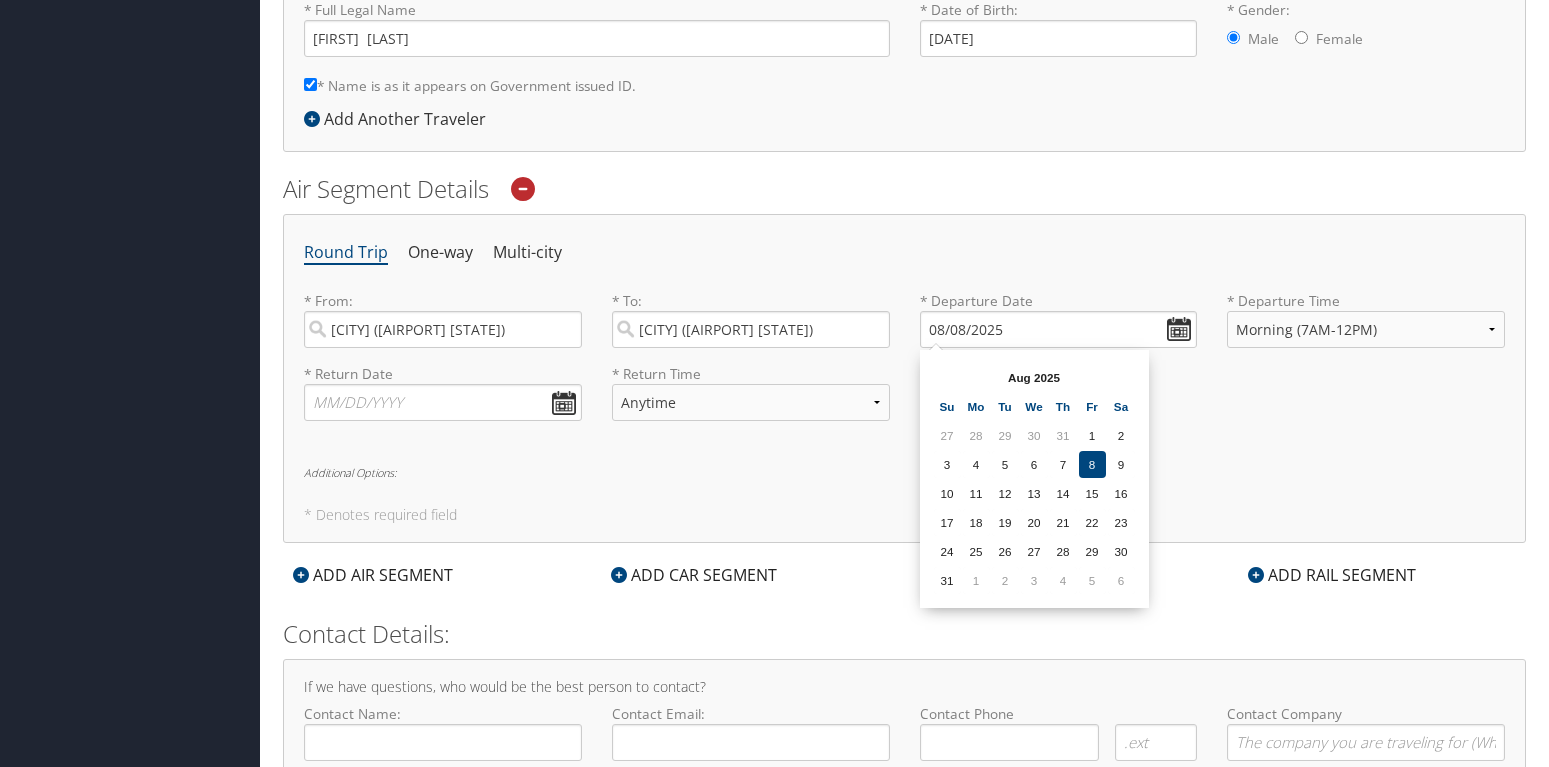 click on "Aug 2025" at bounding box center [1034, 377] 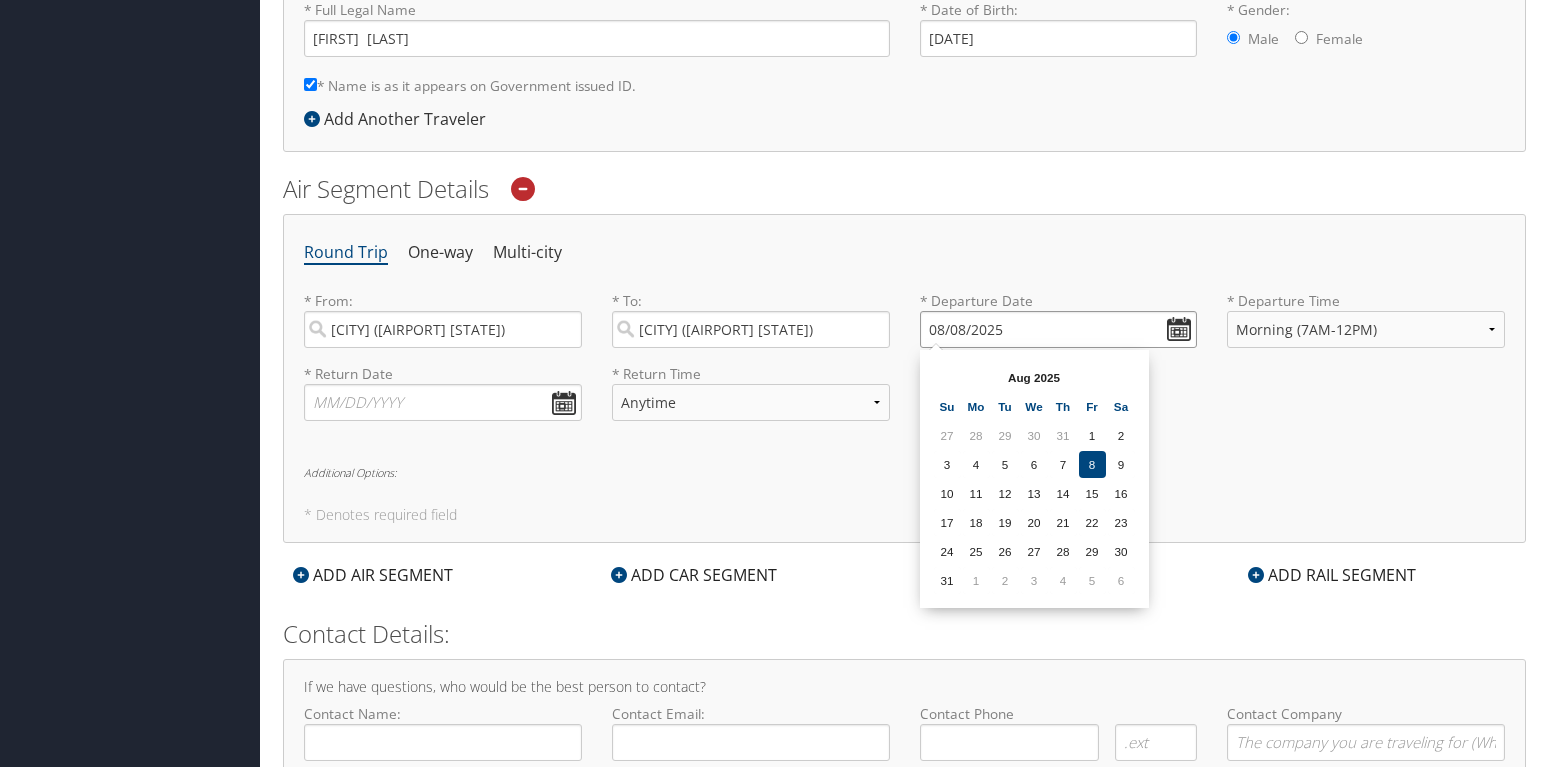 click on "08/08/2025" at bounding box center (1059, 329) 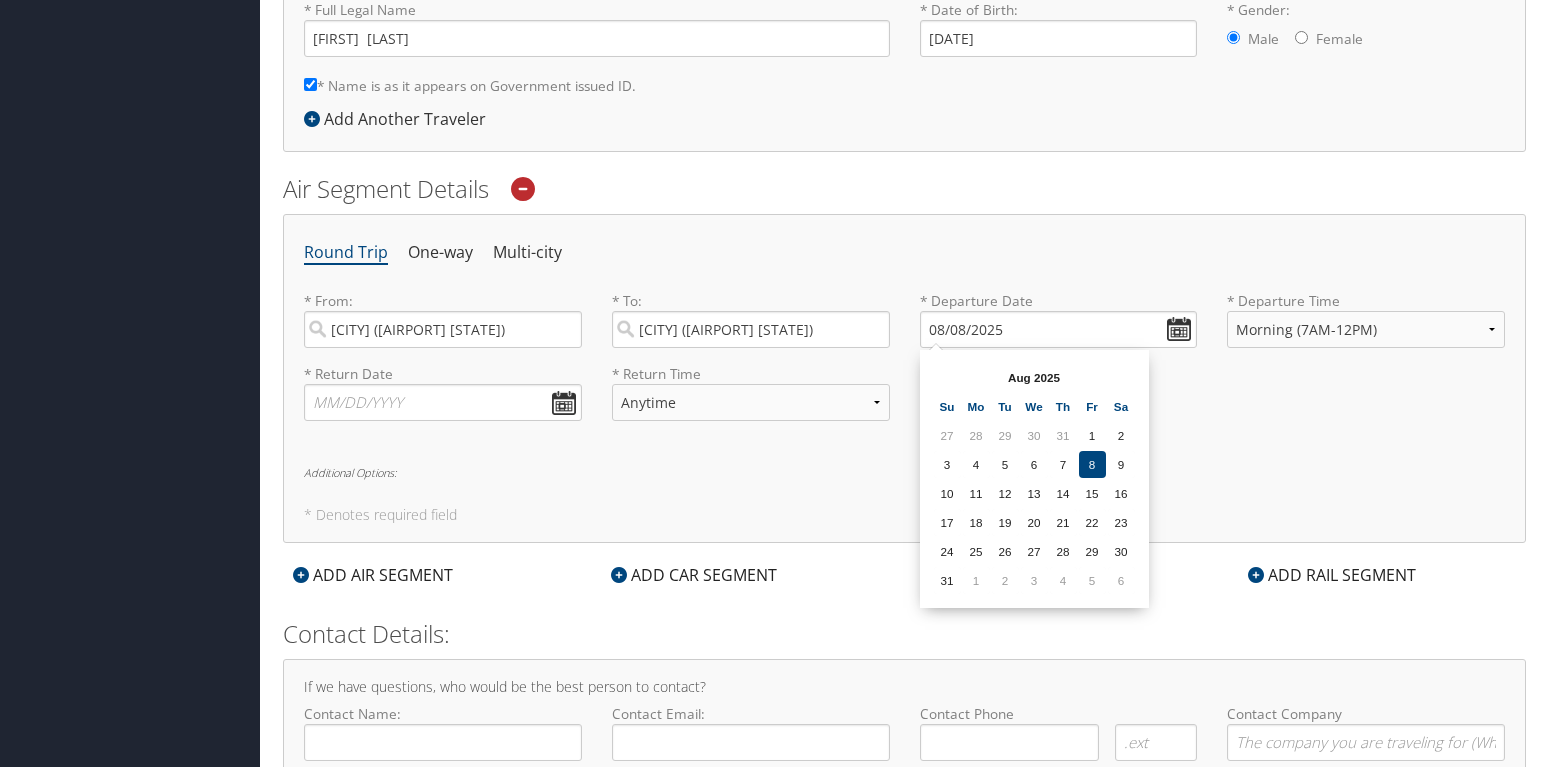 click on "Aug 2025" at bounding box center (1034, 377) 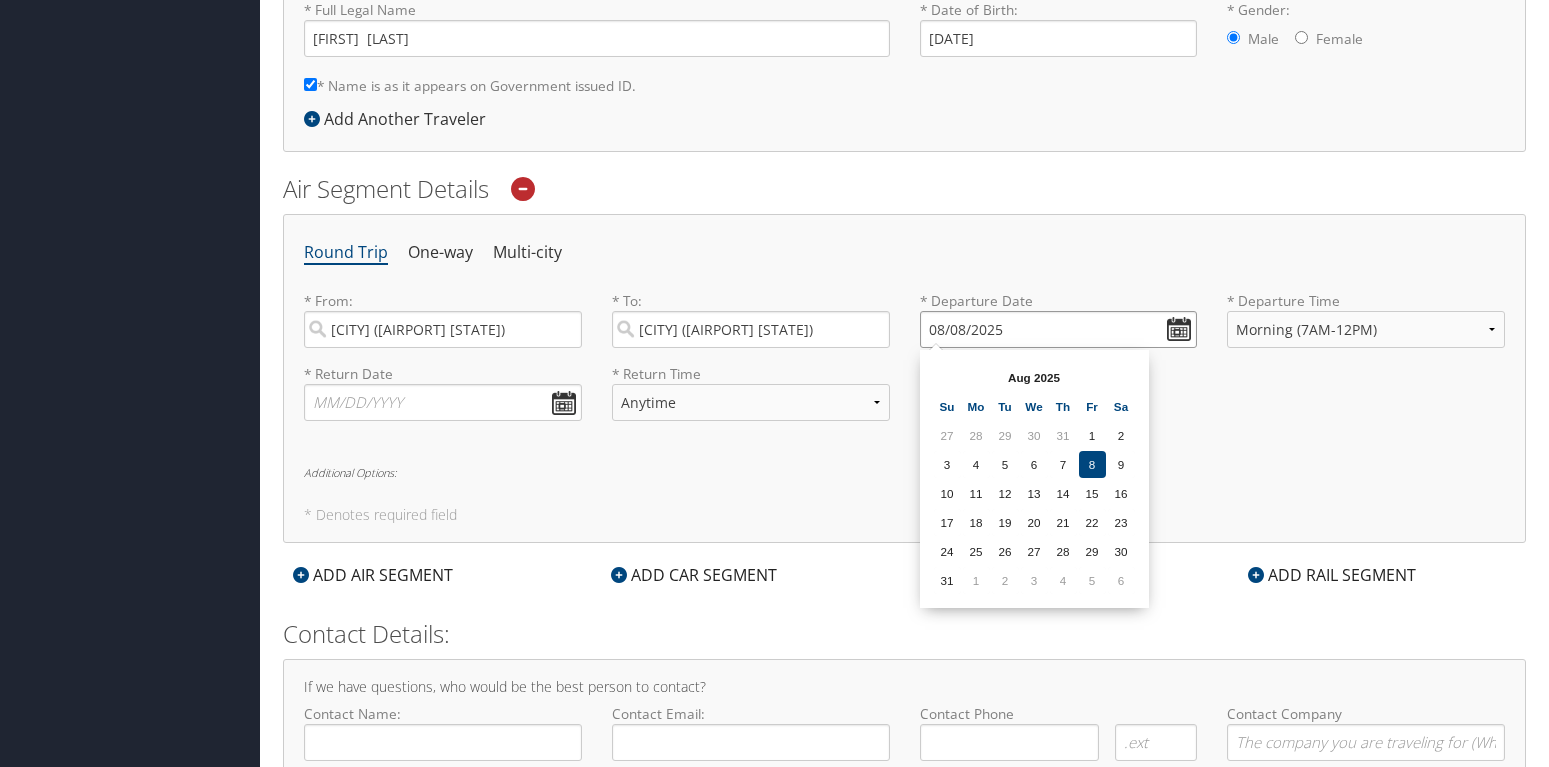 click on "08/08/2025" at bounding box center [1059, 329] 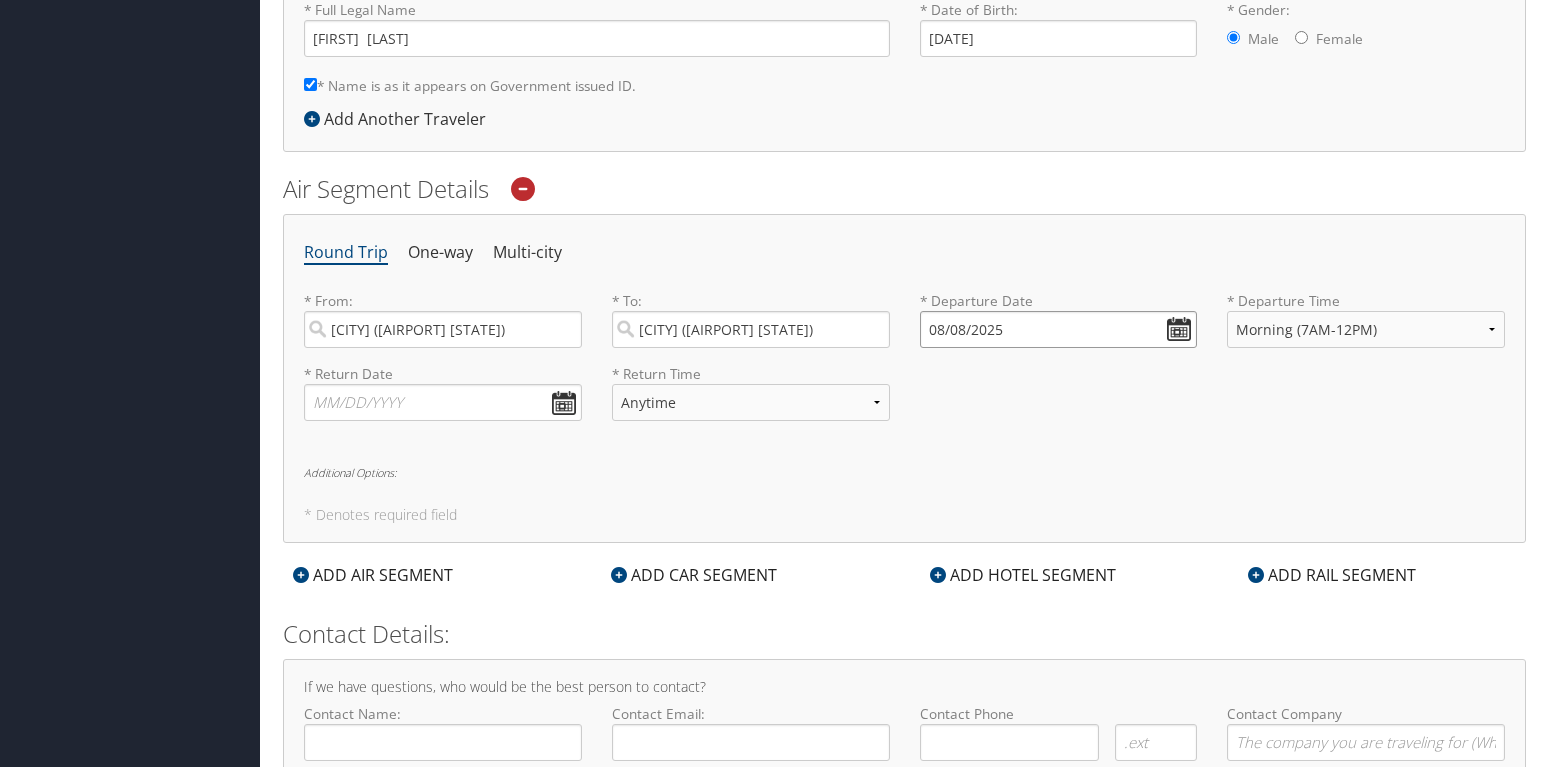 click on "08/08/2025" at bounding box center (1059, 329) 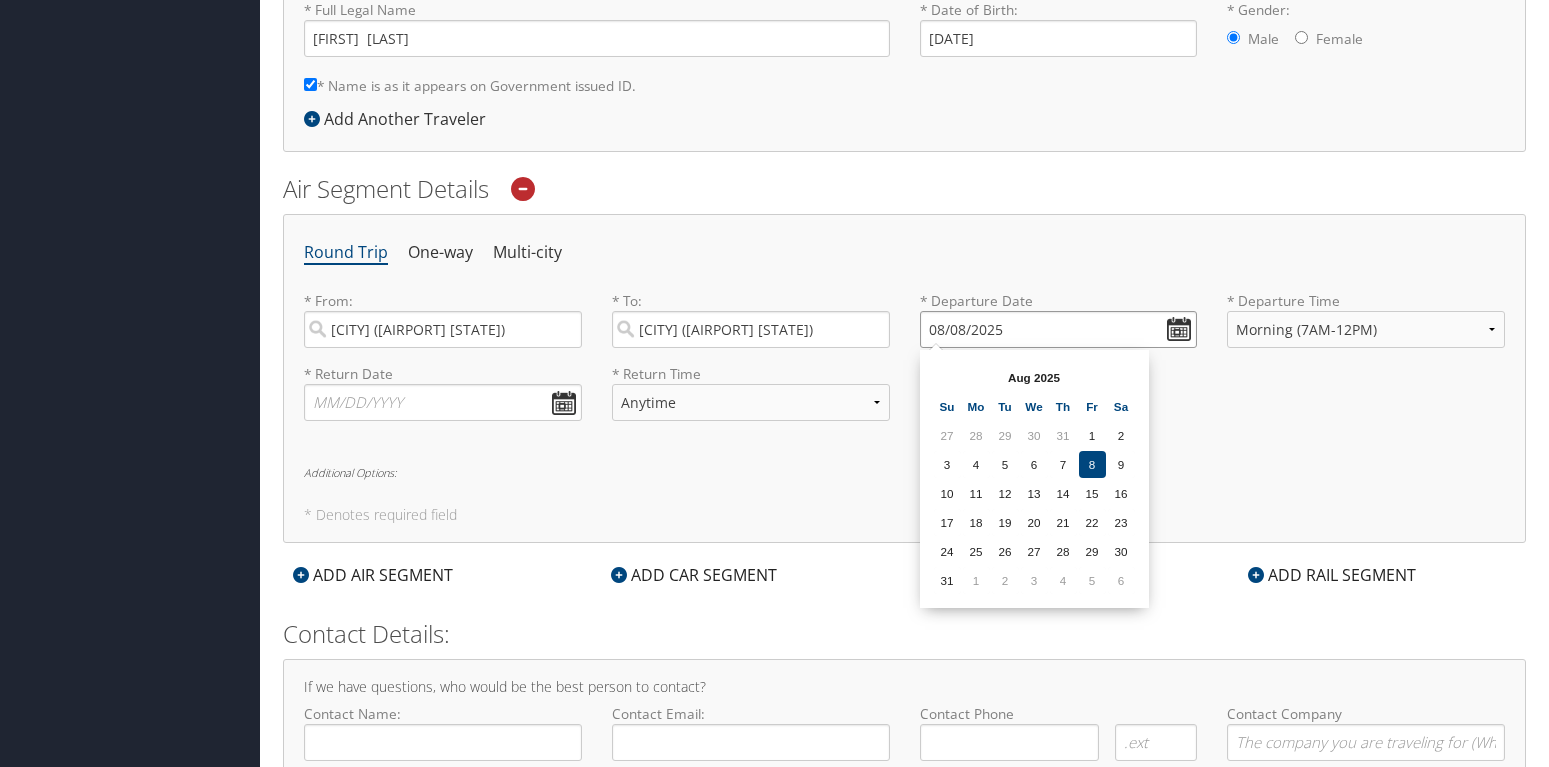 click on "08/08/2025" at bounding box center [1059, 329] 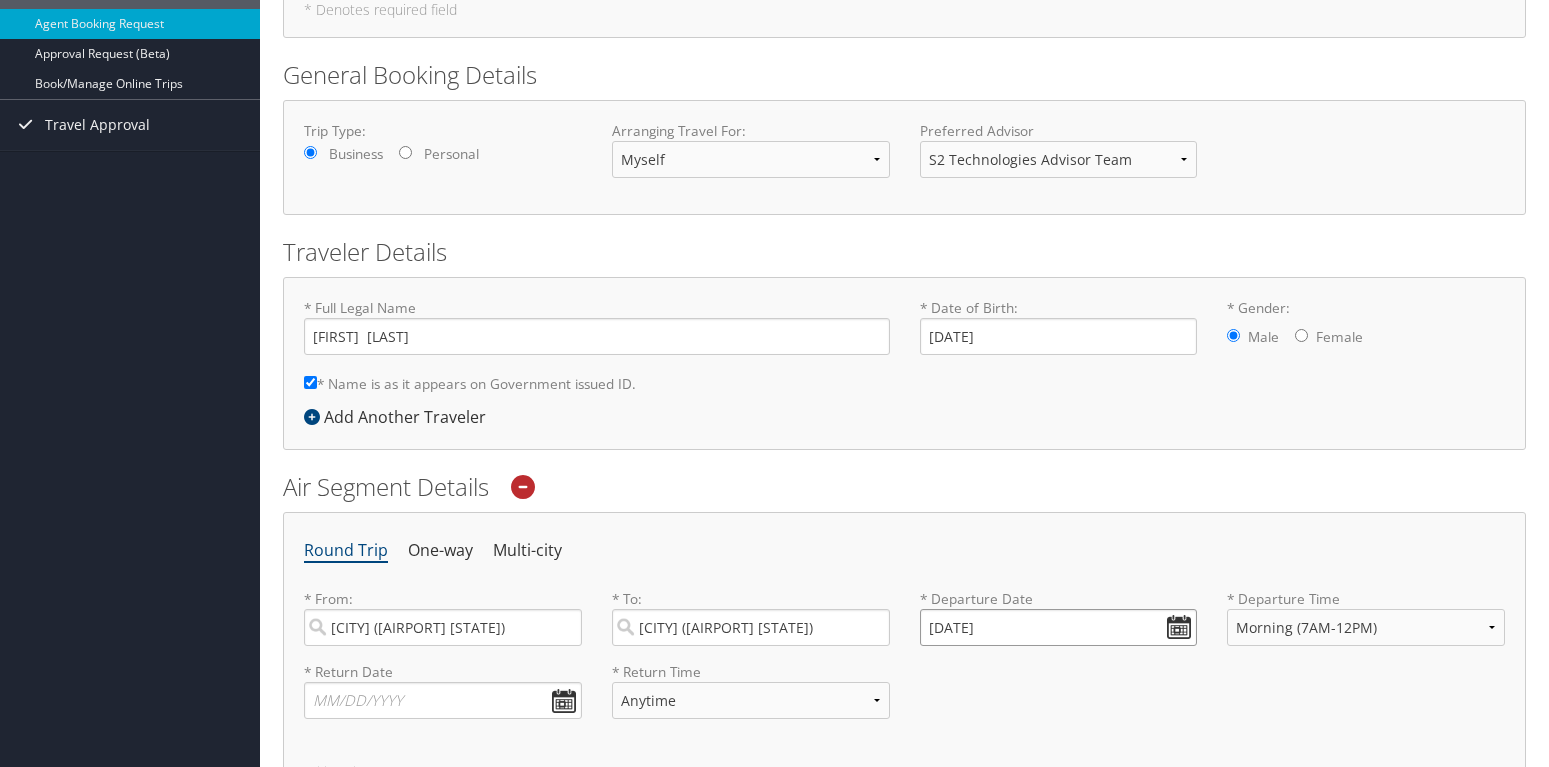 scroll, scrollTop: 206, scrollLeft: 0, axis: vertical 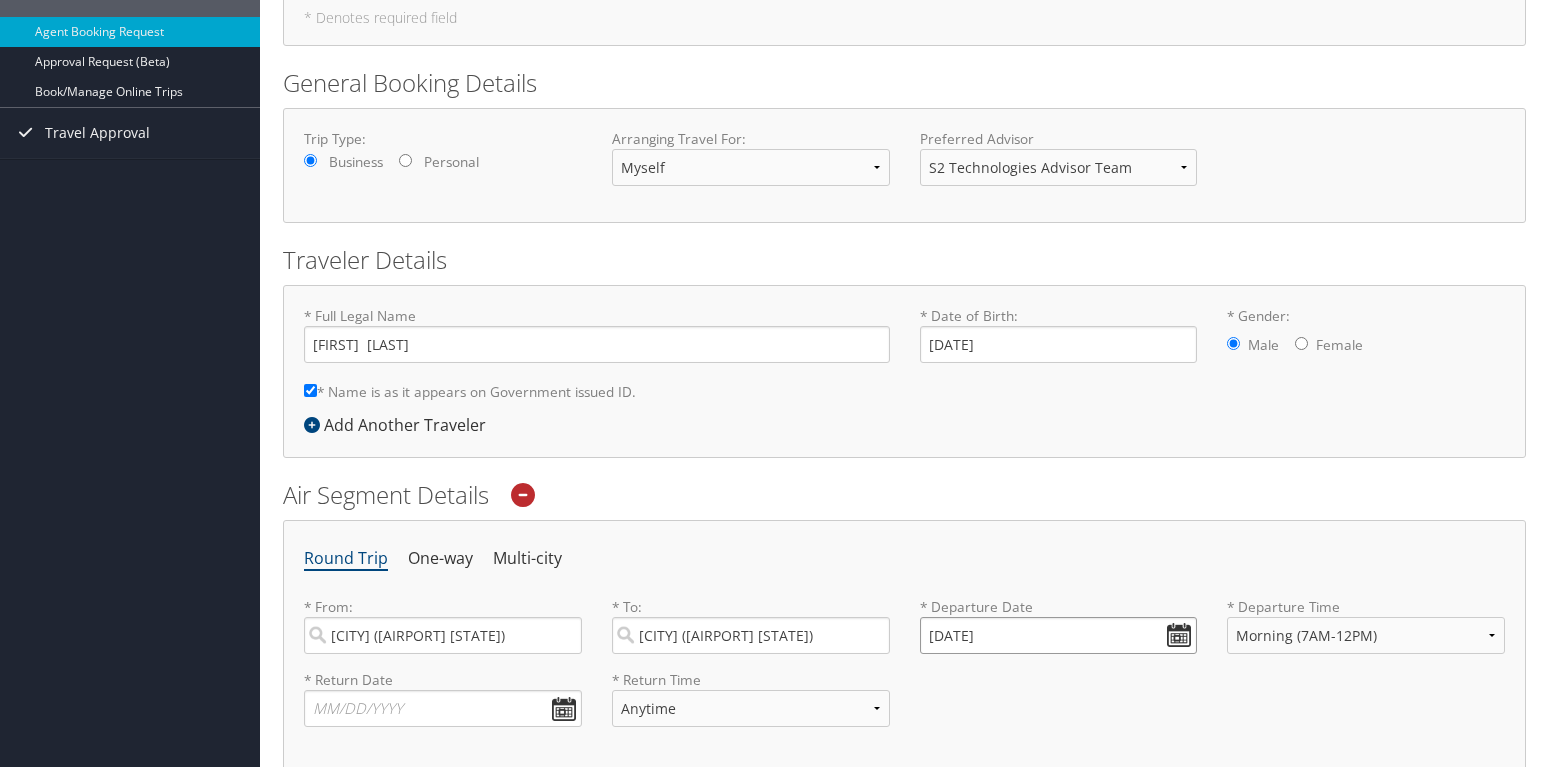 click on "08/08/2020" at bounding box center [1059, 635] 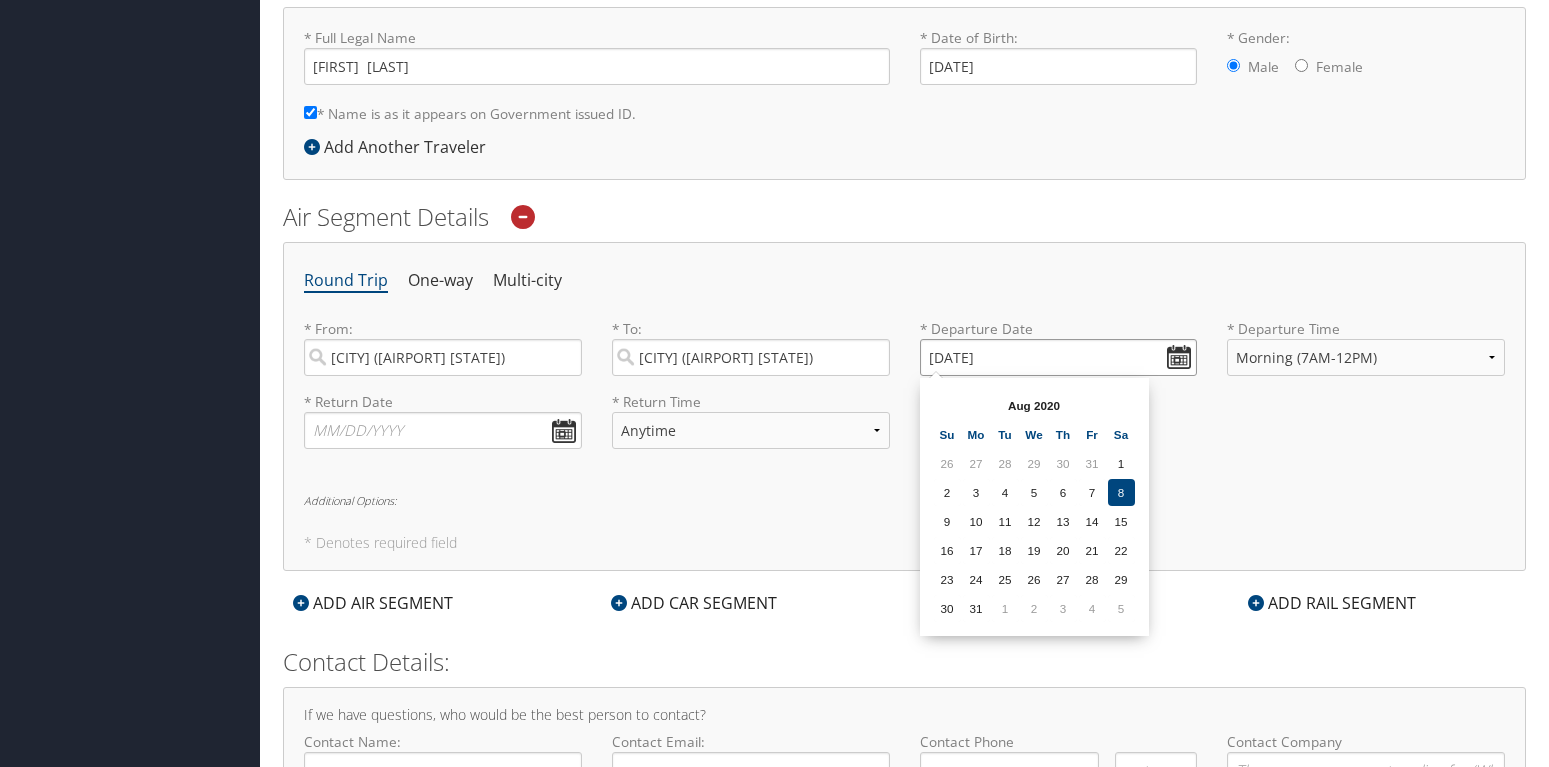 scroll, scrollTop: 512, scrollLeft: 0, axis: vertical 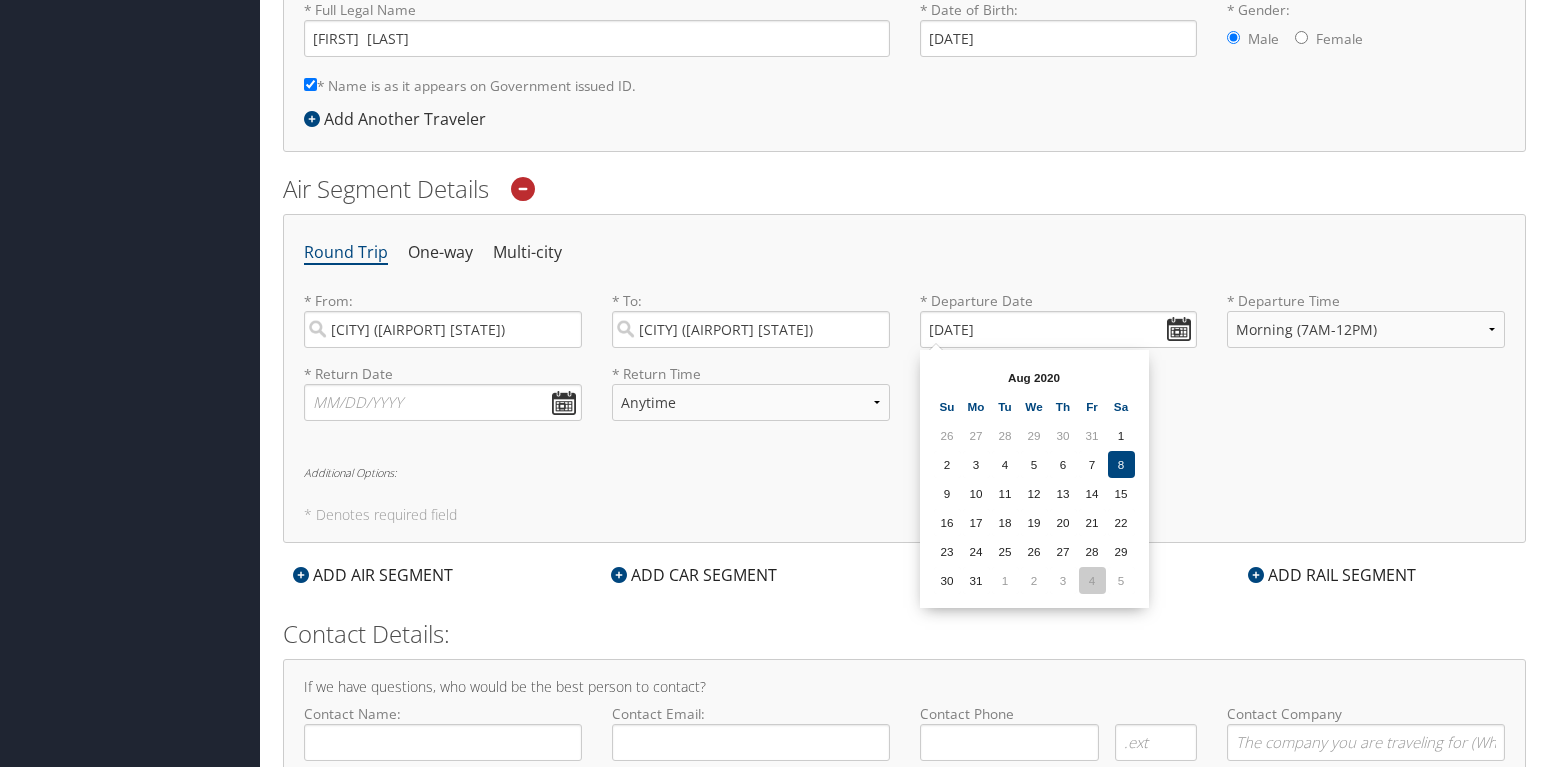 click on "4" at bounding box center [1092, 580] 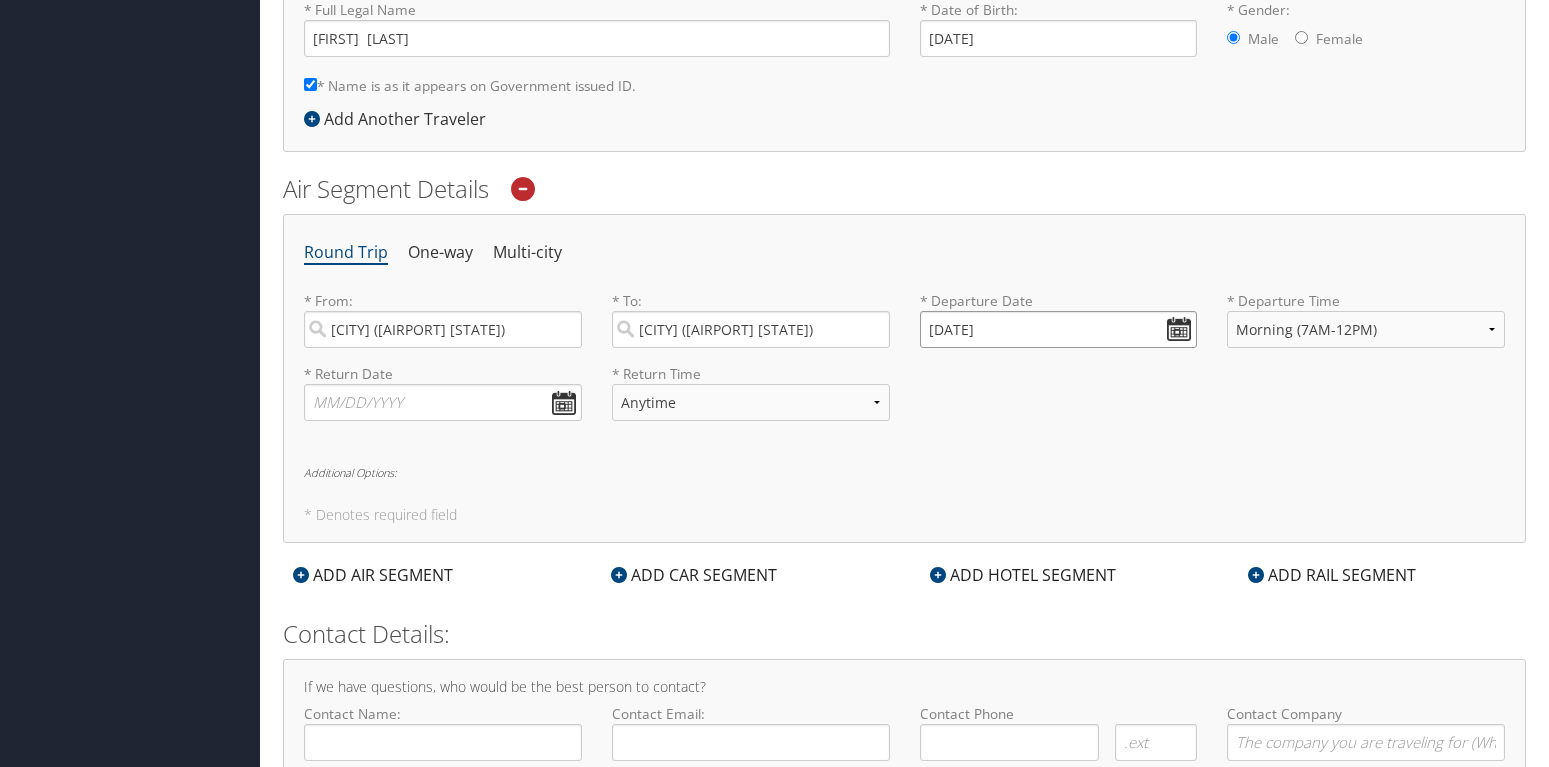 click on "09/04/2020" at bounding box center (1059, 329) 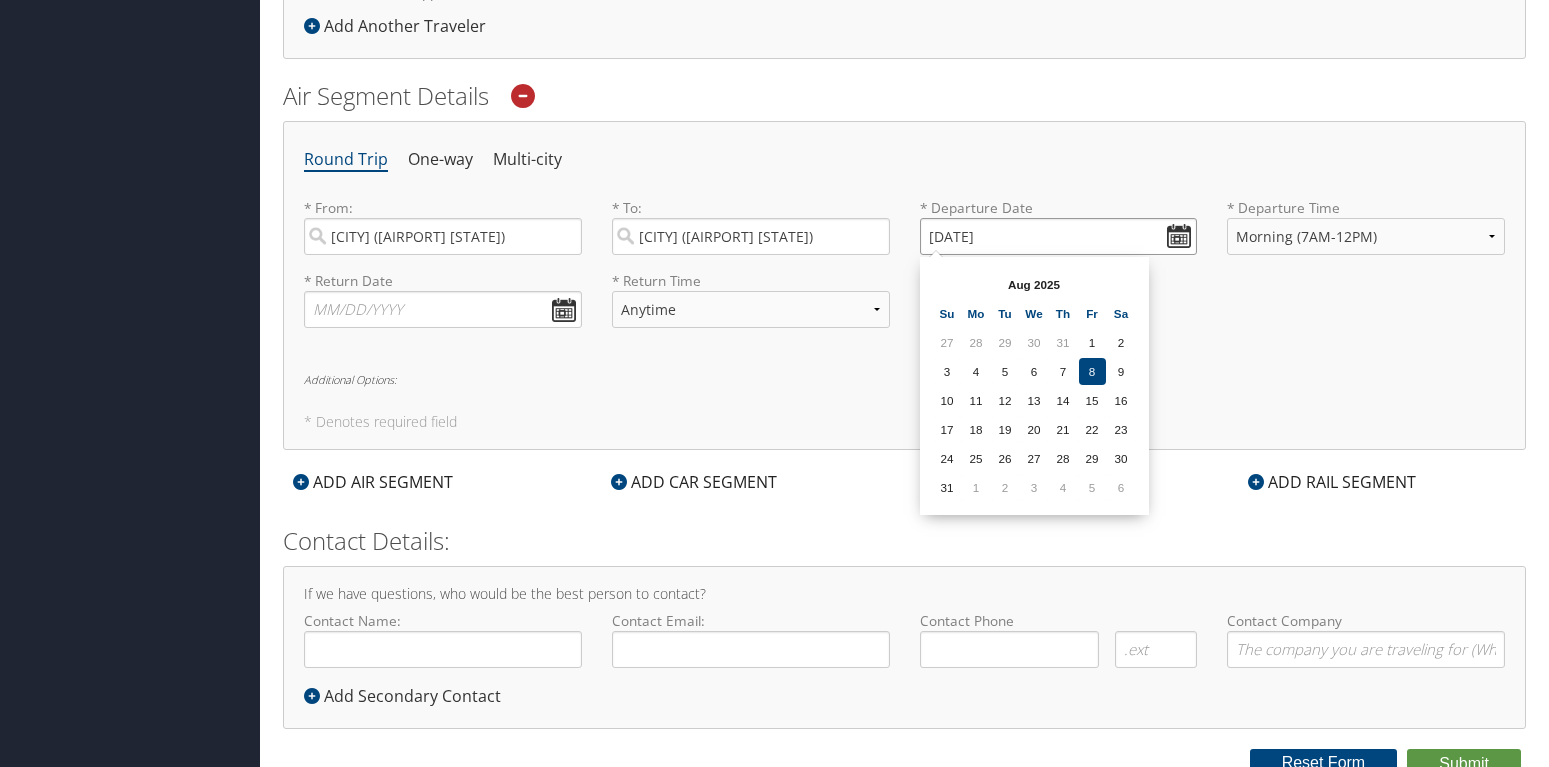 scroll, scrollTop: 618, scrollLeft: 0, axis: vertical 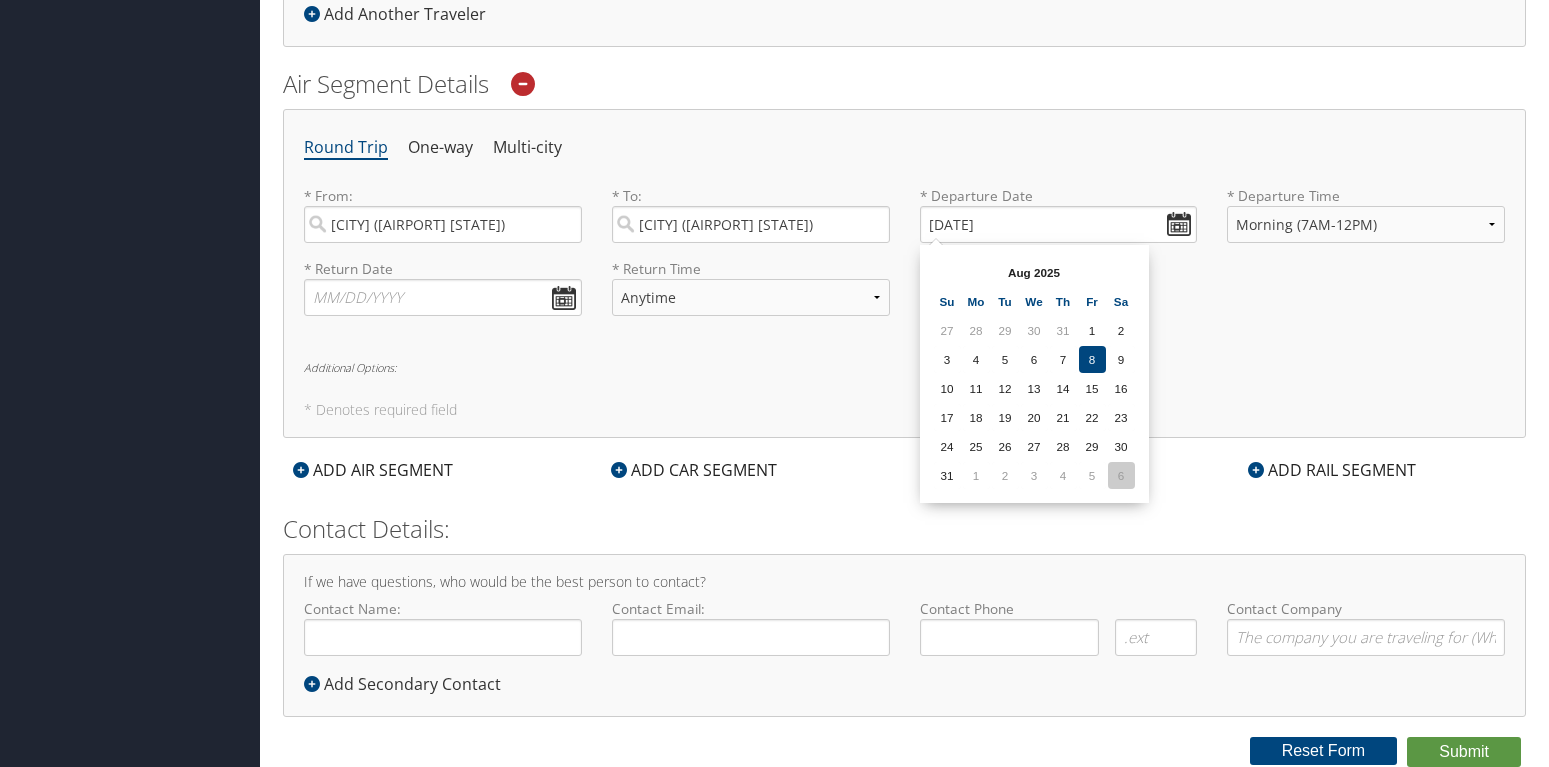 click on "6" at bounding box center [1121, 475] 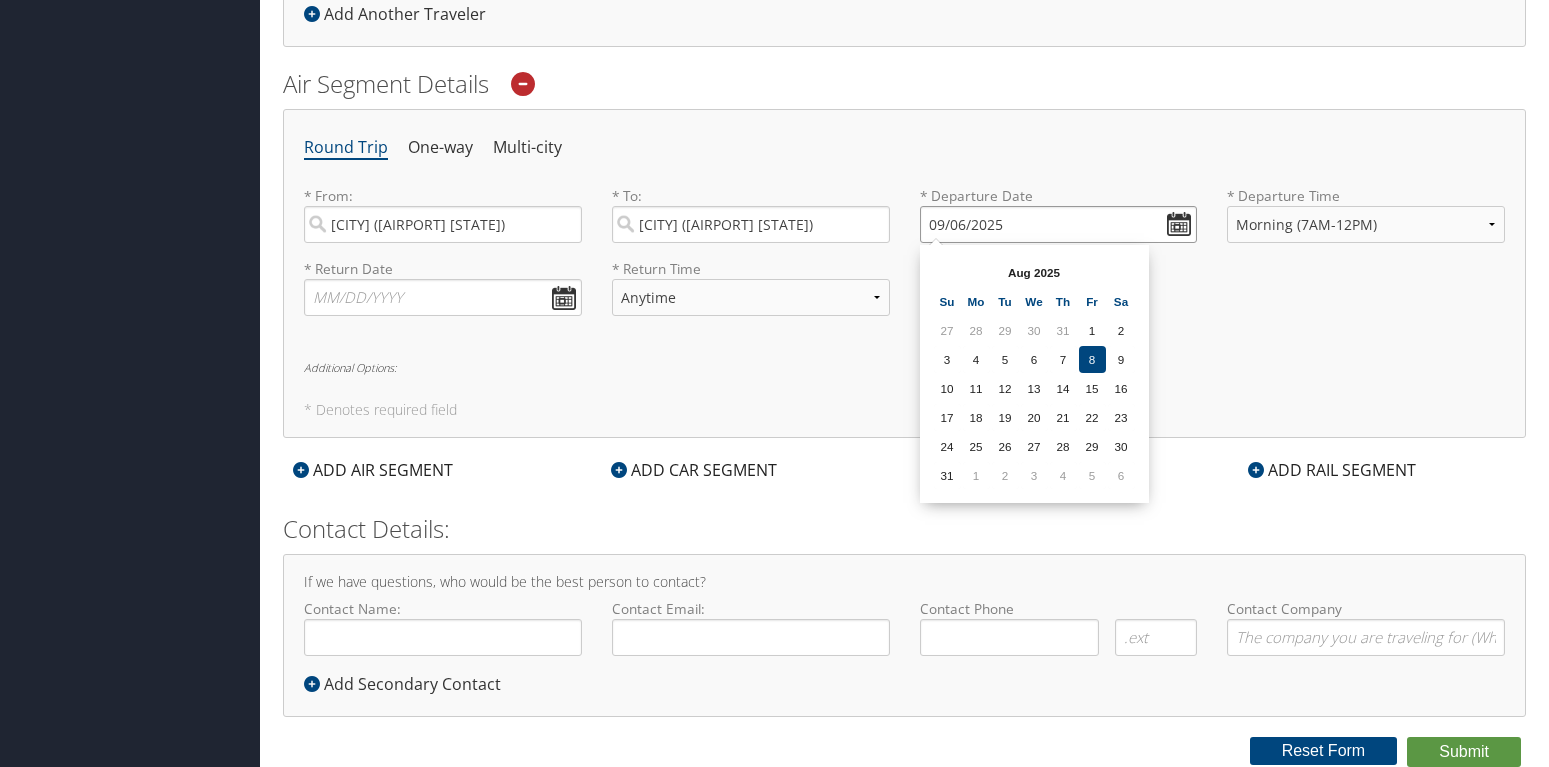click on "09/06/2025" at bounding box center (1059, 224) 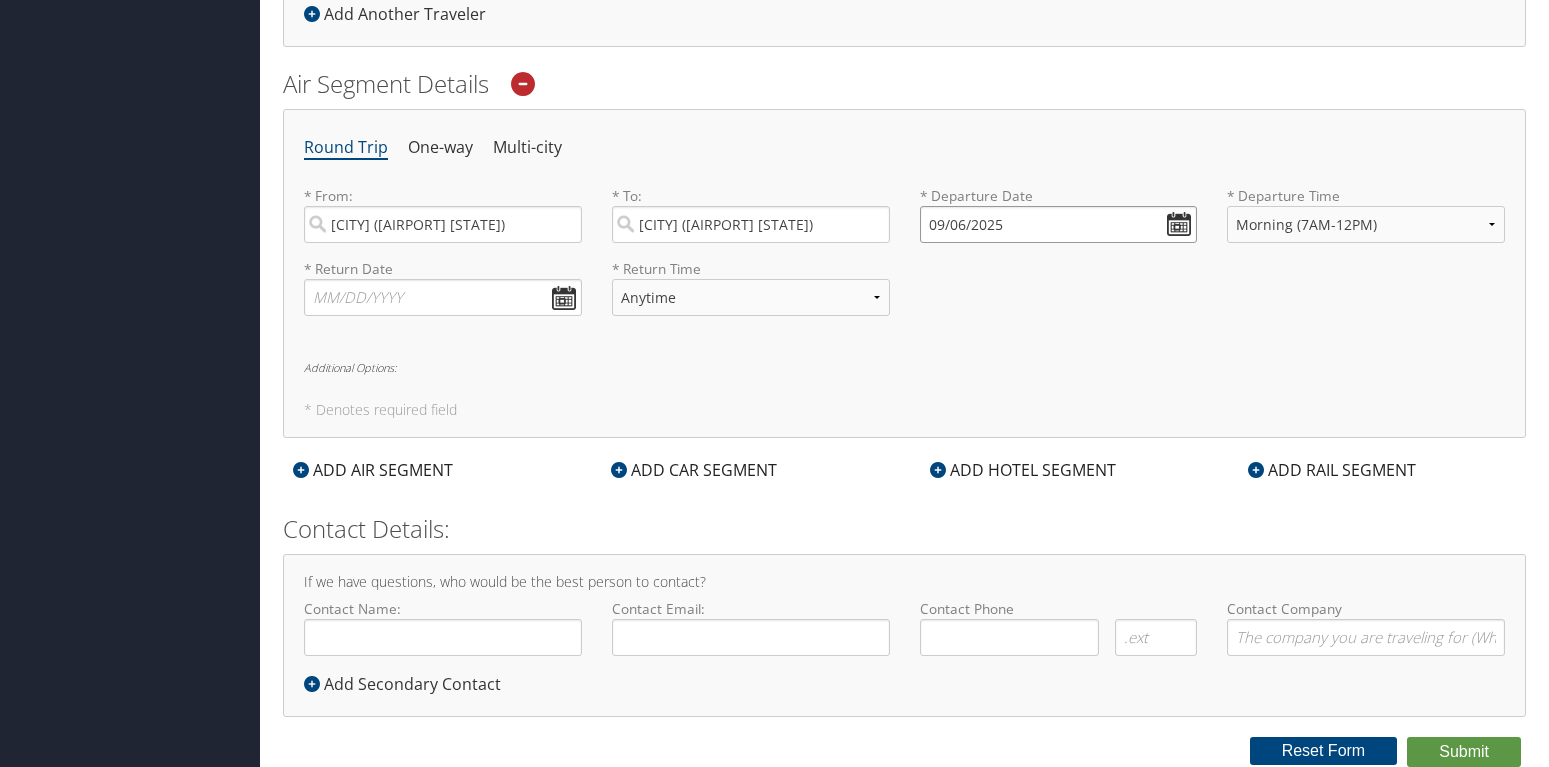 drag, startPoint x: 968, startPoint y: 222, endPoint x: 1023, endPoint y: 219, distance: 55.081757 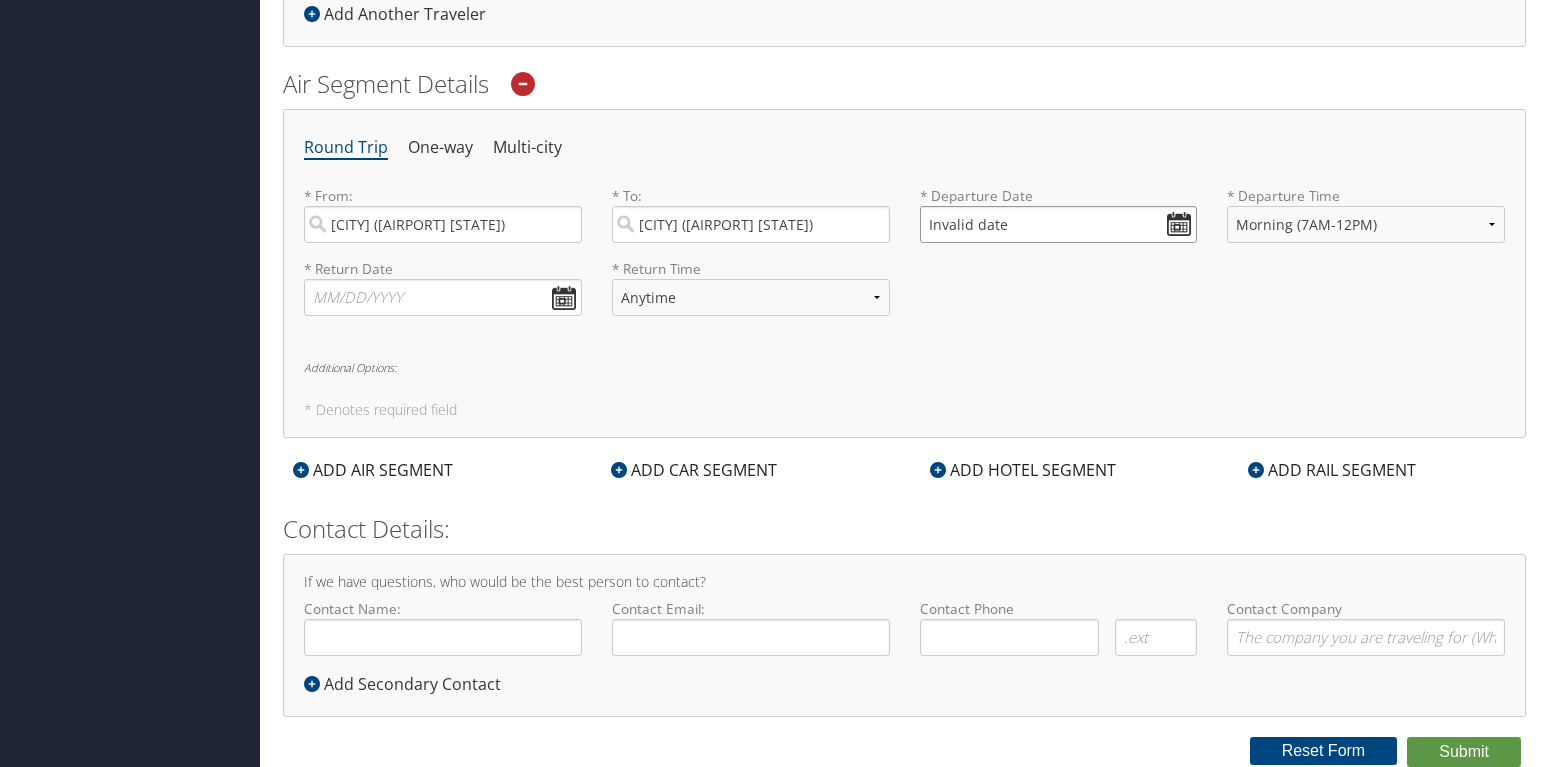 click on "Invalid date" at bounding box center [1059, 224] 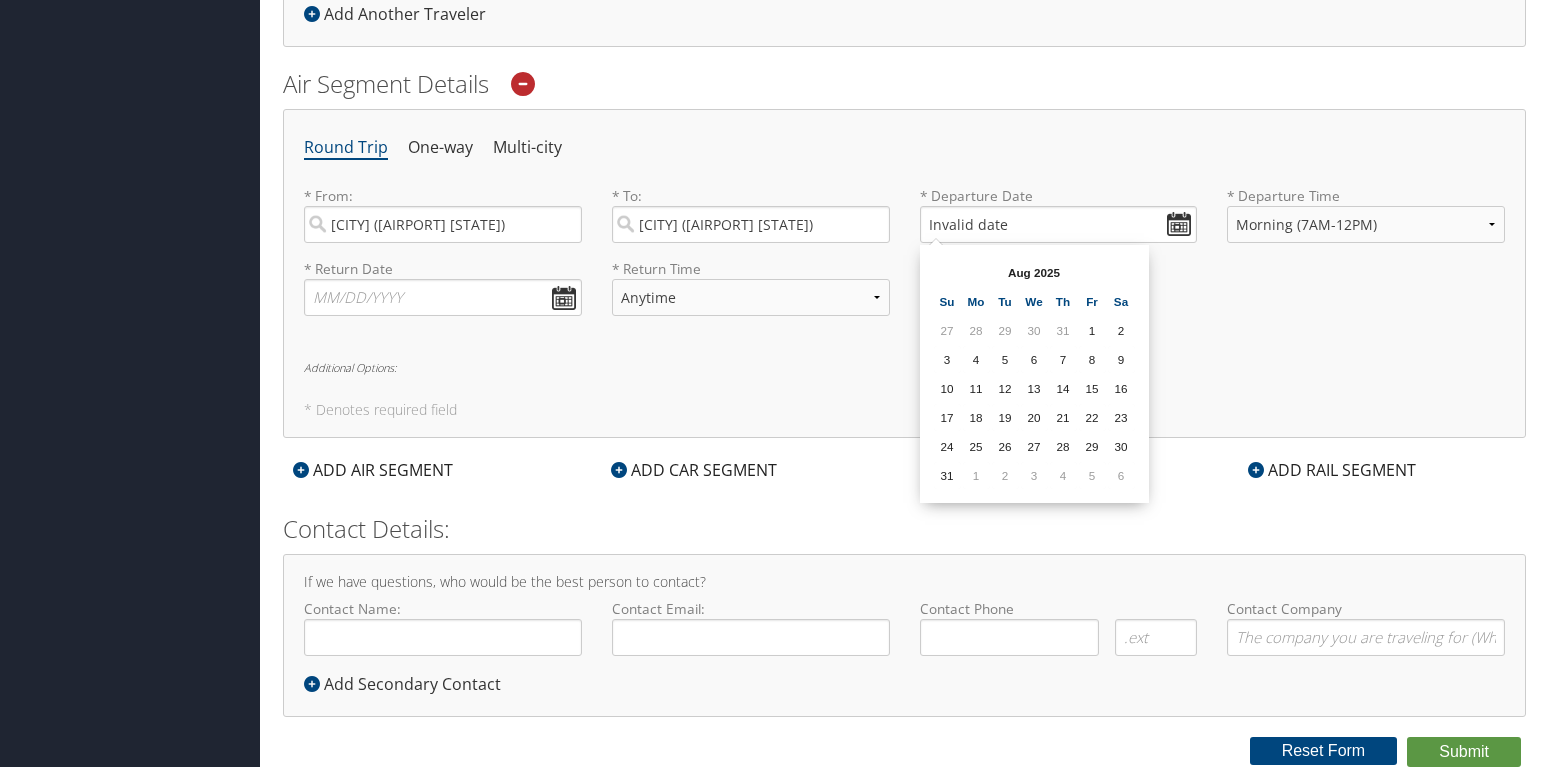 click on "* Return Date Dates must be valid * Return Time Anytime Early Morning (5AM-7AM) Morning (7AM-12PM) Afternoon (12PM-5PM) Evening (5PM-10PM) Red Eye (10PM-5AM)  12:00 AM   1:00 AM   2:00 AM   3:00 AM   4:00 AM   5:00 AM   6:00 AM   7:00 AM   8:00 AM   9:00 AM   10:00 AM   11:00 AM   12:00 PM (Noon)   1:00 PM   2:00 PM   3:00 PM   4:00 PM   5:00 PM   6:00 PM   7:00 PM   8:00 PM   9:00 PM   10:00 PM   11:00 PM  Required" at bounding box center [904, 295] 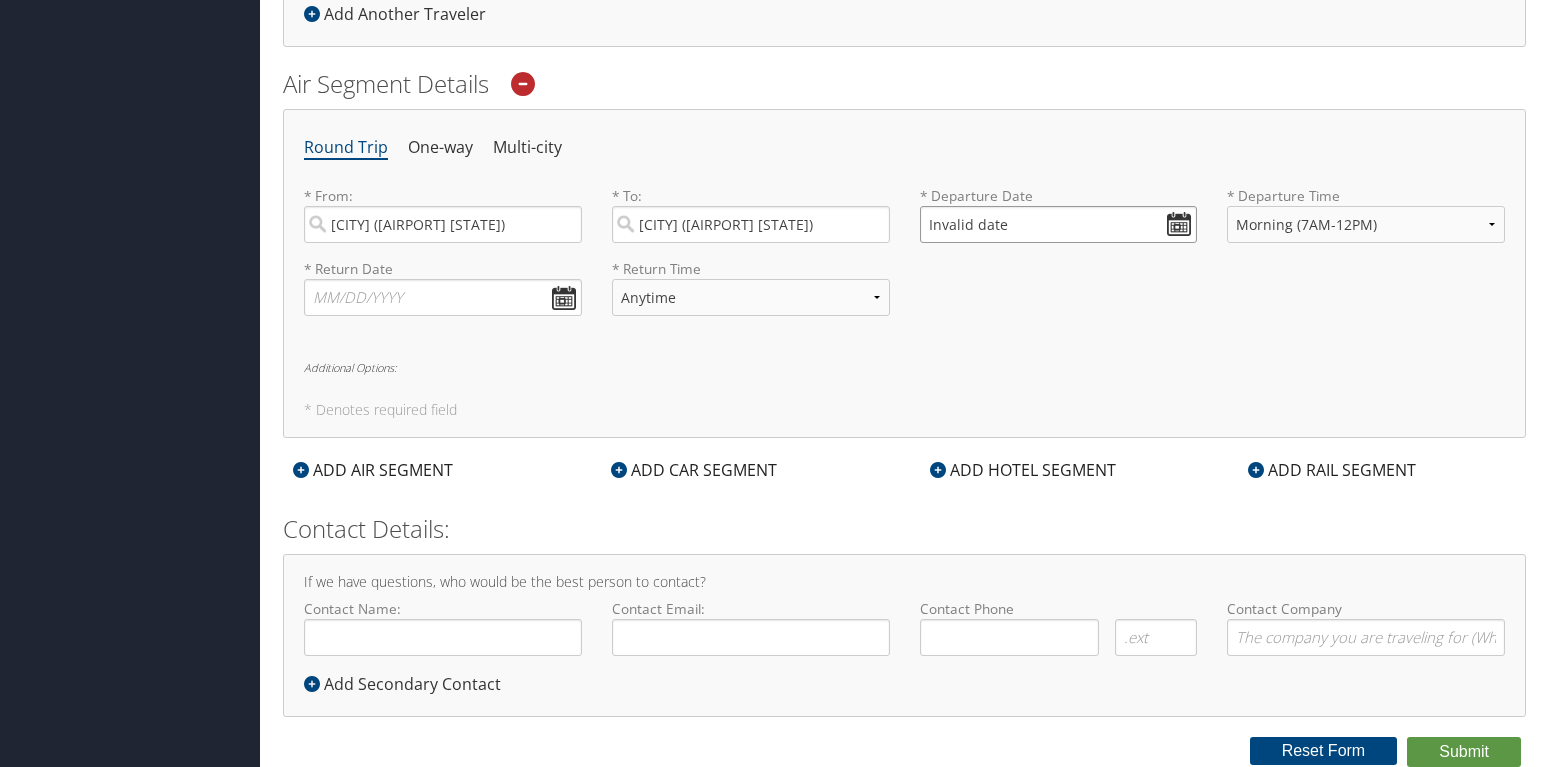 click on "Invalid date" at bounding box center [1059, 224] 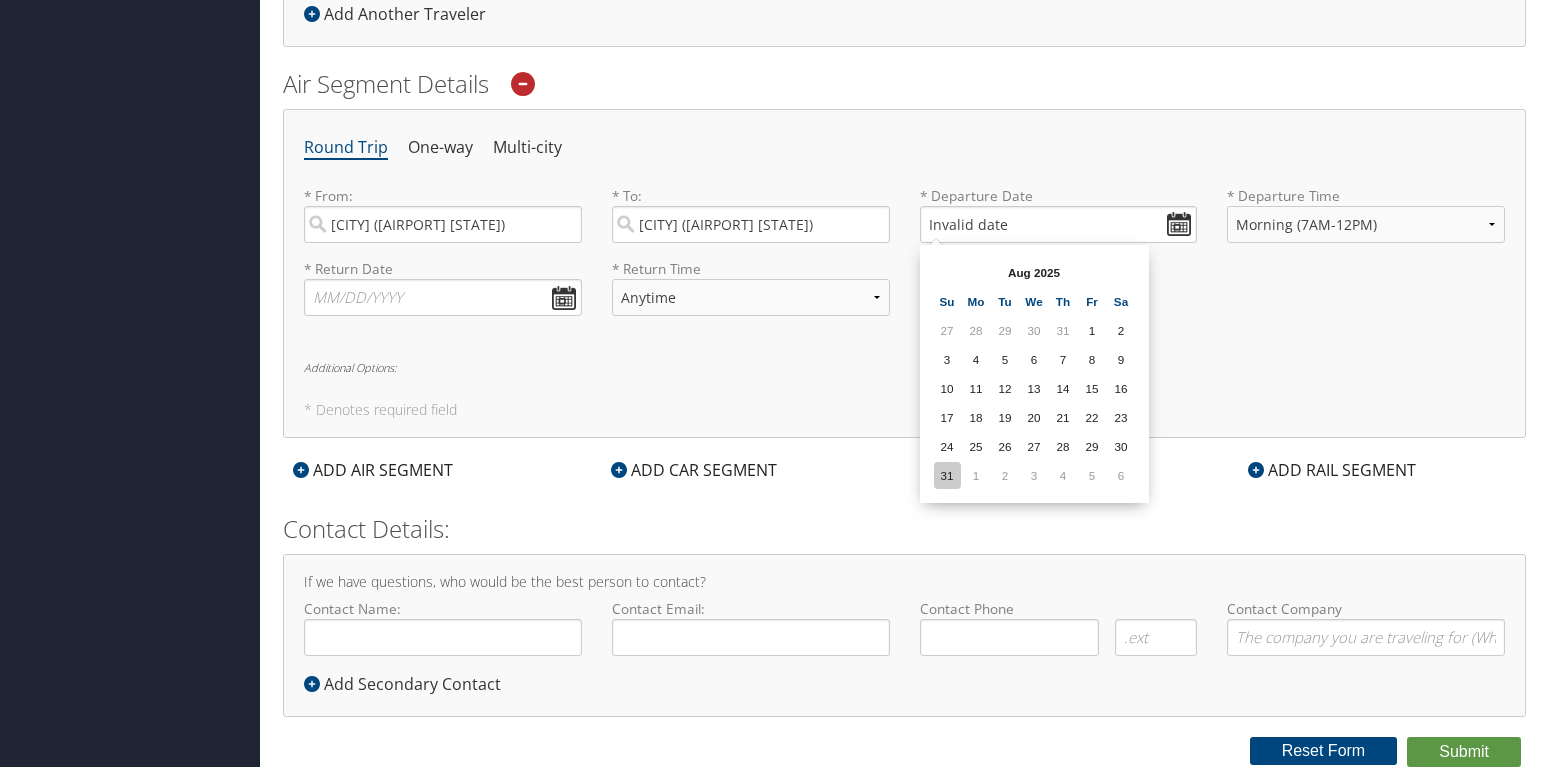 click on "31" at bounding box center [947, 475] 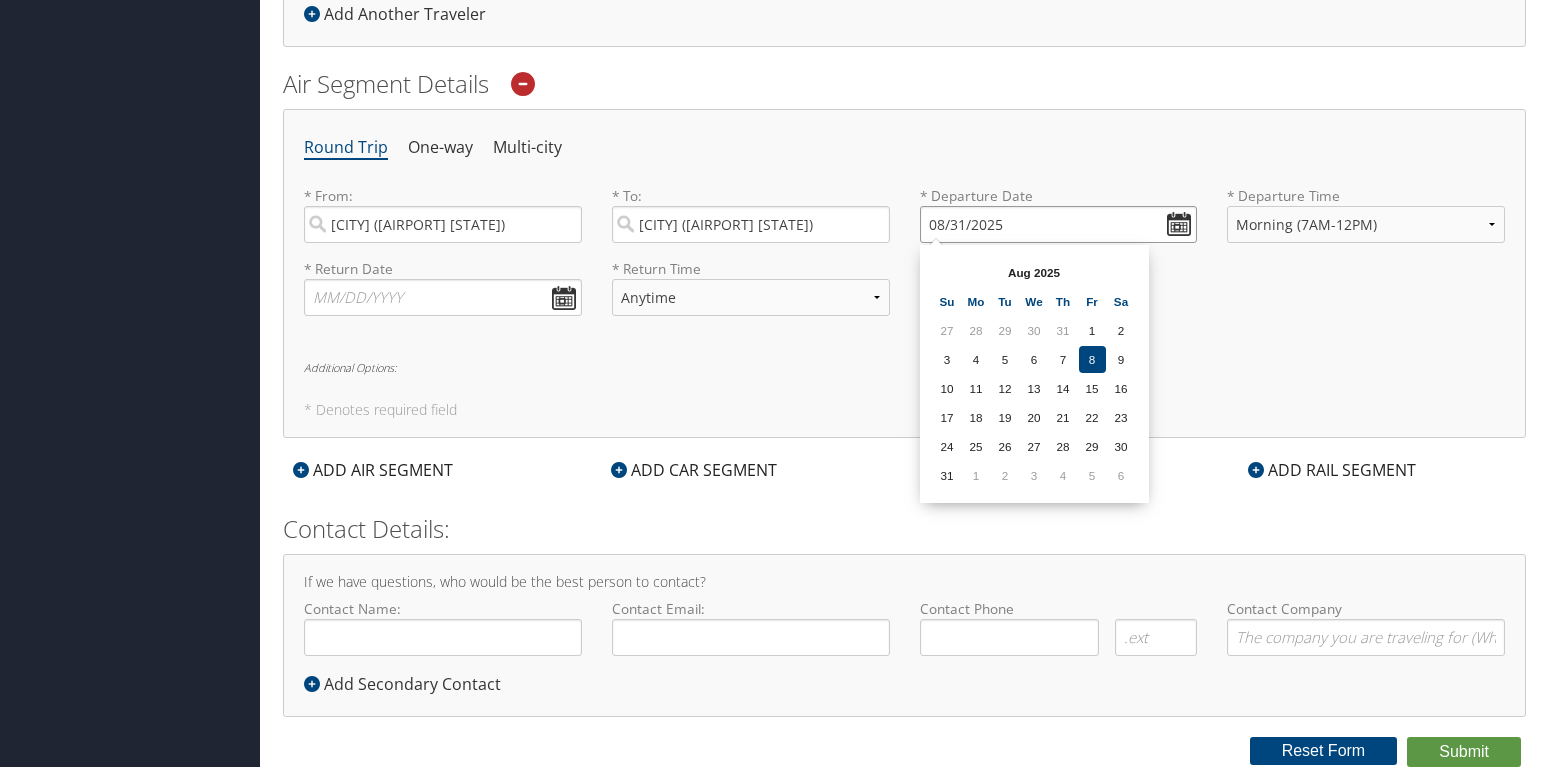 click on "08/31/2025" at bounding box center (1059, 224) 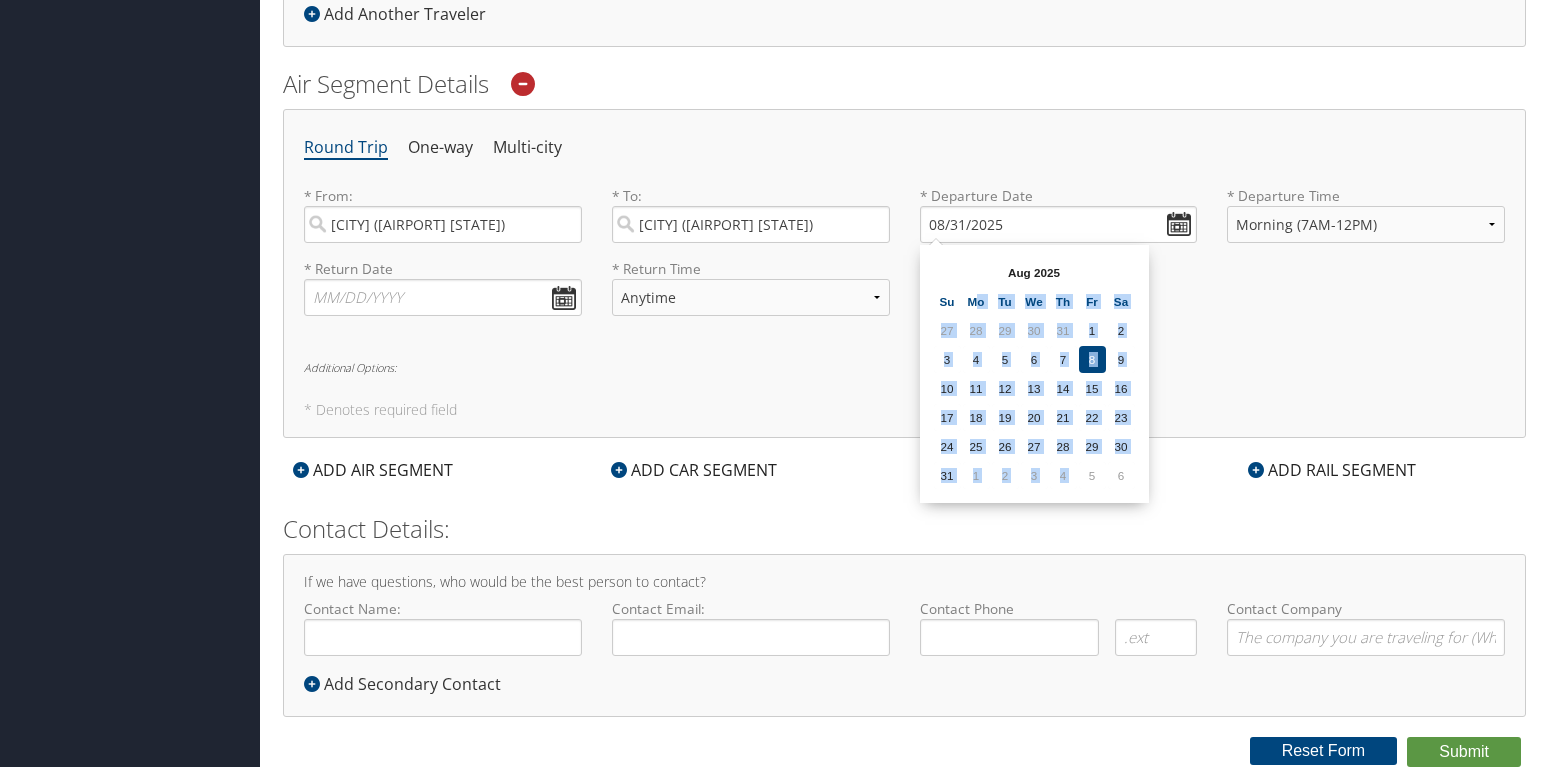 drag, startPoint x: 1088, startPoint y: 471, endPoint x: 977, endPoint y: 302, distance: 202.19298 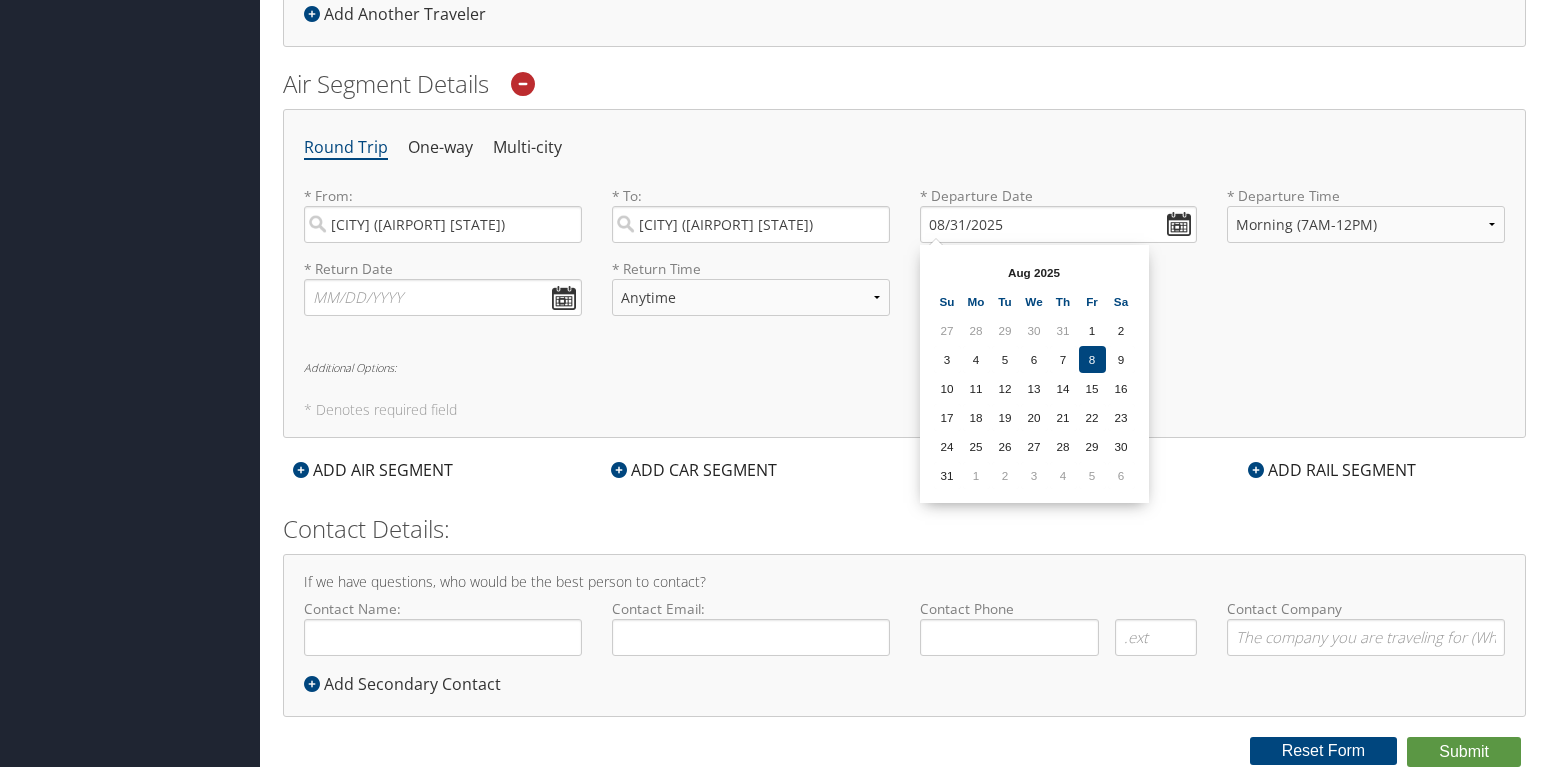 click on "Aug 2025 Su Mo Tu We Th Fr Sa 27 28 29 30 31 1 2 3 4 5 6 7 8 9 10 11 12 13 14 15 16 17 18 19 20 21 22 23 24 25 26 27 28 29 30 31 1 2 3 4 5 6" at bounding box center (1034, 374) 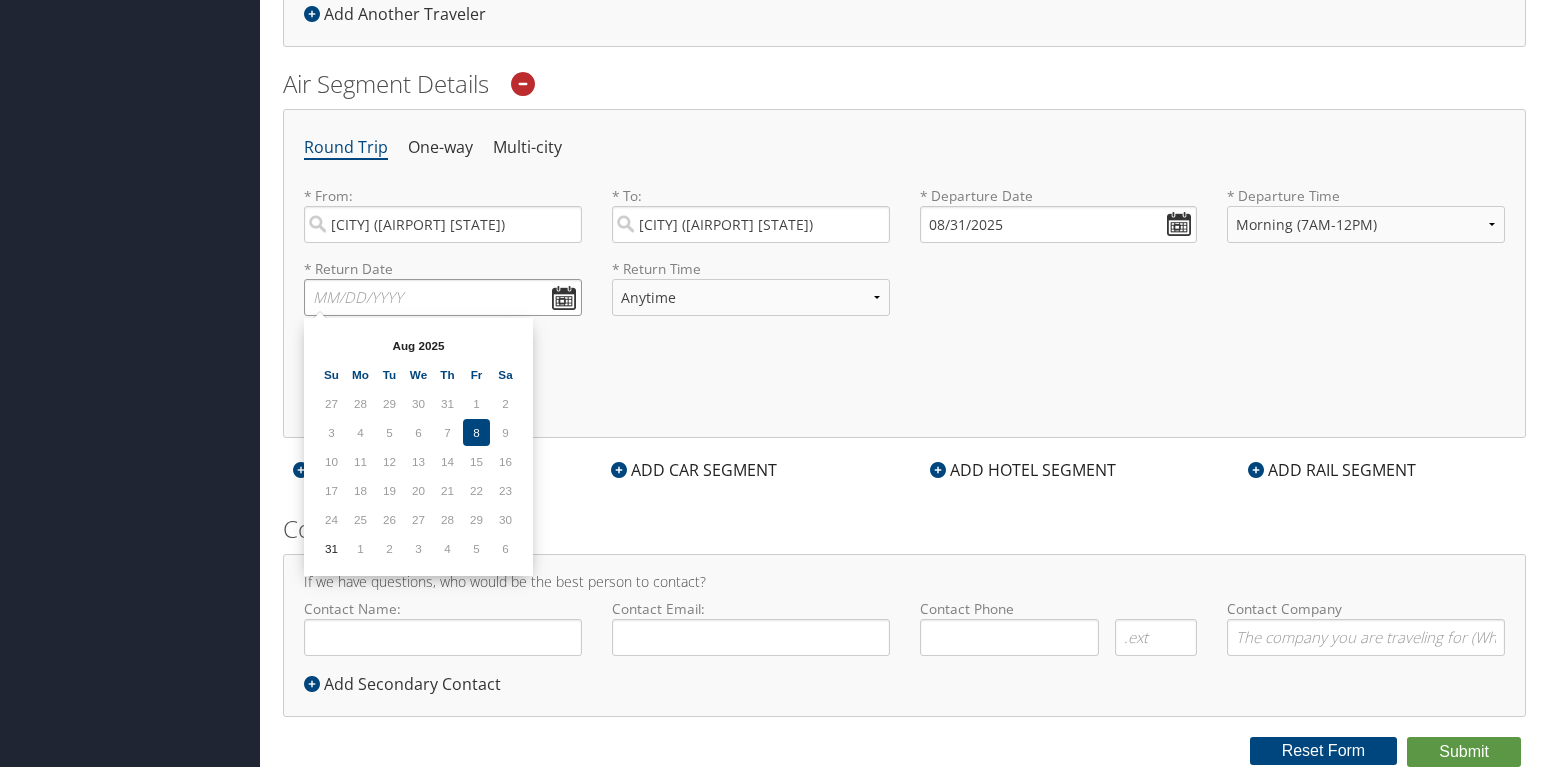 click at bounding box center [443, 297] 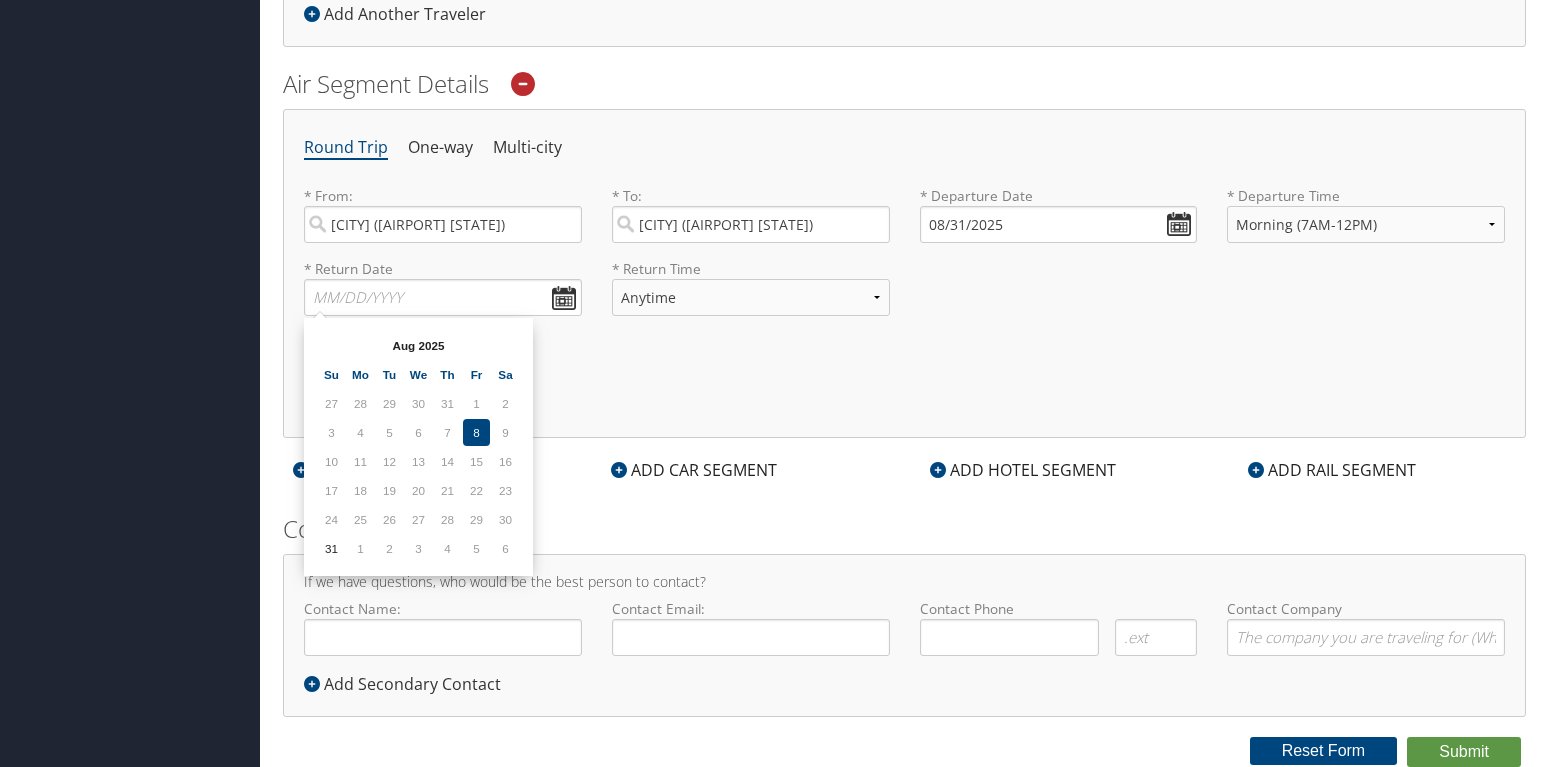 click on "Additional Options:" at bounding box center [904, 367] 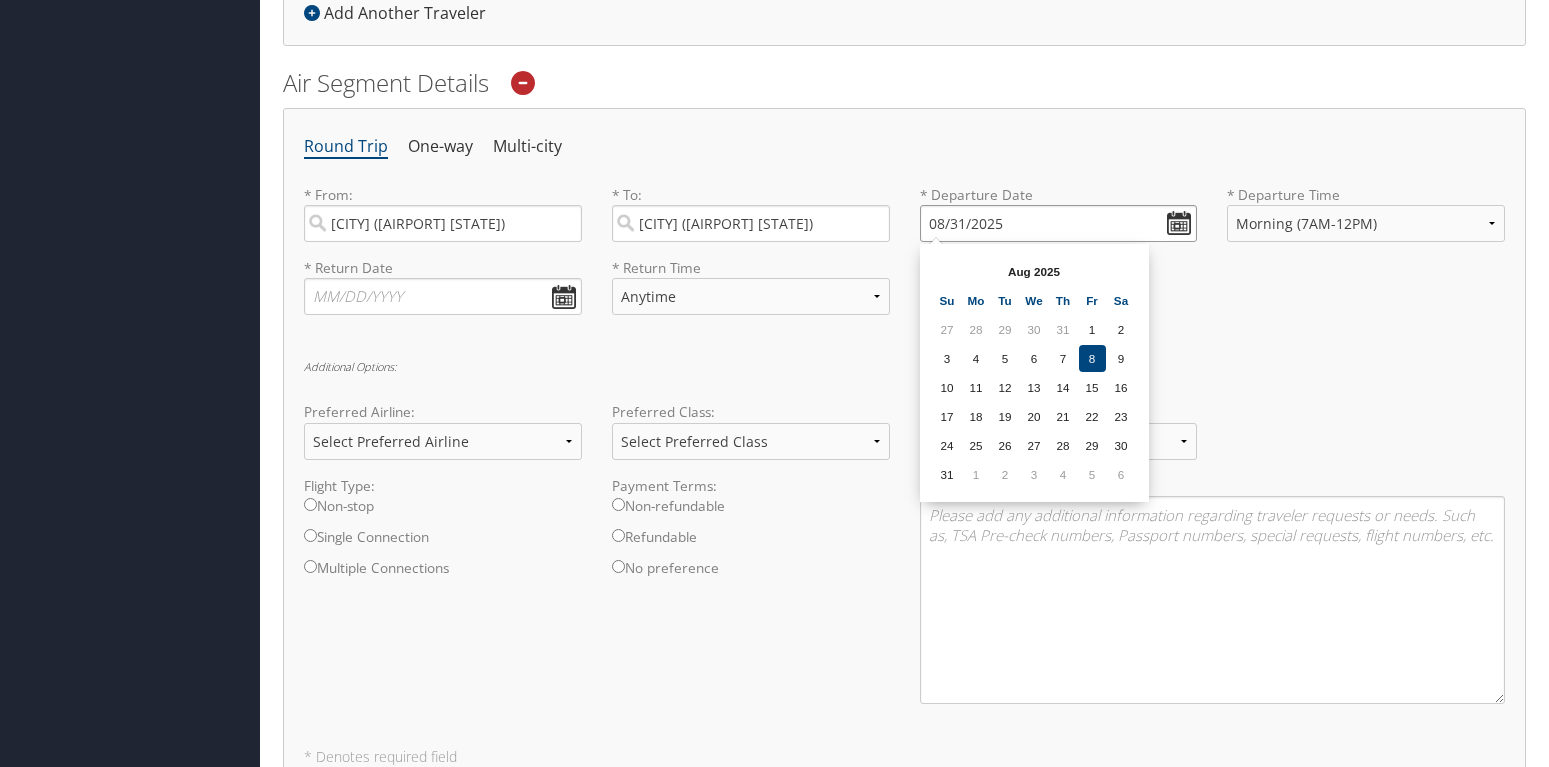 click on "08/31/2025" at bounding box center (1059, 223) 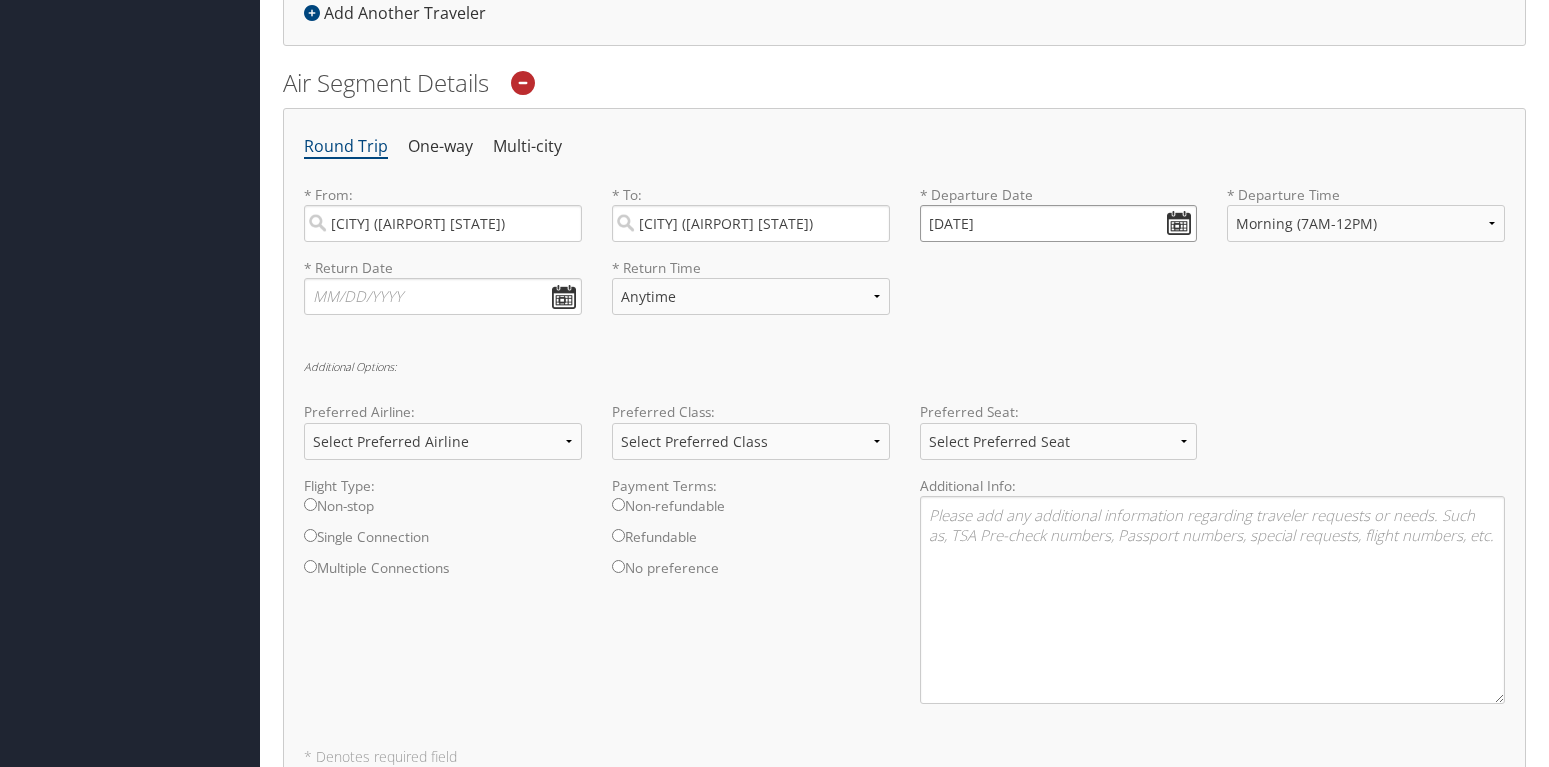 type on "08/31/0202" 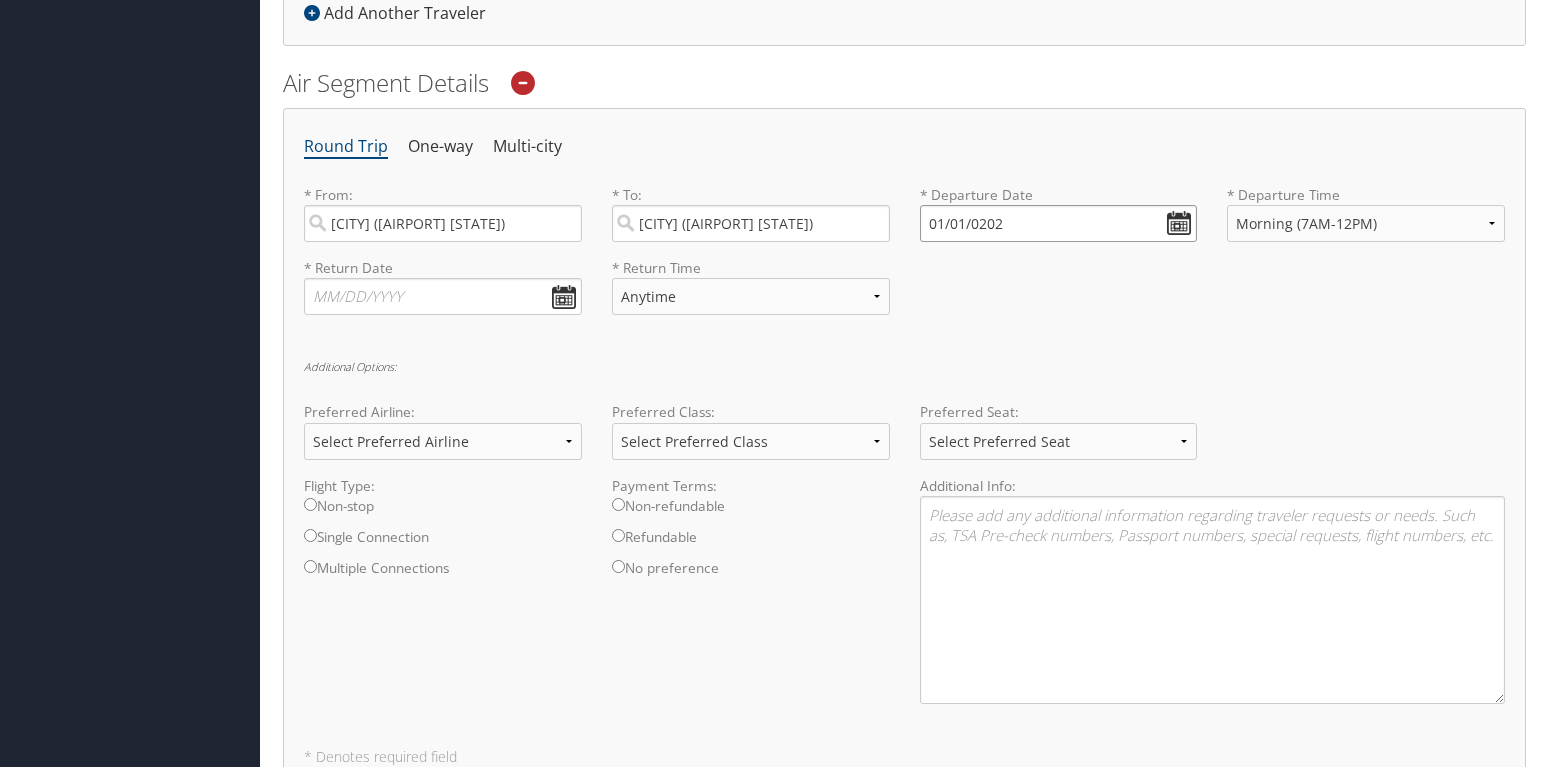 type on "01/01/2020" 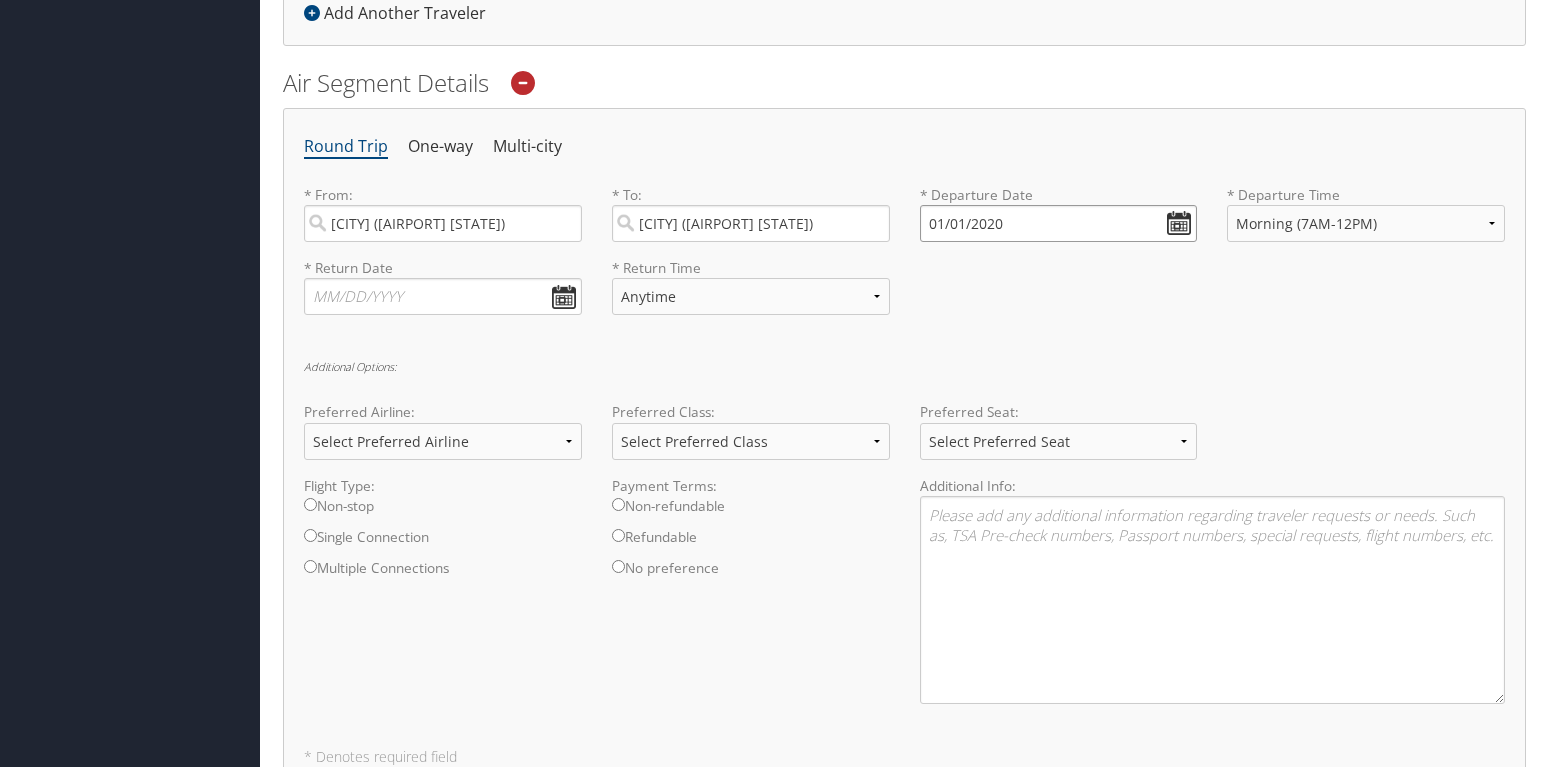 drag, startPoint x: 1055, startPoint y: 216, endPoint x: 893, endPoint y: 224, distance: 162.19742 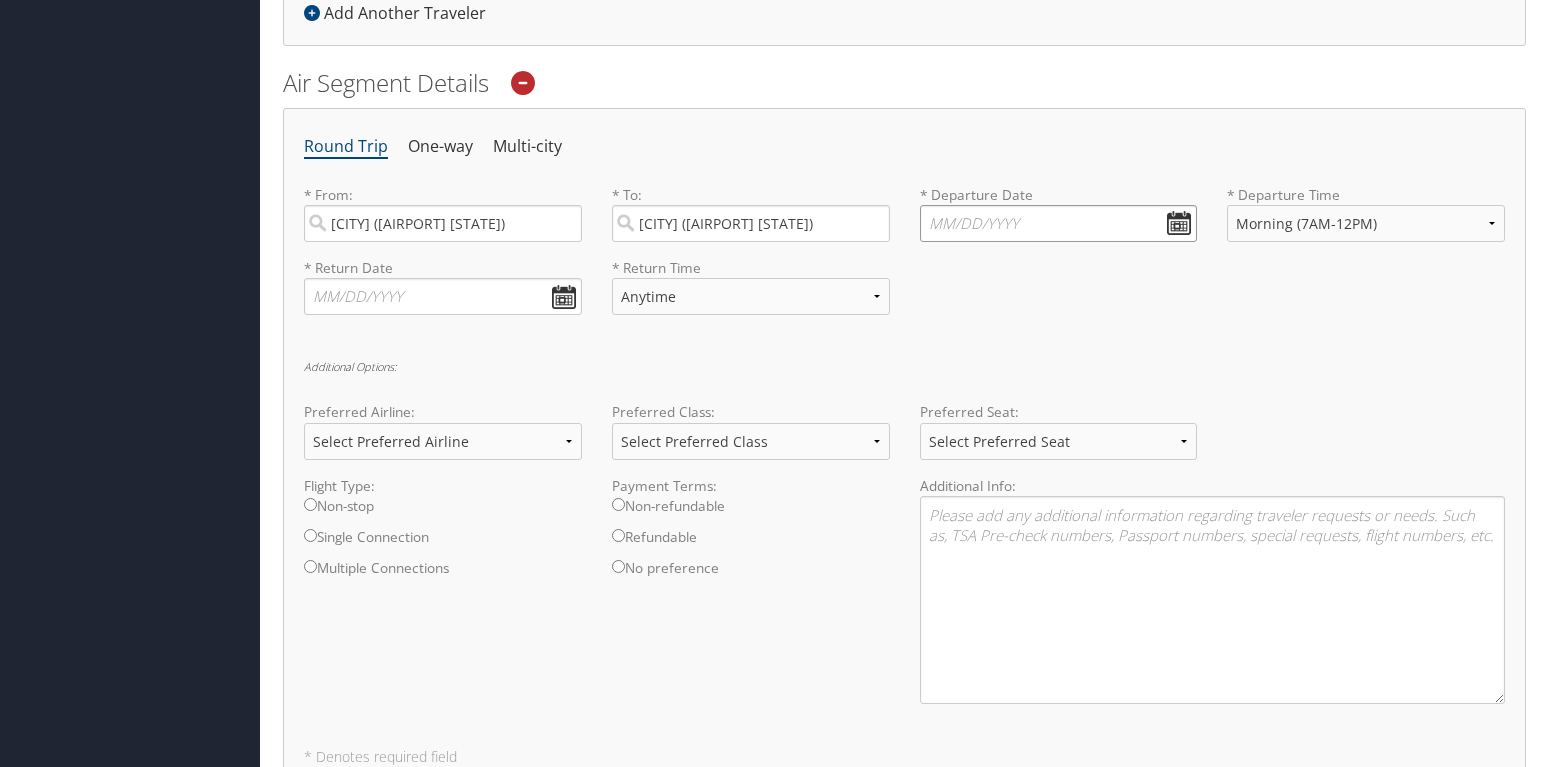 click at bounding box center (1059, 223) 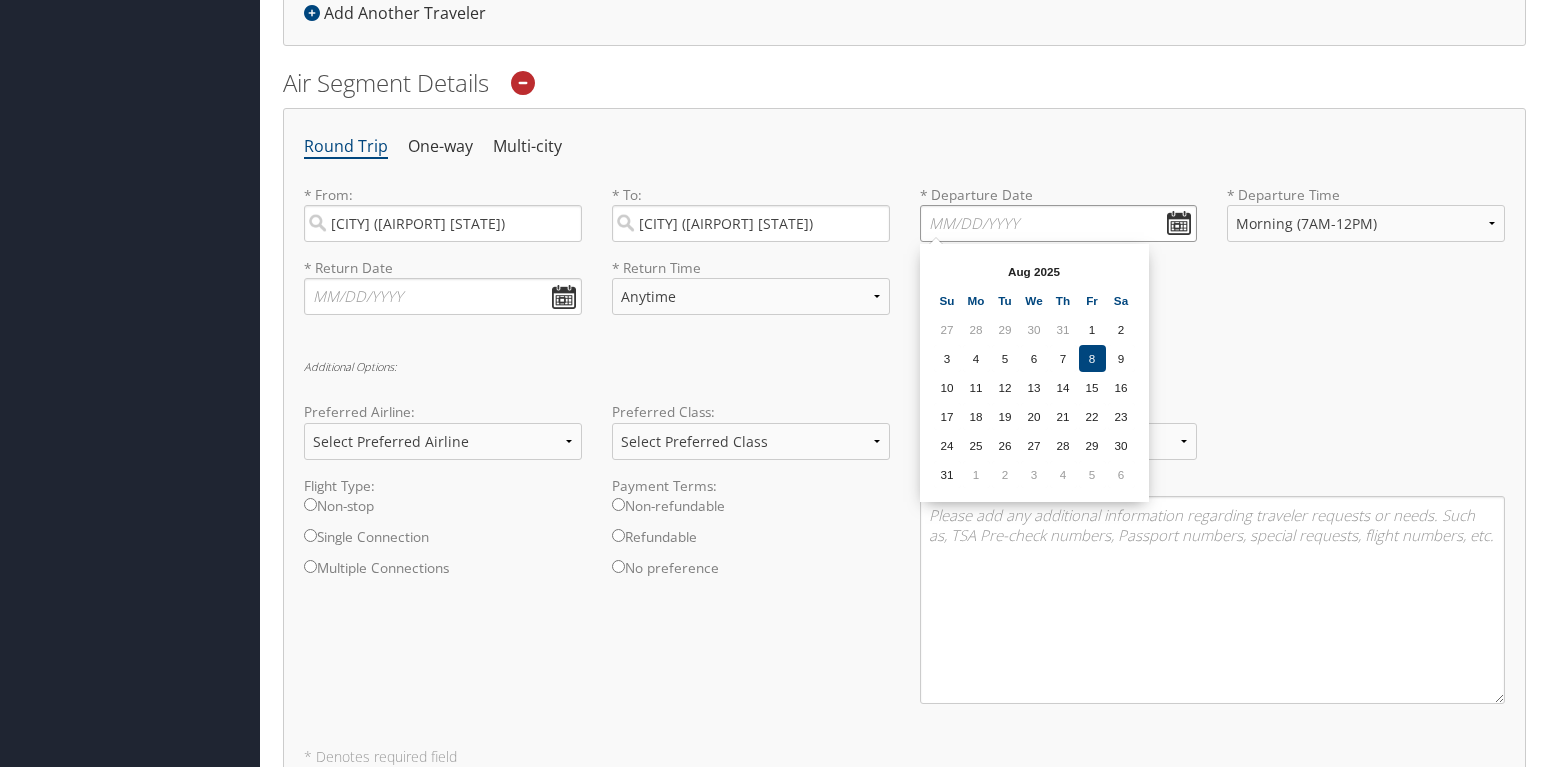 paste on "09/07/2025" 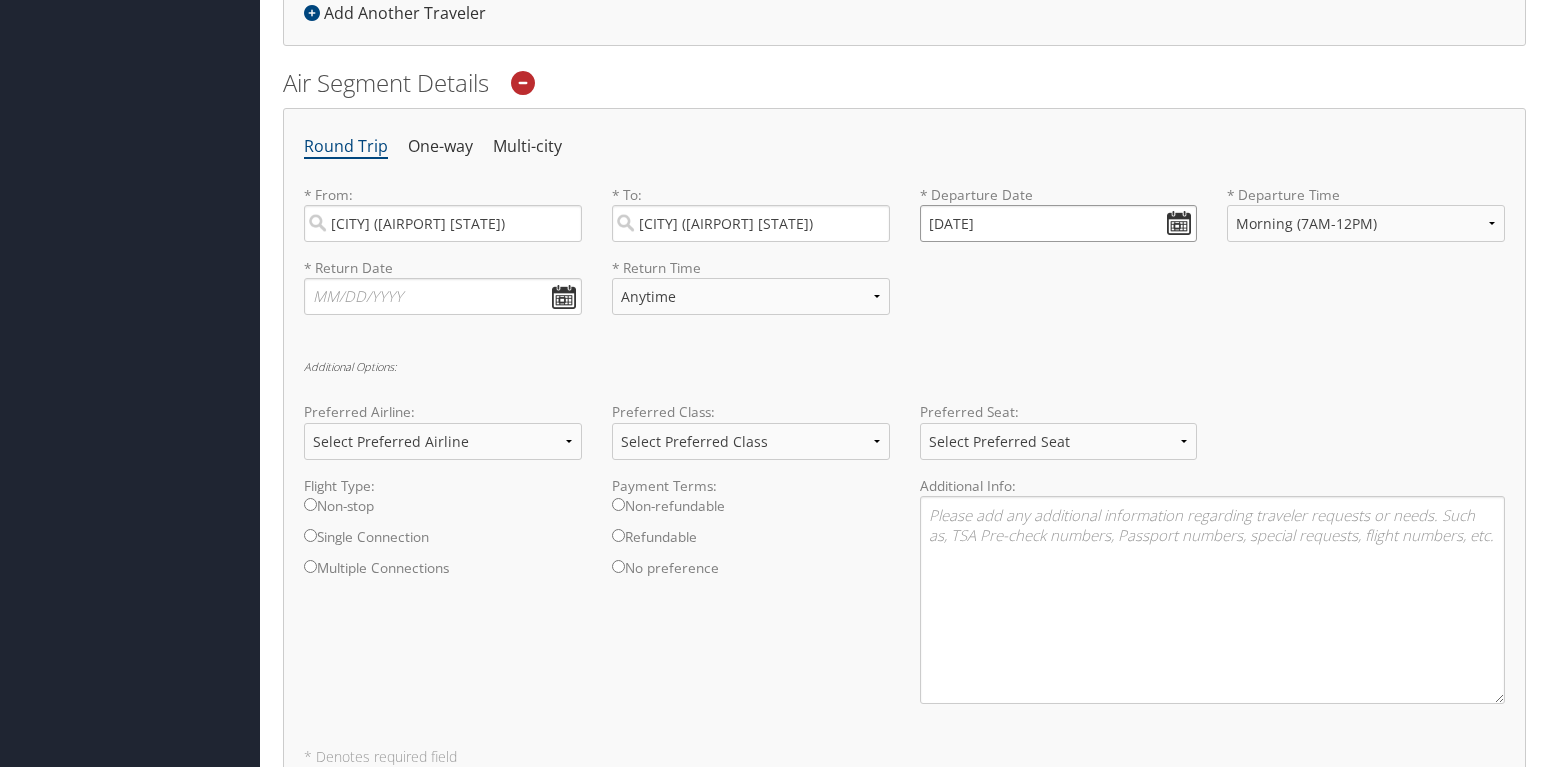 type on "09/07/2025" 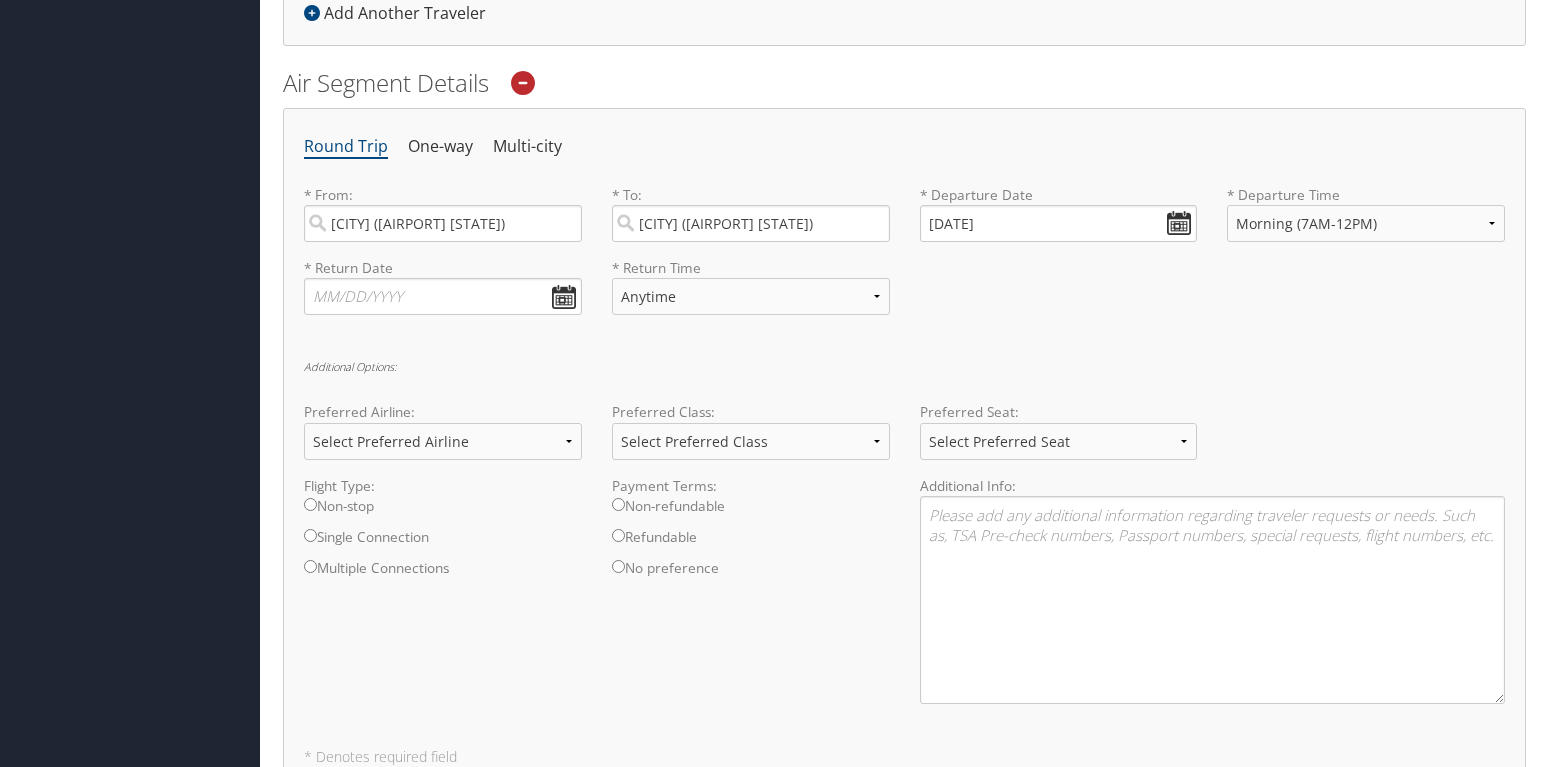 click on "* Return Date Dates must be valid * Return Time Anytime Early Morning (5AM-7AM) Morning (7AM-12PM) Afternoon (12PM-5PM) Evening (5PM-10PM) Red Eye (10PM-5AM)  12:00 AM   1:00 AM   2:00 AM   3:00 AM   4:00 AM   5:00 AM   6:00 AM   7:00 AM   8:00 AM   9:00 AM   10:00 AM   11:00 AM   12:00 PM (Noon)   1:00 PM   2:00 PM   3:00 PM   4:00 PM   5:00 PM   6:00 PM   7:00 PM   8:00 PM   9:00 PM   10:00 PM   11:00 PM  Required" at bounding box center (904, 294) 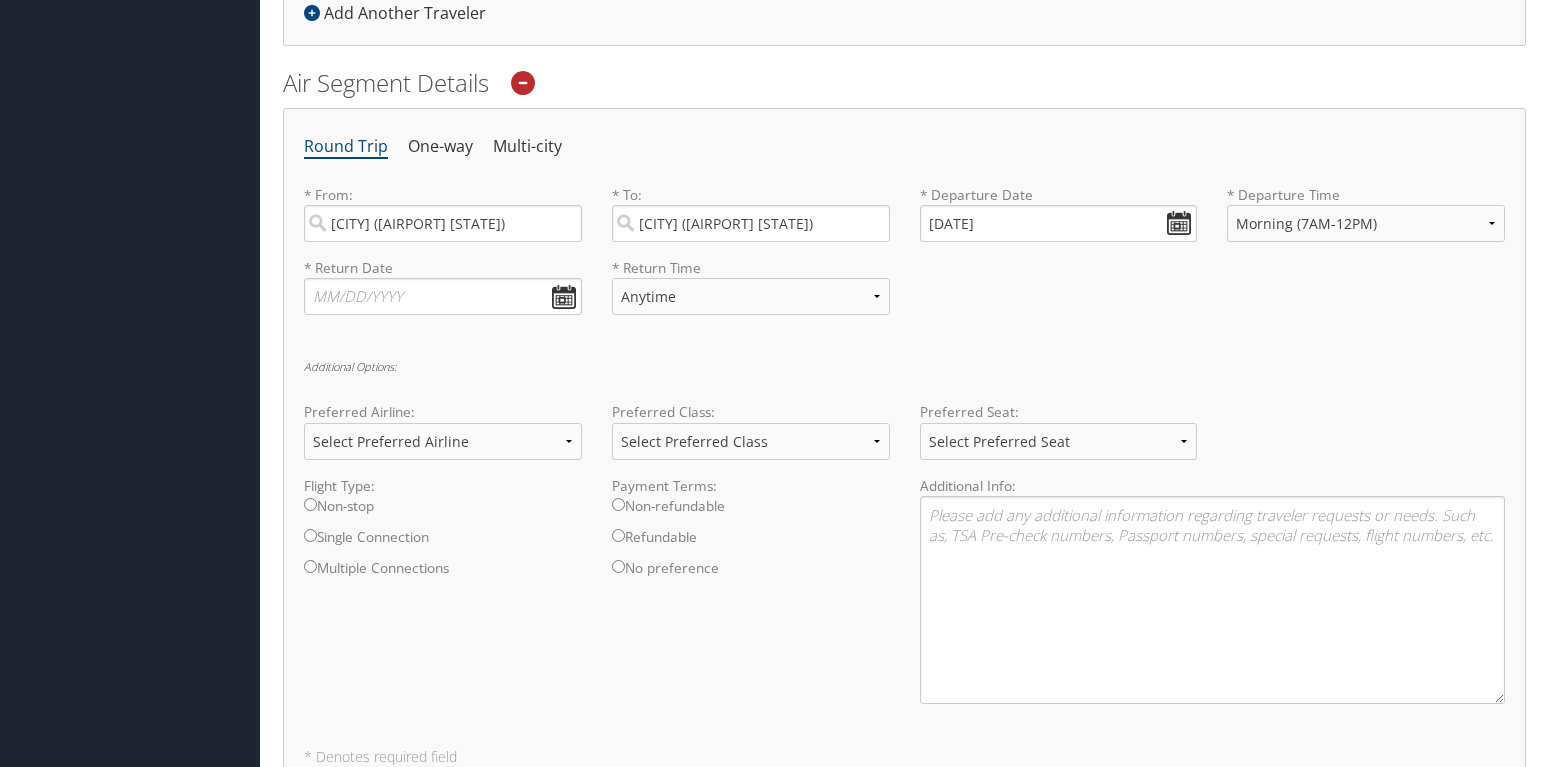 click on "Round Trip One-way Multi-city * From: Raleigh (RDU NC) Required * To: Miami (MIA FL) Required * Departure Date 09/07/2025 Dates must be valid * Departure Time Anytime Early Morning (5AM-7AM) Morning (7AM-12PM) Afternoon (12PM-5PM) Evening (5PM-10PM) Red Eye (10PM-5AM)  12:00 AM   1:00 AM   2:00 AM   3:00 AM   4:00 AM   5:00 AM   6:00 AM   7:00 AM   8:00 AM   9:00 AM   10:00 AM   11:00 AM   12:00 PM (Noon)   1:00 PM   2:00 PM   3:00 PM   4:00 PM   5:00 PM   6:00 PM   7:00 PM   8:00 PM   9:00 PM   10:00 PM   11:00 PM  Required * Return Date Dates must be valid * Return Time Anytime Early Morning (5AM-7AM) Morning (7AM-12PM) Afternoon (12PM-5PM) Evening (5PM-10PM) Red Eye (10PM-5AM)  12:00 AM   1:00 AM   2:00 AM   3:00 AM   4:00 AM   5:00 AM   6:00 AM   7:00 AM   8:00 AM   9:00 AM   10:00 AM   11:00 AM   12:00 PM (Noon)   1:00 PM   2:00 PM   3:00 PM   4:00 PM   5:00 PM   6:00 PM   7:00 PM   8:00 PM   9:00 PM   10:00 PM   11:00 PM  Required   Additional Options: Preferred Airline: Select Preferred Airline Aisle" at bounding box center (904, 446) 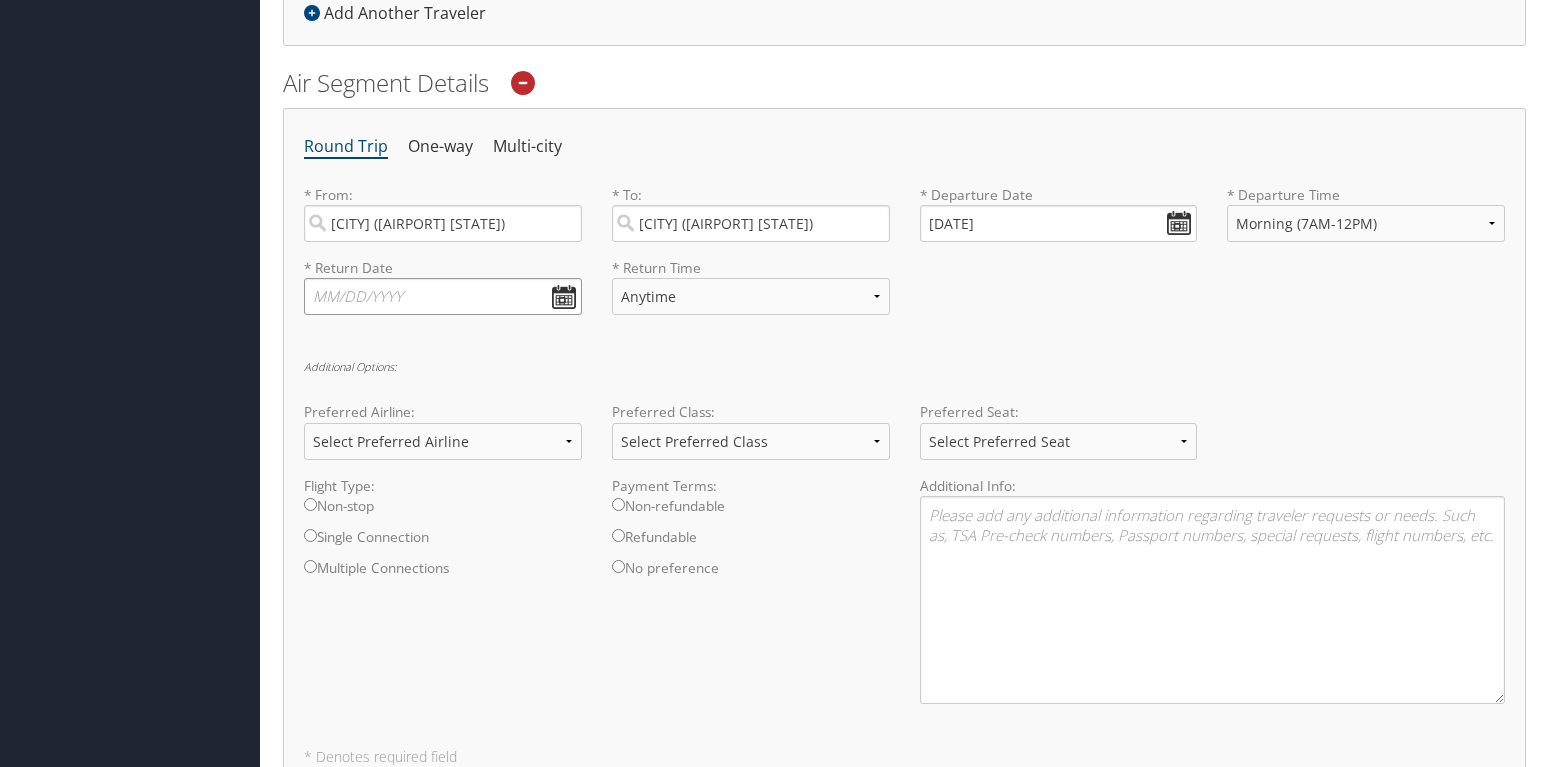 click at bounding box center (443, 296) 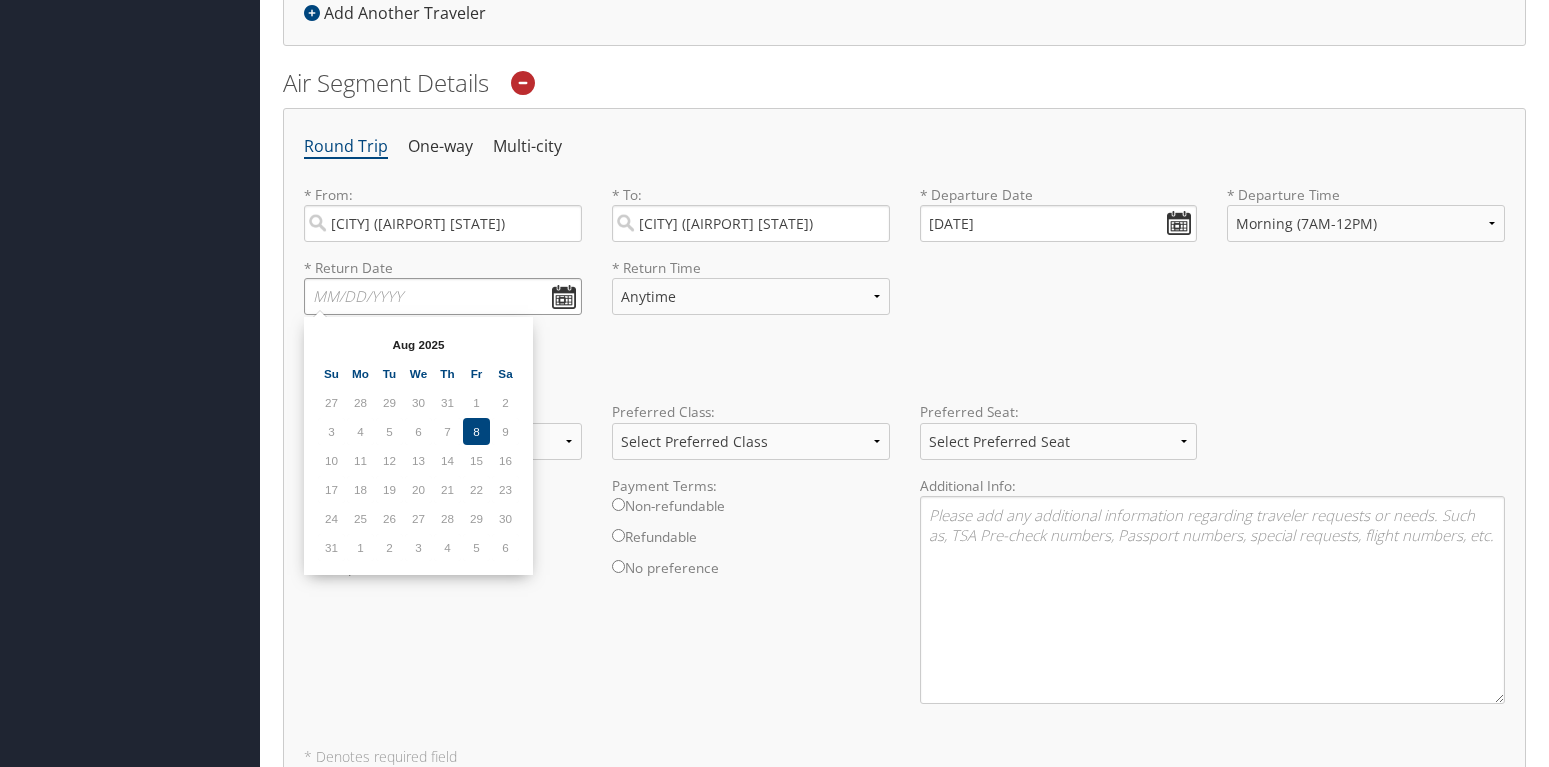 paste on "09/13/2025" 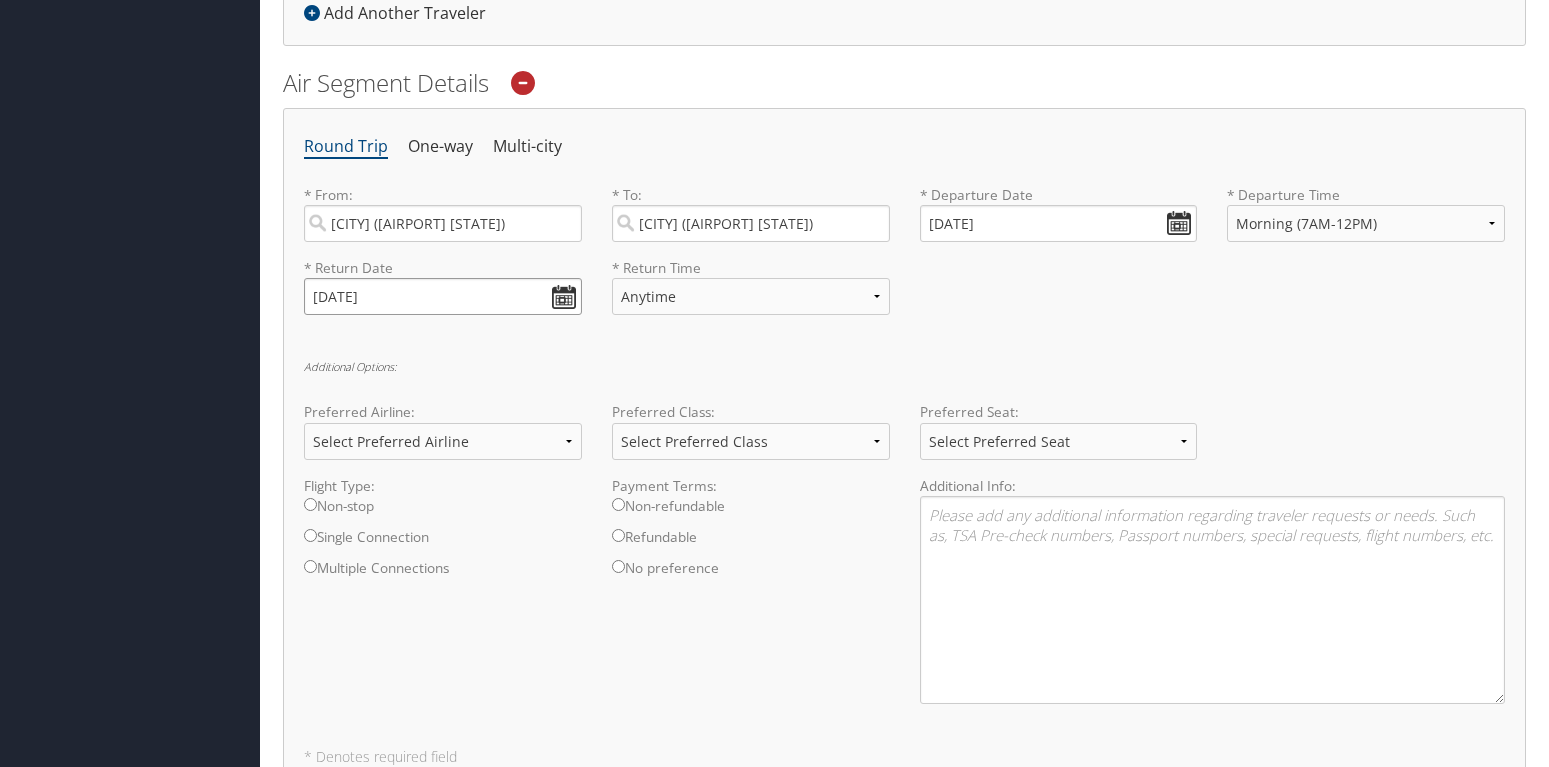type on "09/13/2025" 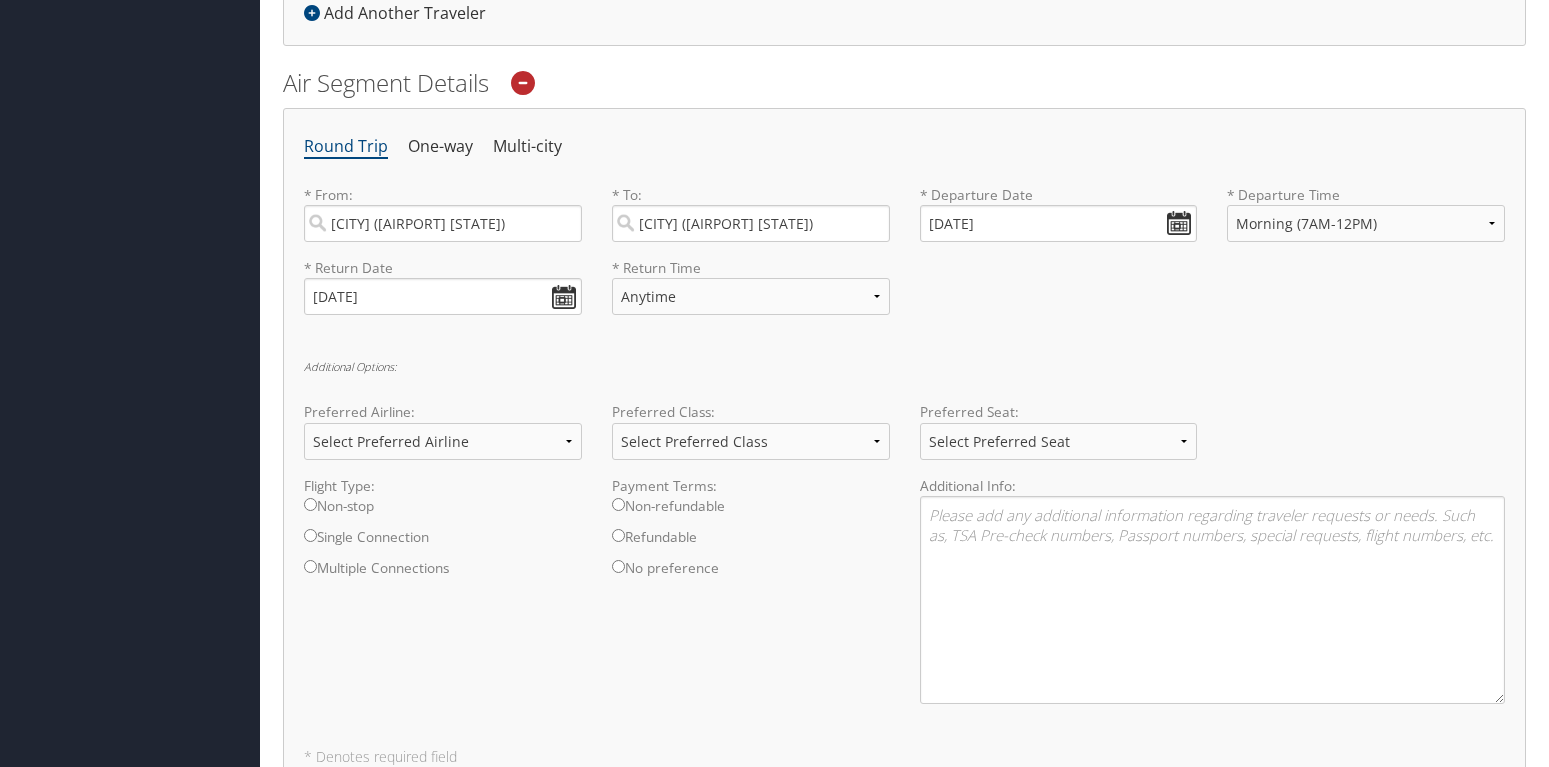 click on "Round Trip One-way Multi-city * From: Raleigh (RDU NC) Required * To: Miami (MIA FL) Required * Departure Date 09/07/2025 Dates must be valid * Departure Time Anytime Early Morning (5AM-7AM) Morning (7AM-12PM) Afternoon (12PM-5PM) Evening (5PM-10PM) Red Eye (10PM-5AM)  12:00 AM   1:00 AM   2:00 AM   3:00 AM   4:00 AM   5:00 AM   6:00 AM   7:00 AM   8:00 AM   9:00 AM   10:00 AM   11:00 AM   12:00 PM (Noon)   1:00 PM   2:00 PM   3:00 PM   4:00 PM   5:00 PM   6:00 PM   7:00 PM   8:00 PM   9:00 PM   10:00 PM   11:00 PM  Required * Return Date 09/13/2025 Dates must be valid * Return Time Anytime Early Morning (5AM-7AM) Morning (7AM-12PM) Afternoon (12PM-5PM) Evening (5PM-10PM) Red Eye (10PM-5AM)  12:00 AM   1:00 AM   2:00 AM   3:00 AM   4:00 AM   5:00 AM   6:00 AM   7:00 AM   8:00 AM   9:00 AM   10:00 AM   11:00 AM   12:00 PM (Noon)   1:00 PM   2:00 PM   3:00 PM   4:00 PM   5:00 PM   6:00 PM   7:00 PM   8:00 PM   9:00 PM   10:00 PM   11:00 PM  Required   Additional Options: Preferred Airline:  Delta   Lufthansa" at bounding box center [904, 446] 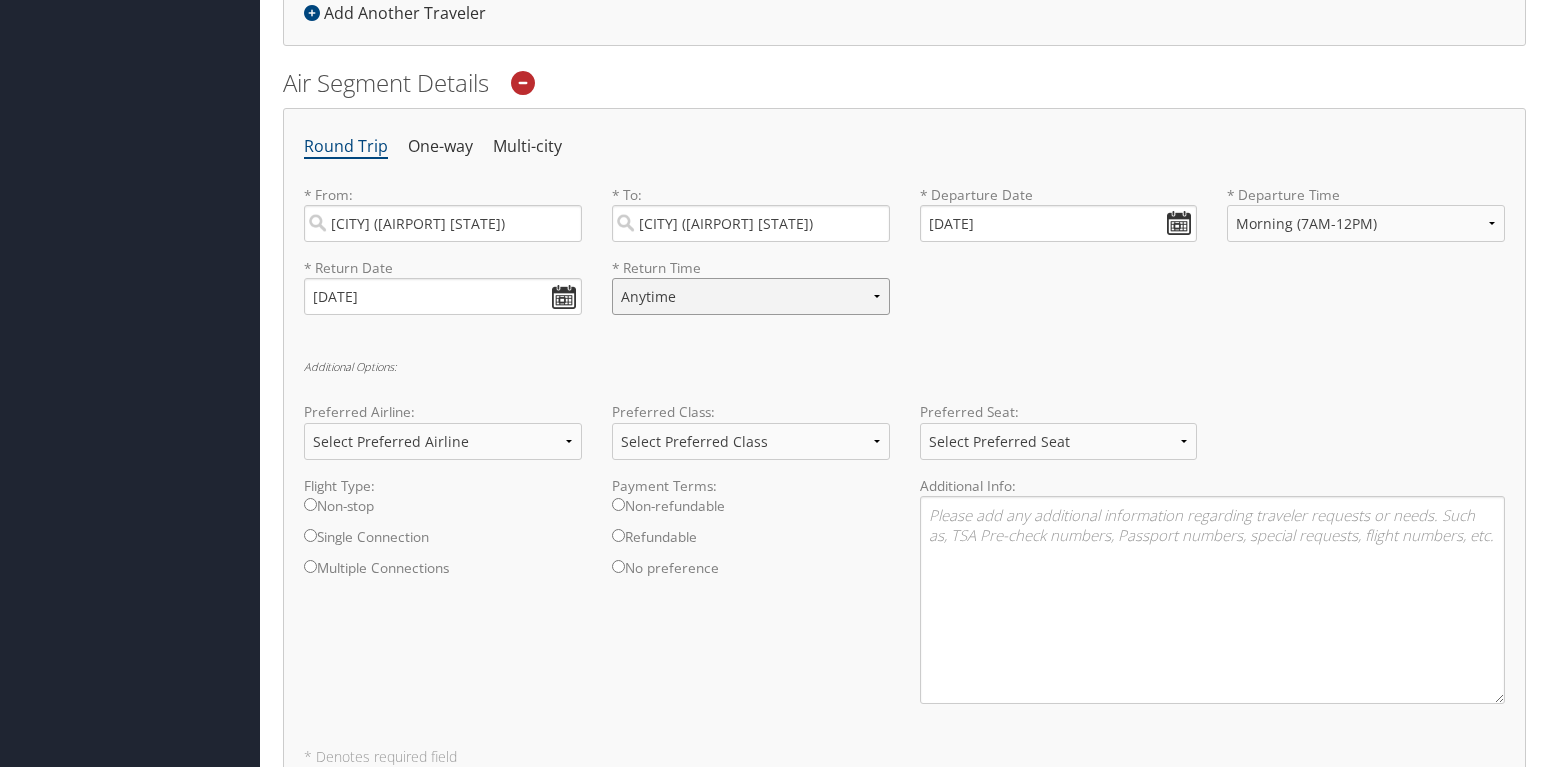 click on "Anytime Early Morning (5AM-7AM) Morning (7AM-12PM) Afternoon (12PM-5PM) Evening (5PM-10PM) Red Eye (10PM-5AM)  12:00 AM   1:00 AM   2:00 AM   3:00 AM   4:00 AM   5:00 AM   6:00 AM   7:00 AM   8:00 AM   9:00 AM   10:00 AM   11:00 AM   12:00 PM (Noon)   1:00 PM   2:00 PM   3:00 PM   4:00 PM   5:00 PM   6:00 PM   7:00 PM   8:00 PM   9:00 PM   10:00 PM   11:00 PM" at bounding box center [751, 296] 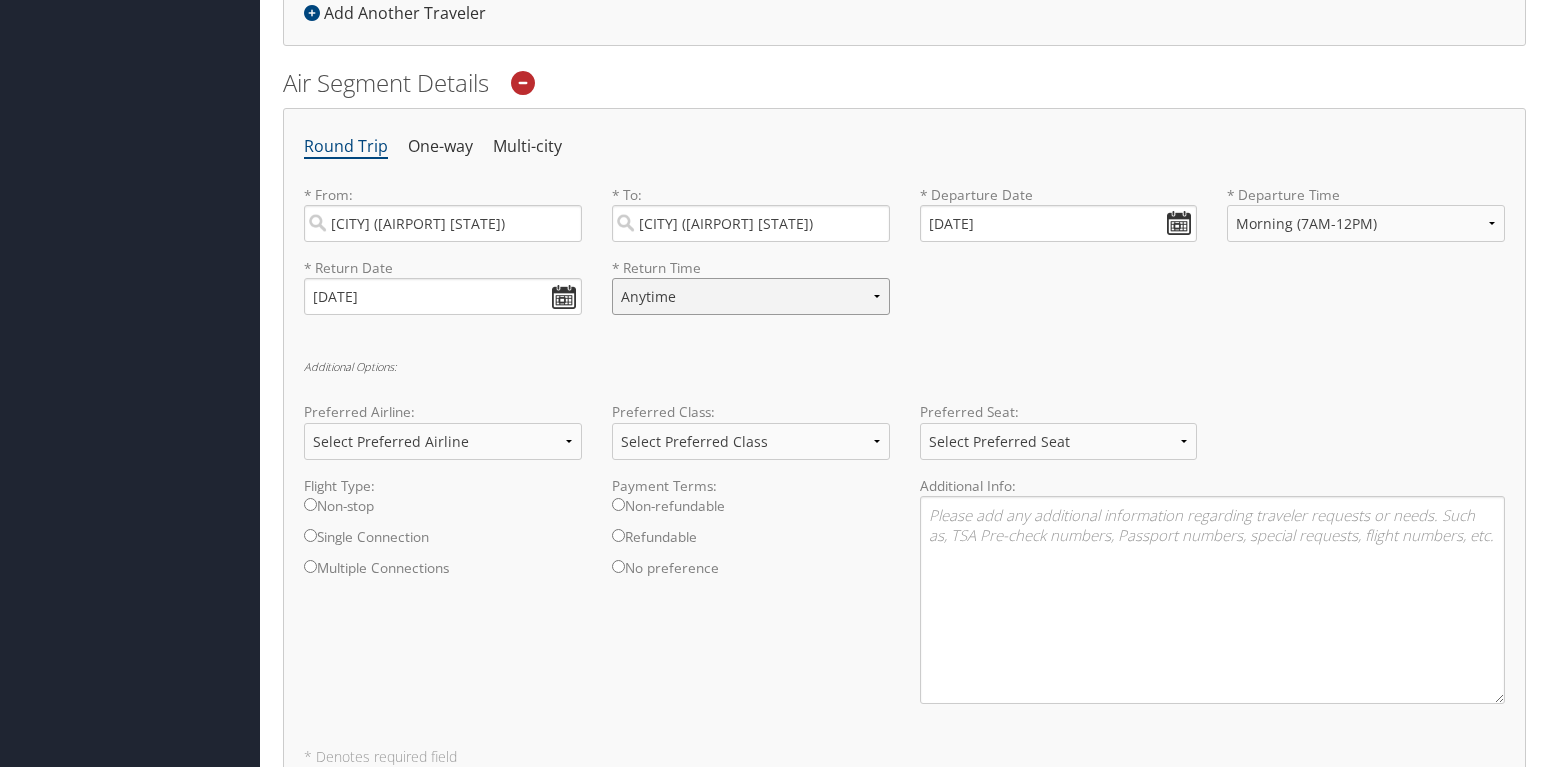 select on "7AM-12PM" 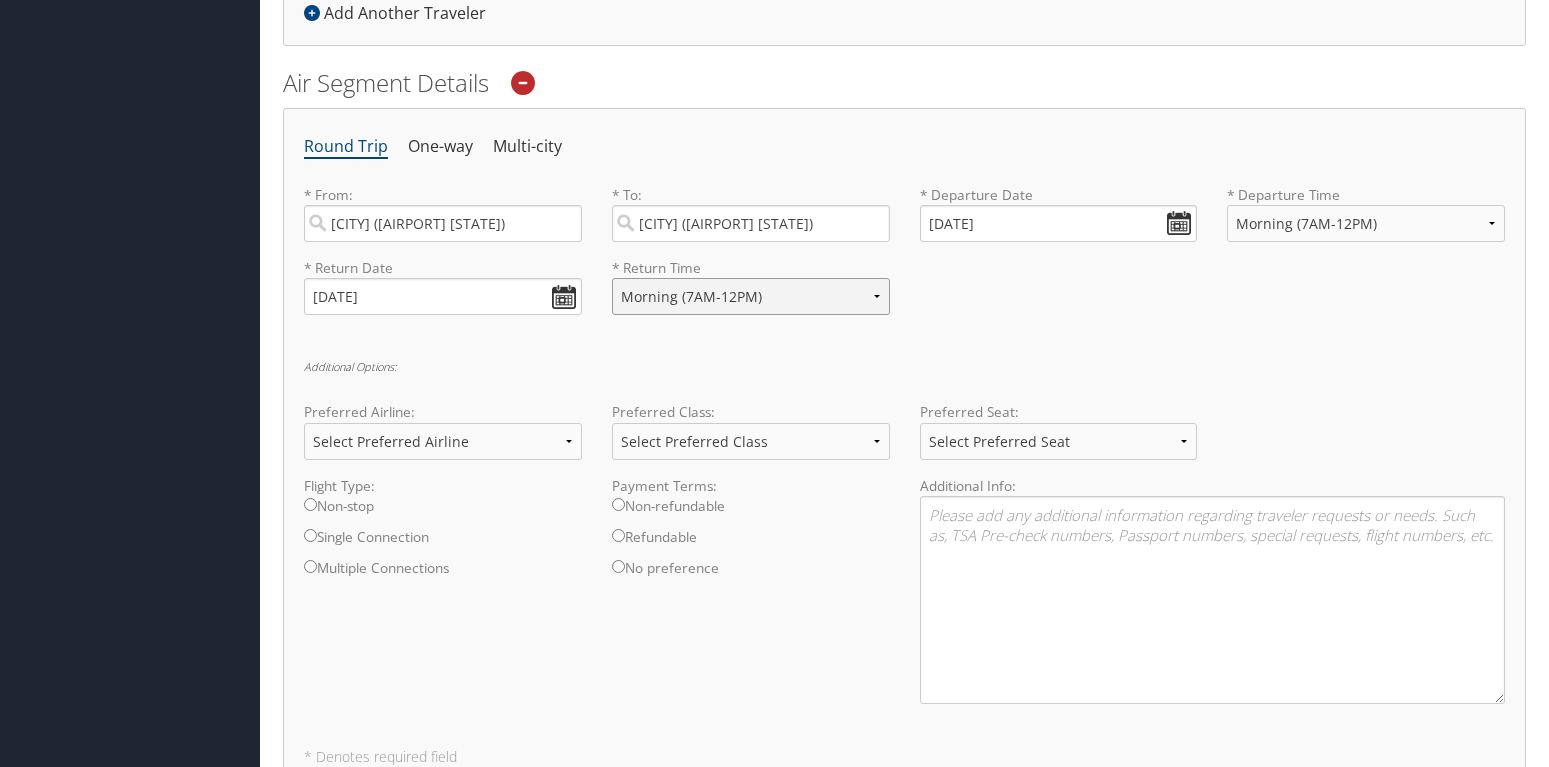 click on "Morning (7AM-12PM)" at bounding box center [0, 0] 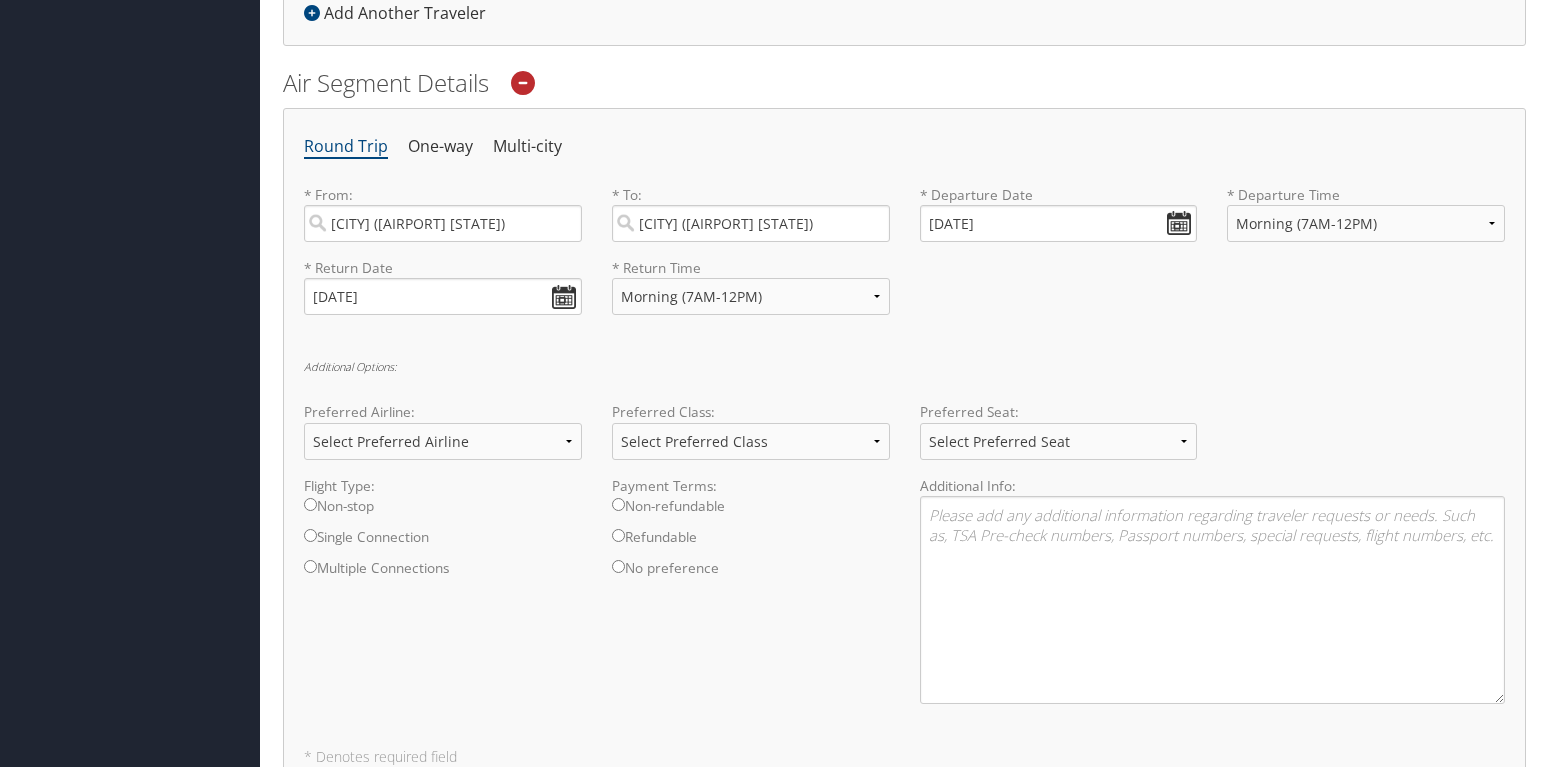 click on "Additional Options: Preferred Airline: Select Preferred Airline  Delta   United Airlines   American Airlines   Southwest Airlines   Alaska Airlines   Lufthansa   British Airways   Air Canada   JetBlue Airways  Preferred Class:  Select Preferred Class Economy Economy Plus Business First Class Preferred Seat:  Select Preferred Seat Aisle Window Middle Flight Type:  Non-stop  Single Connection  Multiple Connections Payment Terms:  Non-refundable  Refundable  No preference Additional Info:" at bounding box center (904, 540) 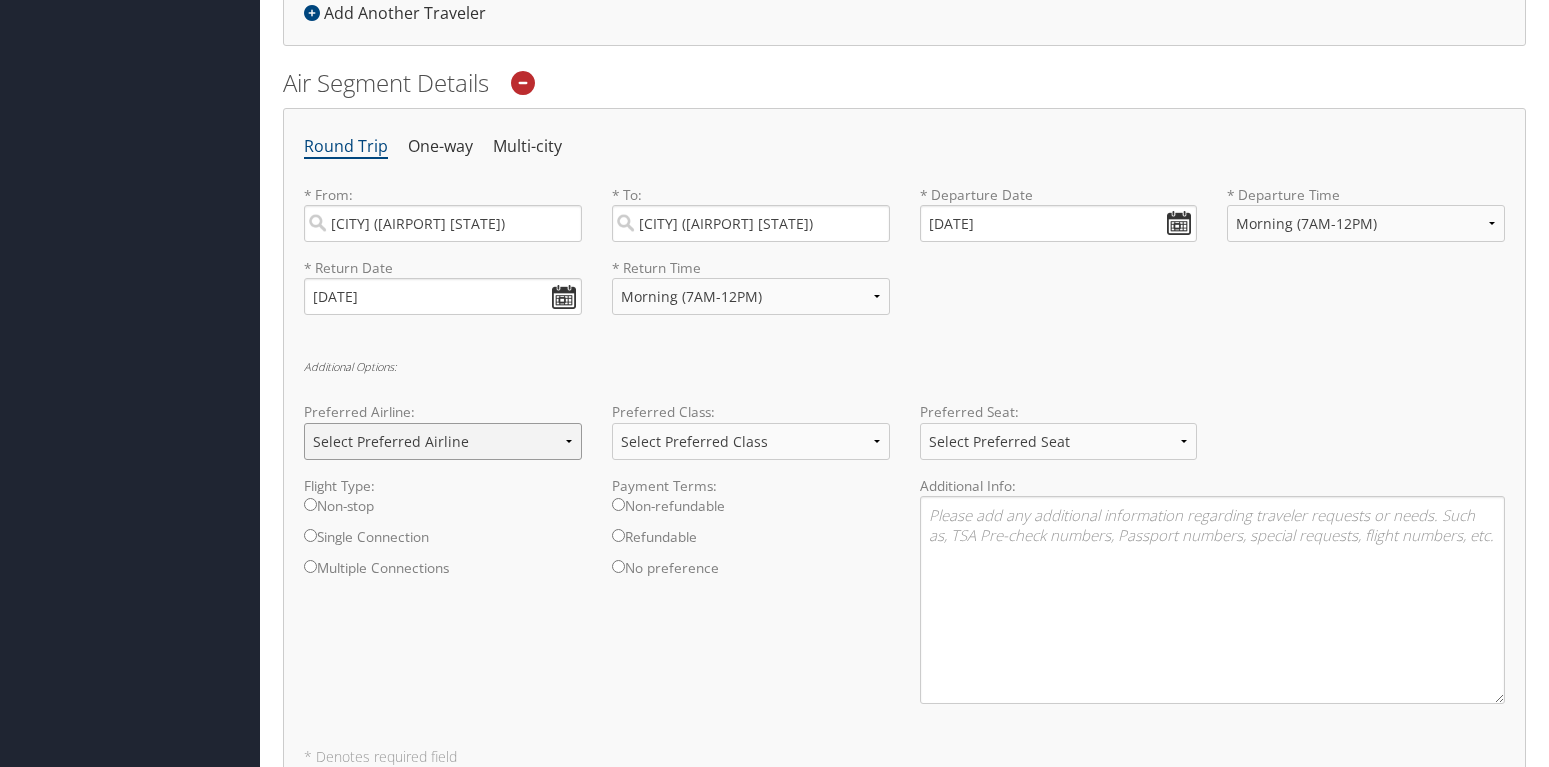click on "Select Preferred Airline  Delta   United Airlines   American Airlines   Southwest Airlines   Alaska Airlines   Lufthansa   British Airways   Air Canada   JetBlue Airways" at bounding box center [443, 441] 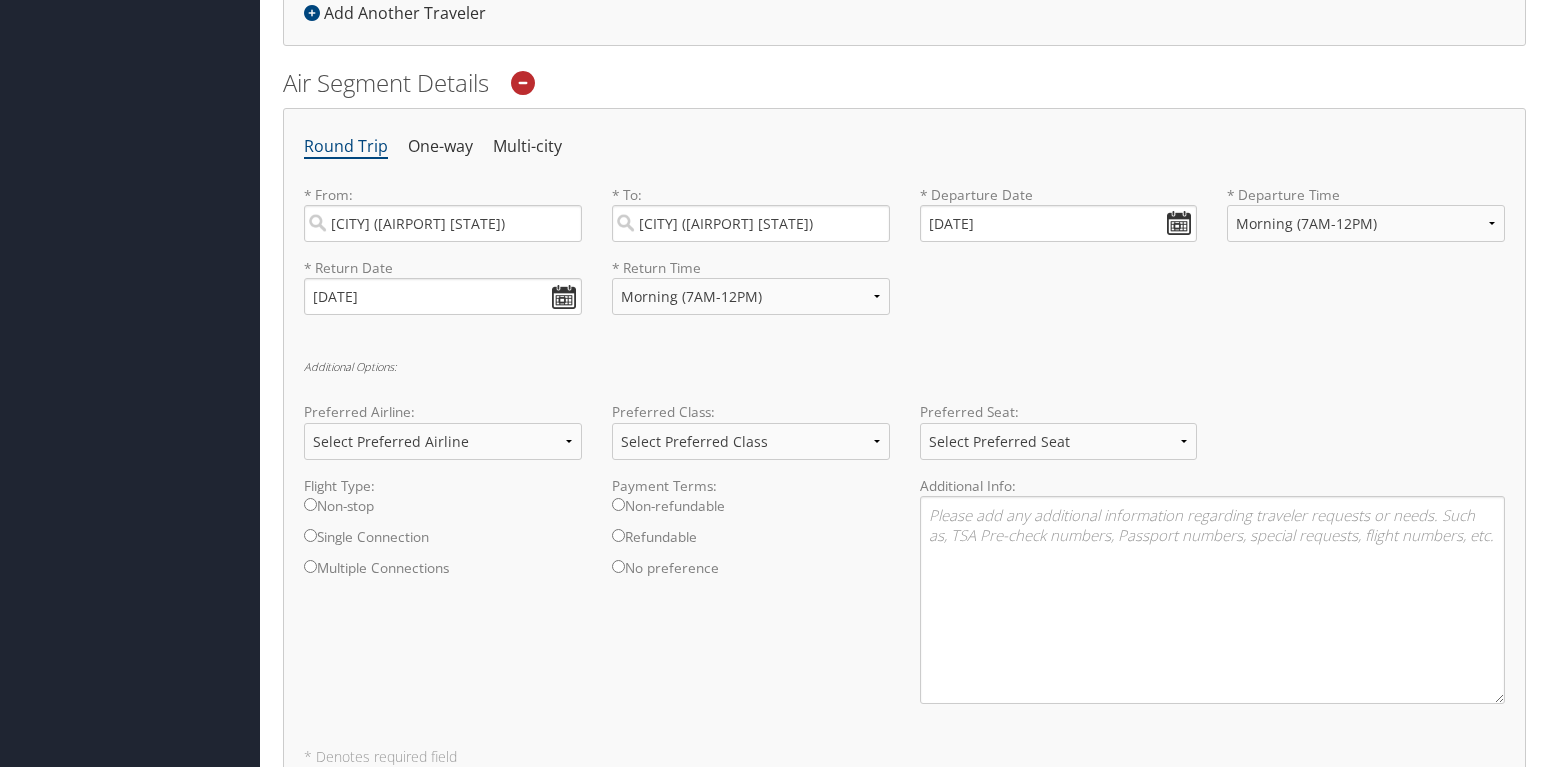 click on "Round Trip One-way Multi-city * From: Raleigh (RDU NC) Required * To: Miami (MIA FL) Required * Departure Date 09/07/2025 Dates must be valid * Departure Time Anytime Early Morning (5AM-7AM) Morning (7AM-12PM) Afternoon (12PM-5PM) Evening (5PM-10PM) Red Eye (10PM-5AM)  12:00 AM   1:00 AM   2:00 AM   3:00 AM   4:00 AM   5:00 AM   6:00 AM   7:00 AM   8:00 AM   9:00 AM   10:00 AM   11:00 AM   12:00 PM (Noon)   1:00 PM   2:00 PM   3:00 PM   4:00 PM   5:00 PM   6:00 PM   7:00 PM   8:00 PM   9:00 PM   10:00 PM   11:00 PM  Required * Return Date 09/13/2025 Dates must be valid * Return Time Anytime Early Morning (5AM-7AM) Morning (7AM-12PM) Afternoon (12PM-5PM) Evening (5PM-10PM) Red Eye (10PM-5AM)  12:00 AM   1:00 AM   2:00 AM   3:00 AM   4:00 AM   5:00 AM   6:00 AM   7:00 AM   8:00 AM   9:00 AM   10:00 AM   11:00 AM   12:00 PM (Noon)   1:00 PM   2:00 PM   3:00 PM   4:00 PM   5:00 PM   6:00 PM   7:00 PM   8:00 PM   9:00 PM   10:00 PM   11:00 PM  Required   Additional Options: Preferred Airline:  Delta   Lufthansa" at bounding box center [904, 446] 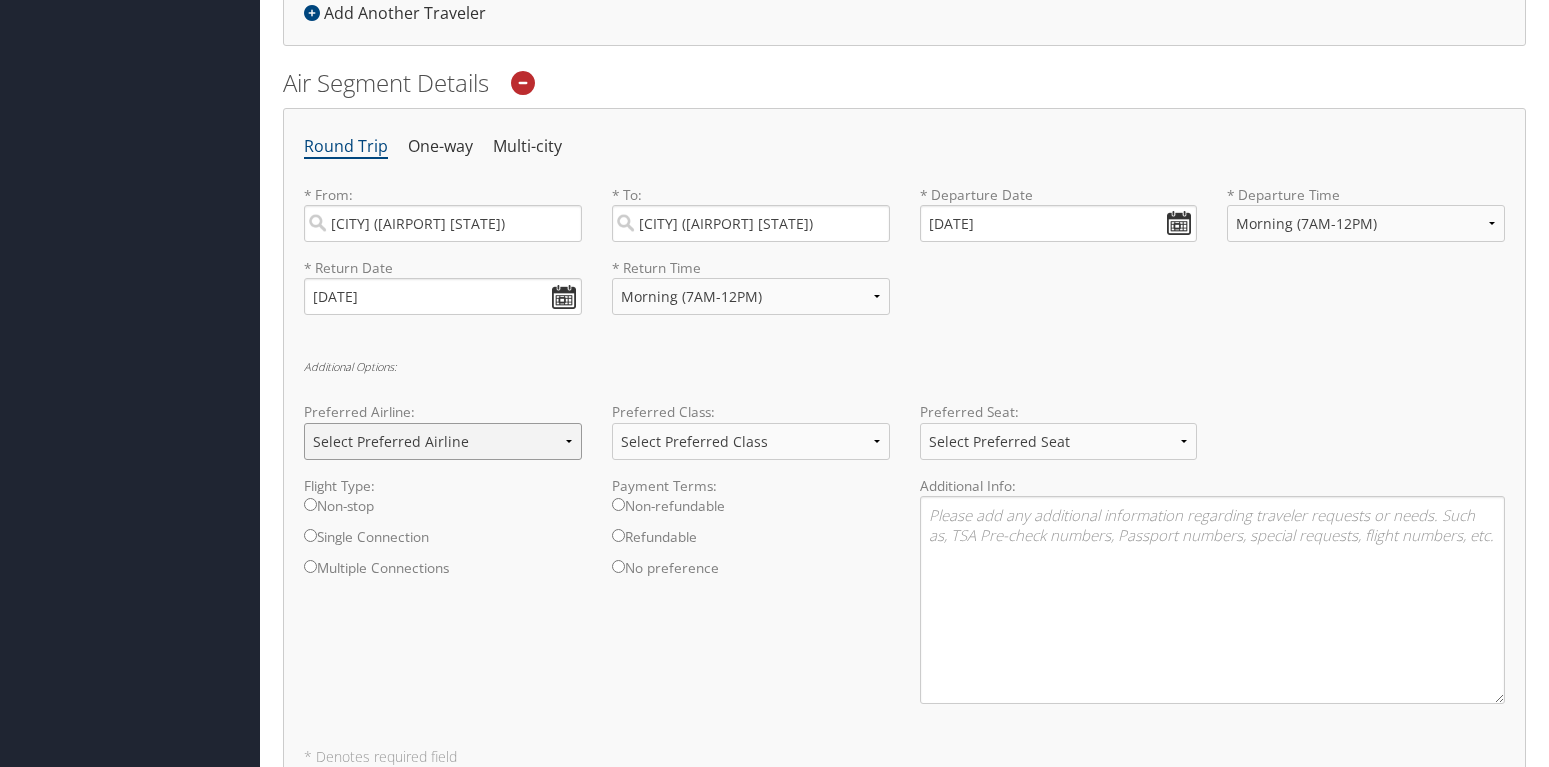 click on "Select Preferred Airline  Delta   United Airlines   American Airlines   Southwest Airlines   Alaska Airlines   Lufthansa   British Airways   Air Canada   JetBlue Airways" at bounding box center [443, 441] 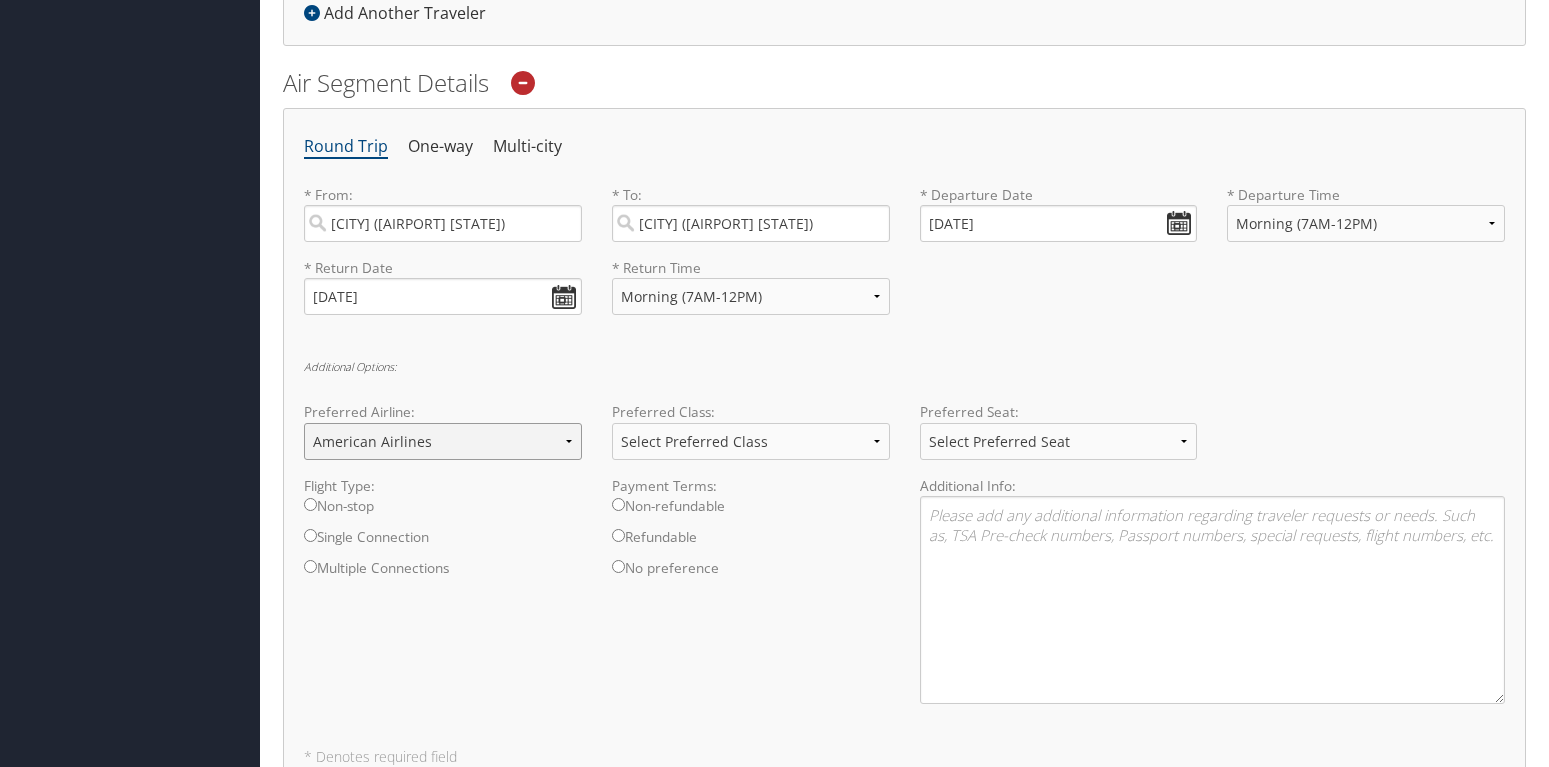 click on "American Airlines" at bounding box center (0, 0) 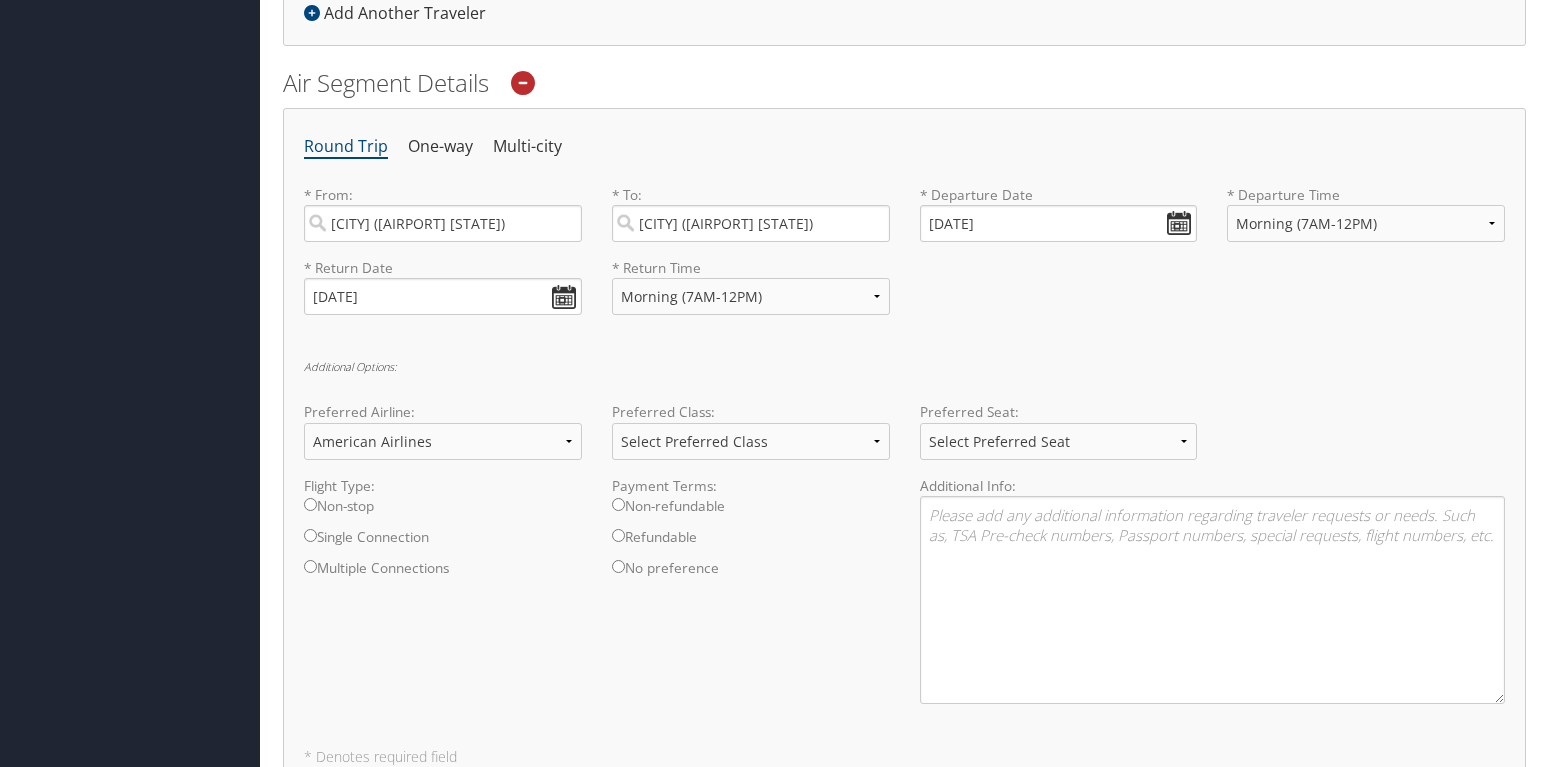 click on "Non-stop" at bounding box center (443, 511) 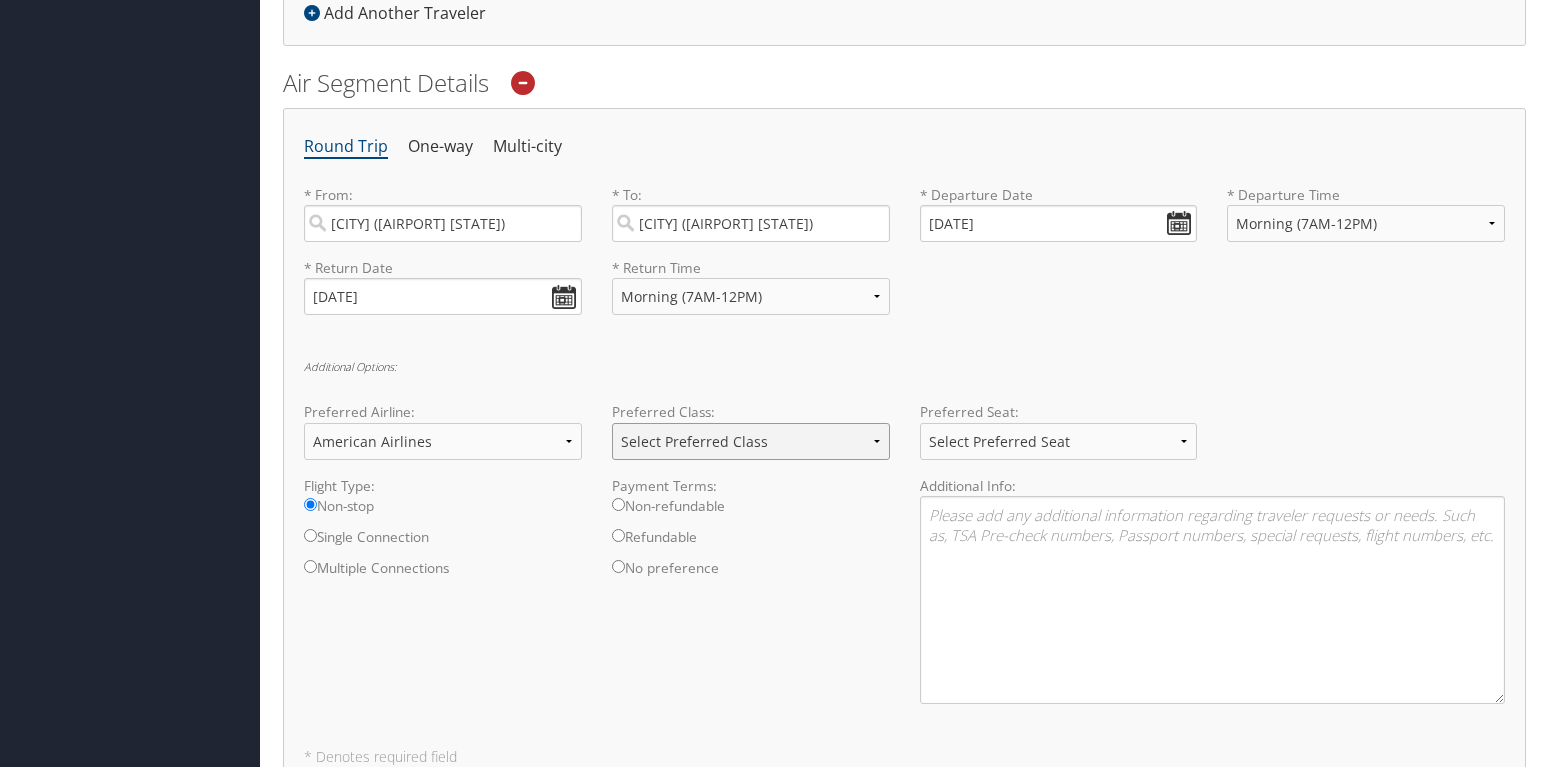 click on "Select Preferred Class Economy Economy Plus Business First Class" at bounding box center [751, 441] 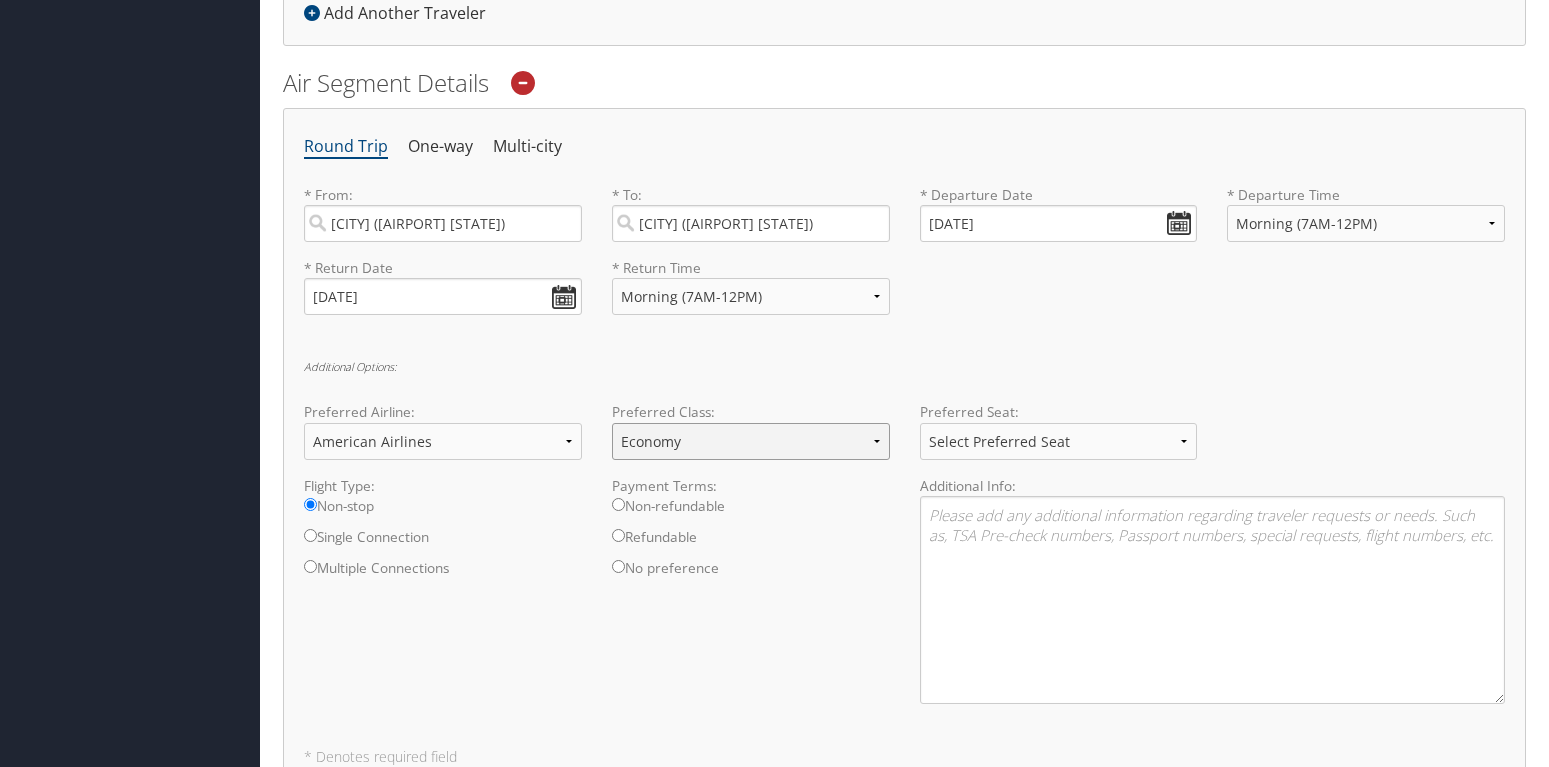 click on "Economy" at bounding box center [0, 0] 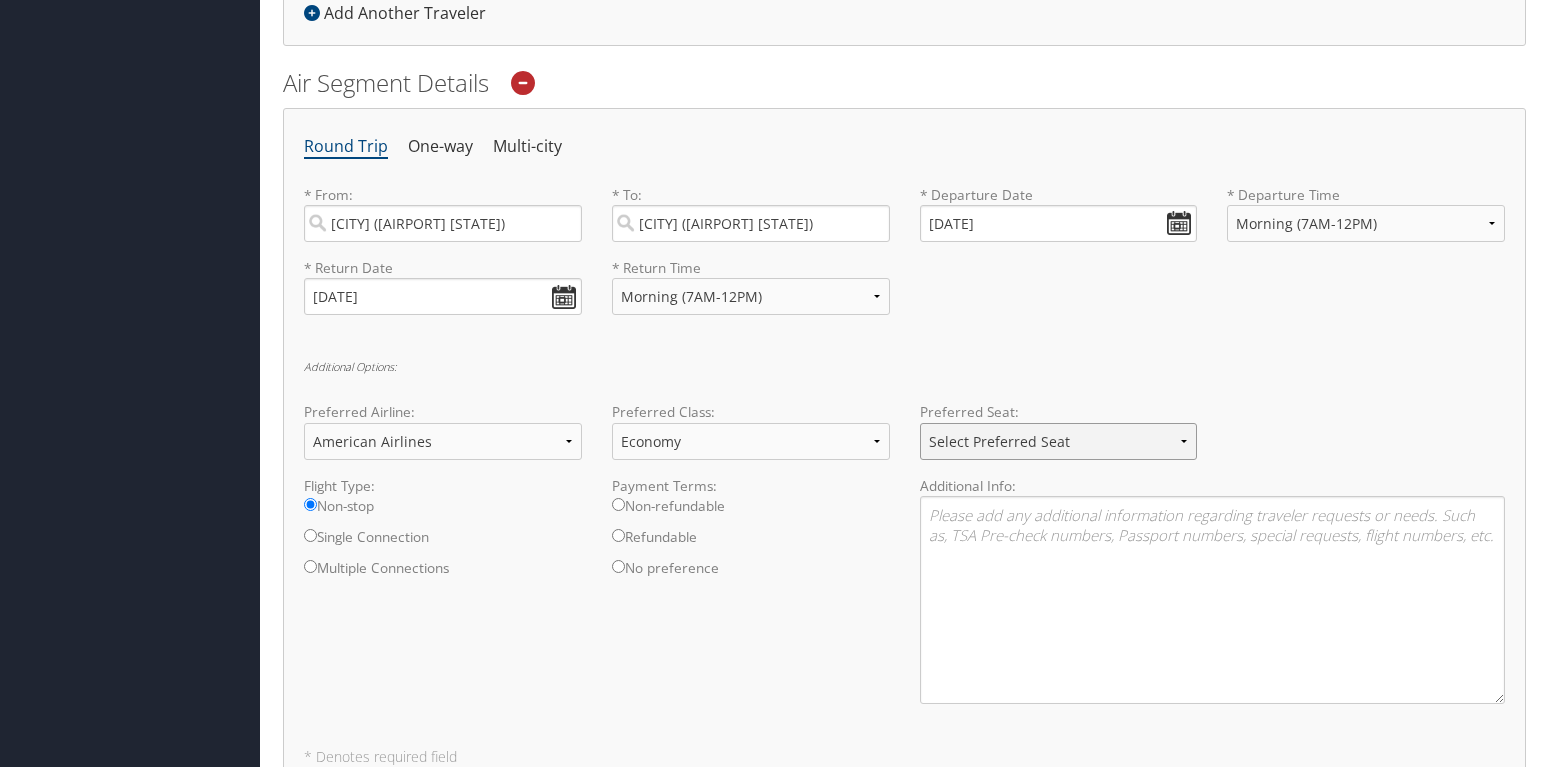 click on "Select Preferred Seat Aisle Window Middle" at bounding box center [1059, 441] 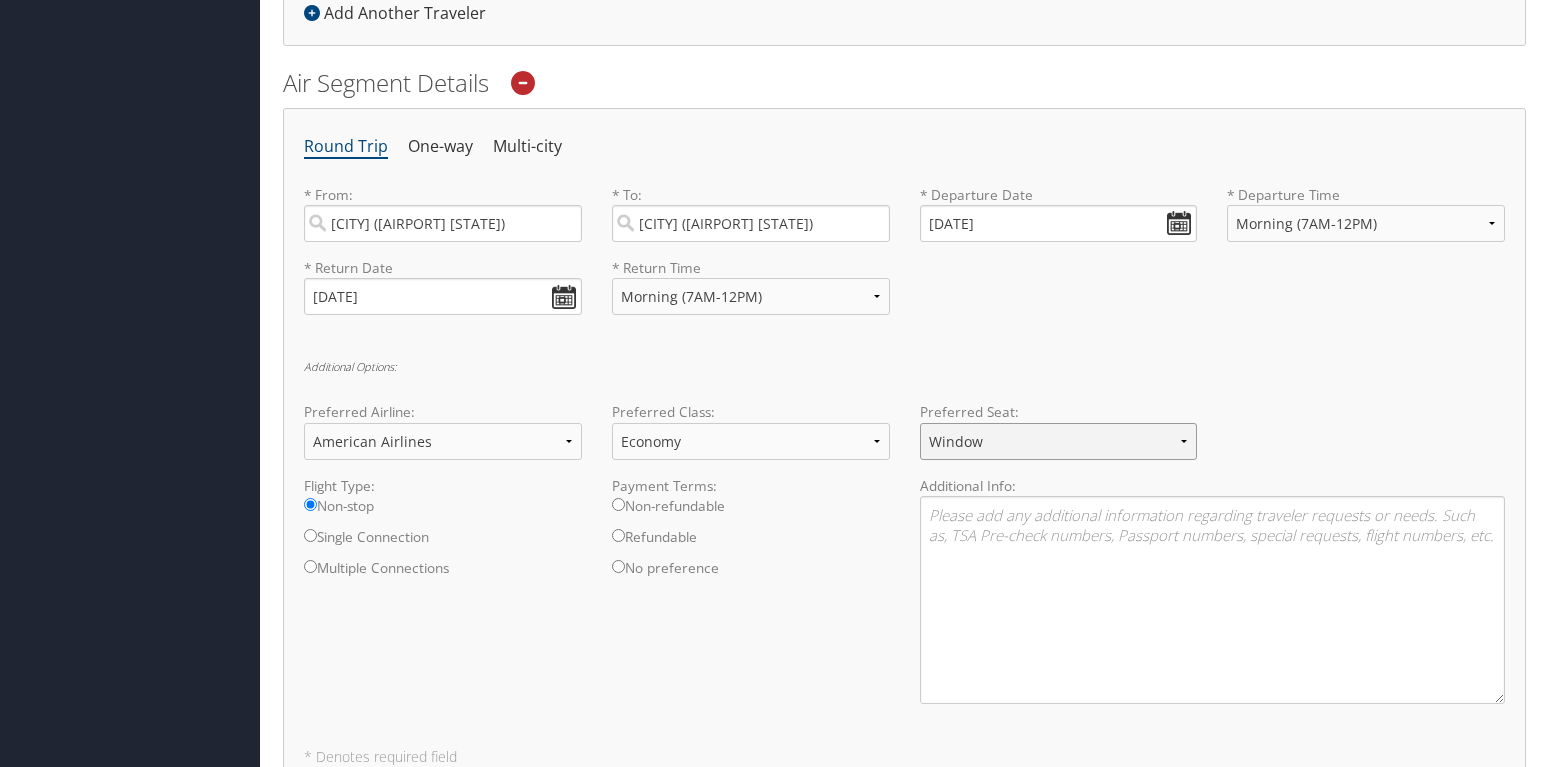 click on "Window" at bounding box center (0, 0) 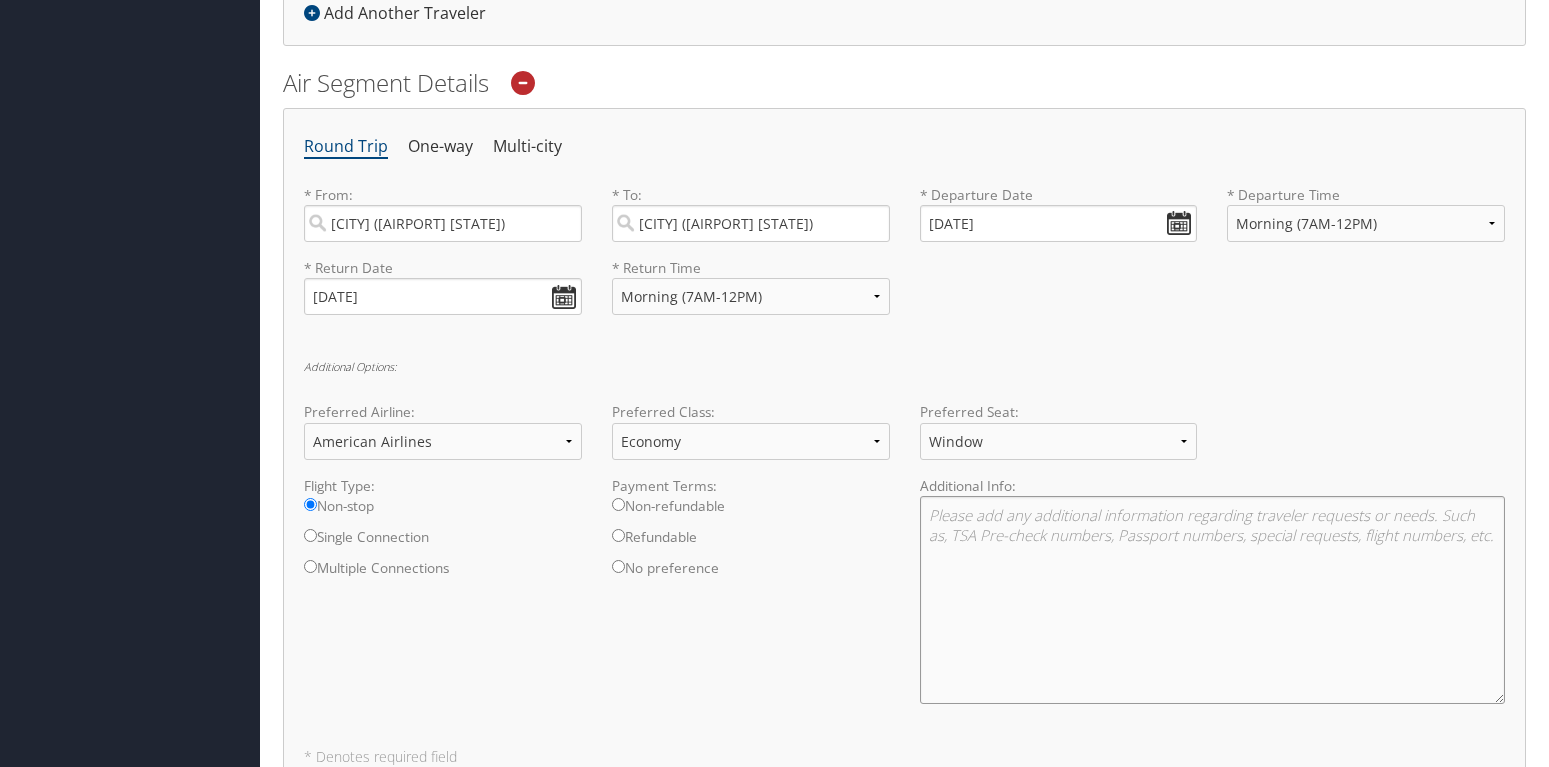 click at bounding box center [1213, 600] 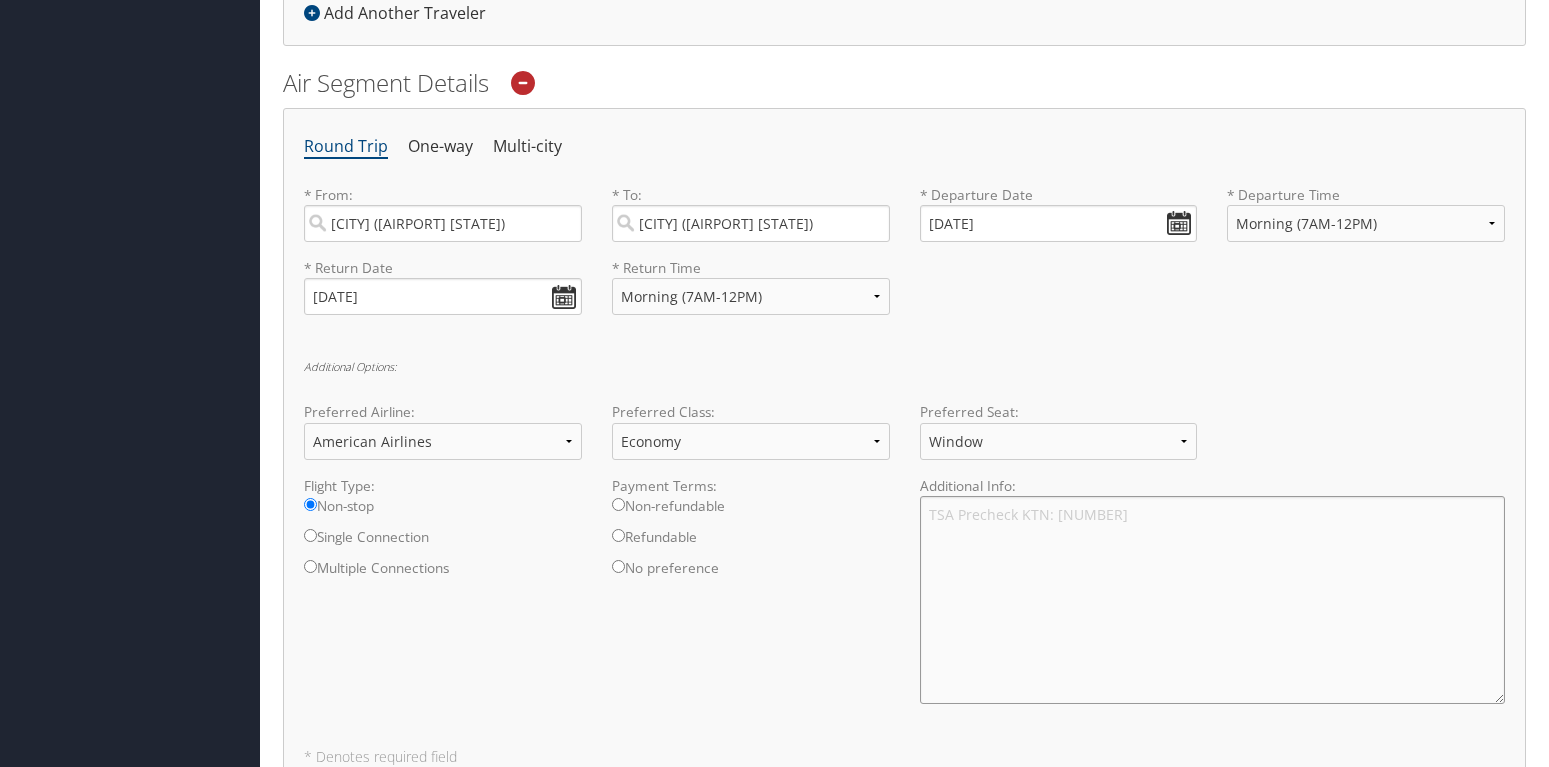 type on "TSA Precheck KTN: 1536866554" 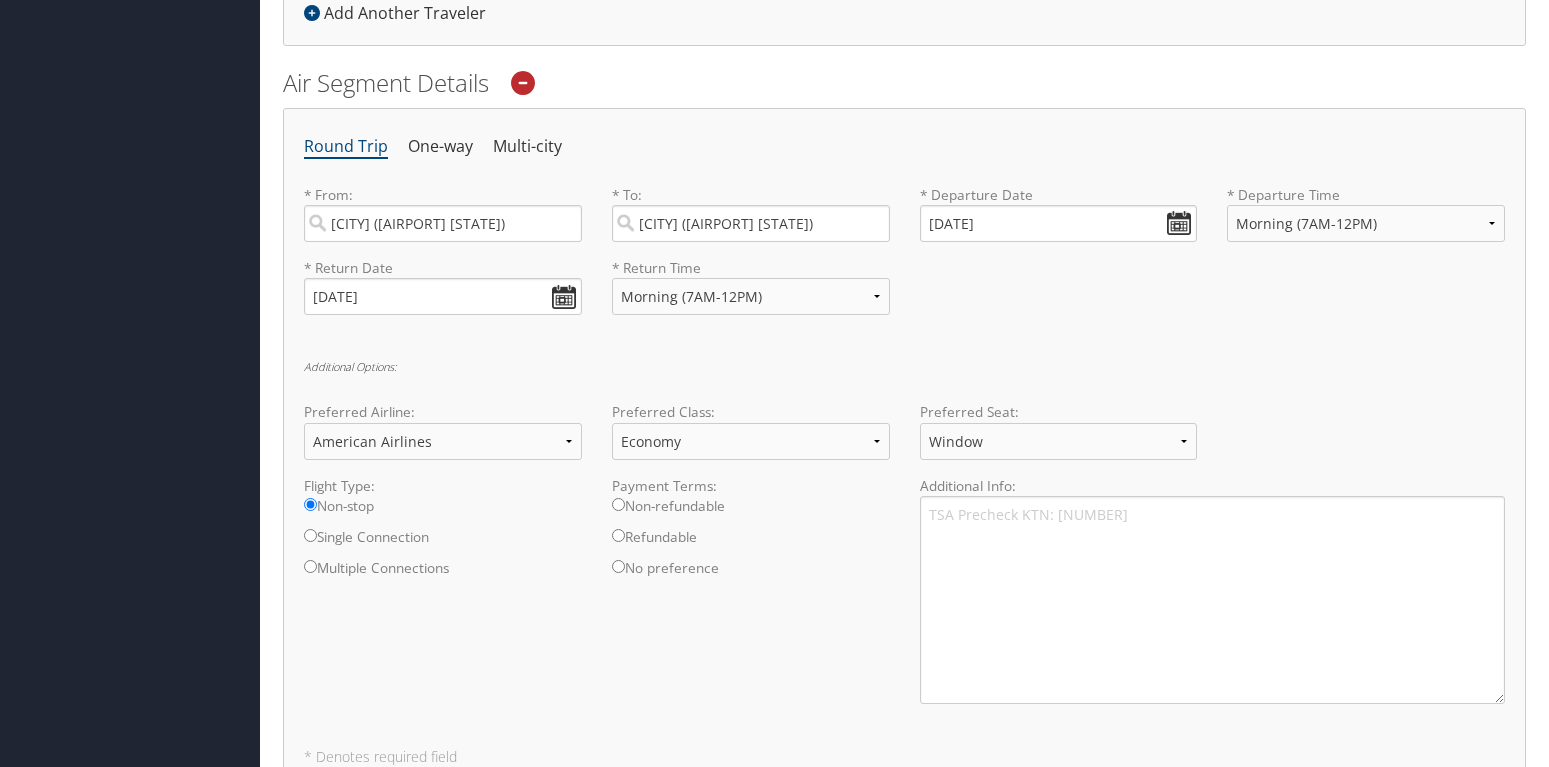 click on "No preference" at bounding box center [751, 573] 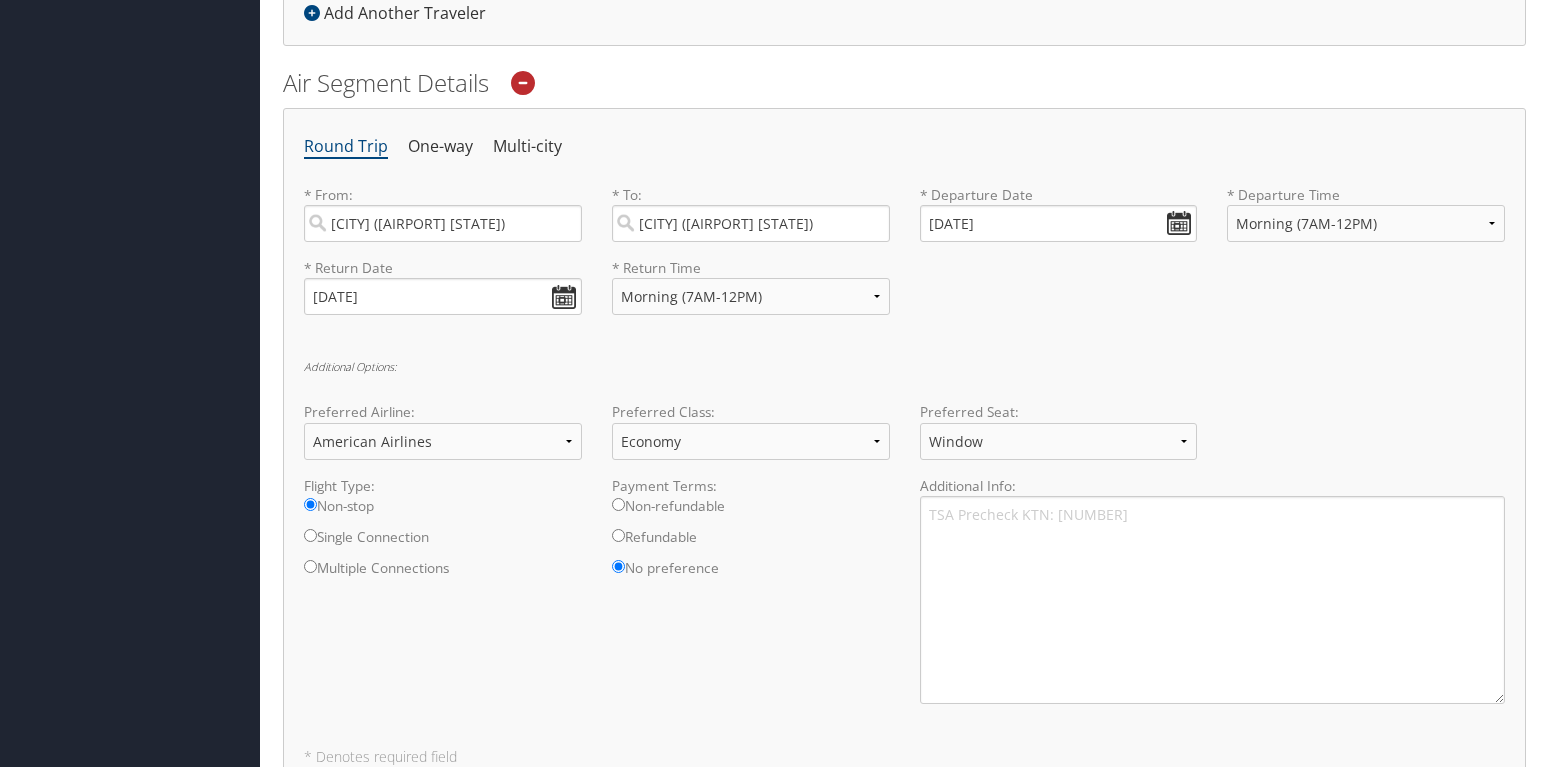 click on "* Return Date 09/13/2025 Dates must be valid * Return Time Anytime Early Morning (5AM-7AM) Morning (7AM-12PM) Afternoon (12PM-5PM) Evening (5PM-10PM) Red Eye (10PM-5AM)  12:00 AM   1:00 AM   2:00 AM   3:00 AM   4:00 AM   5:00 AM   6:00 AM   7:00 AM   8:00 AM   9:00 AM   10:00 AM   11:00 AM   12:00 PM (Noon)   1:00 PM   2:00 PM   3:00 PM   4:00 PM   5:00 PM   6:00 PM   7:00 PM   8:00 PM   9:00 PM   10:00 PM   11:00 PM  Required" at bounding box center (904, 294) 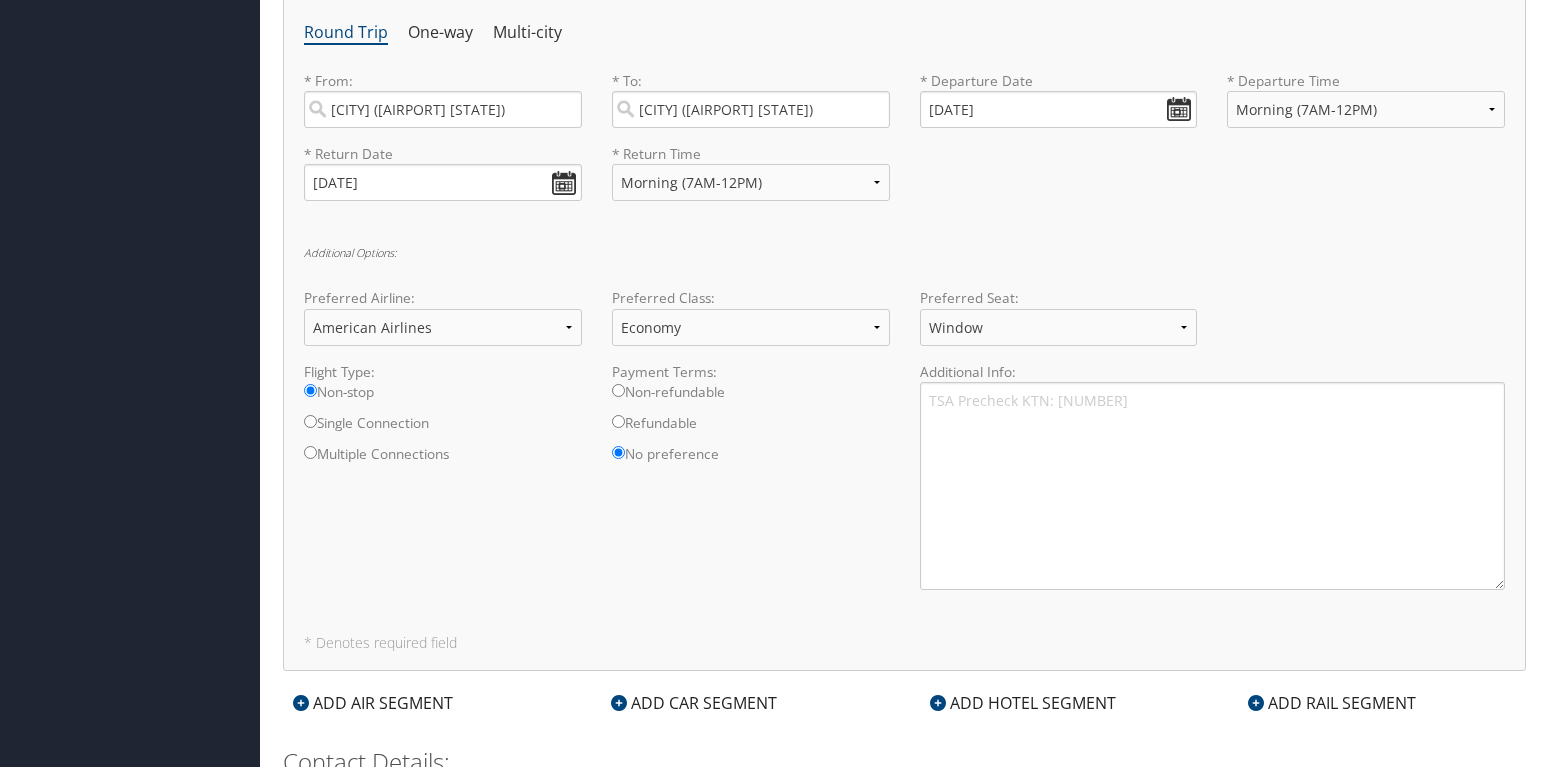 scroll, scrollTop: 516, scrollLeft: 0, axis: vertical 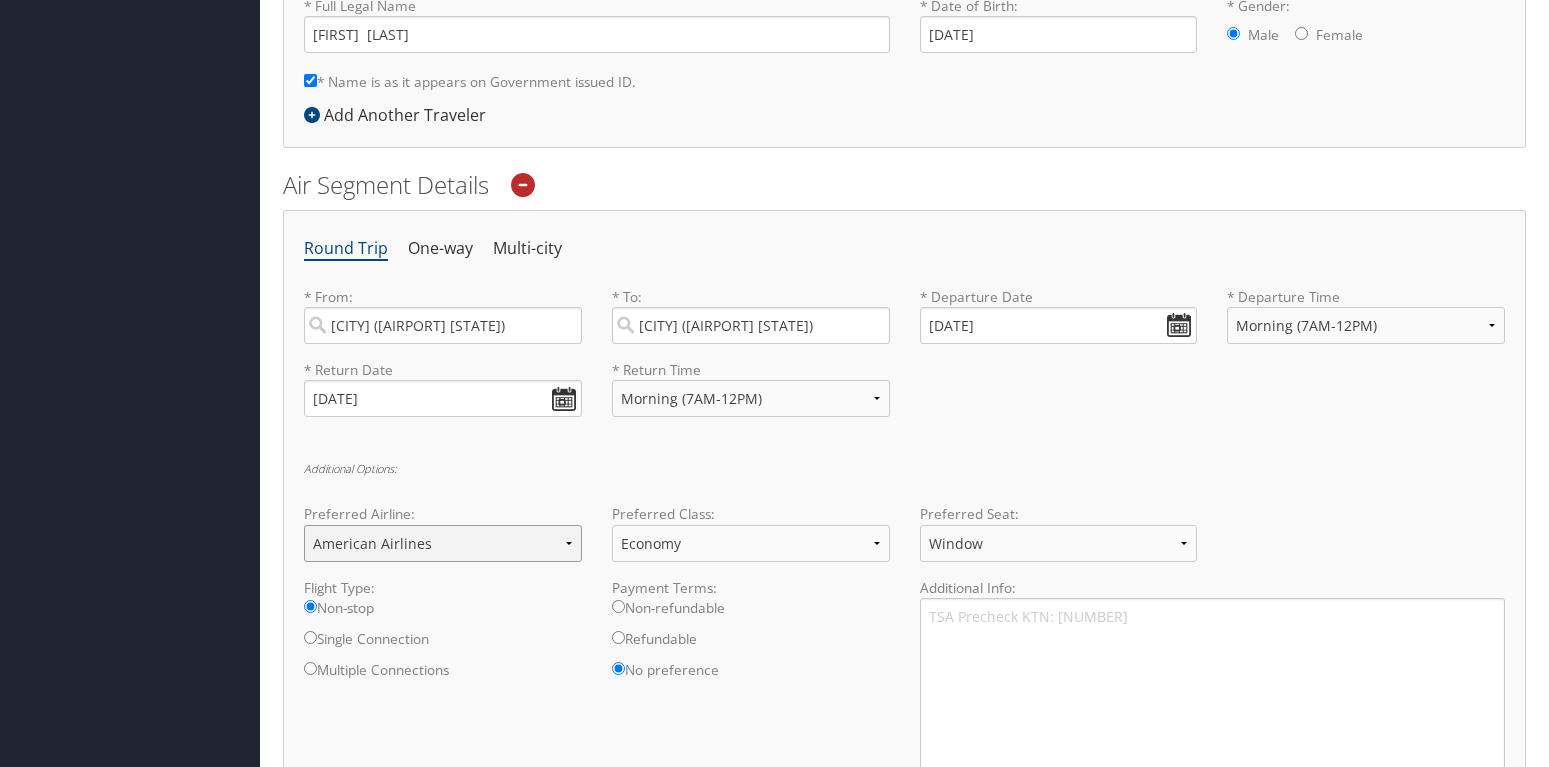 click on "Select Preferred Airline  Delta   United Airlines   American Airlines   Southwest Airlines   Alaska Airlines   Lufthansa   British Airways   Air Canada   JetBlue Airways" at bounding box center (443, 543) 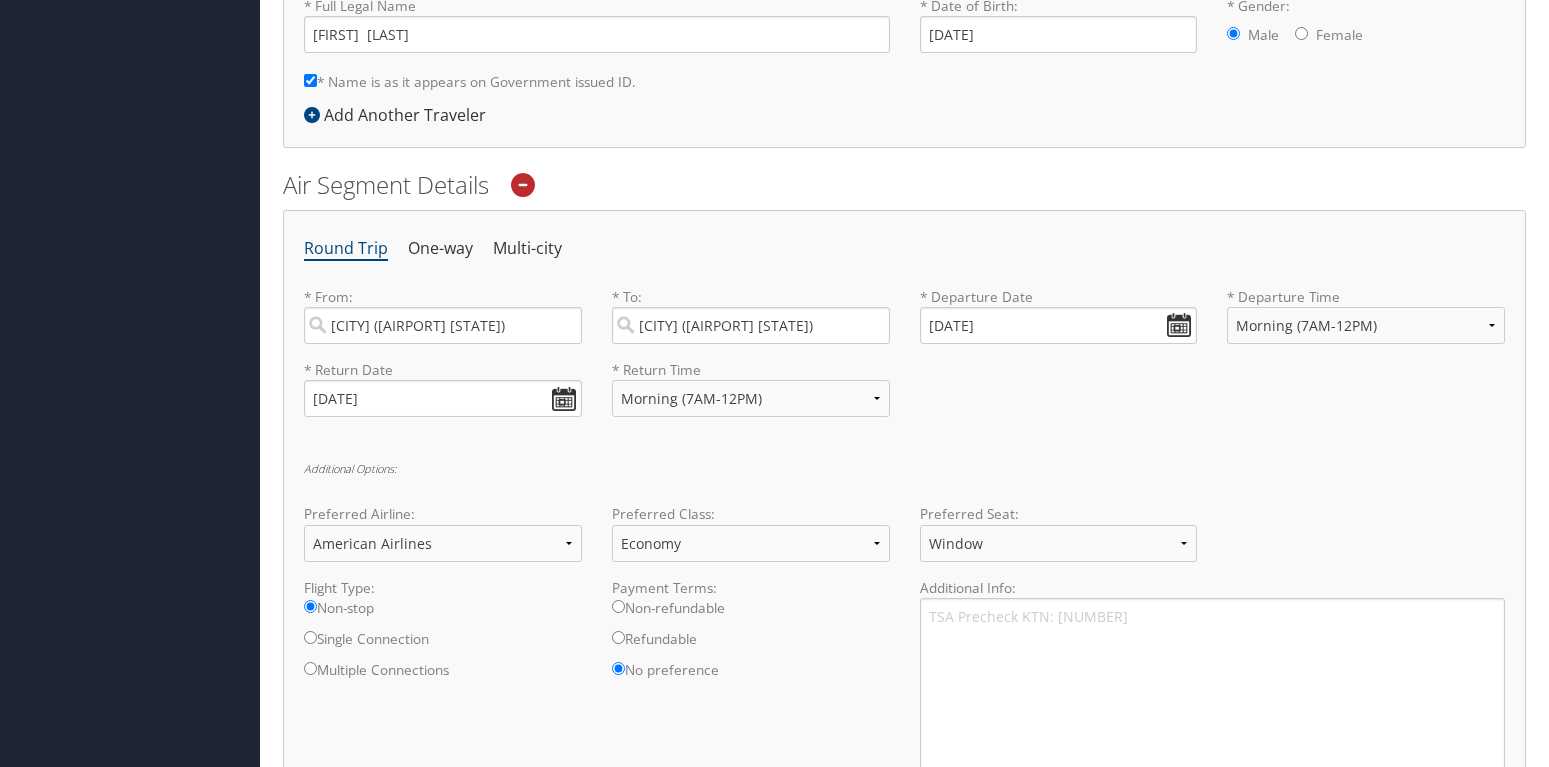 click on "Round Trip One-way Multi-city * From: Raleigh (RDU NC) Required * To: Miami (MIA FL) Required * Departure Date 09/07/2025 Dates must be valid * Departure Time Anytime Early Morning (5AM-7AM) Morning (7AM-12PM) Afternoon (12PM-5PM) Evening (5PM-10PM) Red Eye (10PM-5AM)  12:00 AM   1:00 AM   2:00 AM   3:00 AM   4:00 AM   5:00 AM   6:00 AM   7:00 AM   8:00 AM   9:00 AM   10:00 AM   11:00 AM   12:00 PM (Noon)   1:00 PM   2:00 PM   3:00 PM   4:00 PM   5:00 PM   6:00 PM   7:00 PM   8:00 PM   9:00 PM   10:00 PM   11:00 PM  Required * Return Date 09/13/2025 Dates must be valid * Return Time Anytime Early Morning (5AM-7AM) Morning (7AM-12PM) Afternoon (12PM-5PM) Evening (5PM-10PM) Red Eye (10PM-5AM)  12:00 AM   1:00 AM   2:00 AM   3:00 AM   4:00 AM   5:00 AM   6:00 AM   7:00 AM   8:00 AM   9:00 AM   10:00 AM   11:00 AM   12:00 PM (Noon)   1:00 PM   2:00 PM   3:00 PM   4:00 PM   5:00 PM   6:00 PM   7:00 PM   8:00 PM   9:00 PM   10:00 PM   11:00 PM  Required   Additional Options: Preferred Airline:  Delta   Lufthansa" at bounding box center (904, 548) 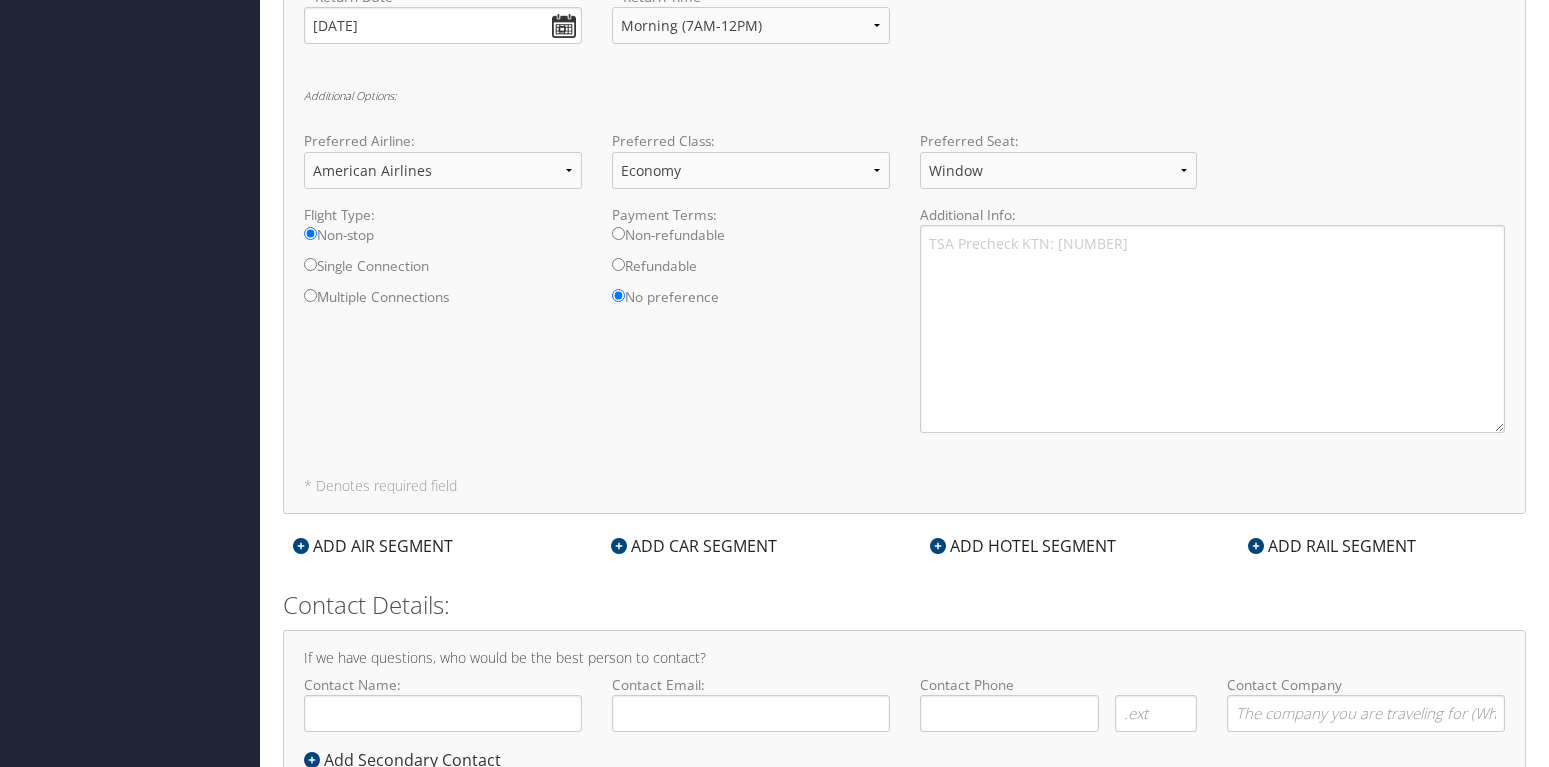 scroll, scrollTop: 924, scrollLeft: 0, axis: vertical 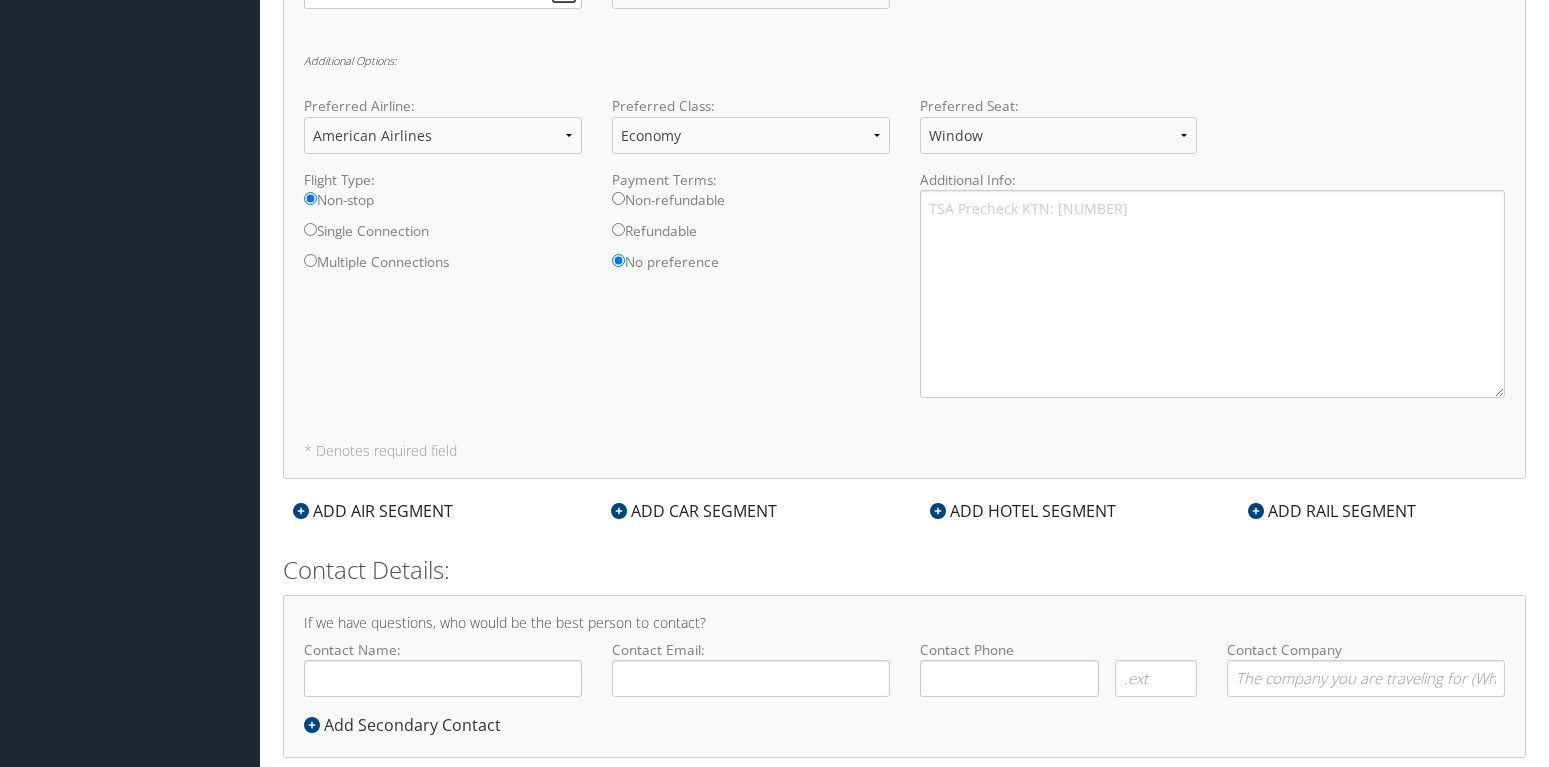 click on "ADD CAR SEGMENT" at bounding box center (694, 511) 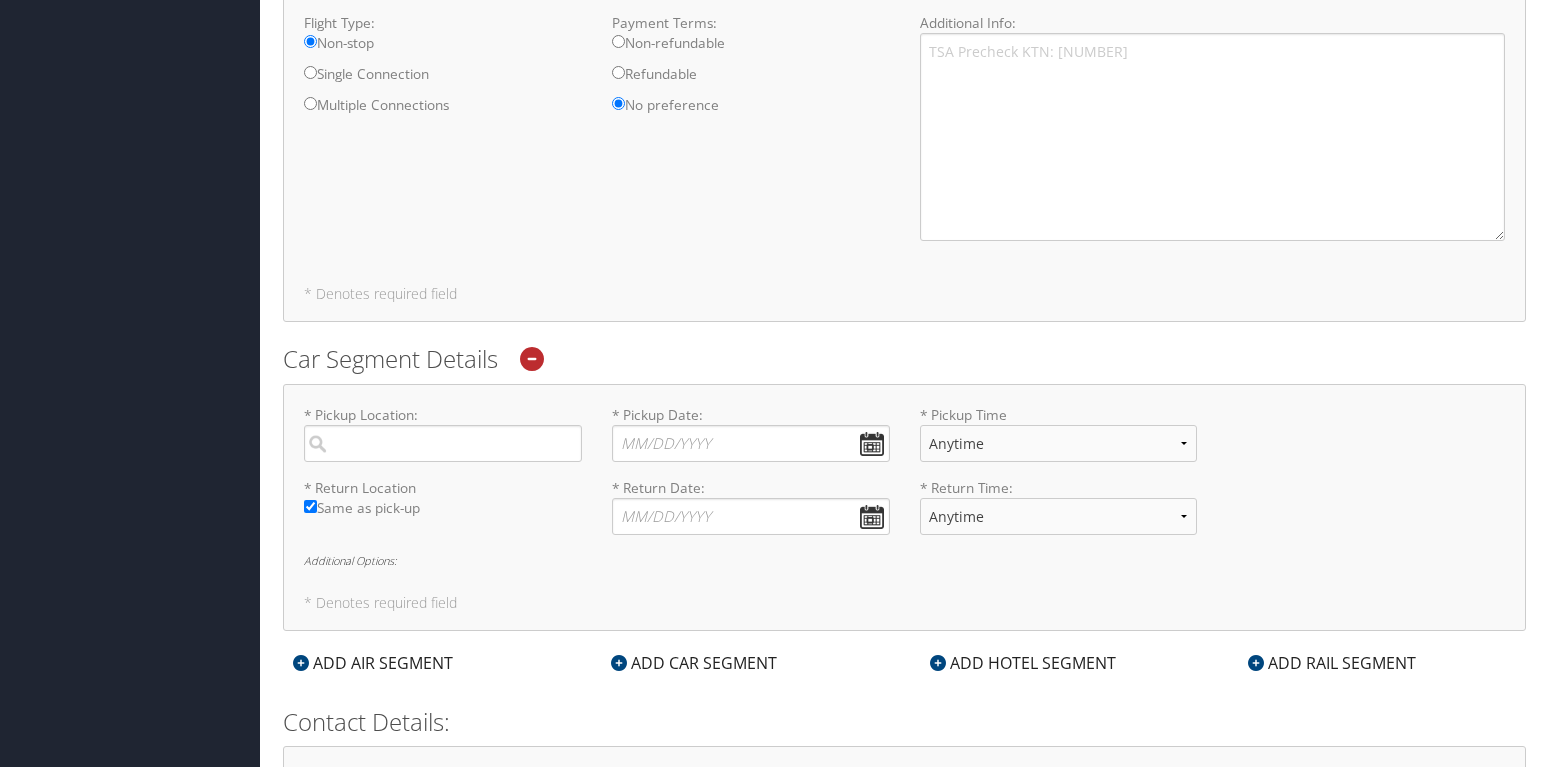 scroll, scrollTop: 1128, scrollLeft: 0, axis: vertical 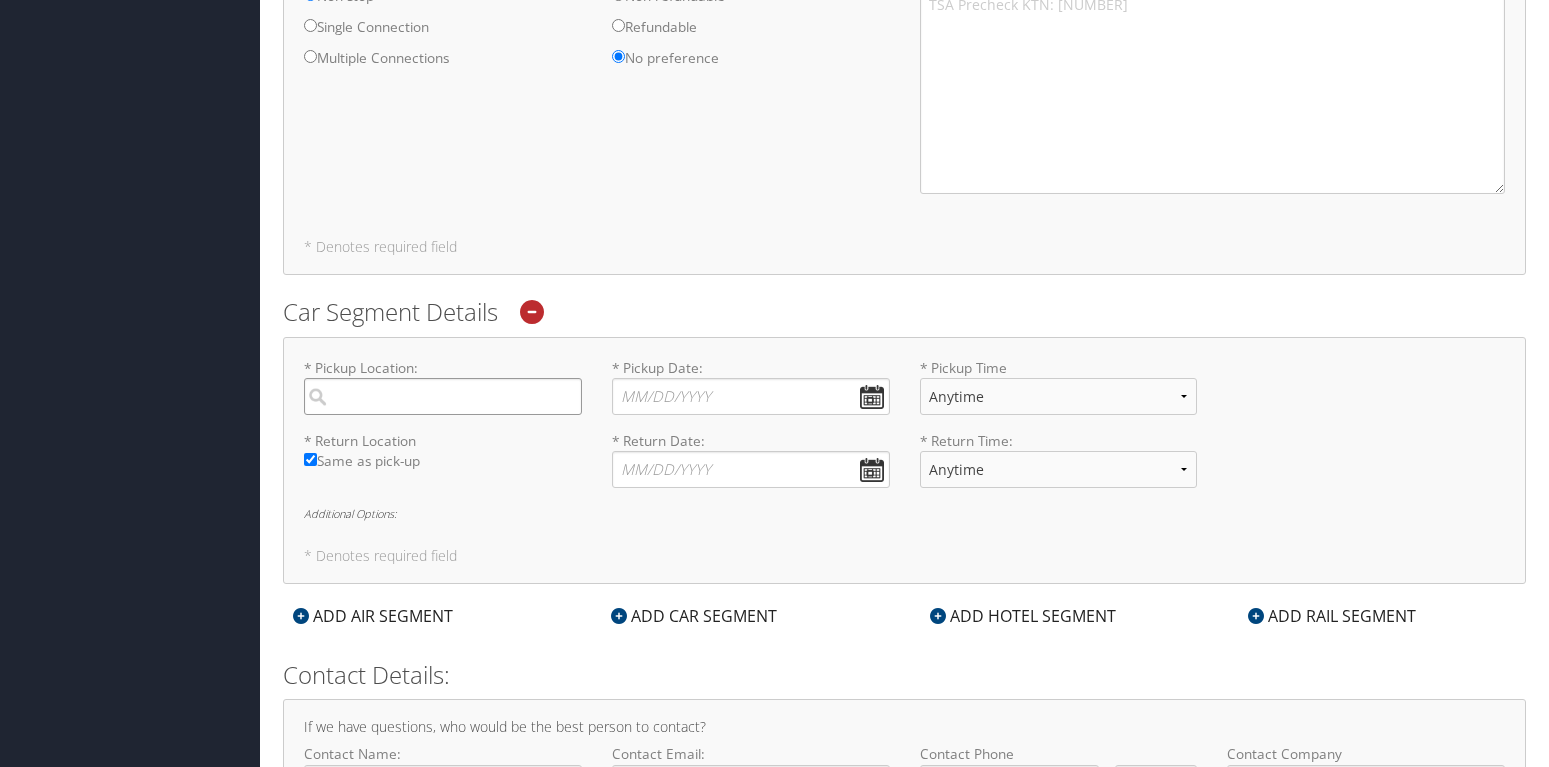 click at bounding box center (443, 396) 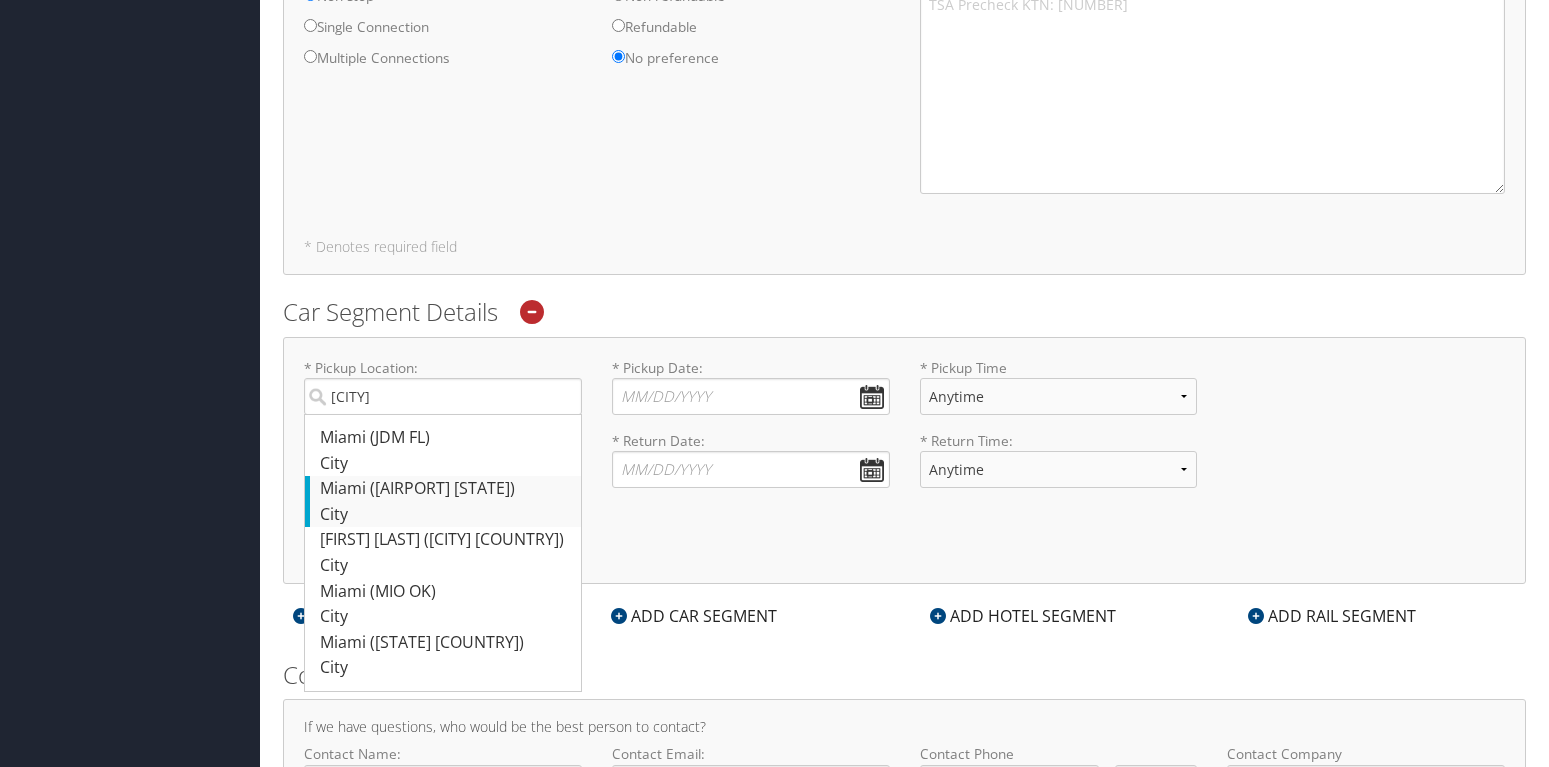 click on "Miami   (MIA FL)" at bounding box center [445, 489] 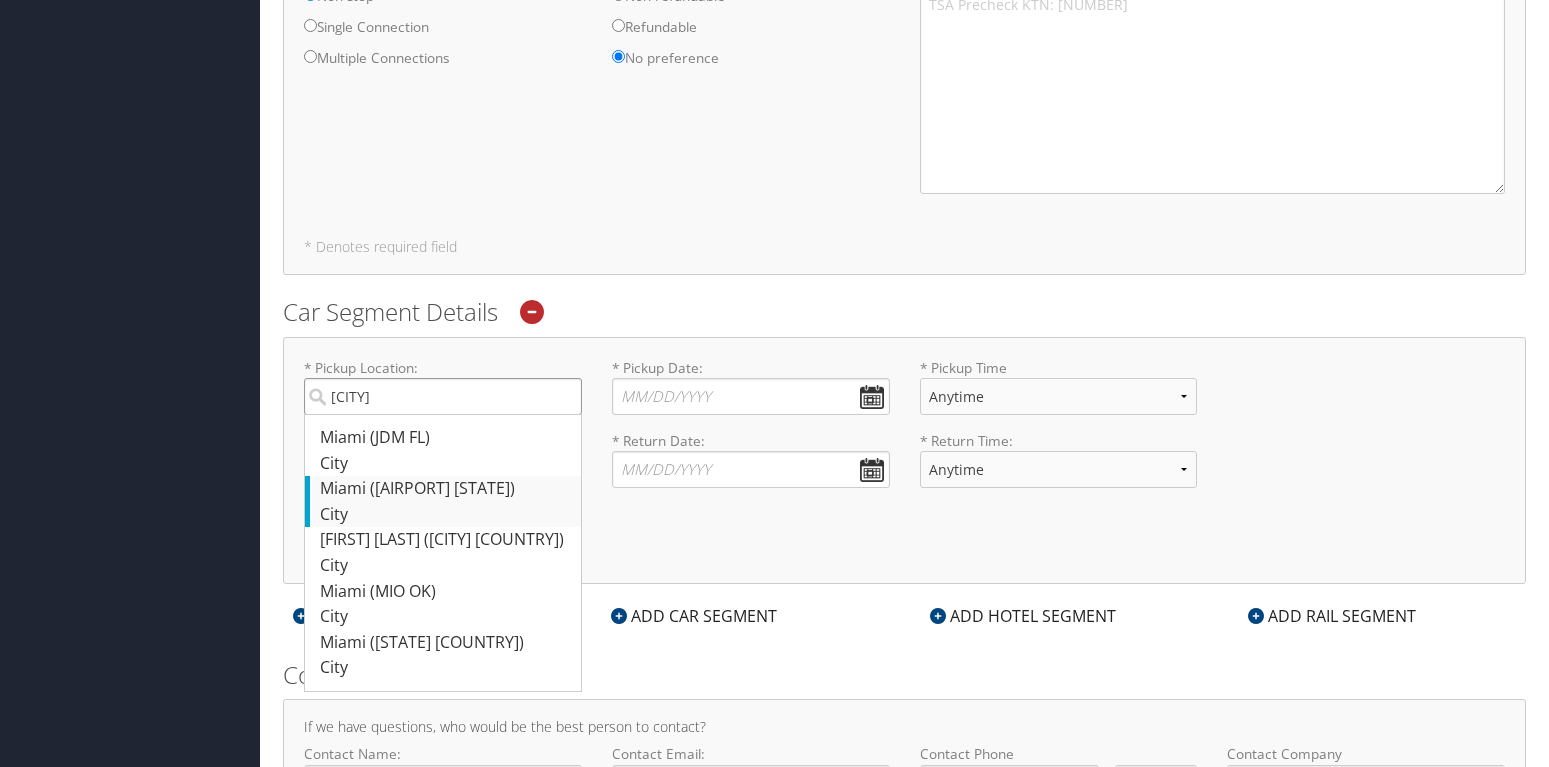 click on "mia" at bounding box center [443, 396] 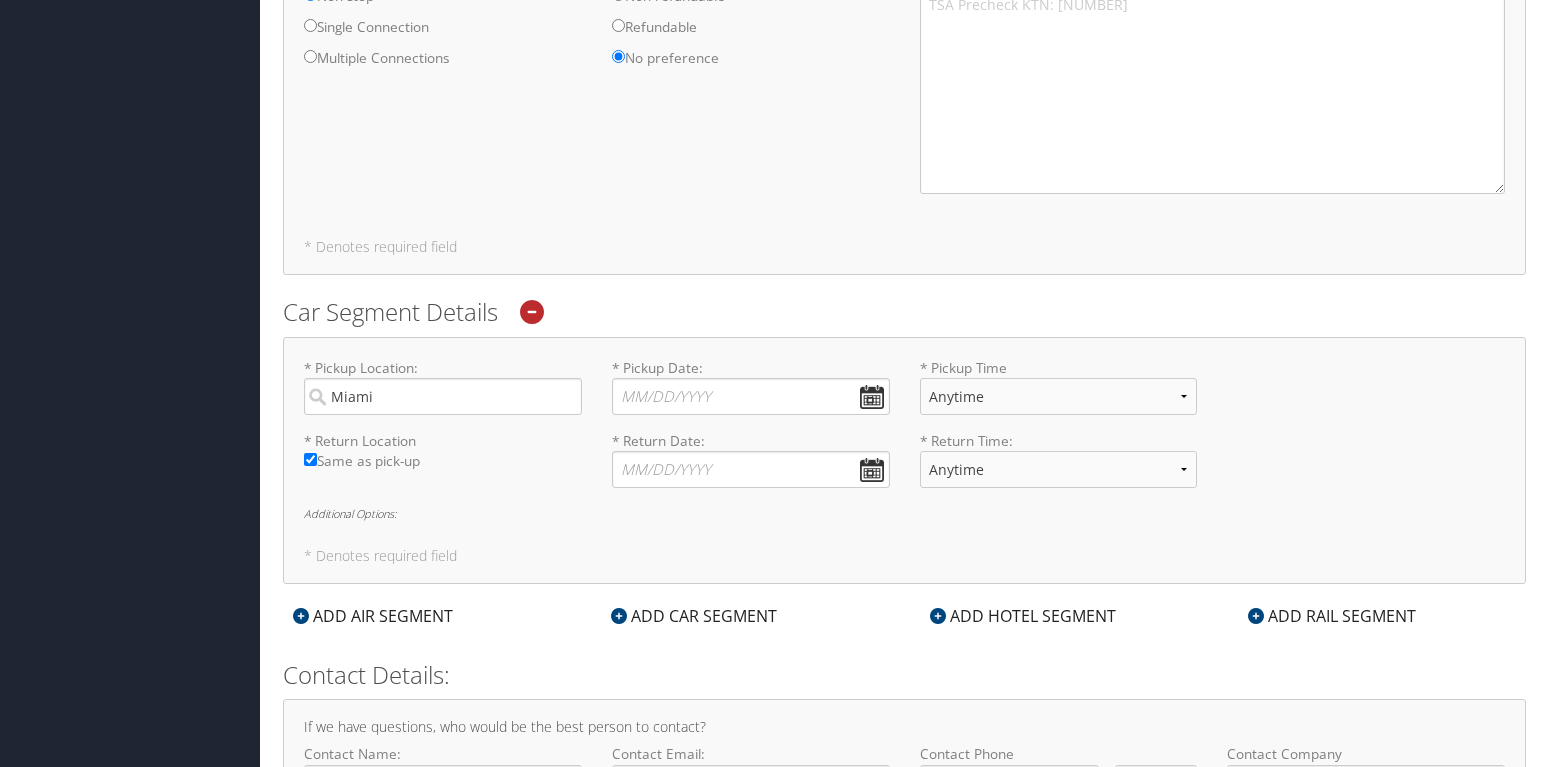 click on "* Pickup Location: Miami Required * Pickup Date: Dates must be valid * Pickup Time  Anytime   12:00 AM   1:00 AM   2:00 AM   3:00 AM   4:00 AM   5:00 AM   6:00 AM   7:00 AM   8:00 AM   9:00 AM   10:00 AM   11:00 AM   12:00 PM (Noon)   1:00 PM   2:00 PM   3:00 PM   4:00 PM   5:00 PM   6:00 PM   7:00 PM   8:00 PM   9:00 PM   10:00 PM   11:00 PM  Required * Return Location Required   Same as pick-up * Return Date: Dates must be valid * Return Time:  Anytime   12:00 AM   1:00 AM   2:00 AM   3:00 AM   4:00 AM   5:00 AM   6:00 AM   7:00 AM   8:00 AM   9:00 AM   10:00 AM   11:00 AM   12:00 PM (Noon)   1:00 PM   2:00 PM   3:00 PM   4:00 PM   5:00 PM   6:00 PM   7:00 PM   8:00 PM   9:00 PM   10:00 PM   11:00 PM  Required   Additional Options: * Denotes required field" at bounding box center [904, 460] 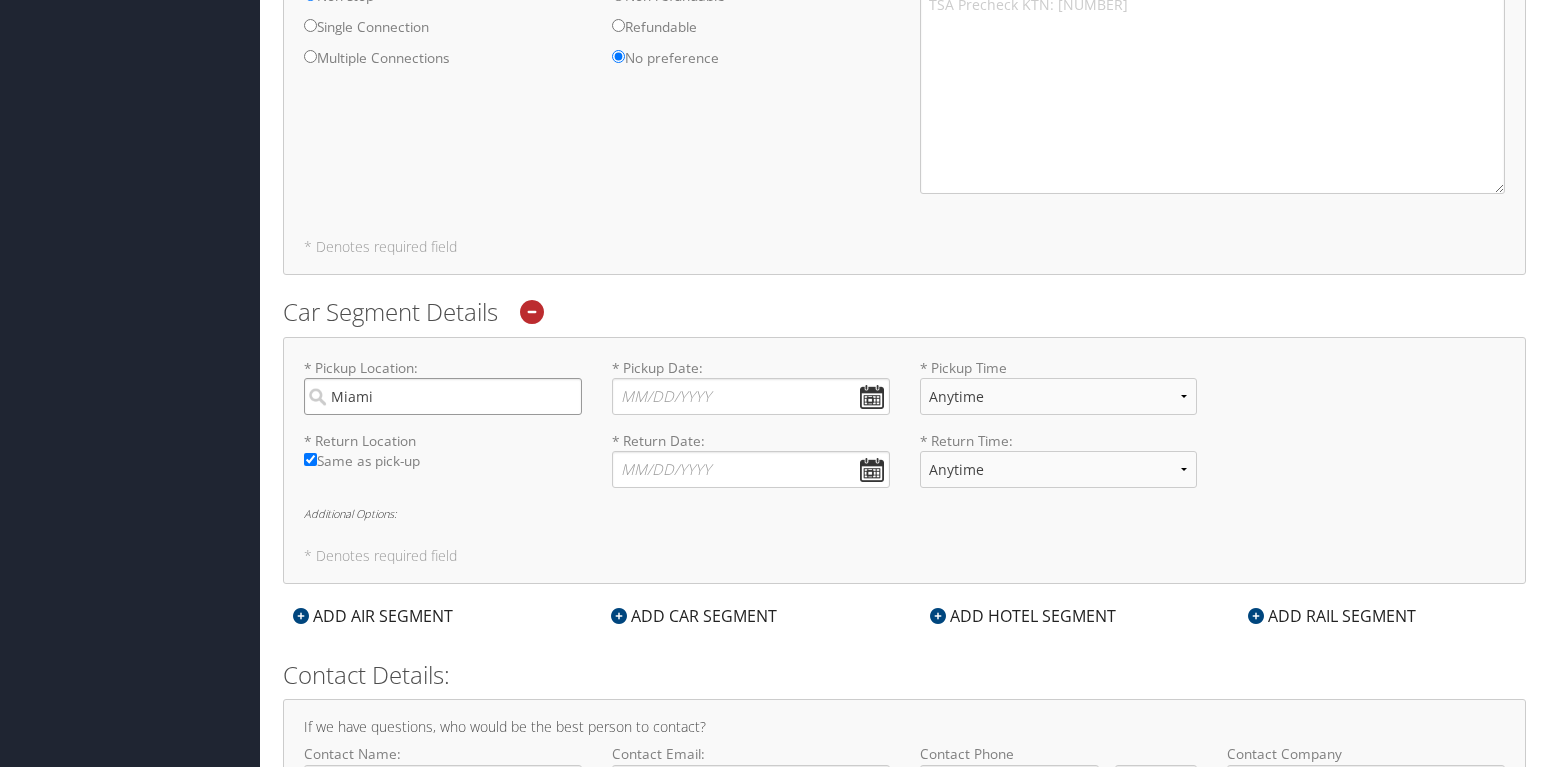 click on "Miami" at bounding box center [443, 396] 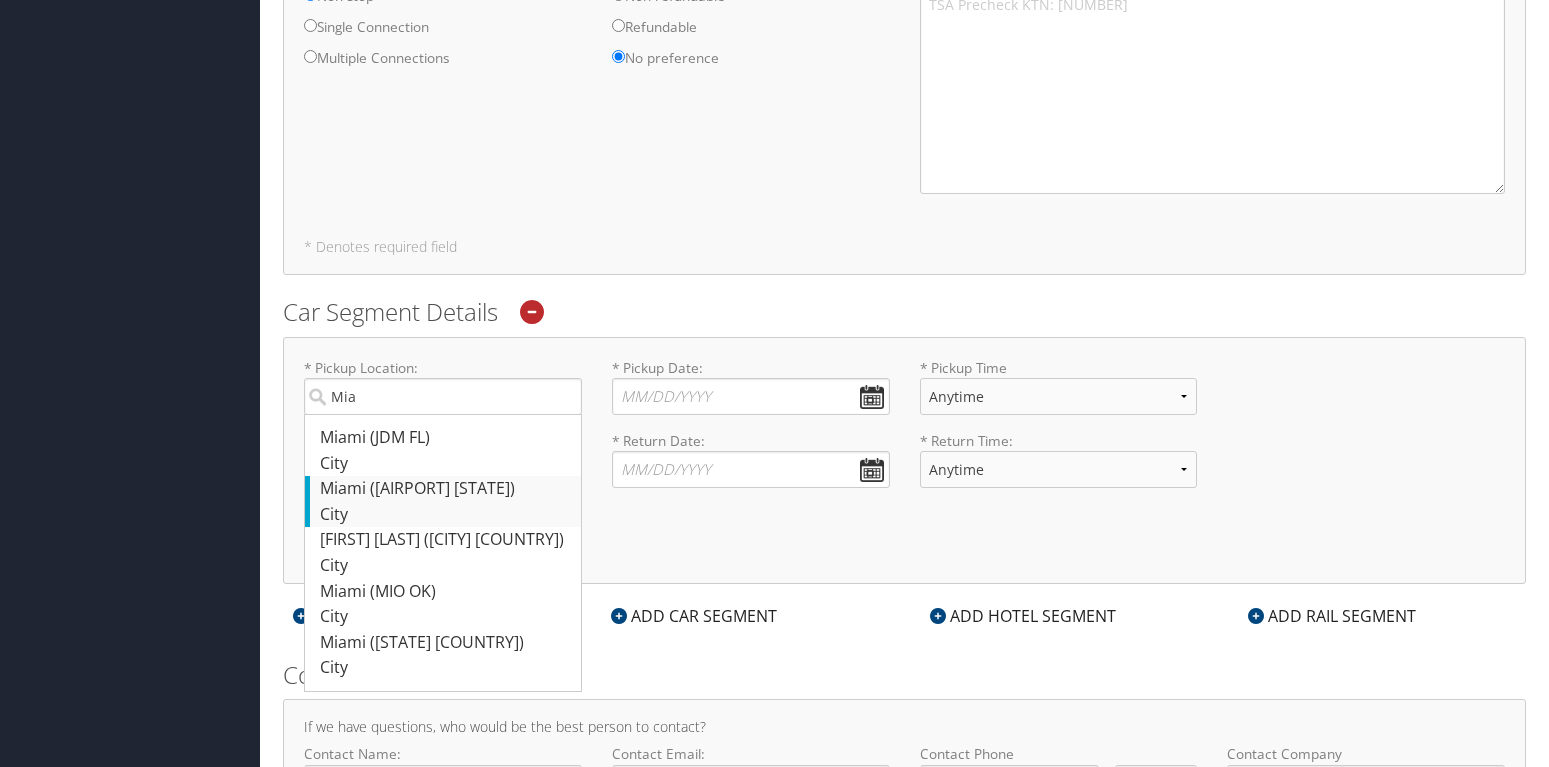 click on "Miami   (MIA FL)" at bounding box center [445, 489] 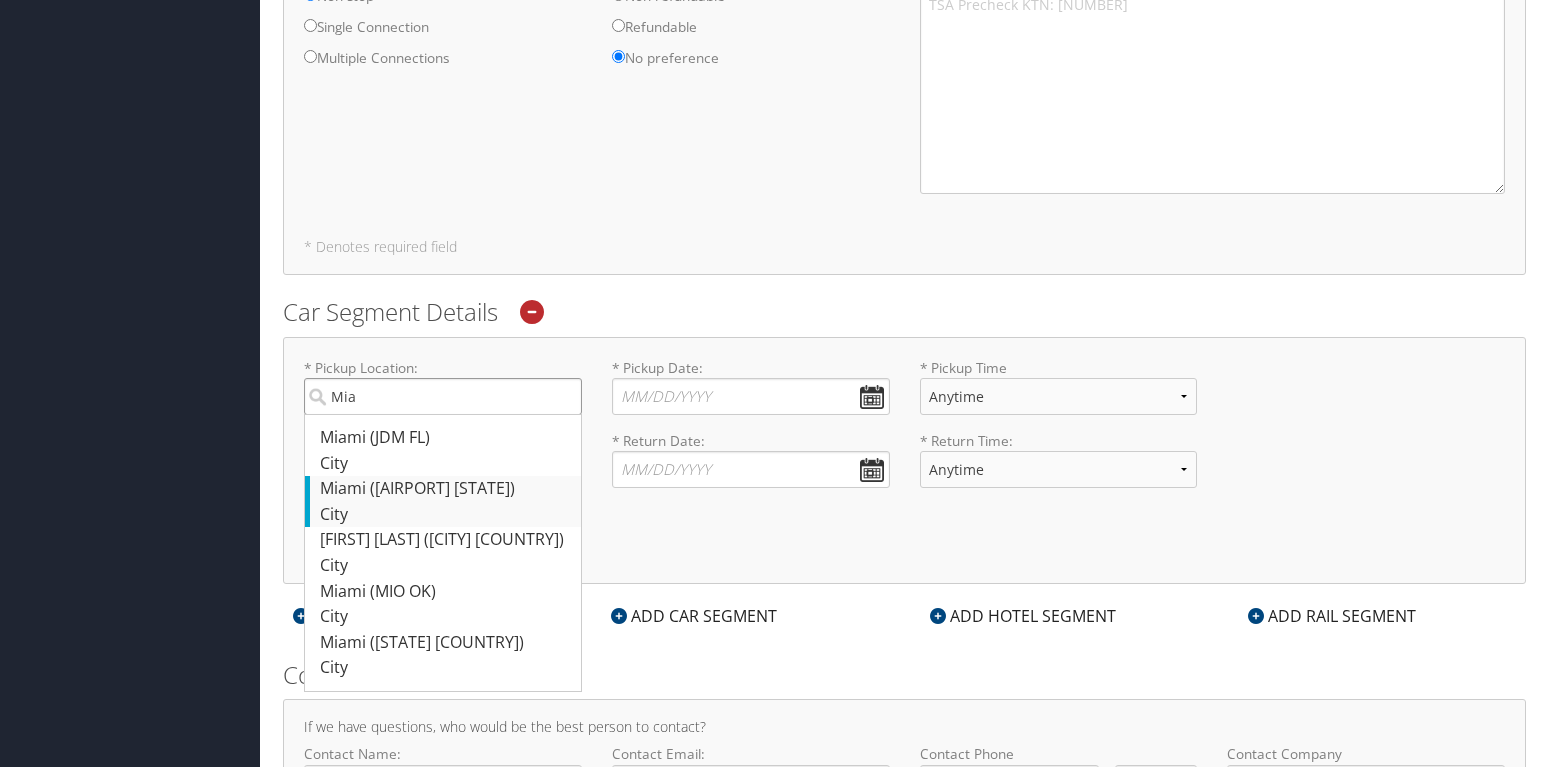 click on "Mia" at bounding box center [443, 396] 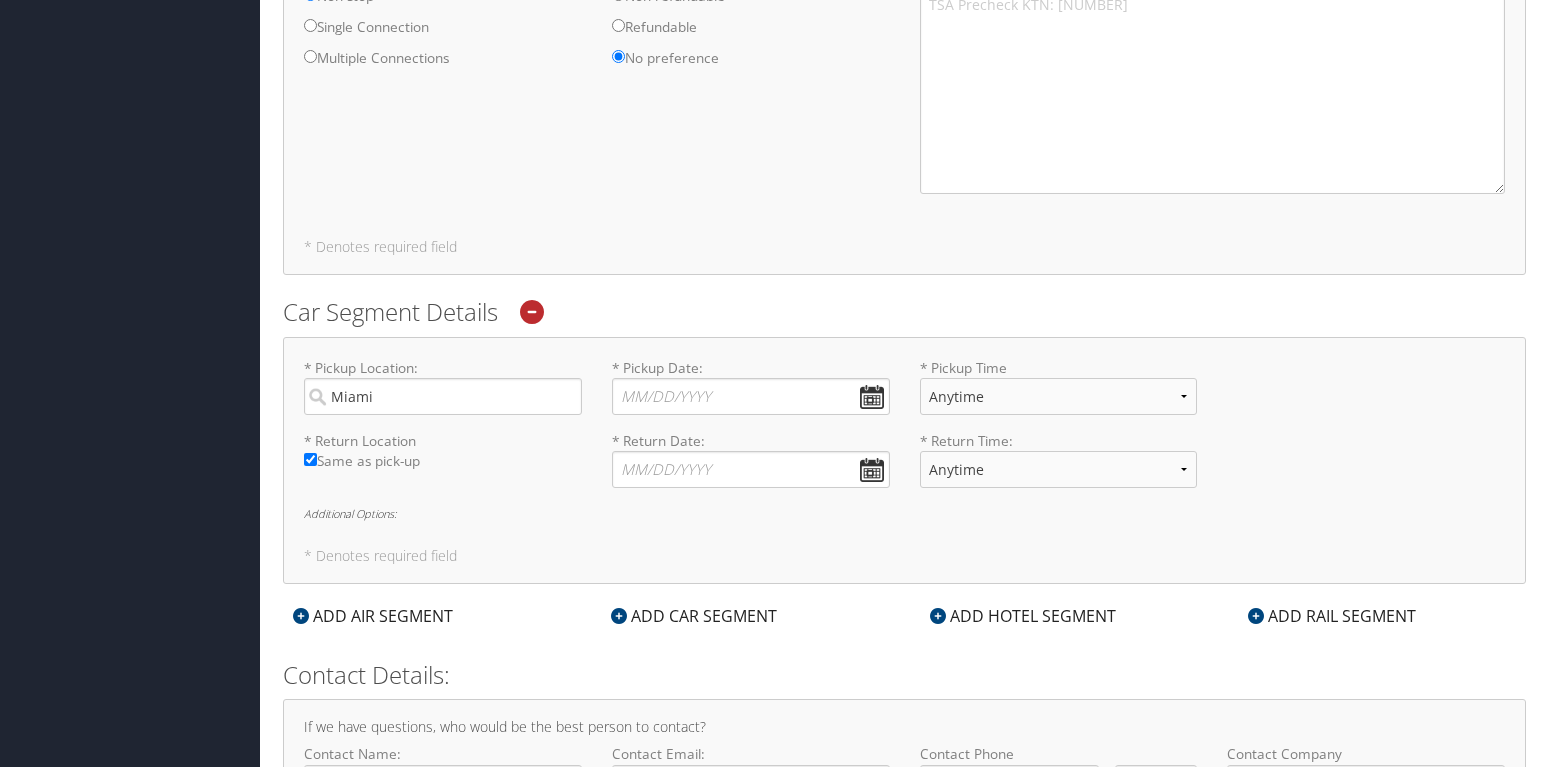 click on "Car Segment Details" at bounding box center (904, 312) 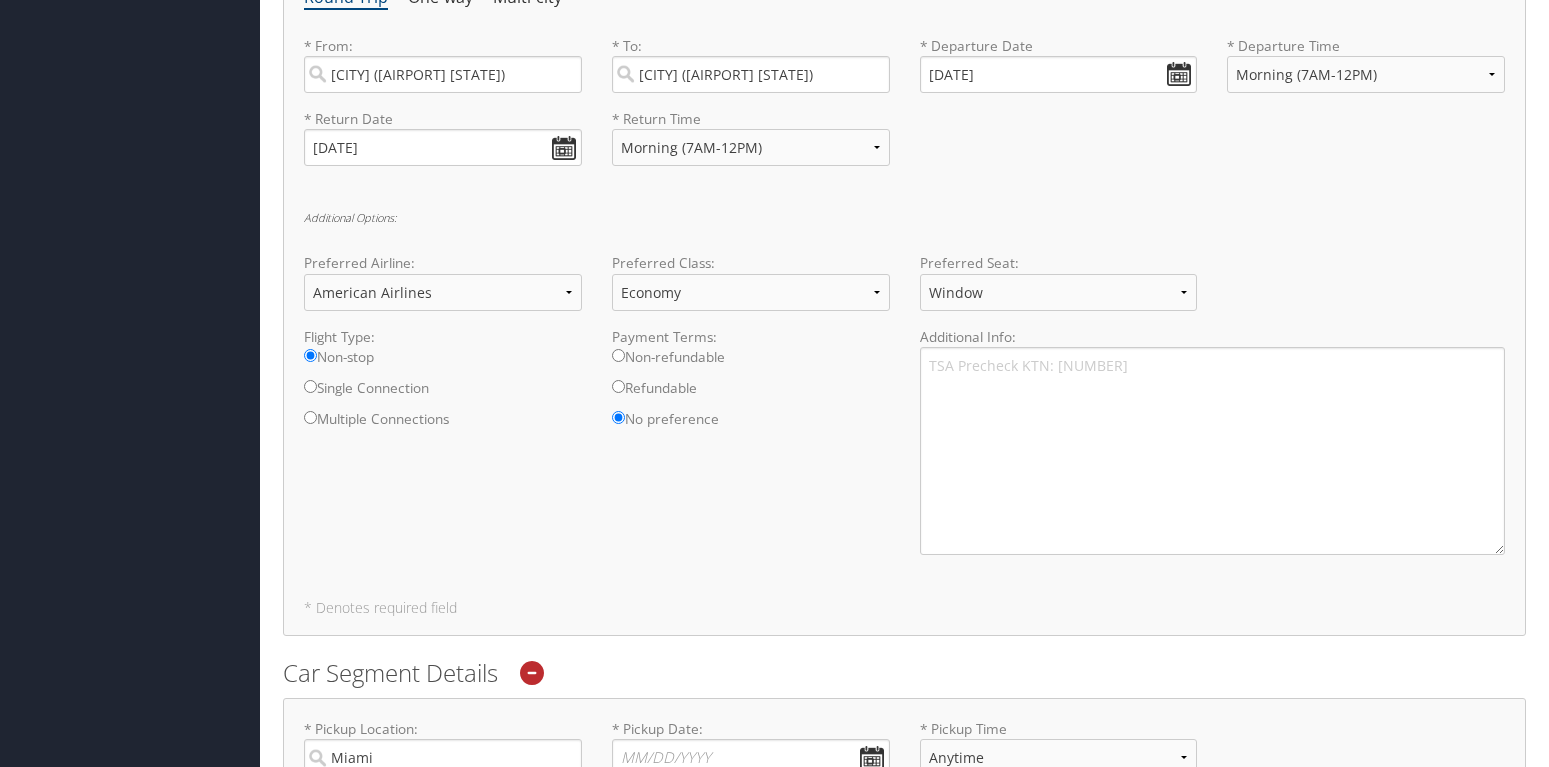 scroll, scrollTop: 720, scrollLeft: 0, axis: vertical 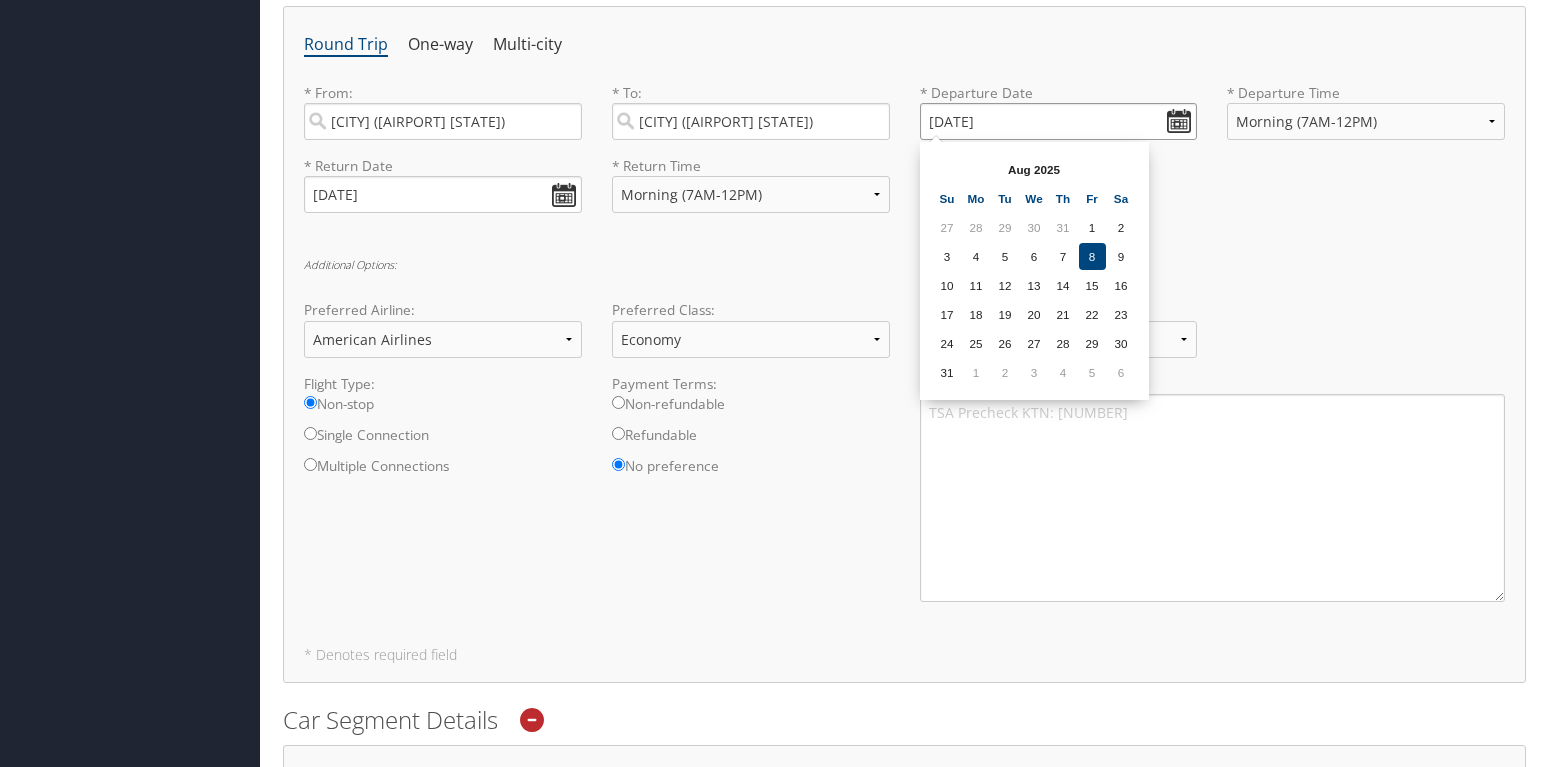 drag, startPoint x: 1032, startPoint y: 129, endPoint x: 929, endPoint y: 130, distance: 103.00485 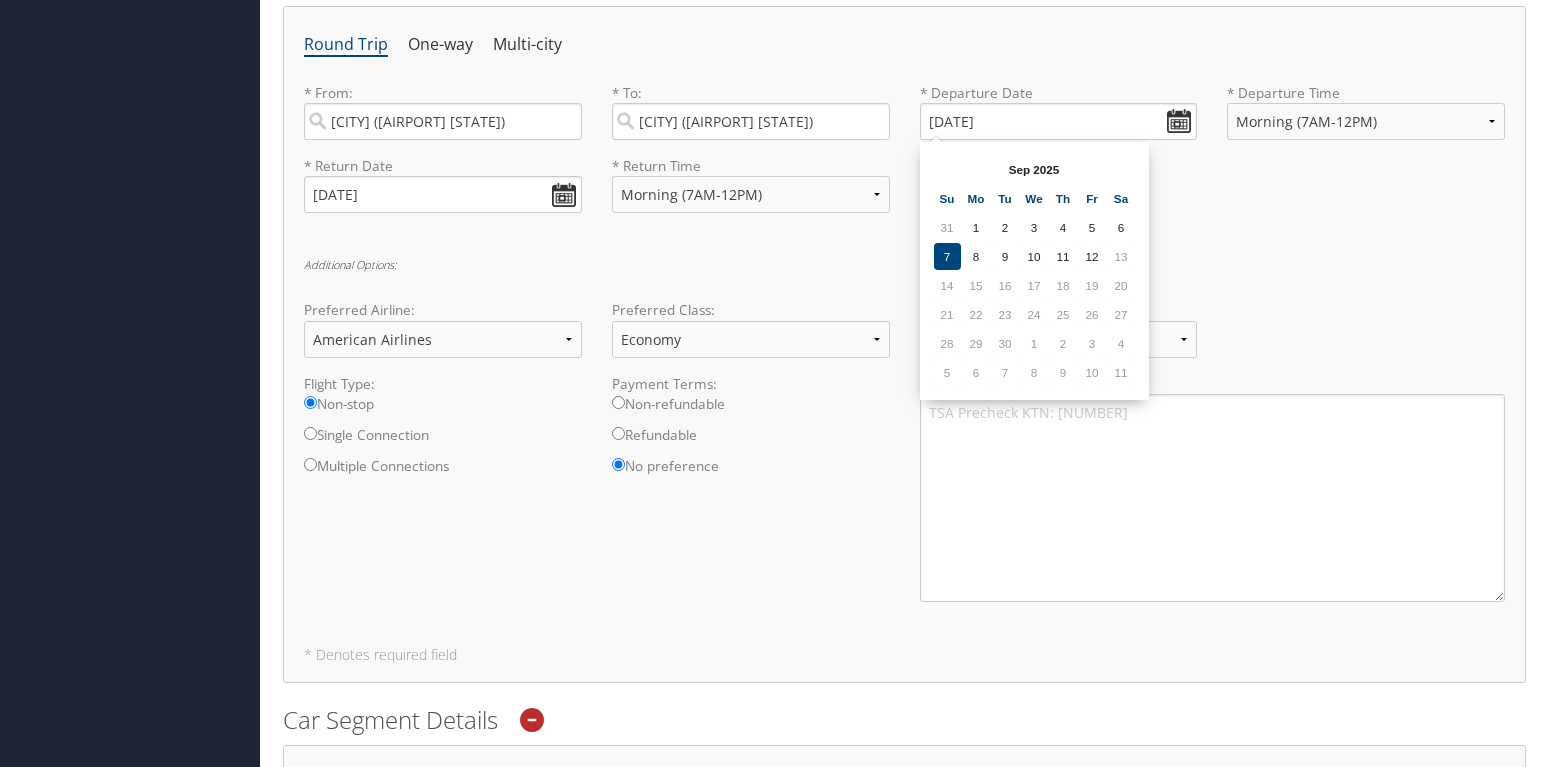 click on "Flight Type:  Non-stop  Single Connection  Multiple Connections Payment Terms:  Non-refundable  Refundable  No preference Additional Info: TSA Precheck KTN: 1536866554" at bounding box center (904, 496) 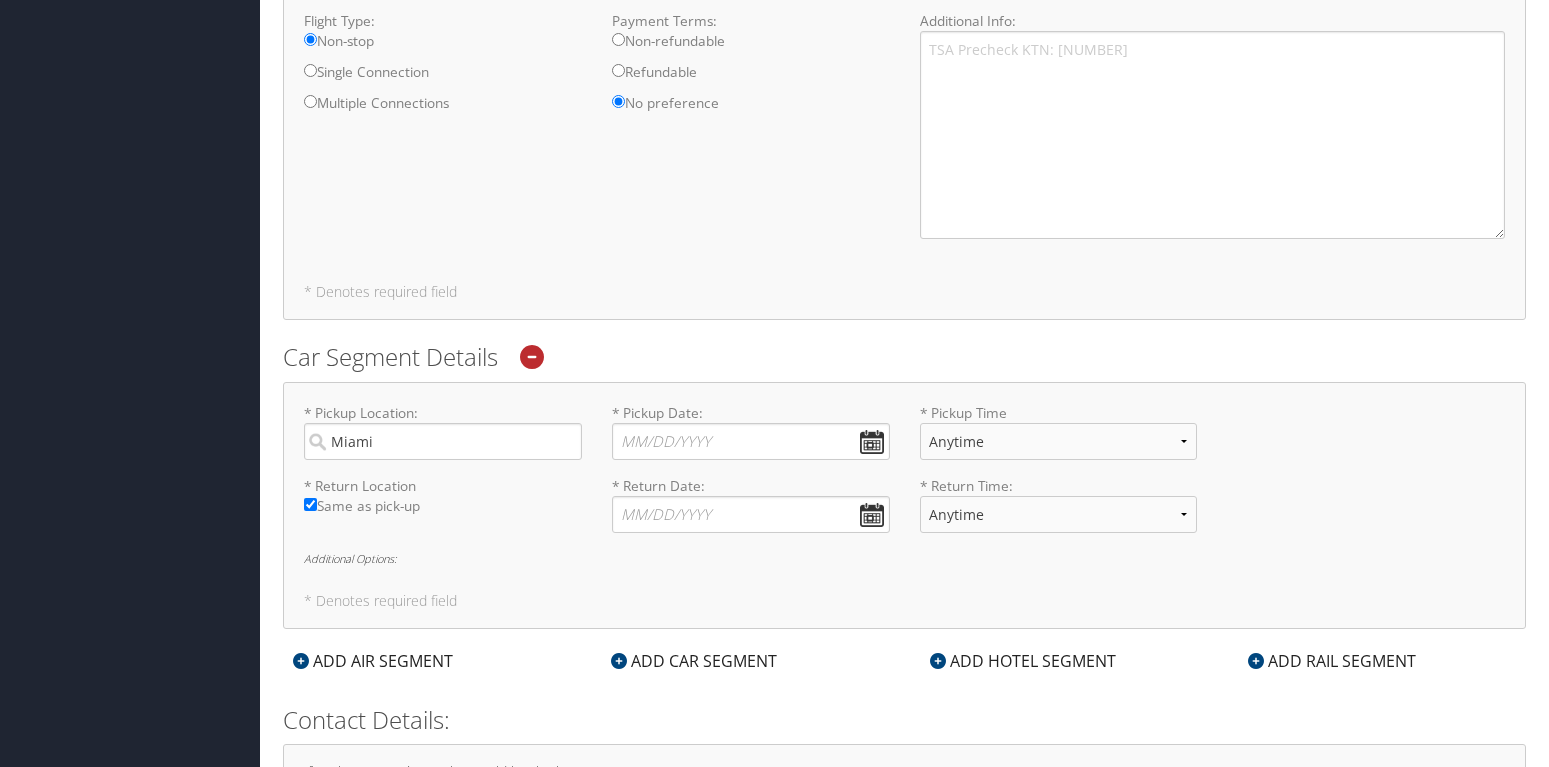 scroll, scrollTop: 1128, scrollLeft: 0, axis: vertical 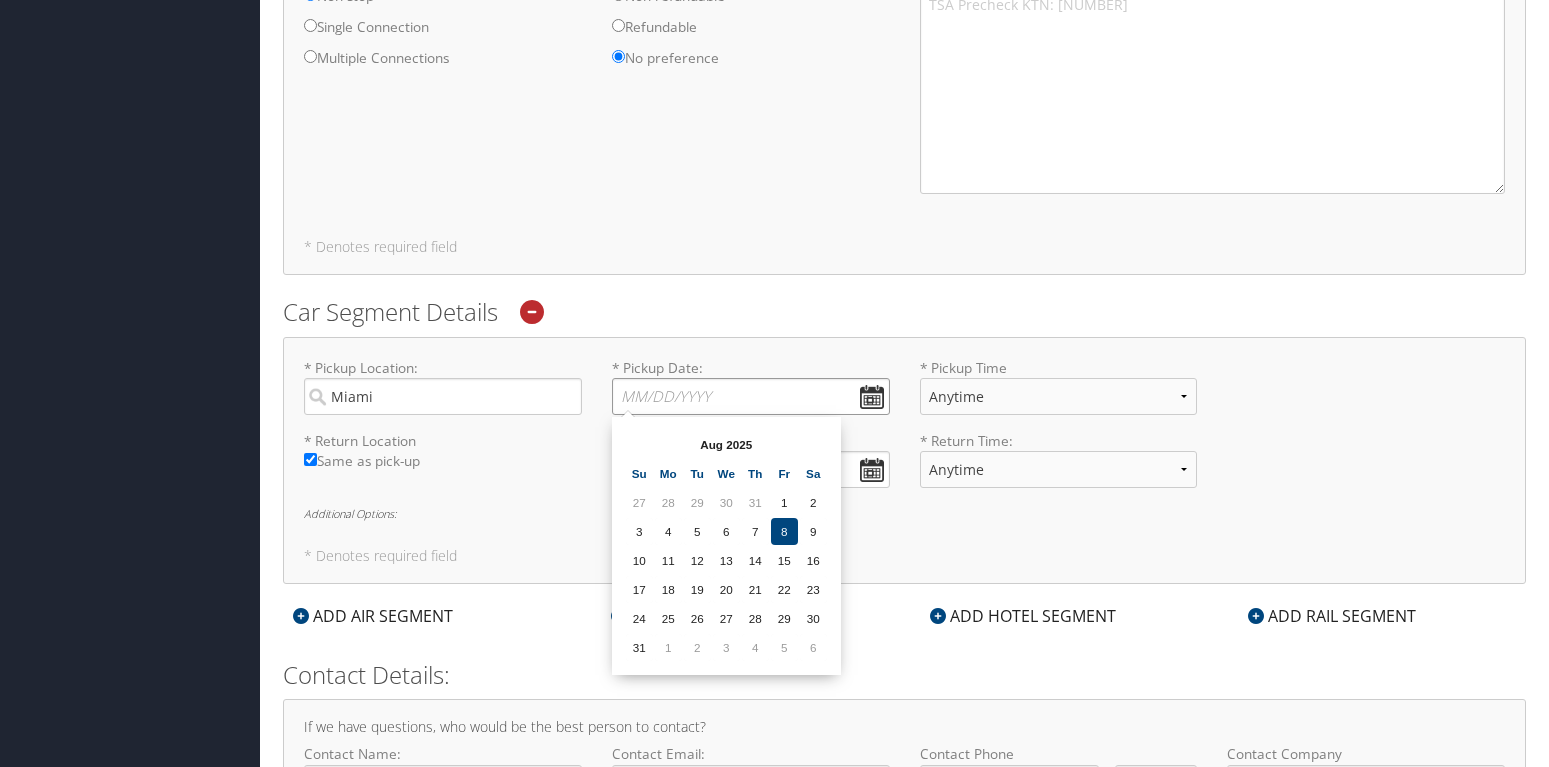 click on "* Pickup Date: Dates must be valid" at bounding box center (751, 396) 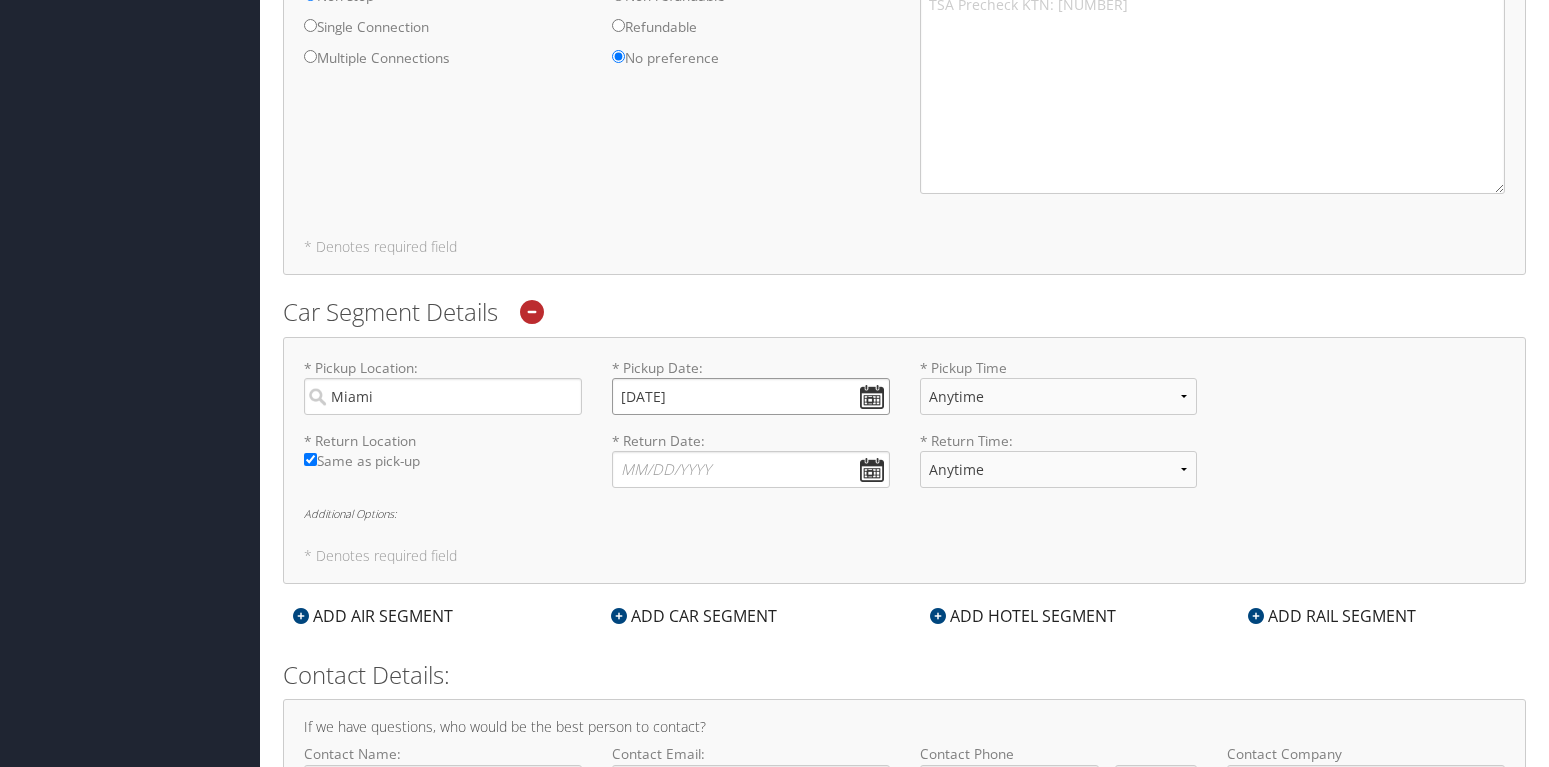 type on "09/07/2025" 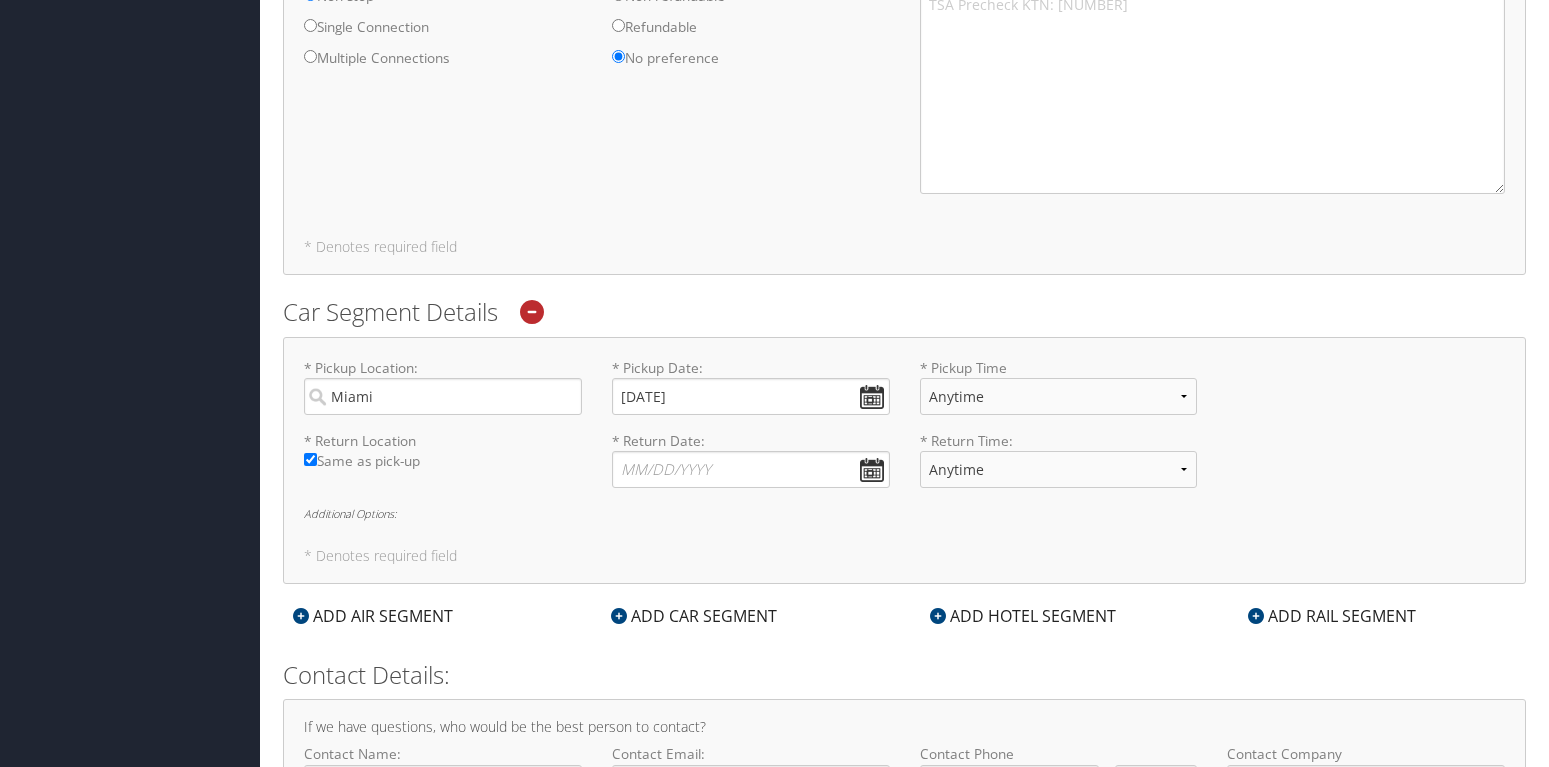 click on "* Pickup Location: Miami Required * Pickup Date: 09/07/2025 Dates must be valid * Pickup Time  Anytime   12:00 AM   1:00 AM   2:00 AM   3:00 AM   4:00 AM   5:00 AM   6:00 AM   7:00 AM   8:00 AM   9:00 AM   10:00 AM   11:00 AM   12:00 PM (Noon)   1:00 PM   2:00 PM   3:00 PM   4:00 PM   5:00 PM   6:00 PM   7:00 PM   8:00 PM   9:00 PM   10:00 PM   11:00 PM  Required * Return Location Required   Same as pick-up * Return Date: Dates must be valid * Return Time:  Anytime   12:00 AM   1:00 AM   2:00 AM   3:00 AM   4:00 AM   5:00 AM   6:00 AM   7:00 AM   8:00 AM   9:00 AM   10:00 AM   11:00 AM   12:00 PM (Noon)   1:00 PM   2:00 PM   3:00 PM   4:00 PM   5:00 PM   6:00 PM   7:00 PM   8:00 PM   9:00 PM   10:00 PM   11:00 PM  Required   Additional Options: * Denotes required field" at bounding box center [904, 460] 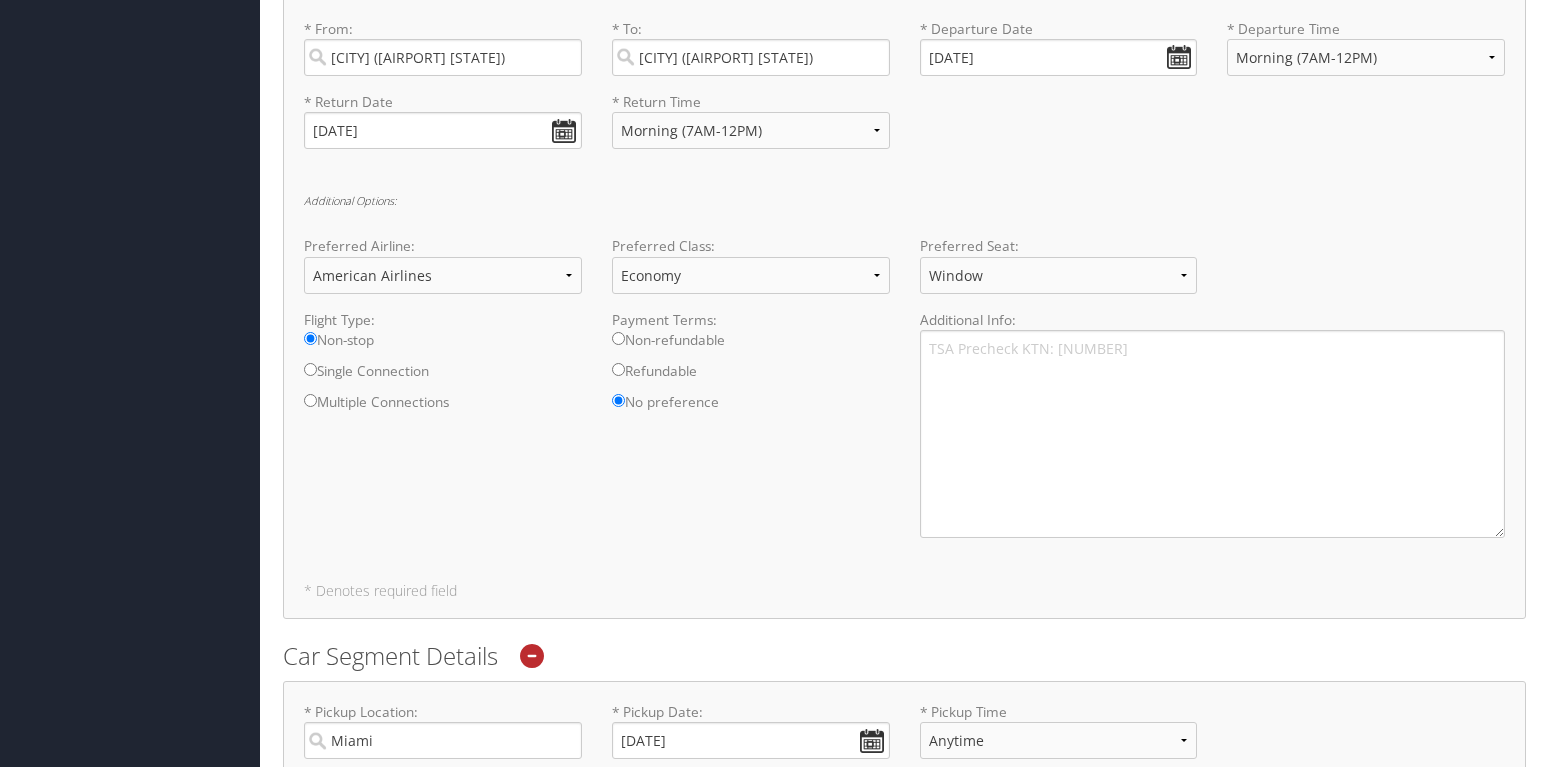scroll, scrollTop: 720, scrollLeft: 0, axis: vertical 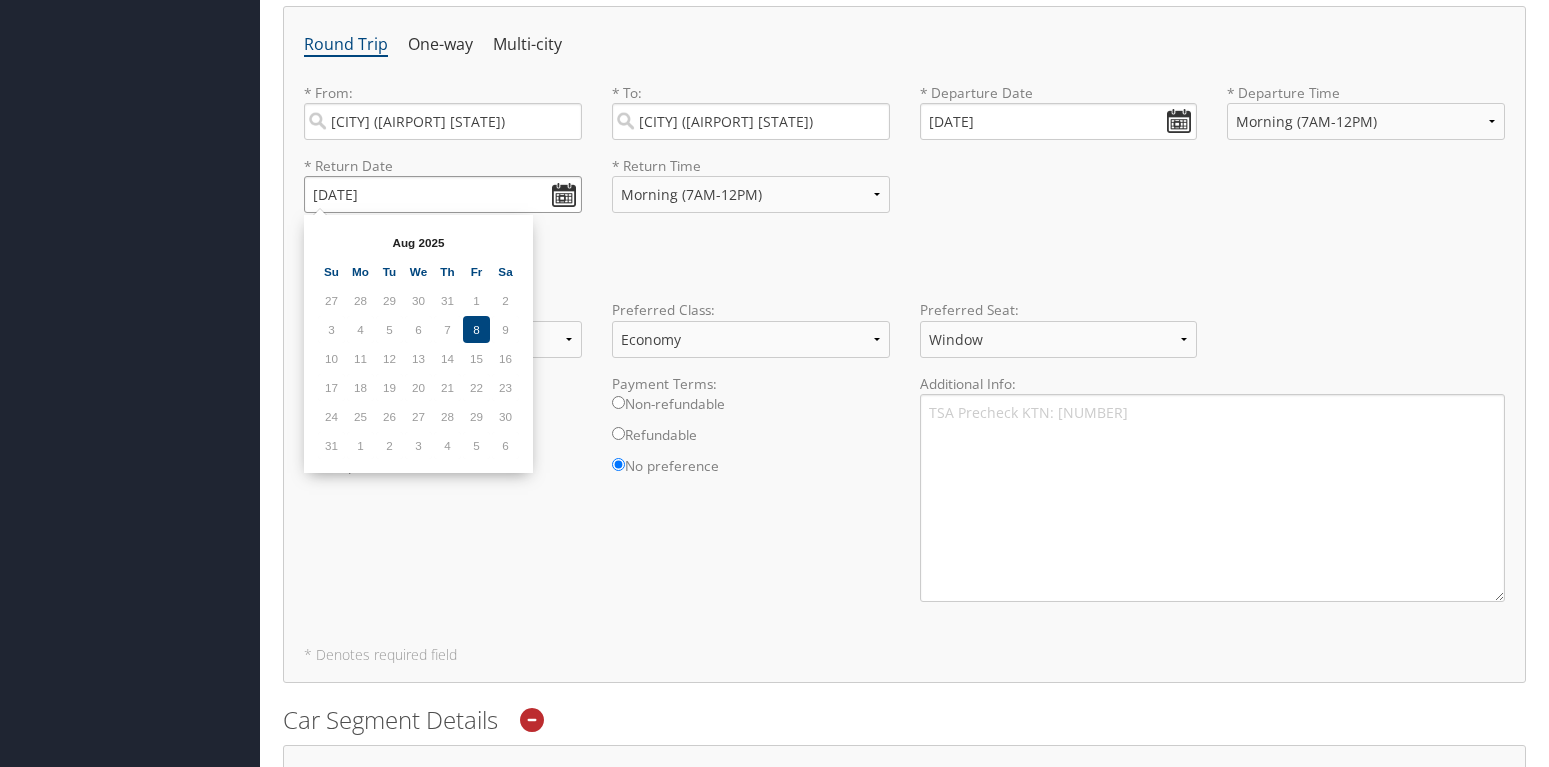 drag, startPoint x: 421, startPoint y: 201, endPoint x: 312, endPoint y: 201, distance: 109 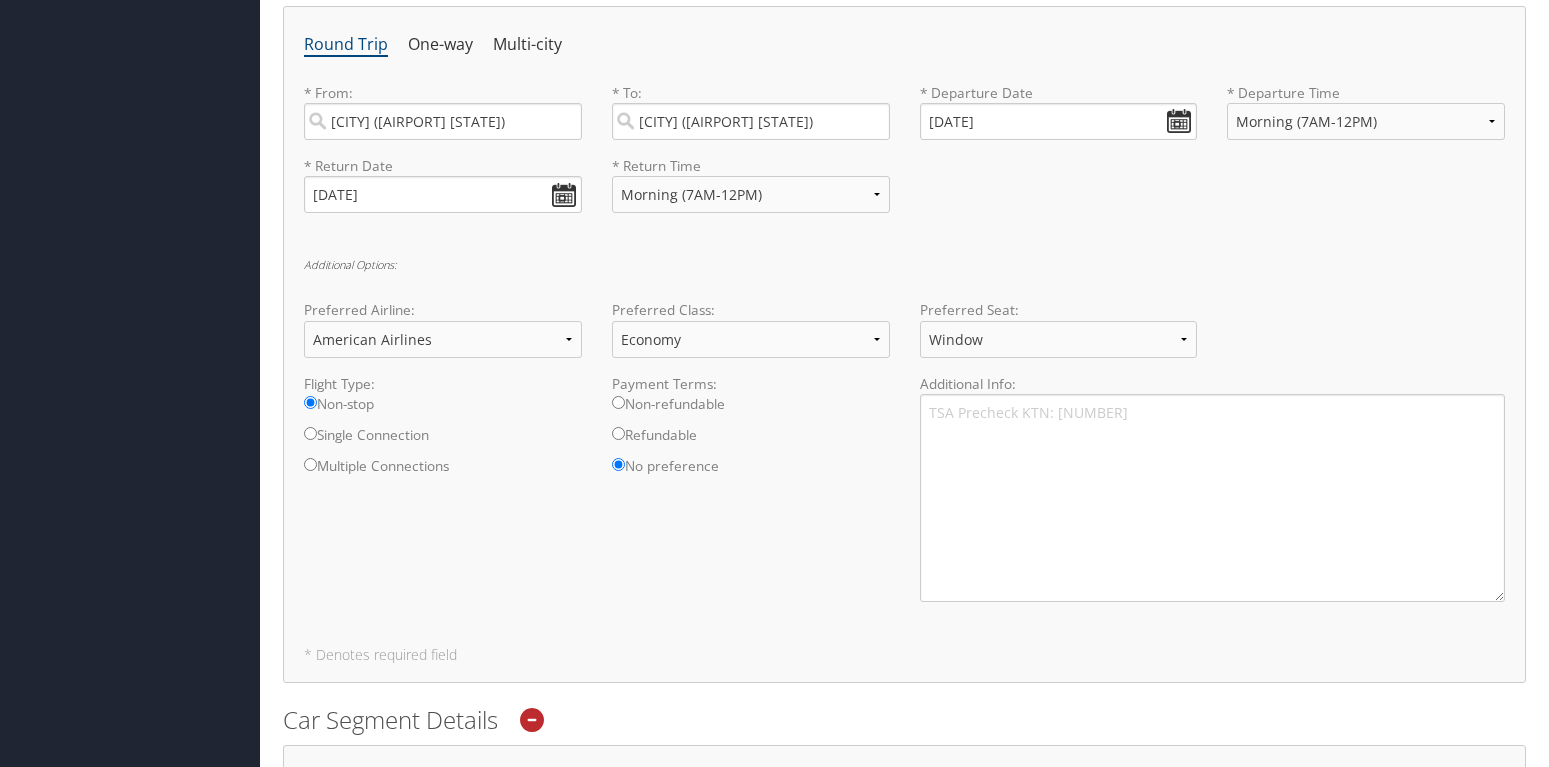 click on "Flight Type:  Non-stop  Single Connection  Multiple Connections Payment Terms:  Non-refundable  Refundable  No preference Additional Info: TSA Precheck KTN: 1536866554" at bounding box center (904, 496) 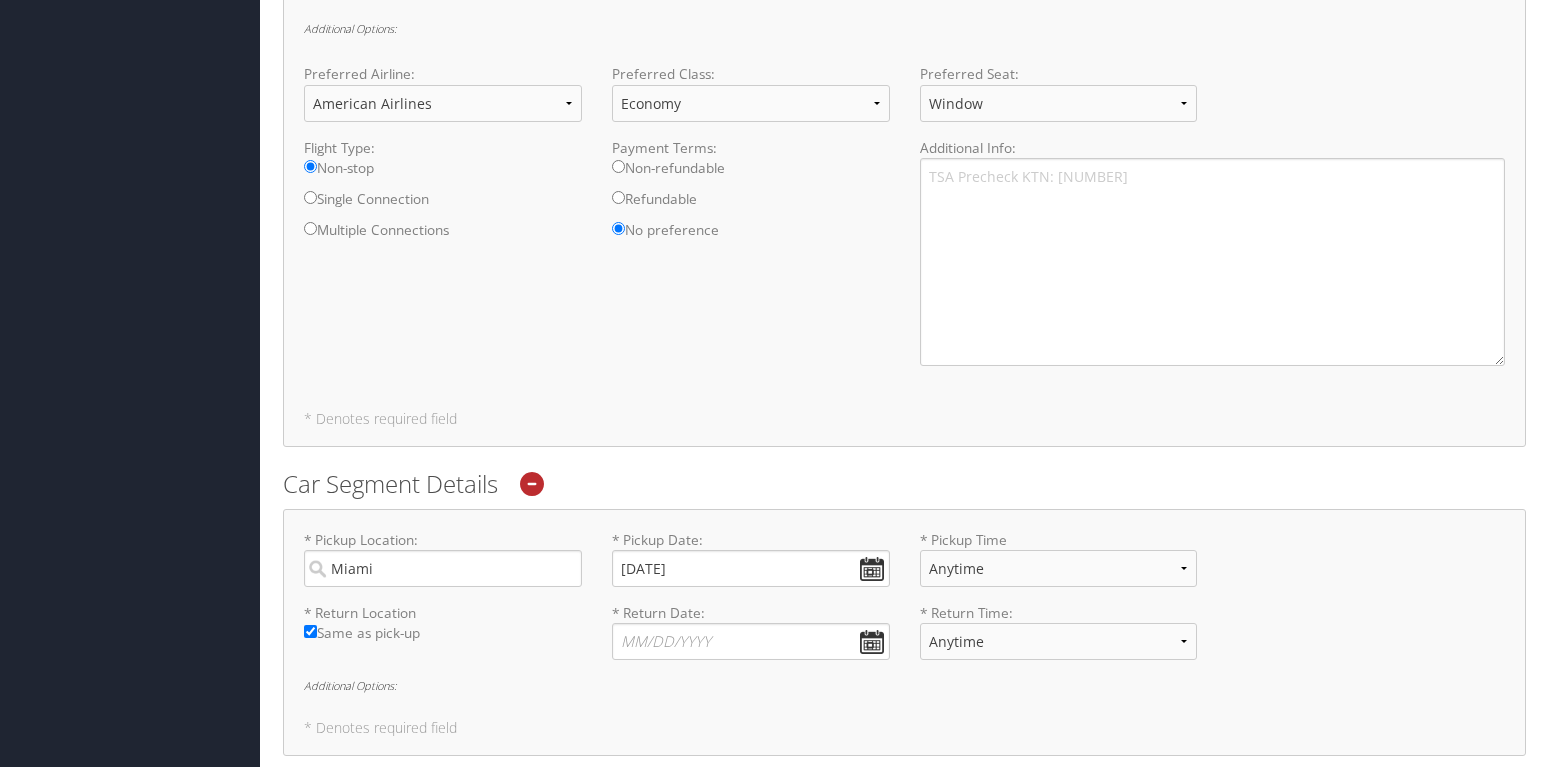 scroll, scrollTop: 1026, scrollLeft: 0, axis: vertical 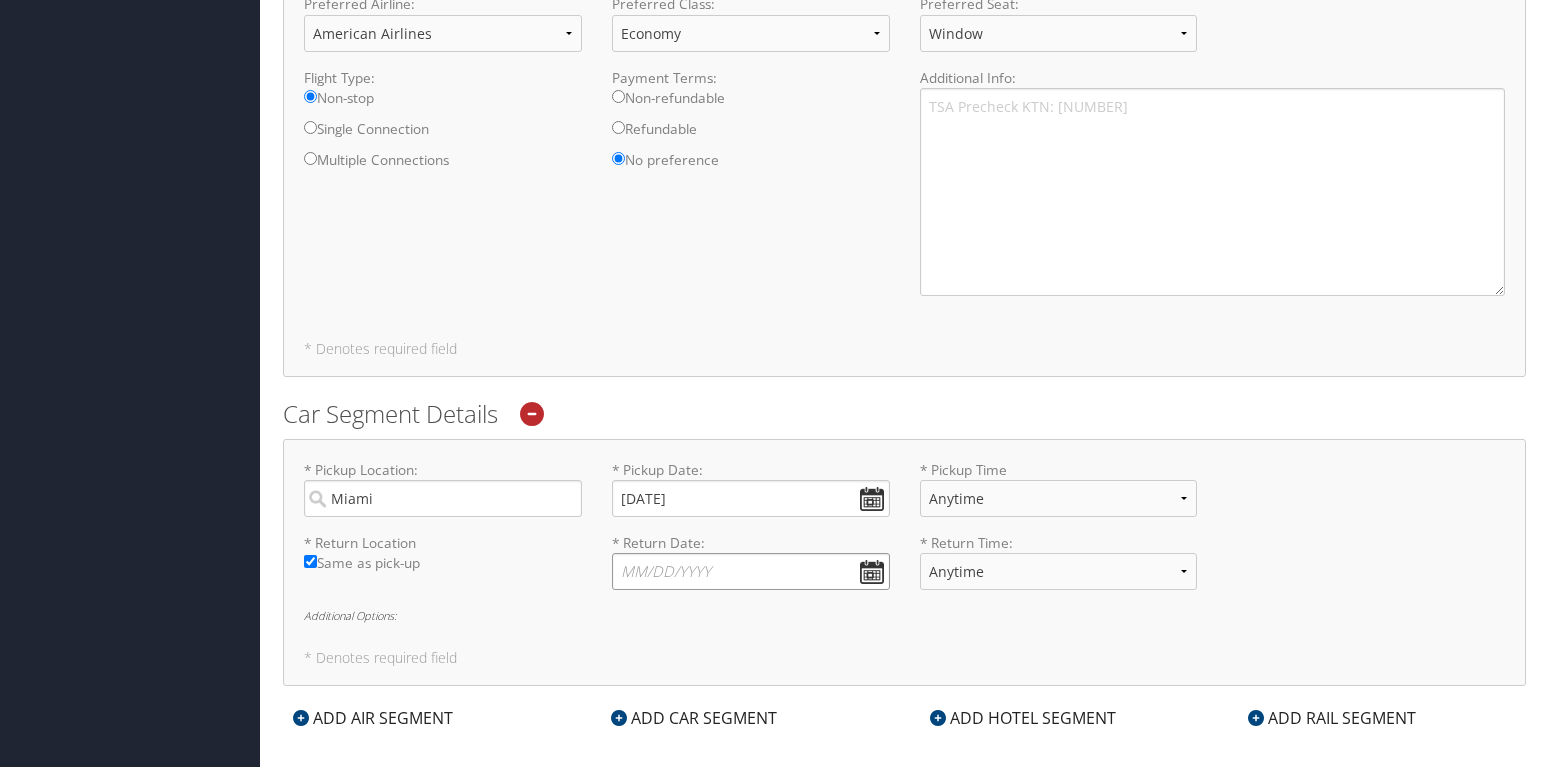 click on "* Return Date: Dates must be valid" at bounding box center [751, 571] 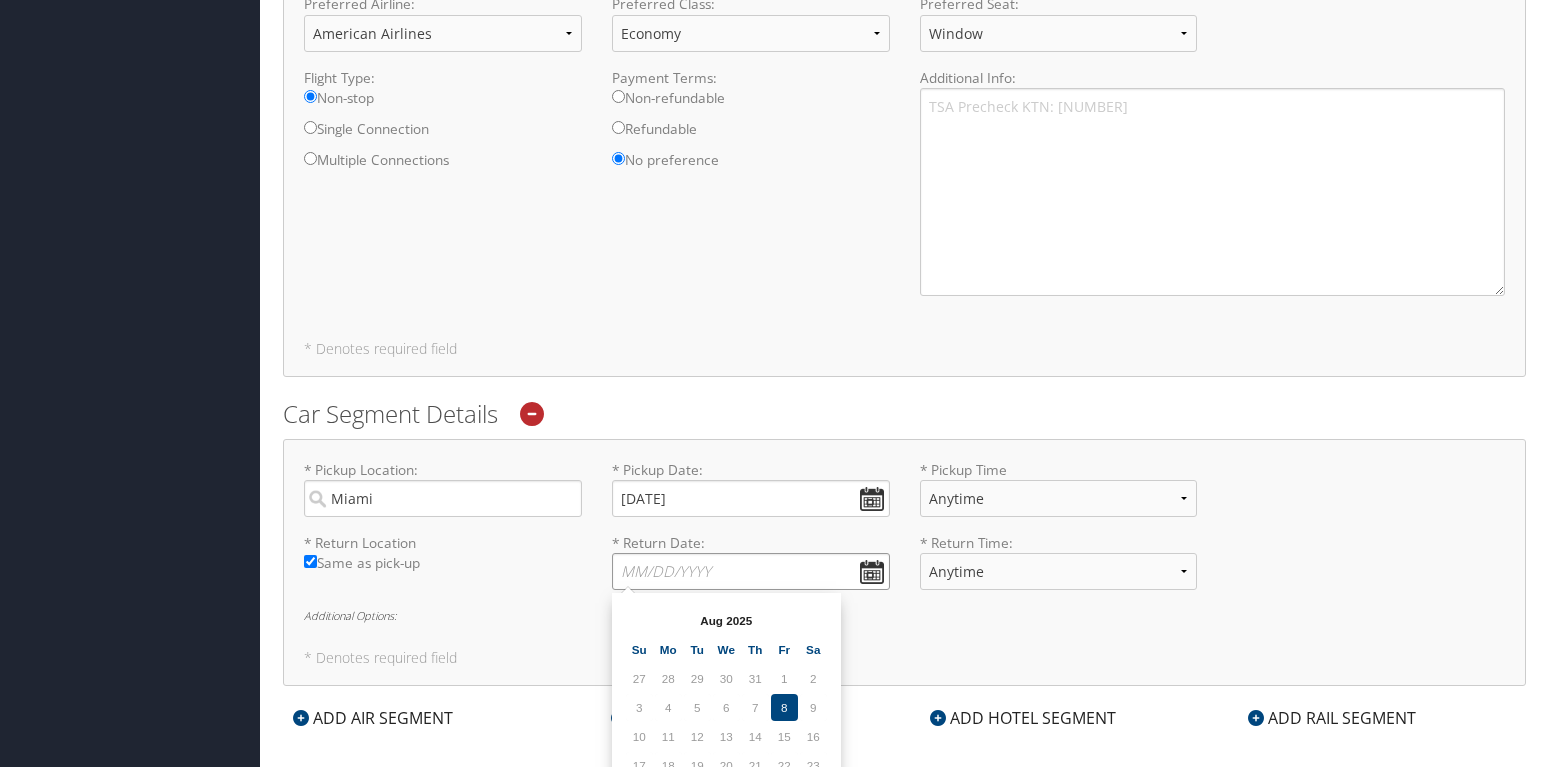 paste on "09/13/2025" 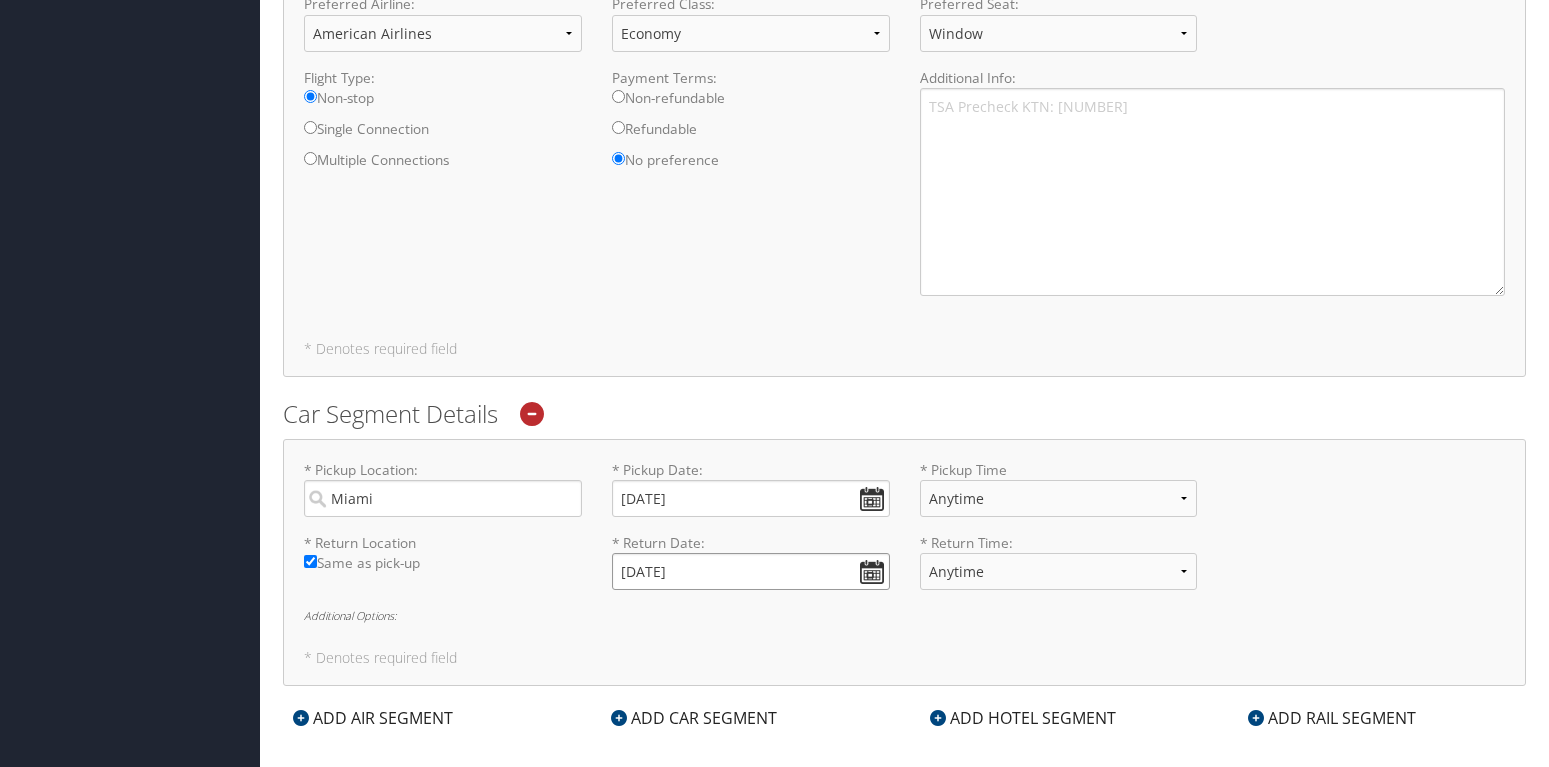 type on "09/13/2025" 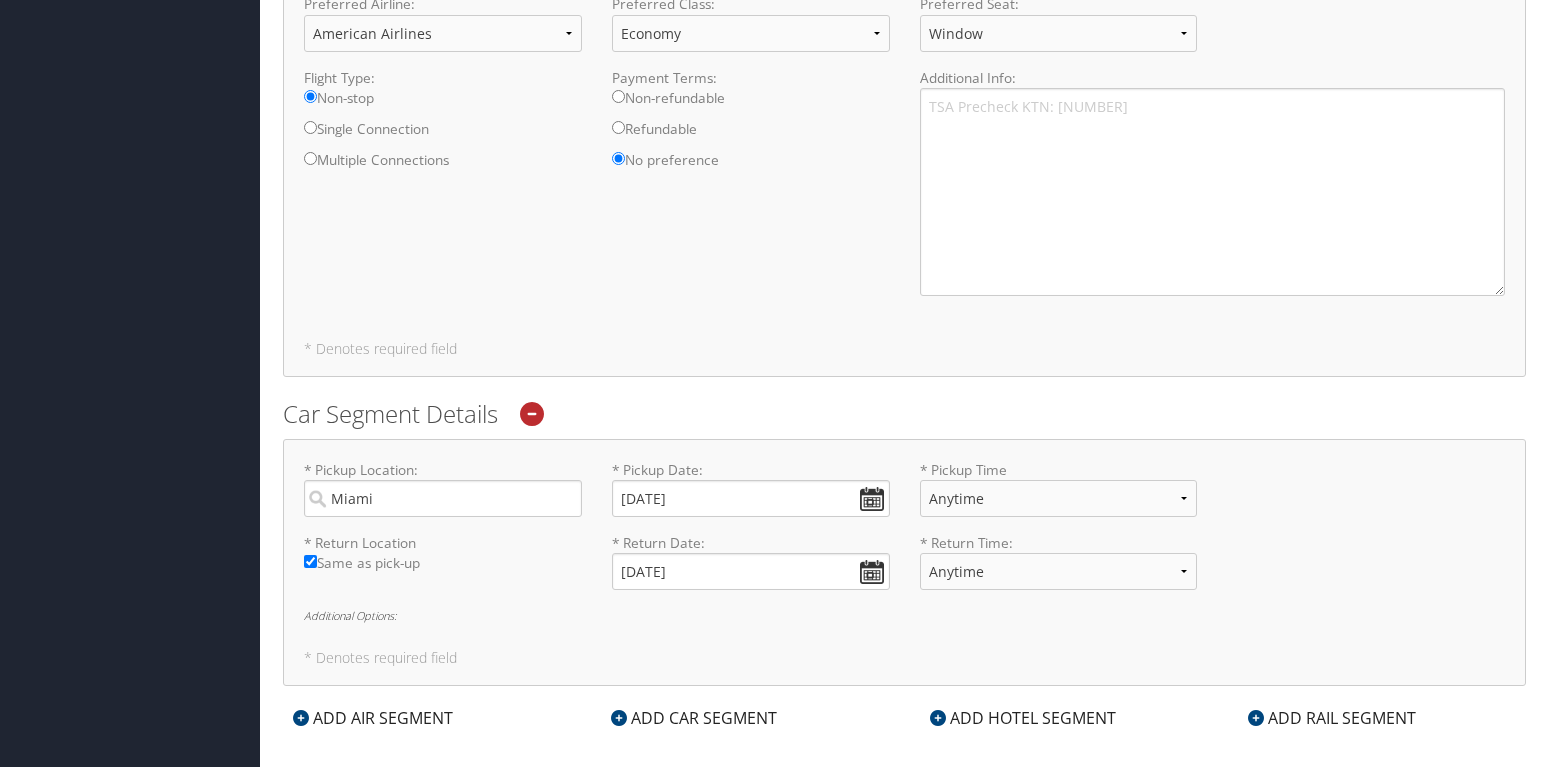 click on "* Pickup Location: Miami Required * Pickup Date: 09/07/2025 Dates must be valid * Pickup Time  Anytime   12:00 AM   1:00 AM   2:00 AM   3:00 AM   4:00 AM   5:00 AM   6:00 AM   7:00 AM   8:00 AM   9:00 AM   10:00 AM   11:00 AM   12:00 PM (Noon)   1:00 PM   2:00 PM   3:00 PM   4:00 PM   5:00 PM   6:00 PM   7:00 PM   8:00 PM   9:00 PM   10:00 PM   11:00 PM  Required" at bounding box center (904, 496) 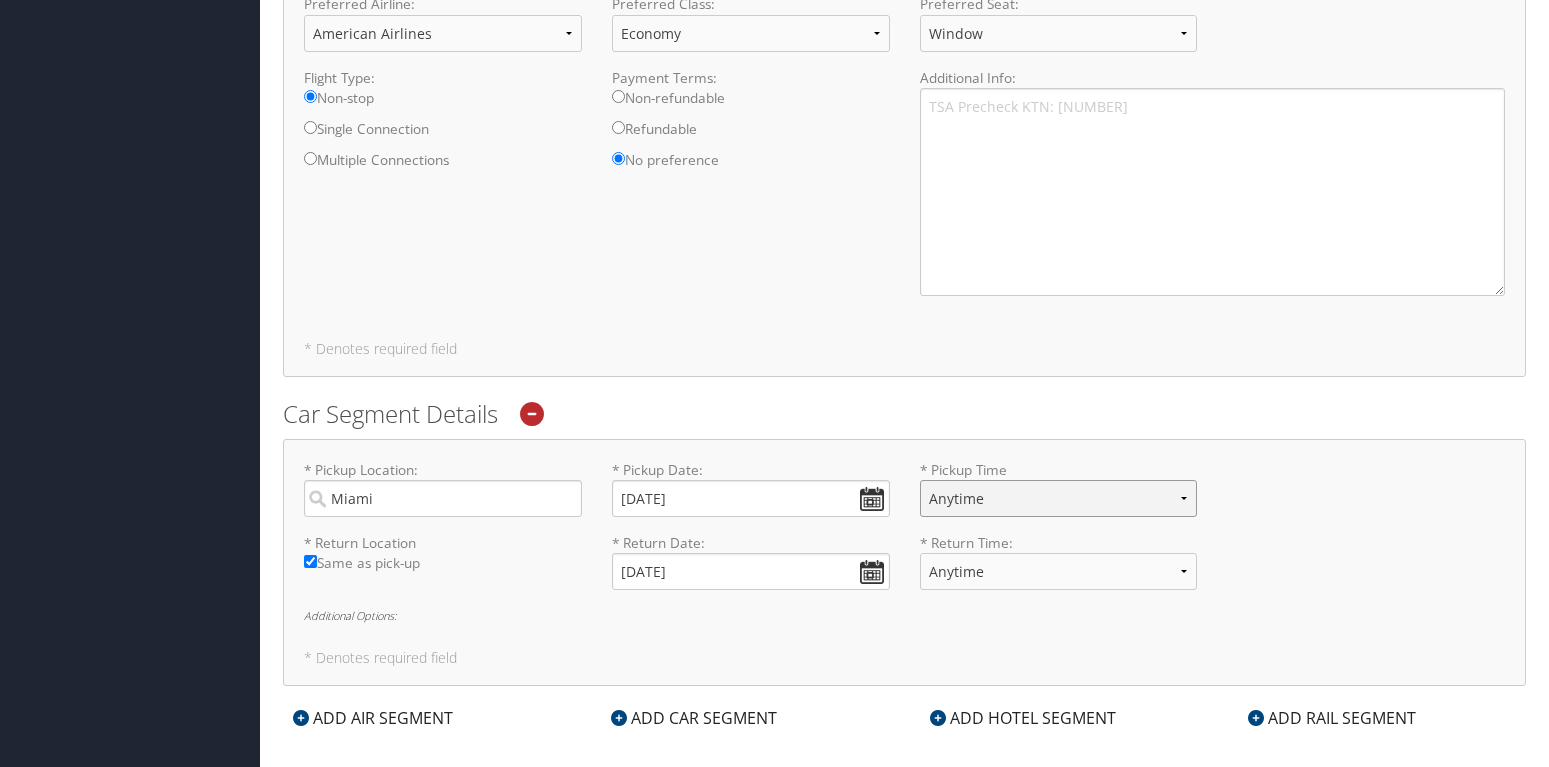 click on "Anytime   12:00 AM   1:00 AM   2:00 AM   3:00 AM   4:00 AM   5:00 AM   6:00 AM   7:00 AM   8:00 AM   9:00 AM   10:00 AM   11:00 AM   12:00 PM (Noon)   1:00 PM   2:00 PM   3:00 PM   4:00 PM   5:00 PM   6:00 PM   7:00 PM   8:00 PM   9:00 PM   10:00 PM   11:00 PM" at bounding box center [1059, 498] 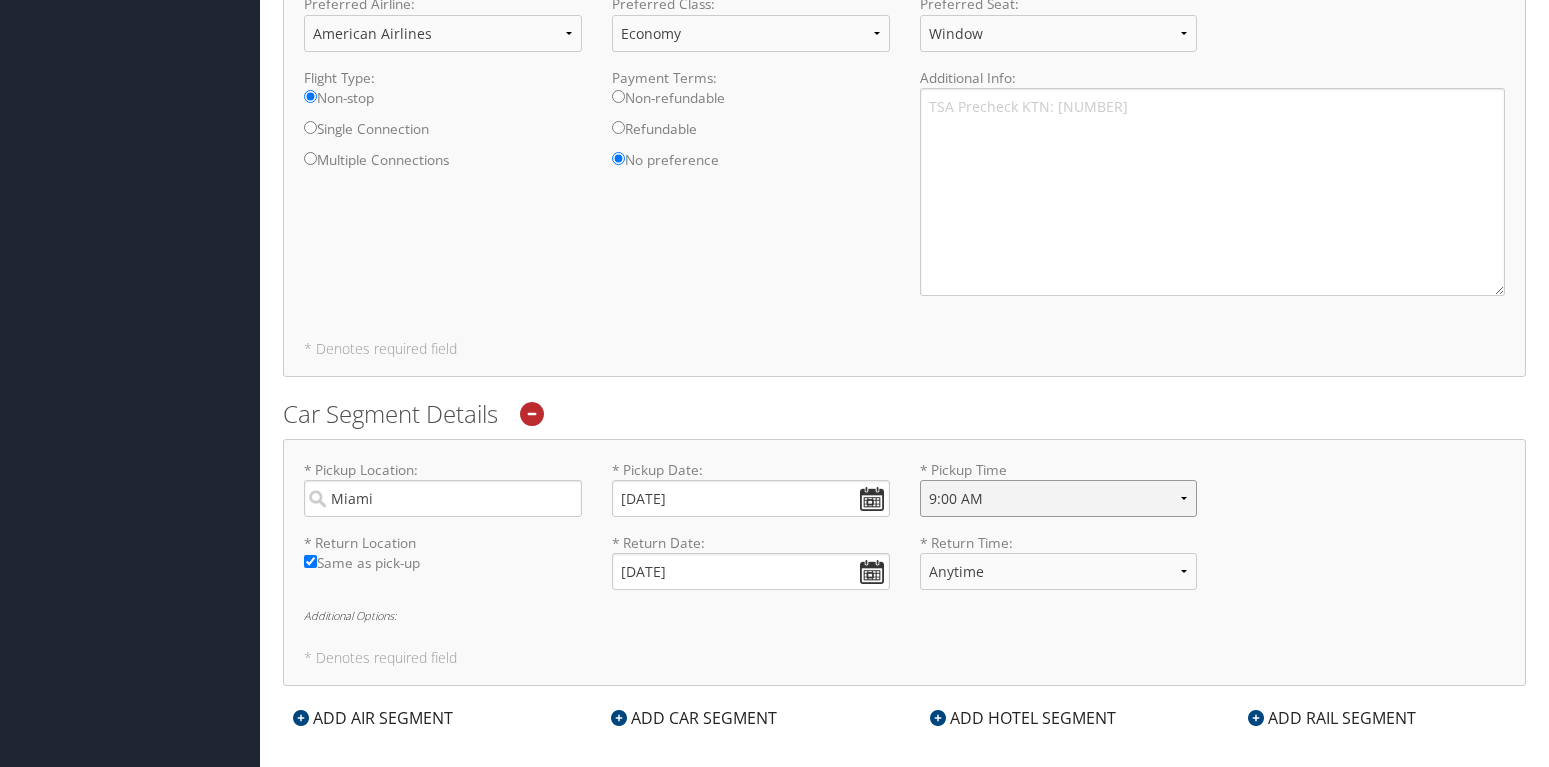 click on "9:00 AM" at bounding box center (0, 0) 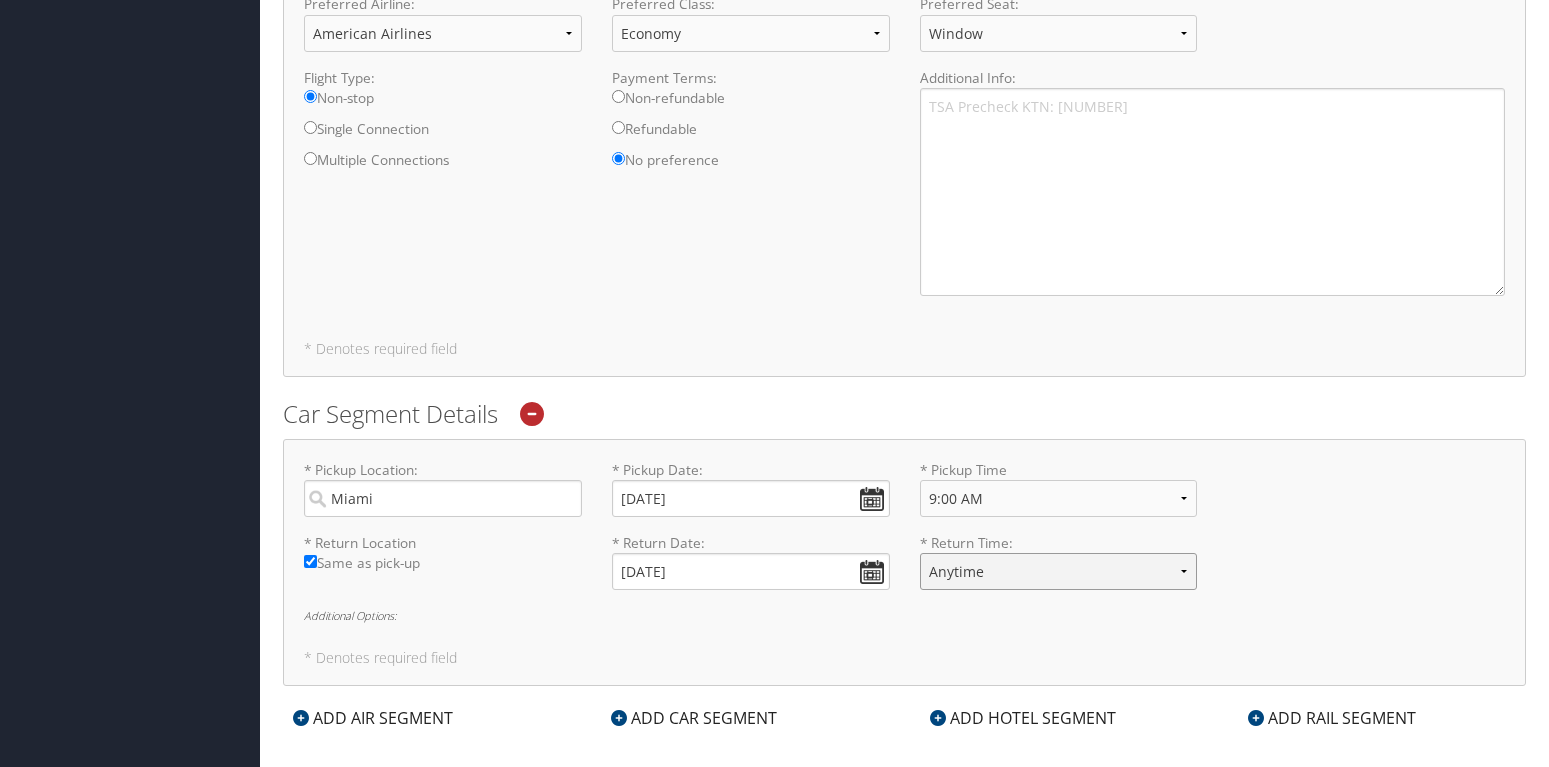 click on "Anytime   12:00 AM   1:00 AM   2:00 AM   3:00 AM   4:00 AM   5:00 AM   6:00 AM   7:00 AM   8:00 AM   9:00 AM   10:00 AM   11:00 AM   12:00 PM (Noon)   1:00 PM   2:00 PM   3:00 PM   4:00 PM   5:00 PM   6:00 PM   7:00 PM   8:00 PM   9:00 PM   10:00 PM   11:00 PM" at bounding box center [1059, 571] 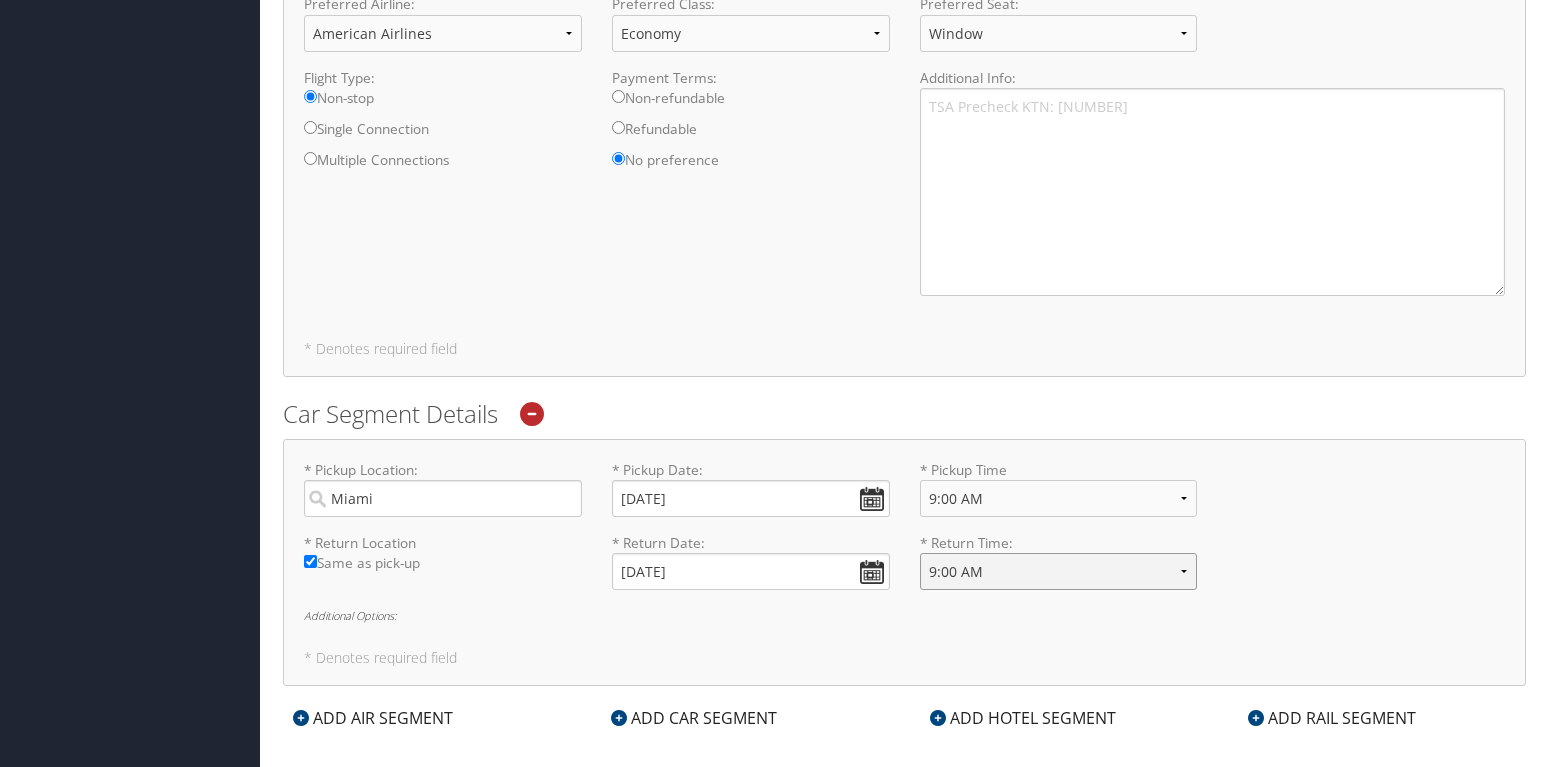 click on "9:00 AM" at bounding box center [0, 0] 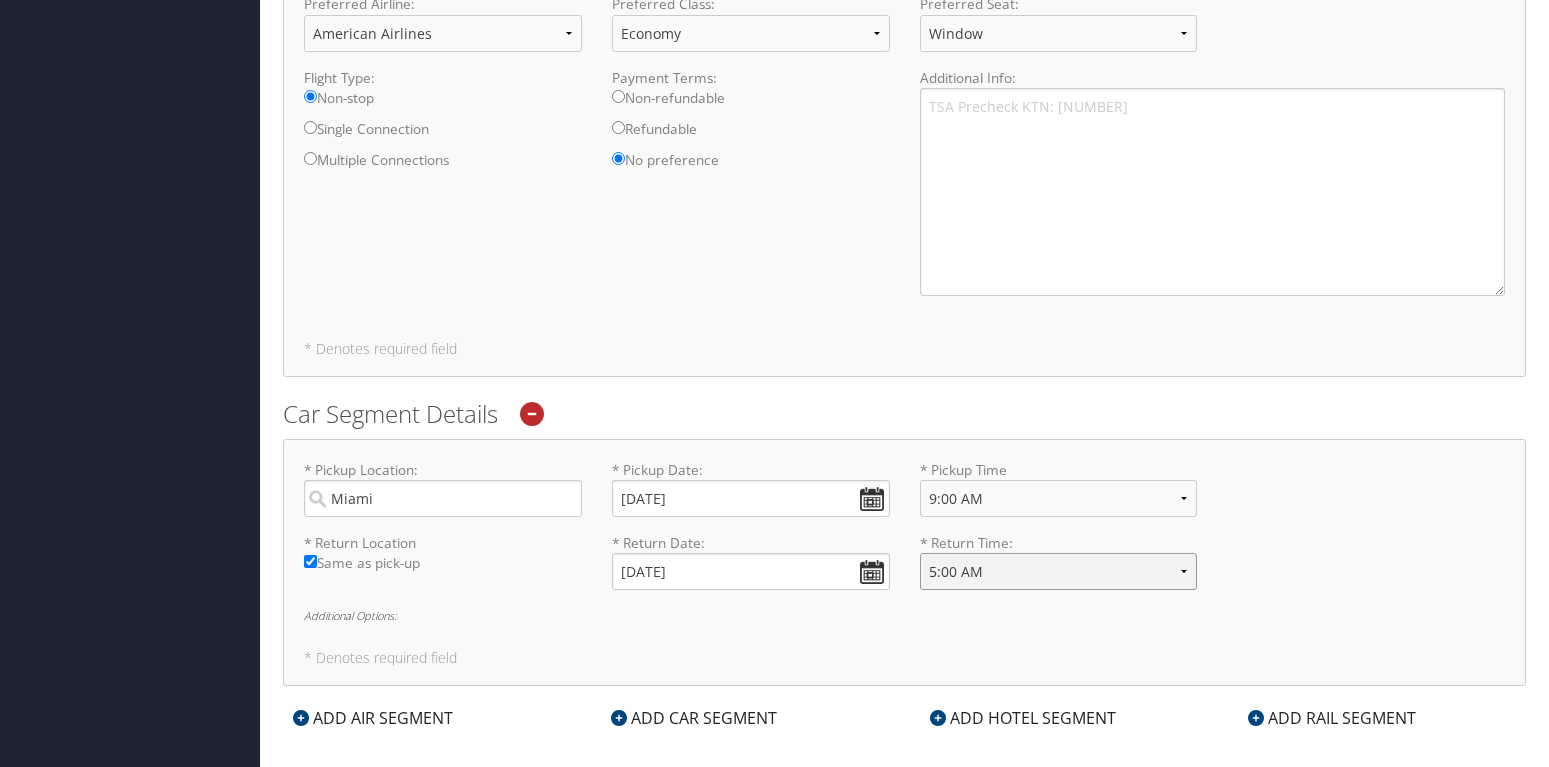 click on "5:00 AM" at bounding box center (0, 0) 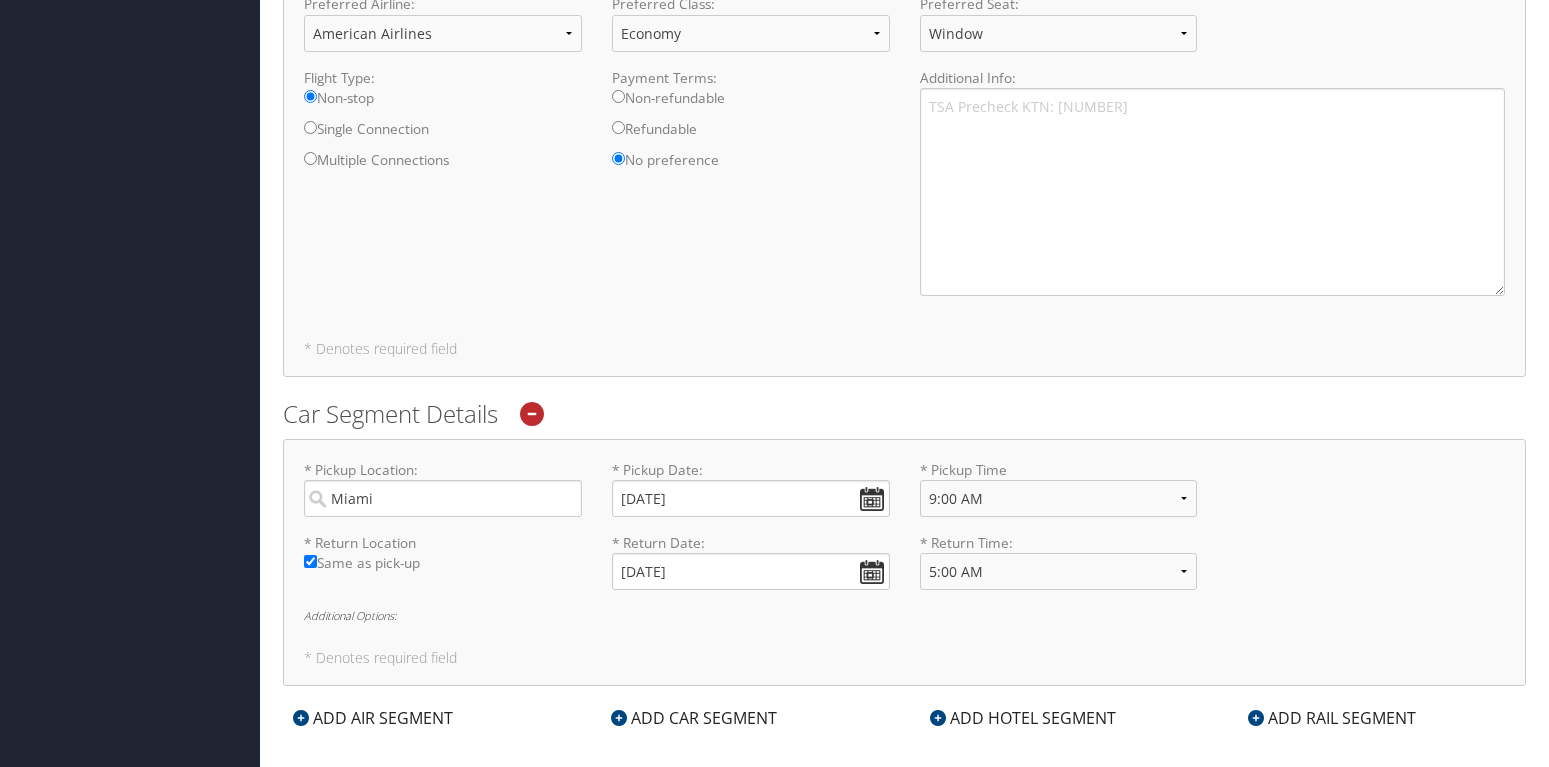 click on "* Return Location Required   Same as pick-up * Return Date: 09/13/2025 Dates must be valid * Return Time:  Anytime   12:00 AM   1:00 AM   2:00 AM   3:00 AM   4:00 AM   5:00 AM   6:00 AM   7:00 AM   8:00 AM   9:00 AM   10:00 AM   11:00 AM   12:00 PM (Noon)   1:00 PM   2:00 PM   3:00 PM   4:00 PM   5:00 PM   6:00 PM   7:00 PM   8:00 PM   9:00 PM   10:00 PM   11:00 PM  Required" at bounding box center [904, 569] 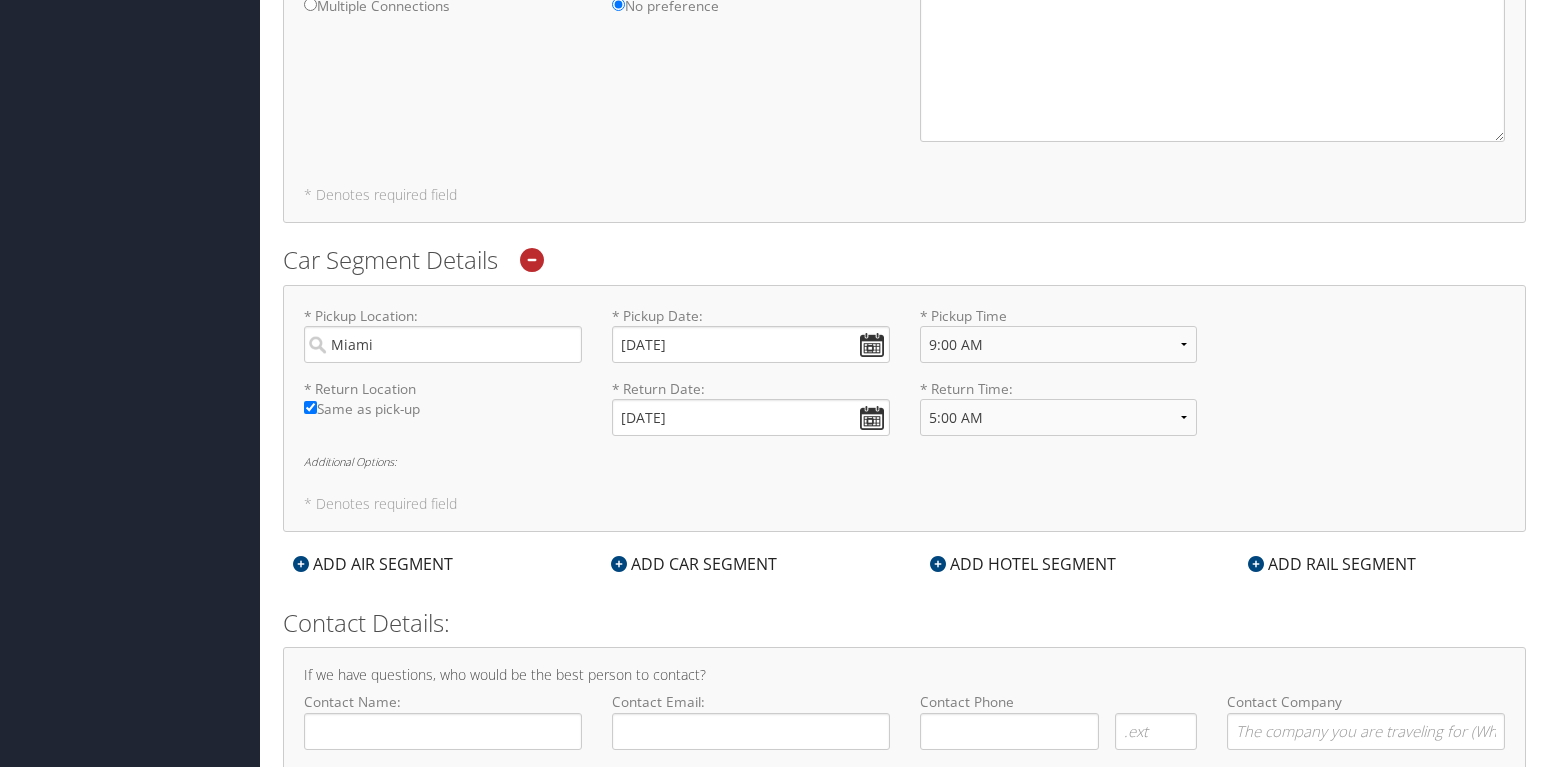 scroll, scrollTop: 1230, scrollLeft: 0, axis: vertical 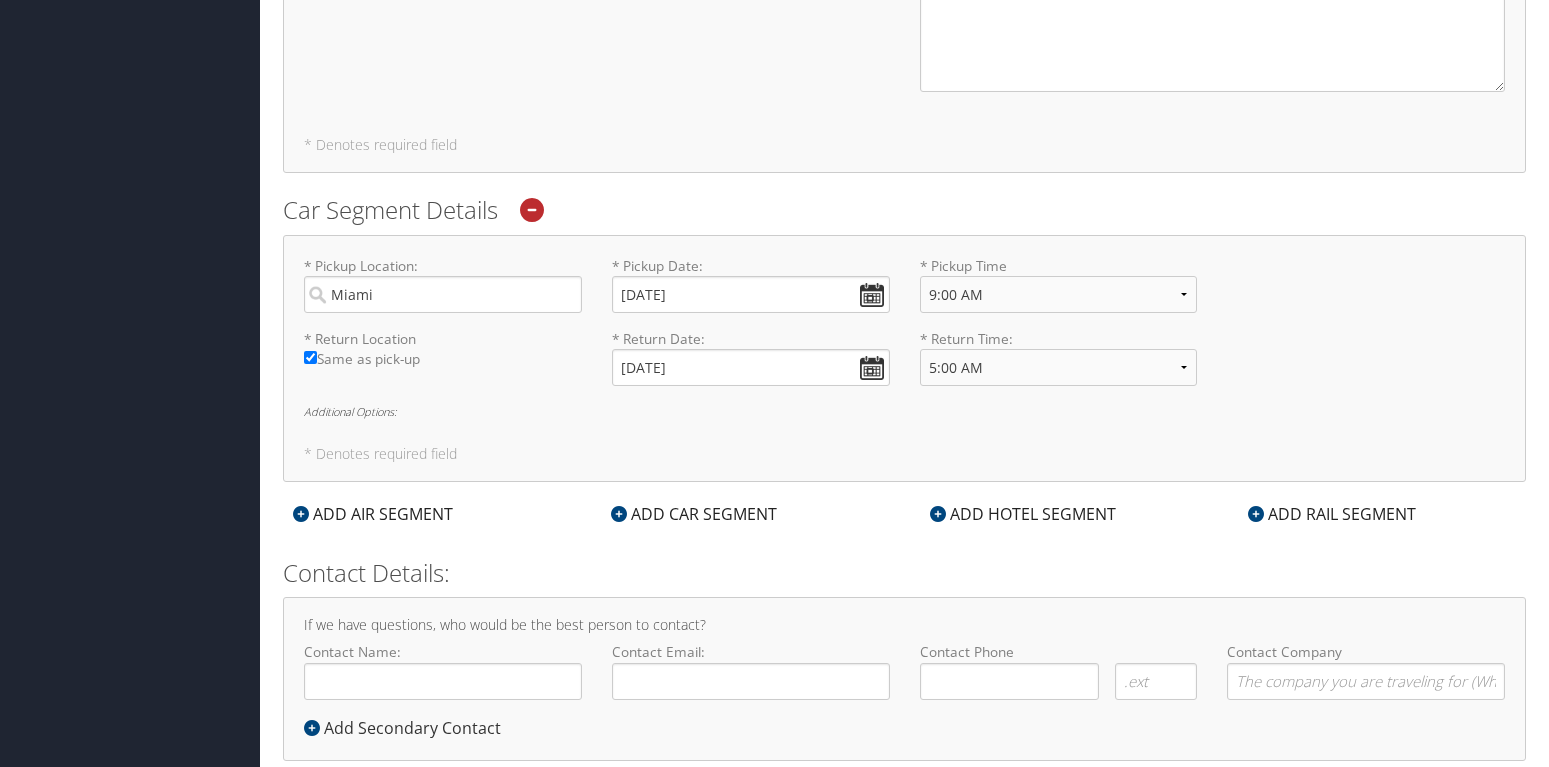 click on "ADD HOTEL SEGMENT" at bounding box center (1023, 514) 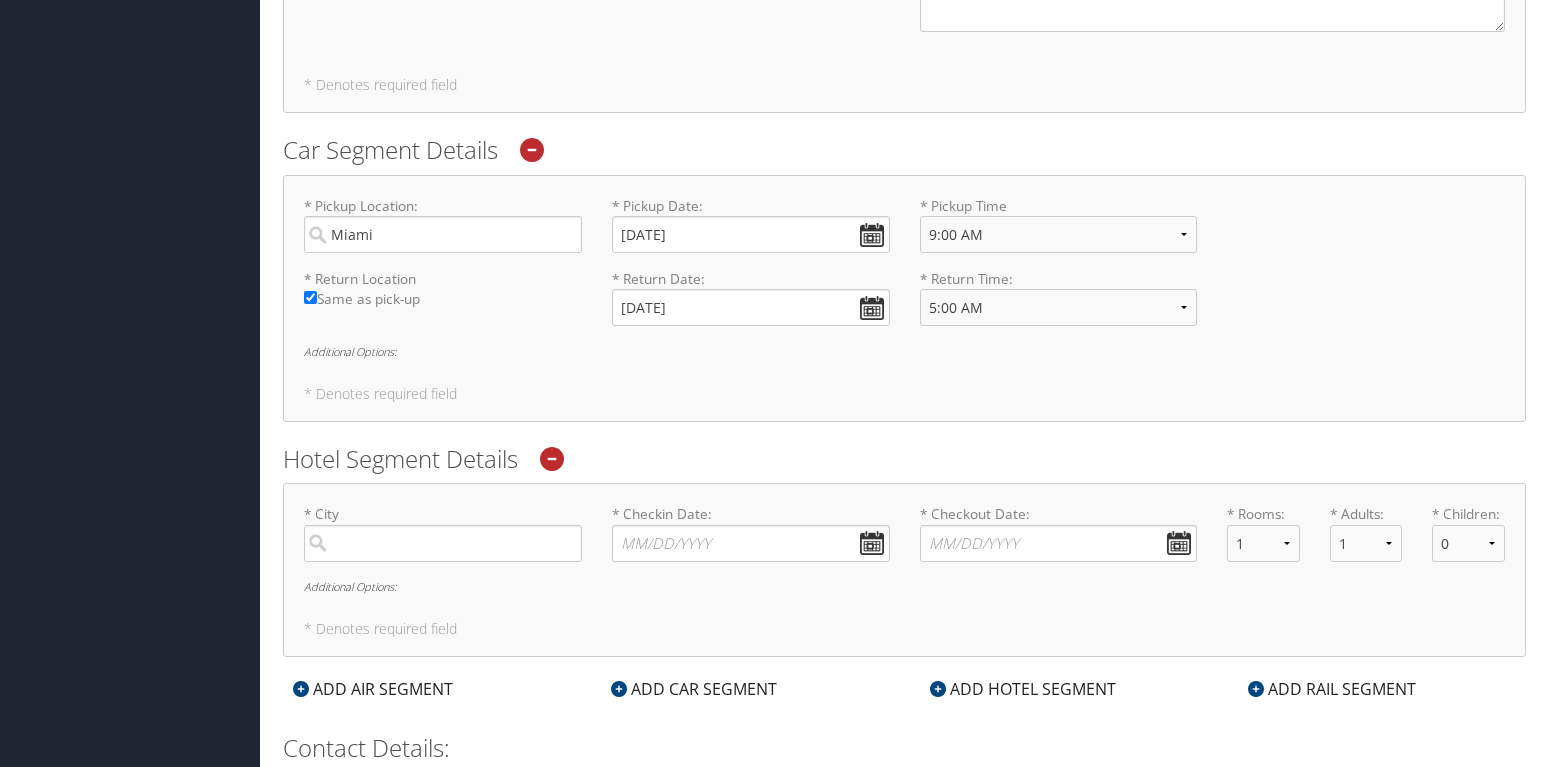 scroll, scrollTop: 1332, scrollLeft: 0, axis: vertical 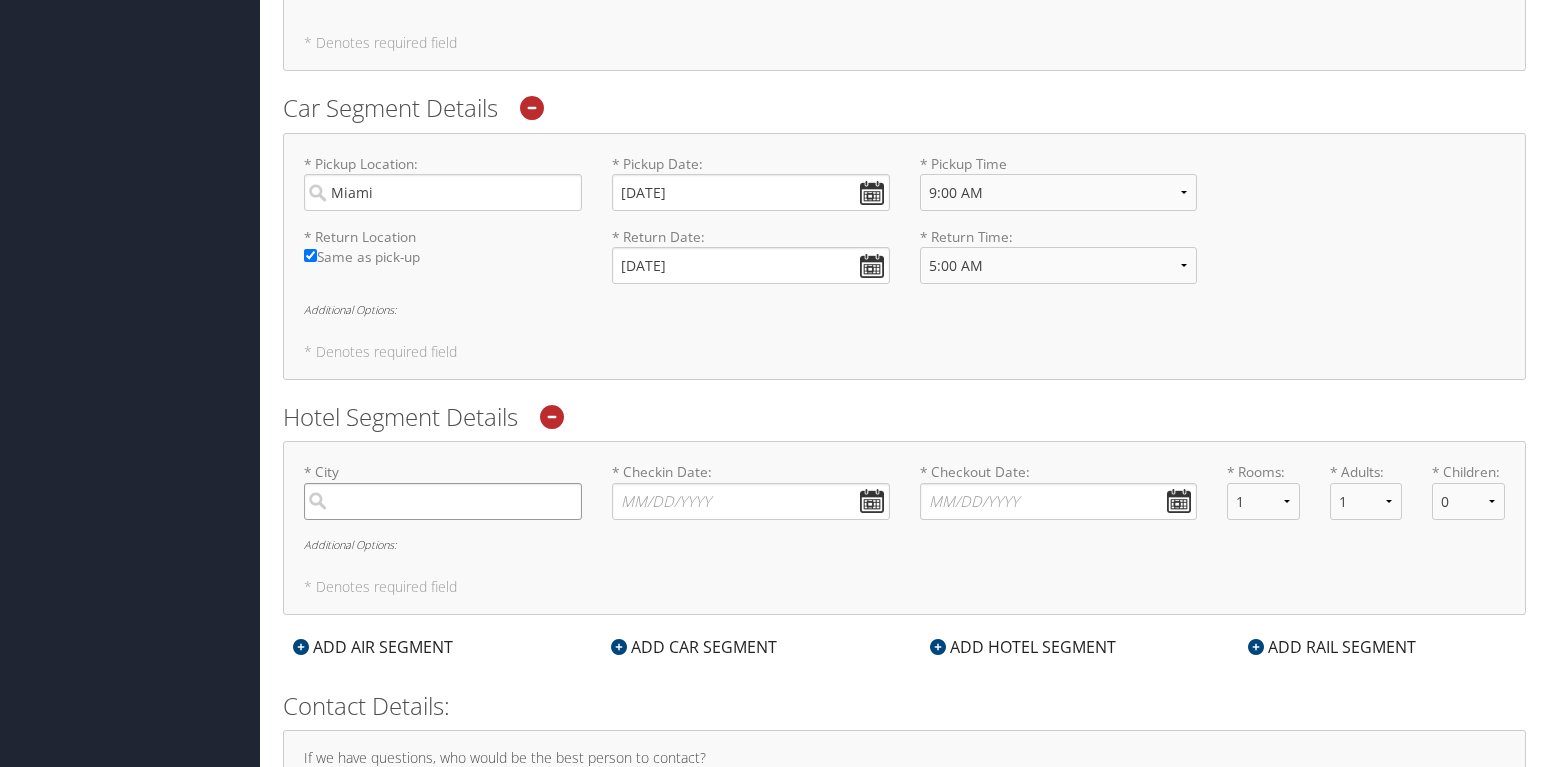 click at bounding box center [443, 501] 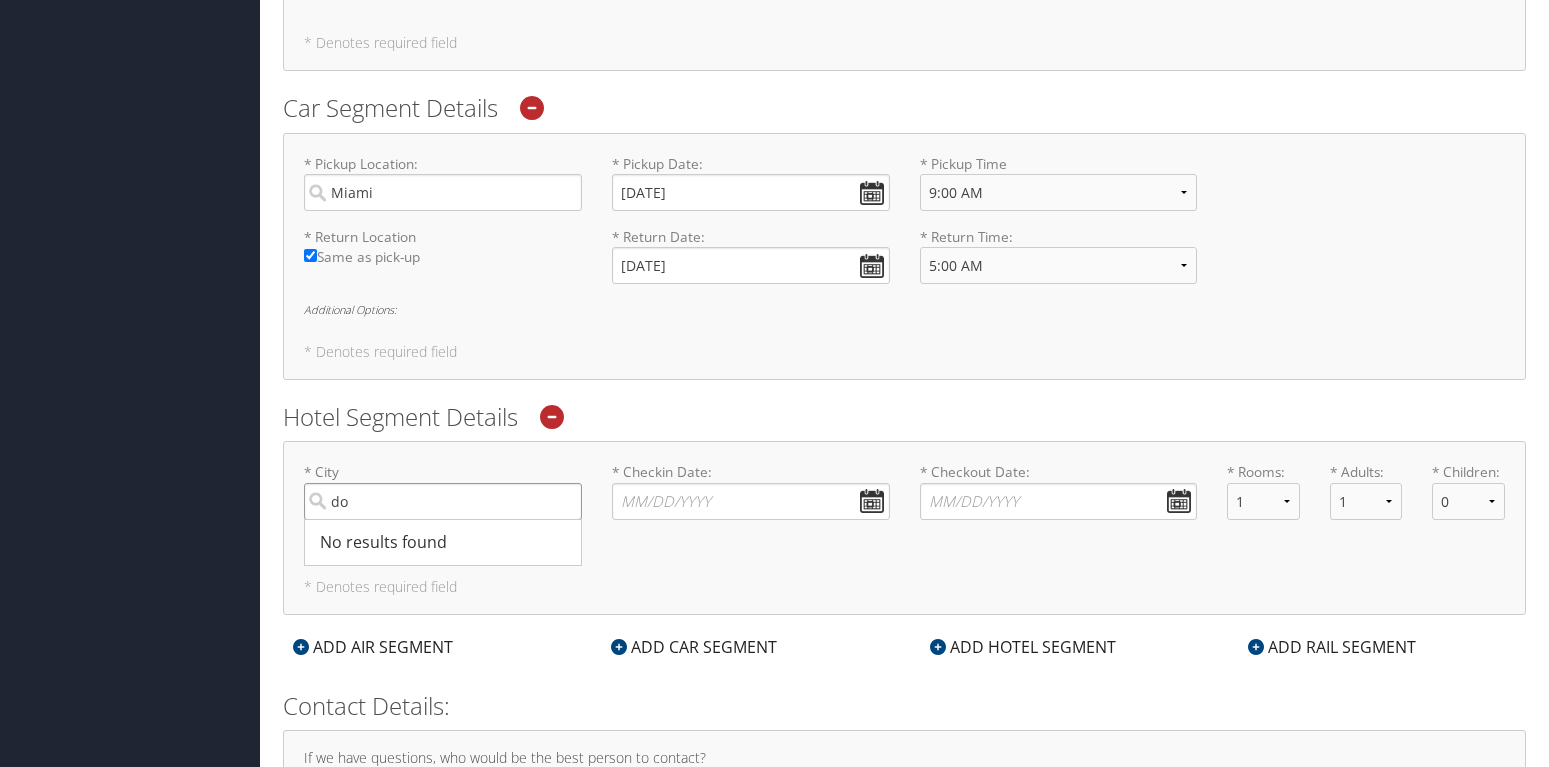 type on "d" 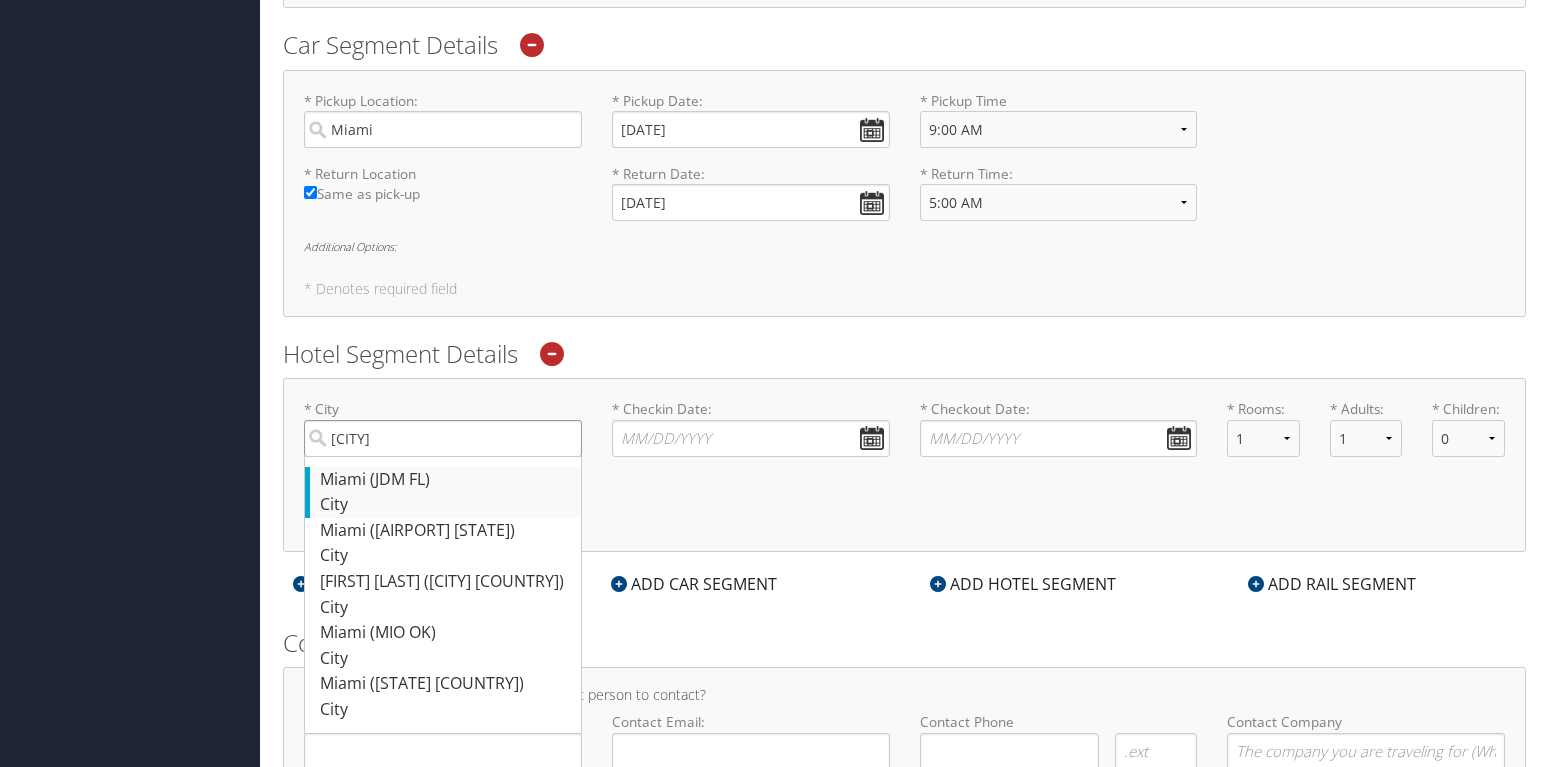 scroll, scrollTop: 1434, scrollLeft: 0, axis: vertical 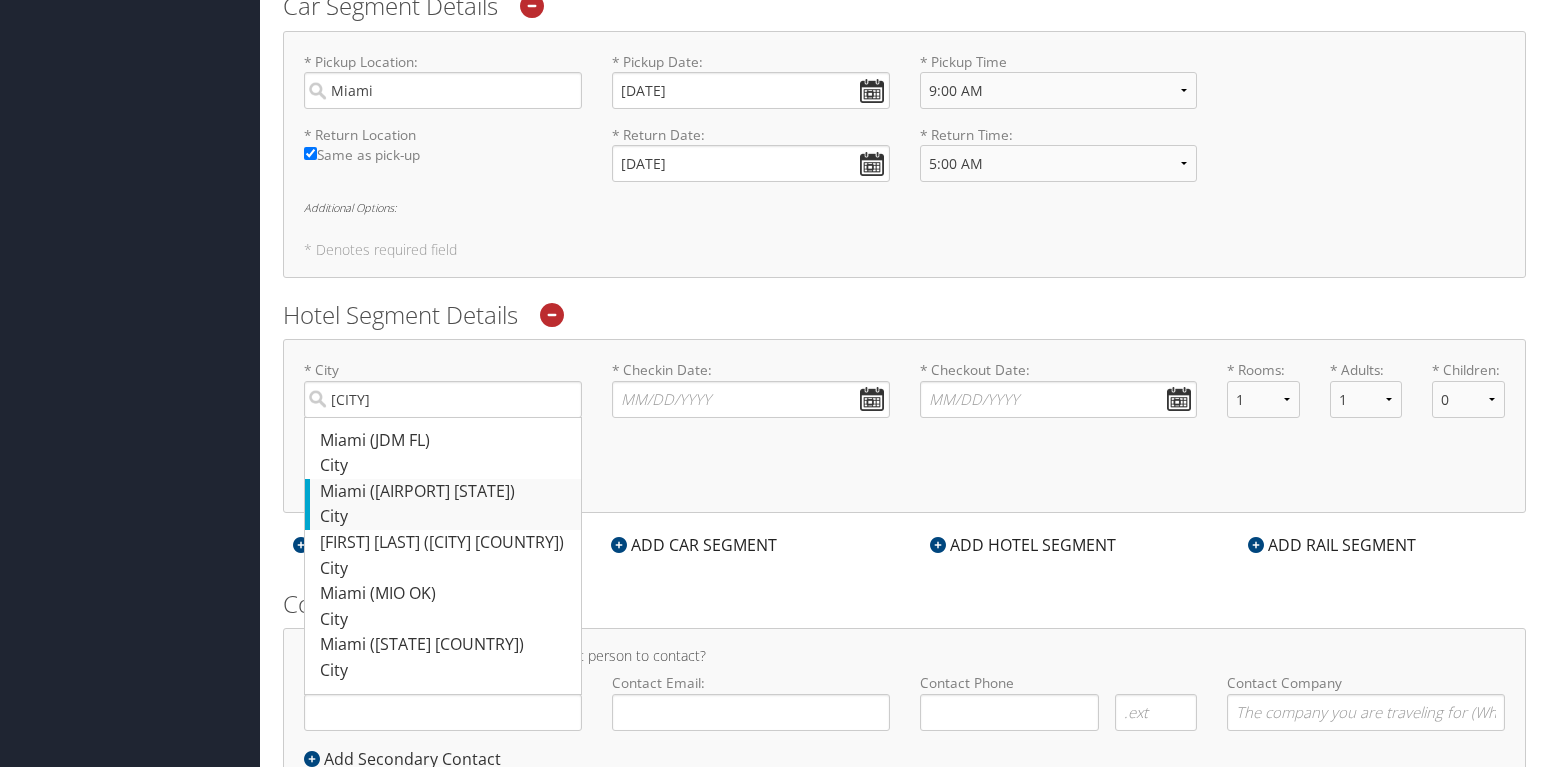 click on "Miami   (MIA FL)" at bounding box center (445, 492) 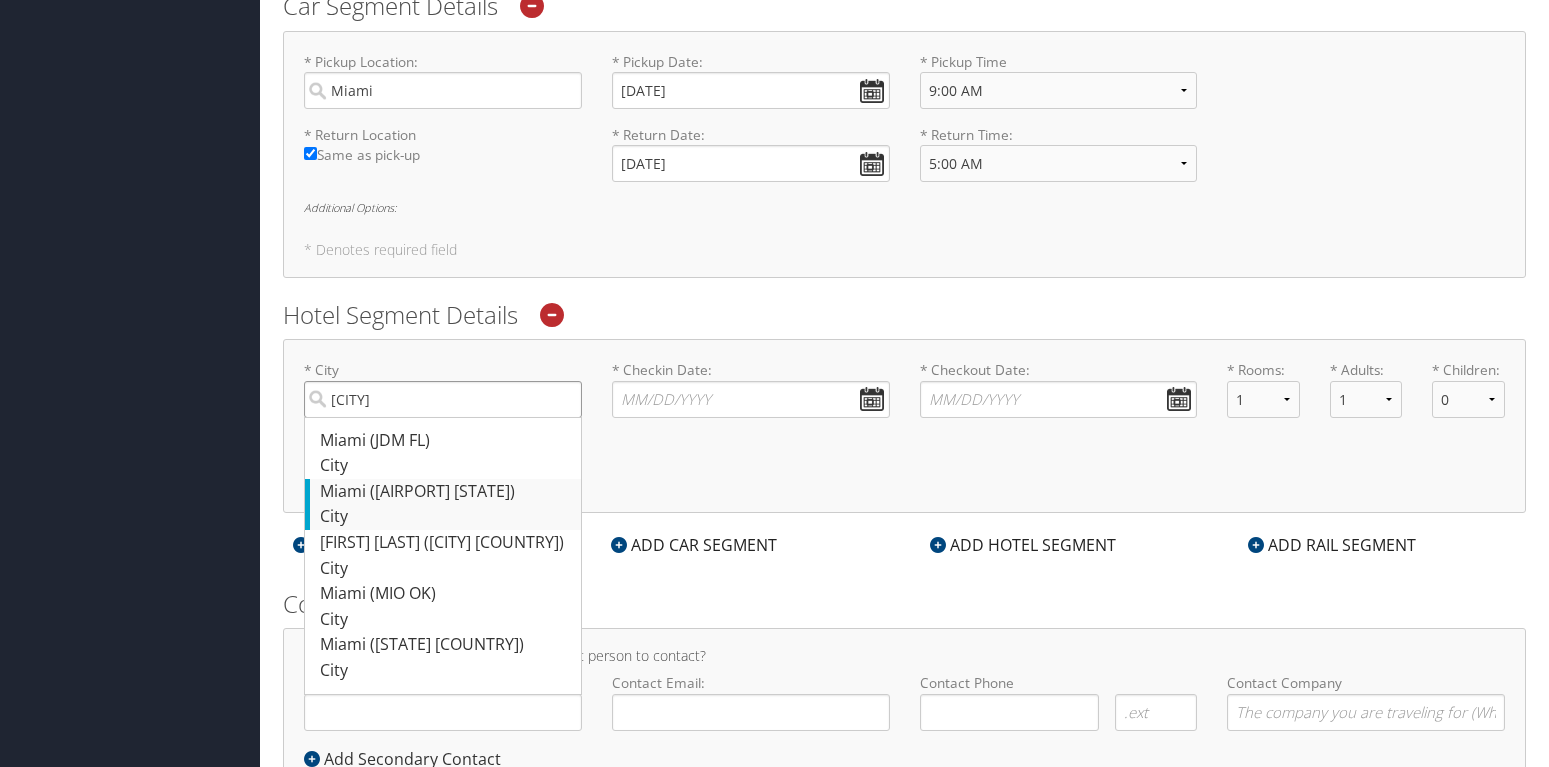 click on "mia" at bounding box center [443, 399] 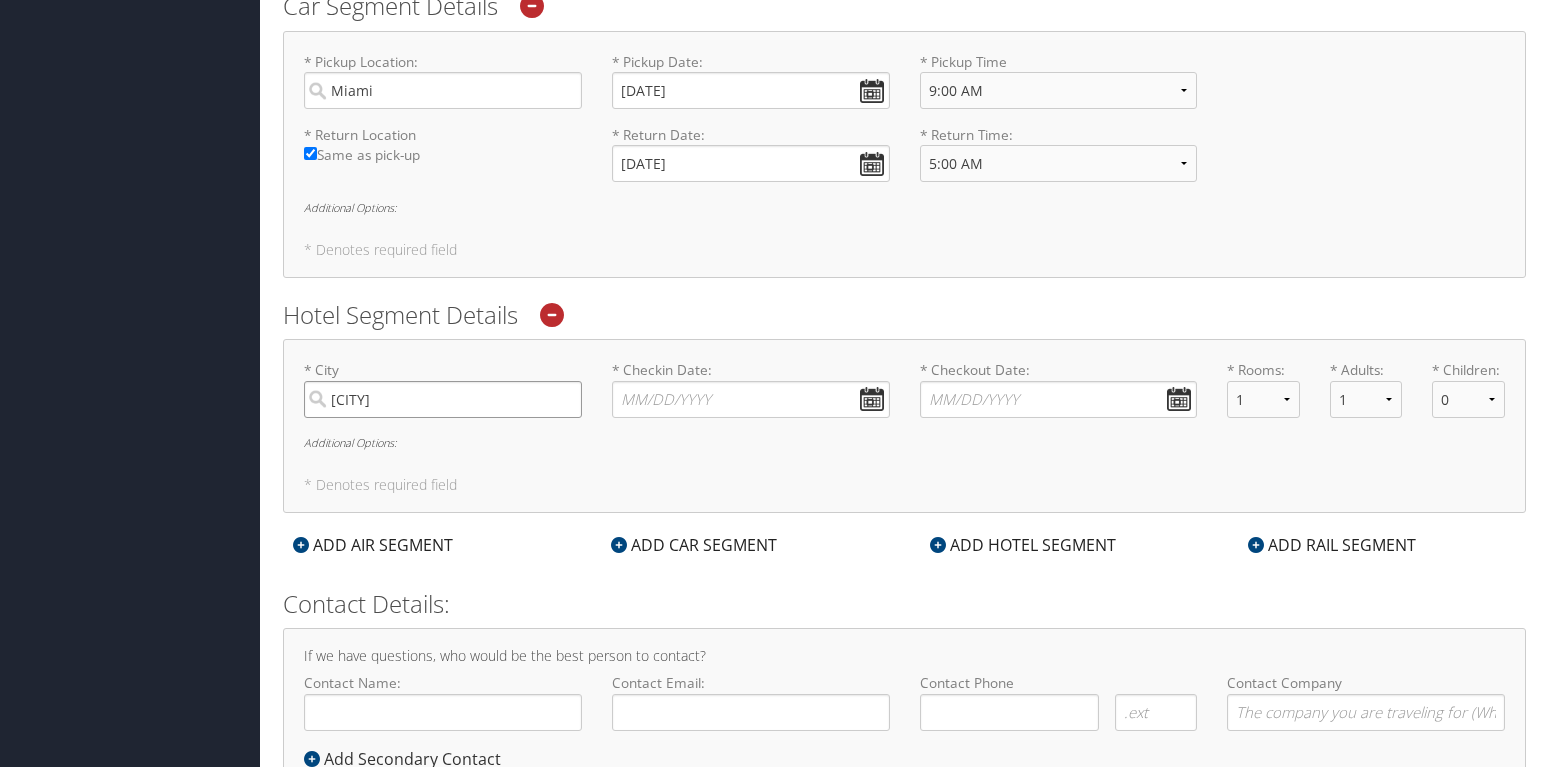 type on "Miami" 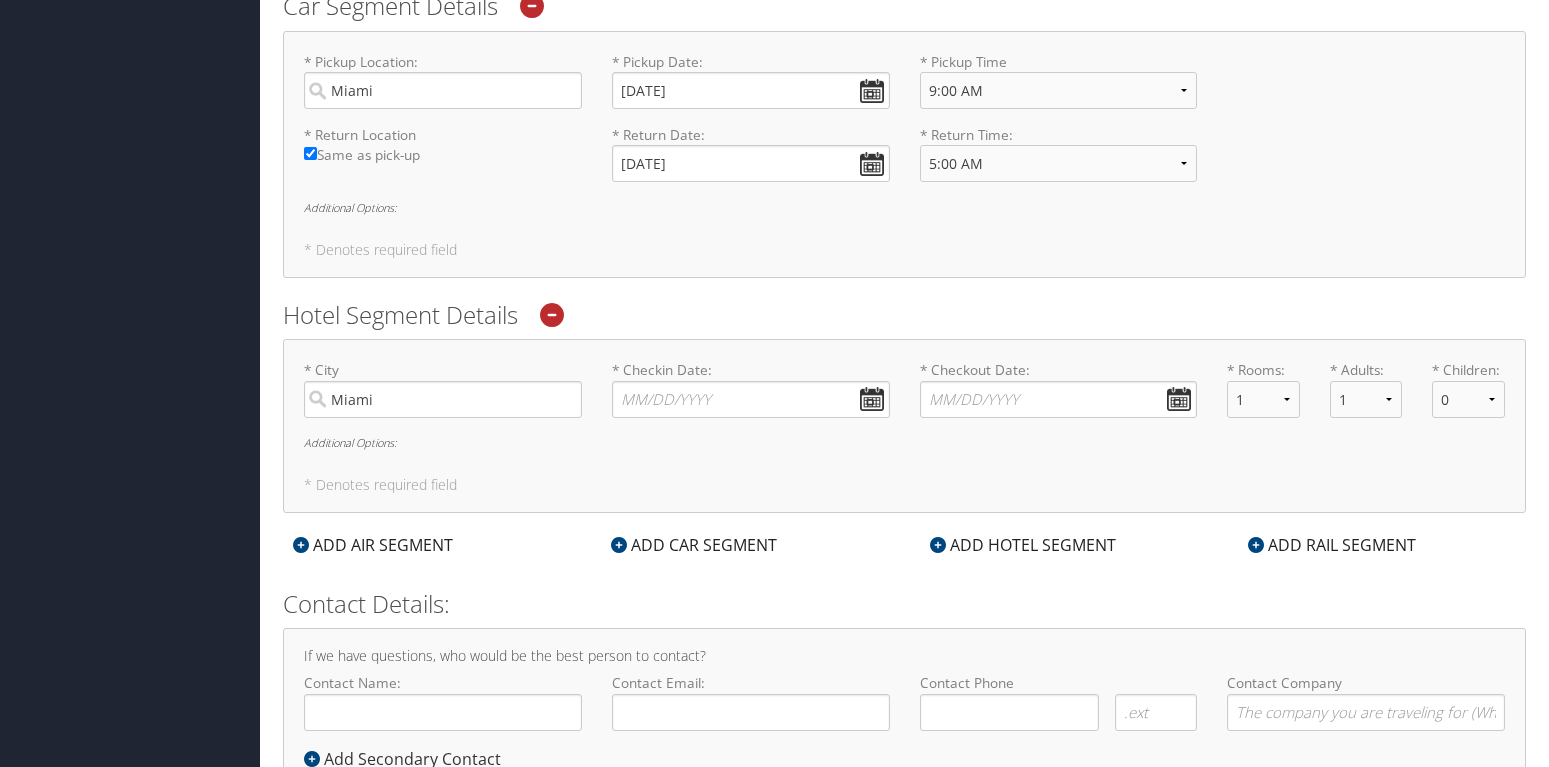 click on "* Pickup Location: Miami Required * Pickup Date: 09/07/2025 Dates must be valid * Pickup Time  Anytime   12:00 AM   1:00 AM   2:00 AM   3:00 AM   4:00 AM   5:00 AM   6:00 AM   7:00 AM   8:00 AM   9:00 AM   10:00 AM   11:00 AM   12:00 PM (Noon)   1:00 PM   2:00 PM   3:00 PM   4:00 PM   5:00 PM   6:00 PM   7:00 PM   8:00 PM   9:00 PM   10:00 PM   11:00 PM  Required * Return Location Required   Same as pick-up * Return Date: 09/13/2025 Dates must be valid * Return Time:  Anytime   12:00 AM   1:00 AM   2:00 AM   3:00 AM   4:00 AM   5:00 AM   6:00 AM   7:00 AM   8:00 AM   9:00 AM   10:00 AM   11:00 AM   12:00 PM (Noon)   1:00 PM   2:00 PM   3:00 PM   4:00 PM   5:00 PM   6:00 PM   7:00 PM   8:00 PM   9:00 PM   10:00 PM   11:00 PM  Required   Additional Options: * Denotes required field" at bounding box center [904, 154] 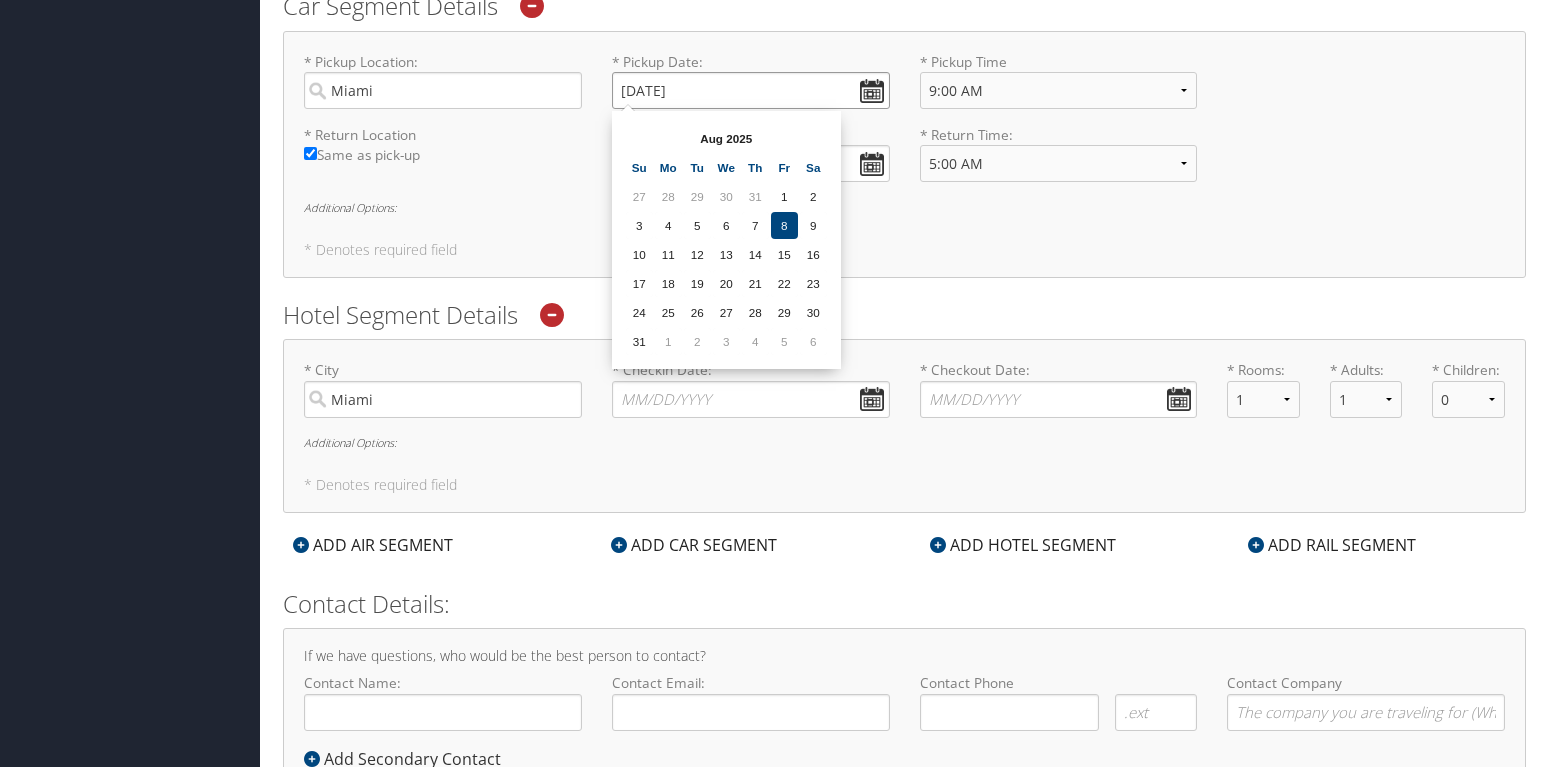 drag, startPoint x: 735, startPoint y: 99, endPoint x: 619, endPoint y: 95, distance: 116.06895 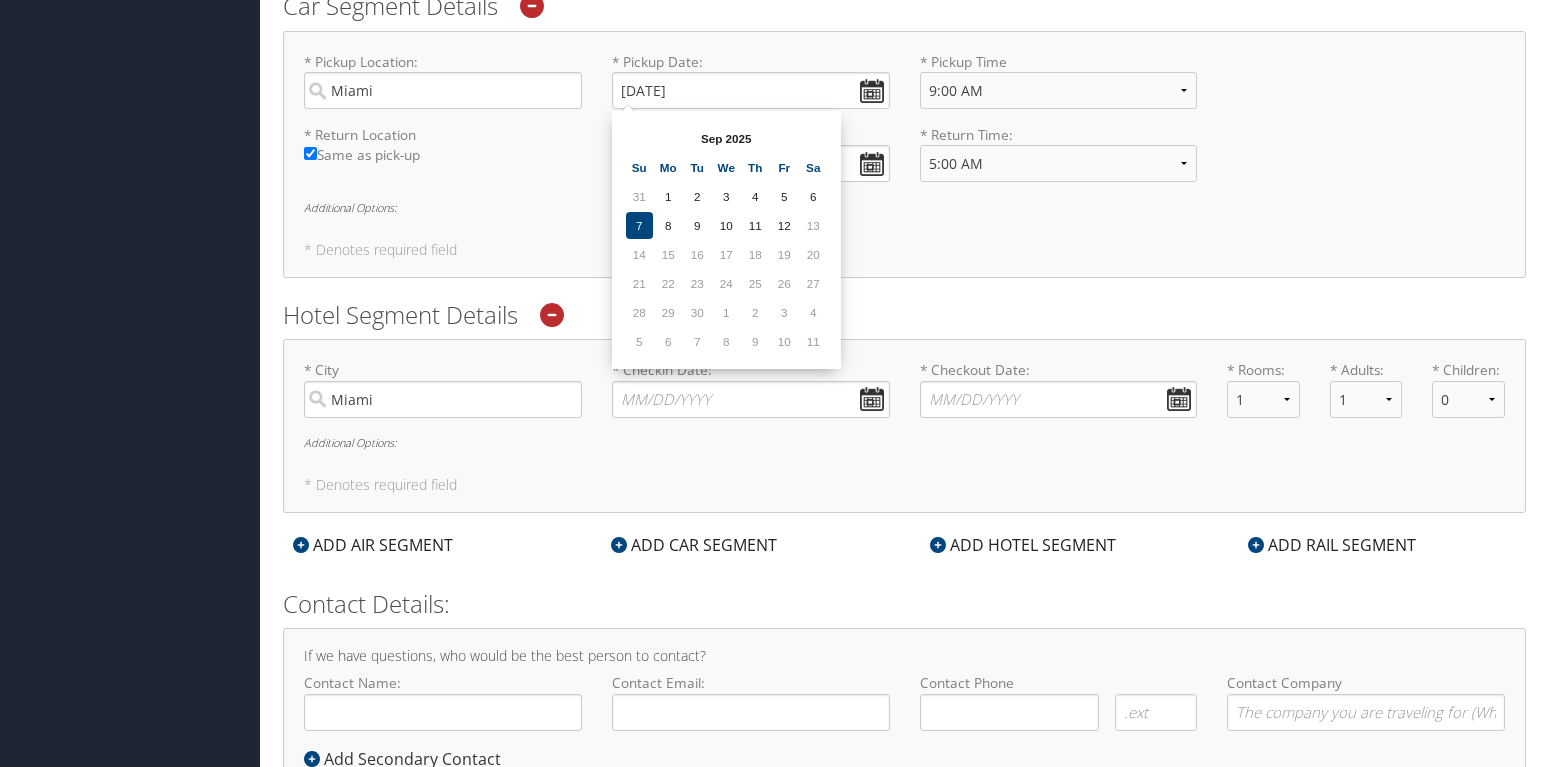 click on "* City Miami Required * Checkin Date: Dates must be valid * Checkout Date: Dates must be valid * Rooms:  1   2   3   4   5  * Adults:  1   2   3   4   5  * Children:  0   1   2   3   4   5    Additional Options: * Denotes required field" at bounding box center (904, 426) 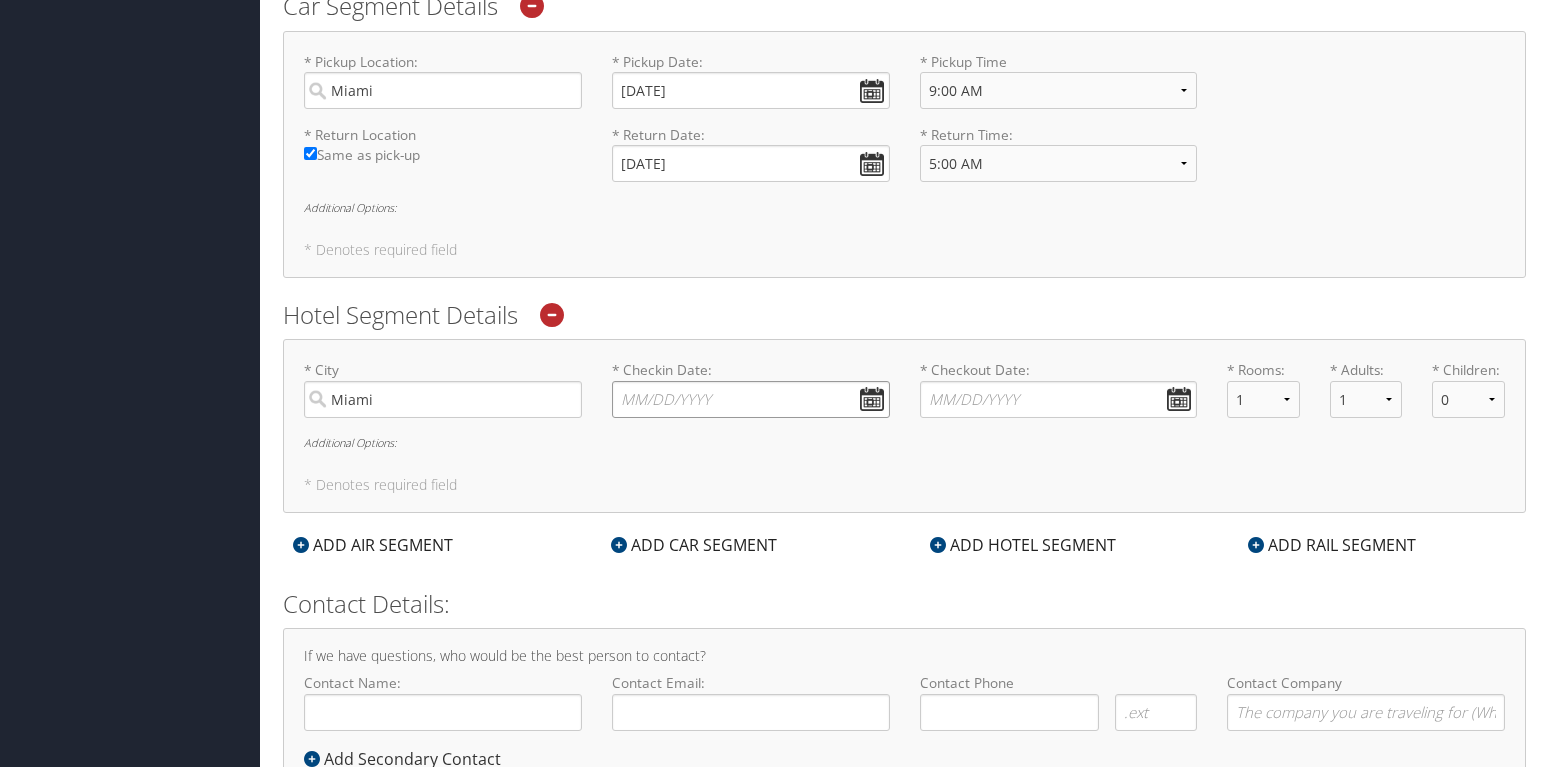 click on "* Checkin Date: Dates must be valid" at bounding box center [751, 399] 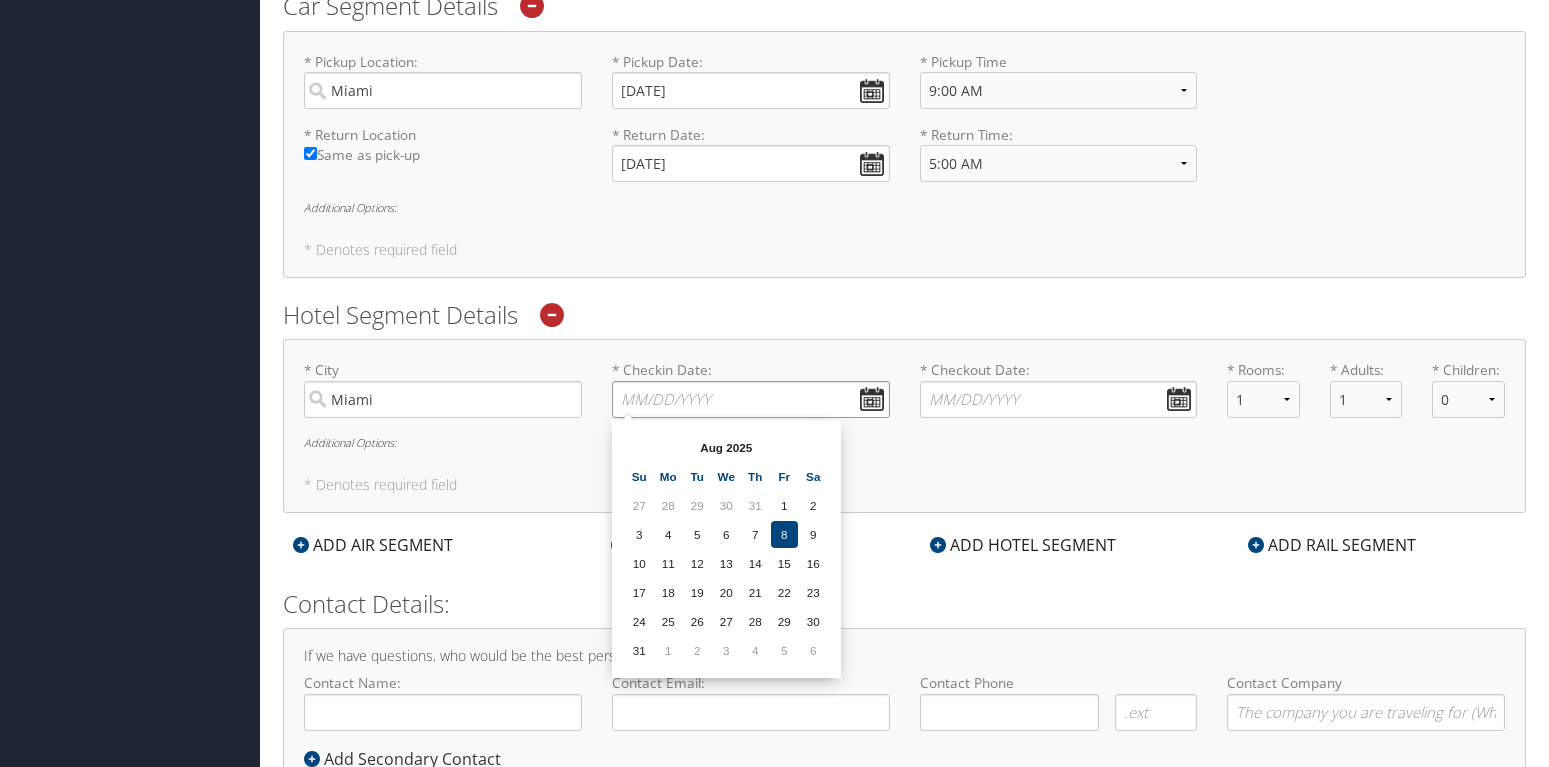 paste on "09/07/2025" 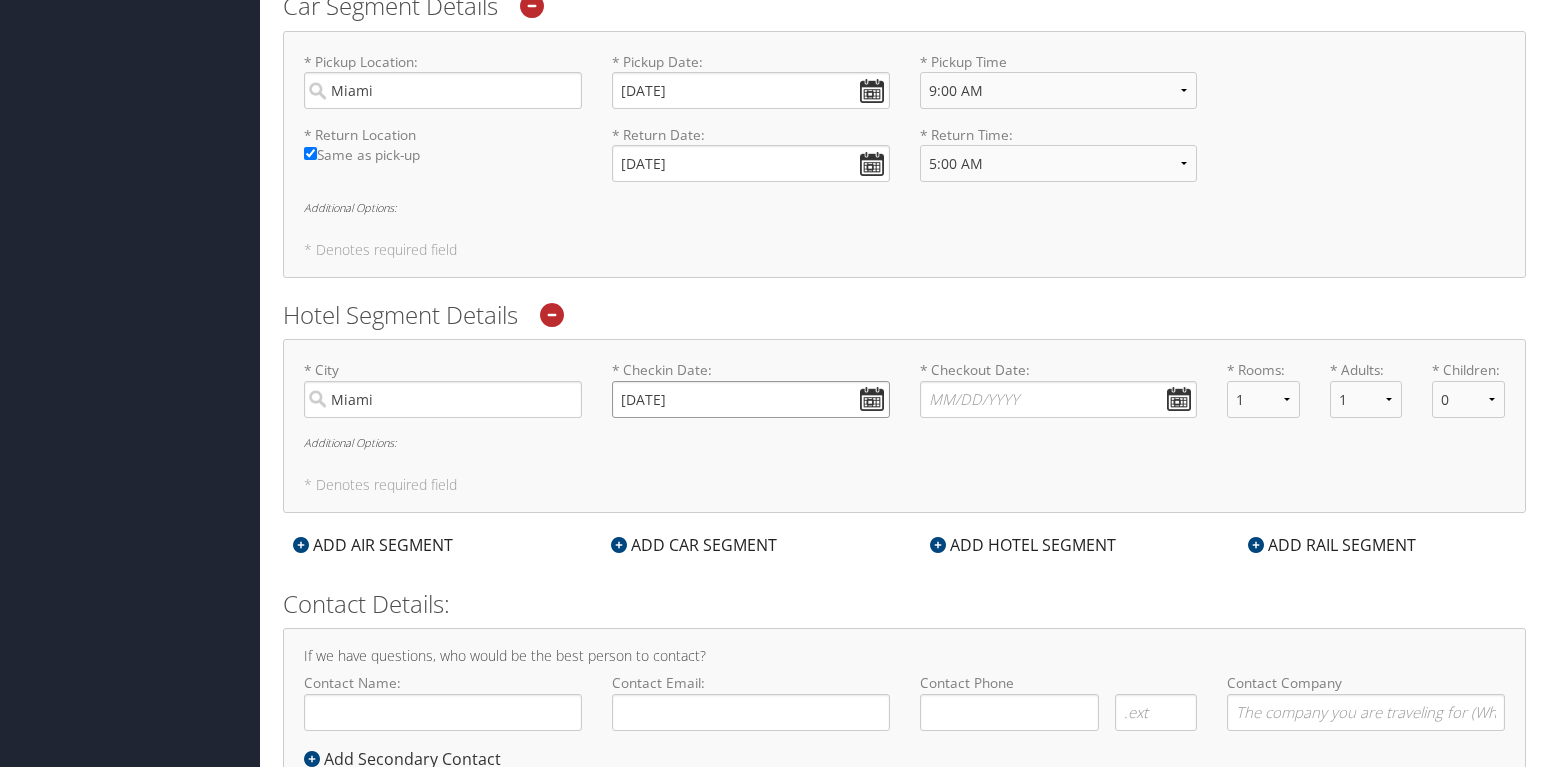 type on "09/07/2025" 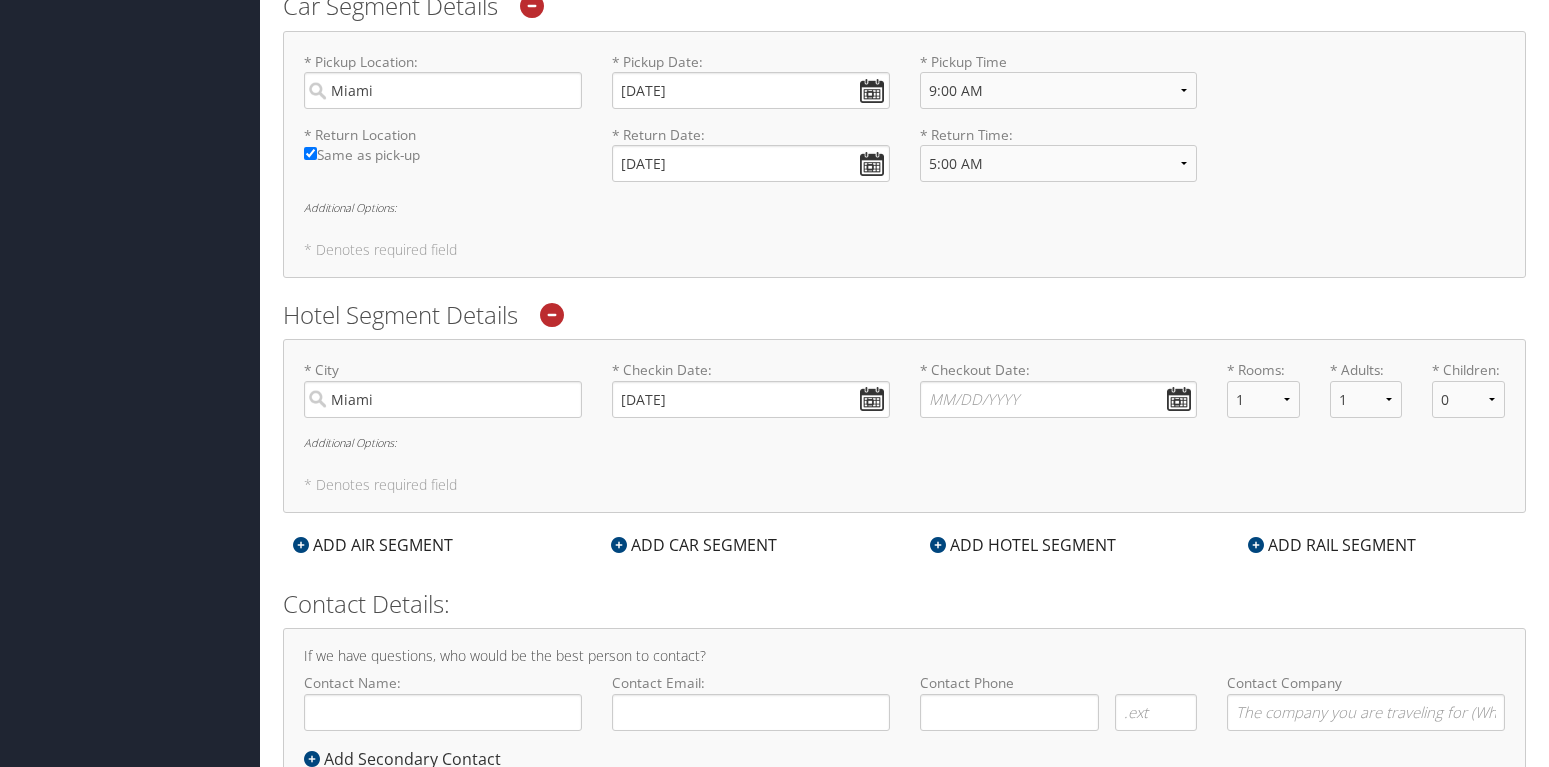 click on "* City Miami Required * Checkin Date: 09/07/2025 Dates must be valid * Checkout Date: Dates must be valid * Rooms:  1   2   3   4   5  * Adults:  1   2   3   4   5  * Children:  0   1   2   3   4   5    Additional Options: * Denotes required field" at bounding box center (904, 426) 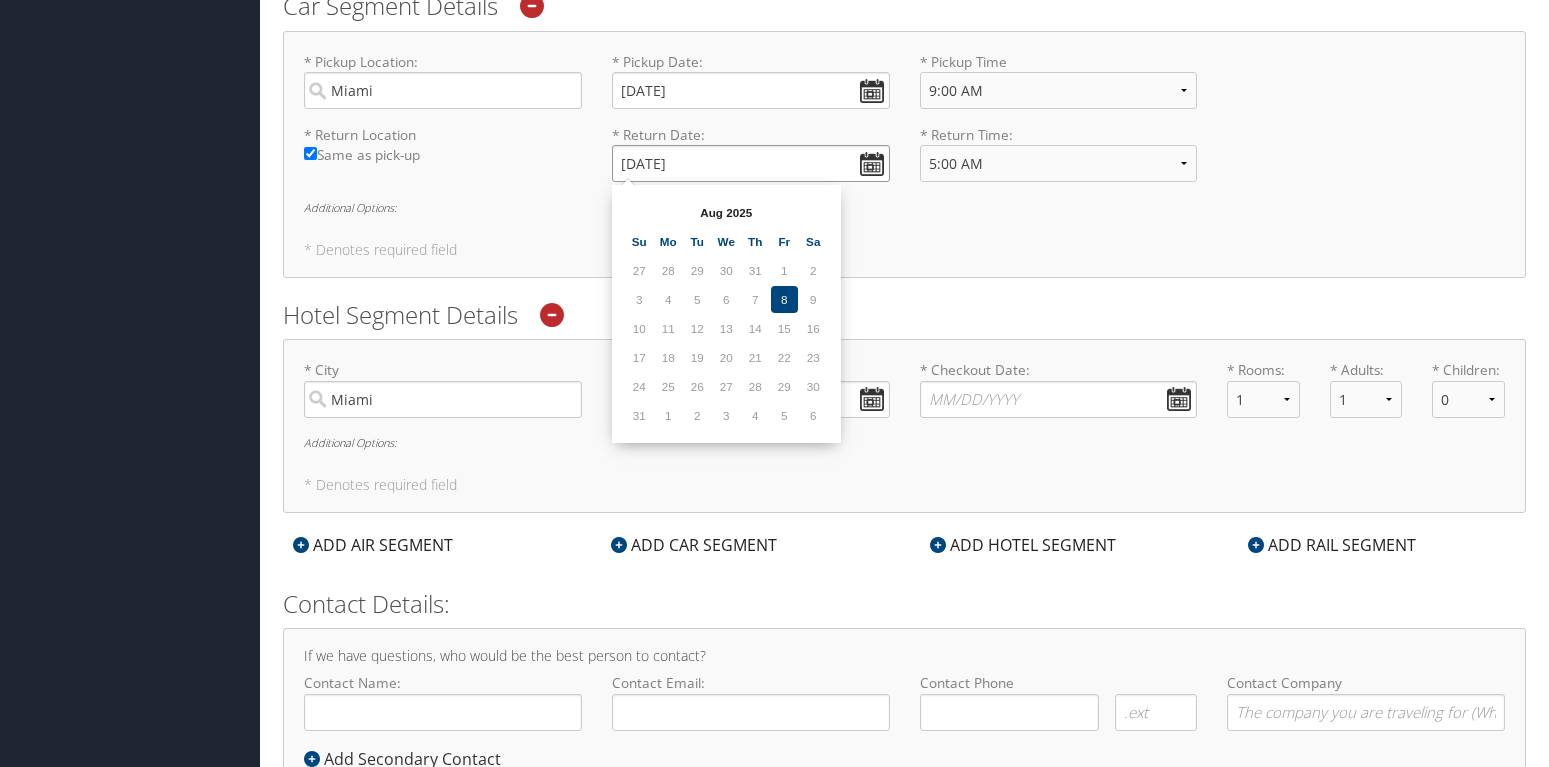 drag, startPoint x: 707, startPoint y: 171, endPoint x: 615, endPoint y: 169, distance: 92.021736 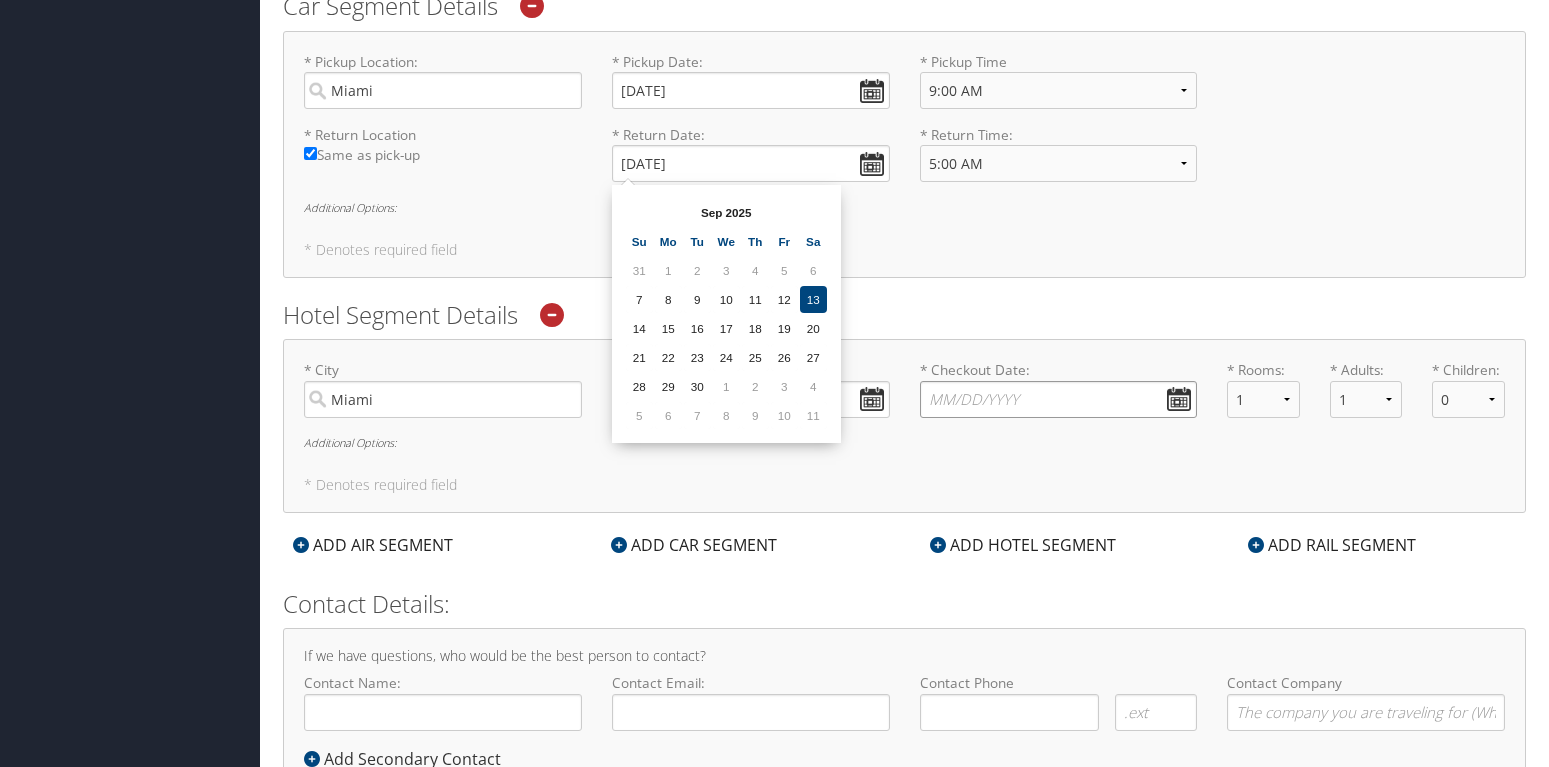 click on "* Checkout Date: Dates must be valid" at bounding box center (1059, 399) 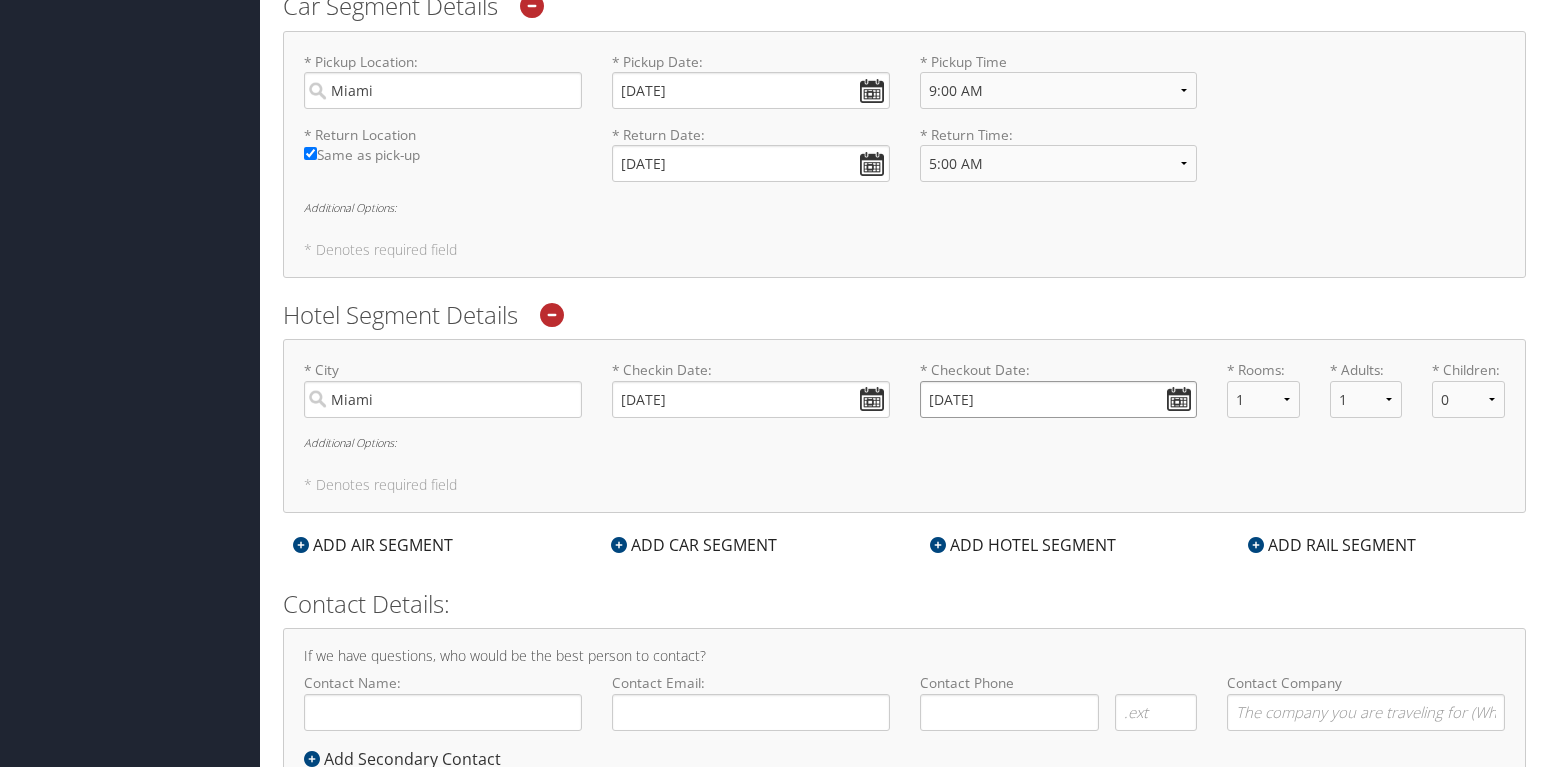 type on "09/13/2025" 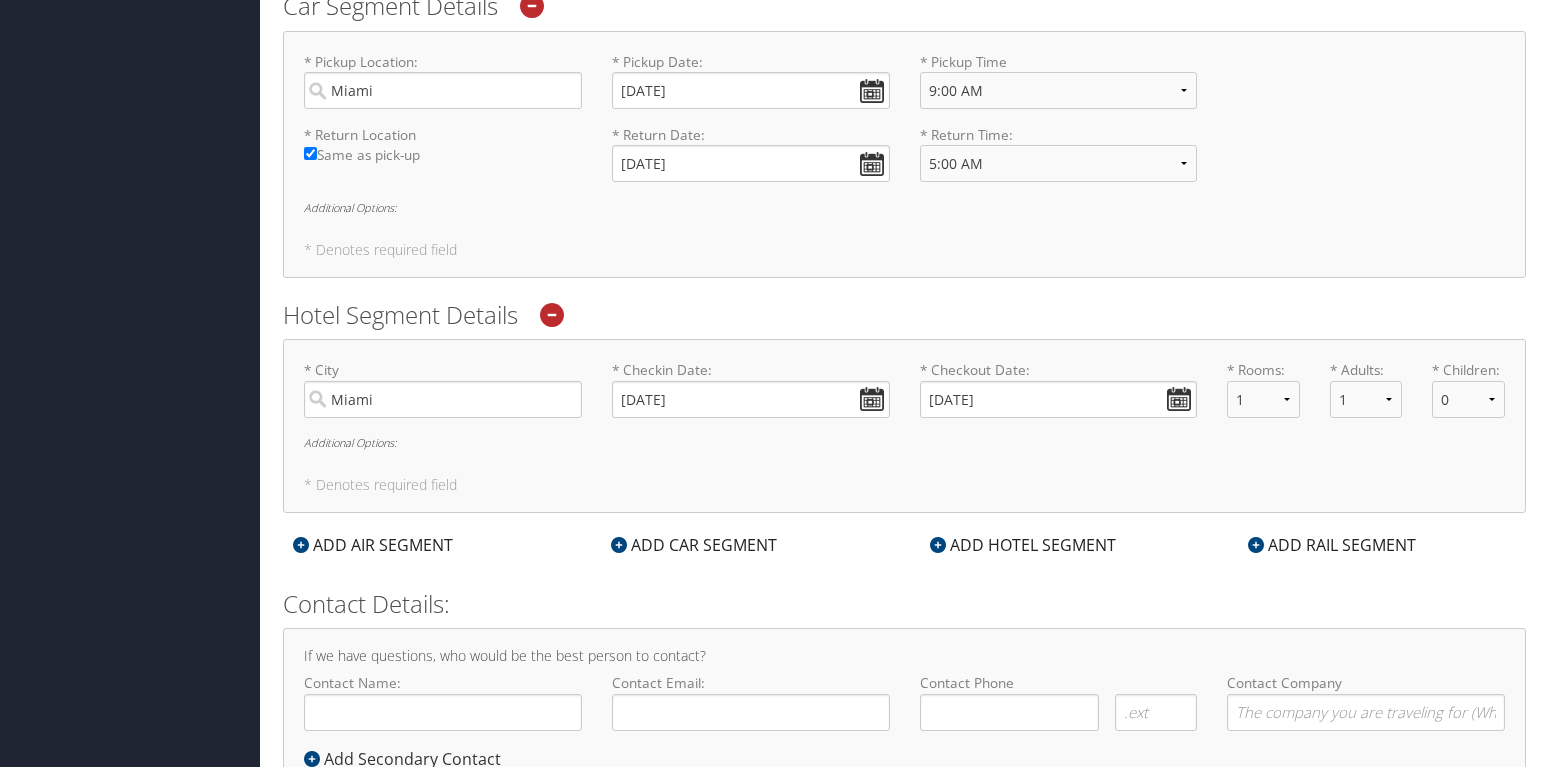 click on "* City Miami Required * Checkin Date: 09/07/2025 Dates must be valid * Checkout Date: 09/13/2025 Dates must be valid * Rooms:  1   2   3   4   5  * Adults:  1   2   3   4   5  * Children:  0   1   2   3   4   5    Additional Options: * Denotes required field" at bounding box center [904, 426] 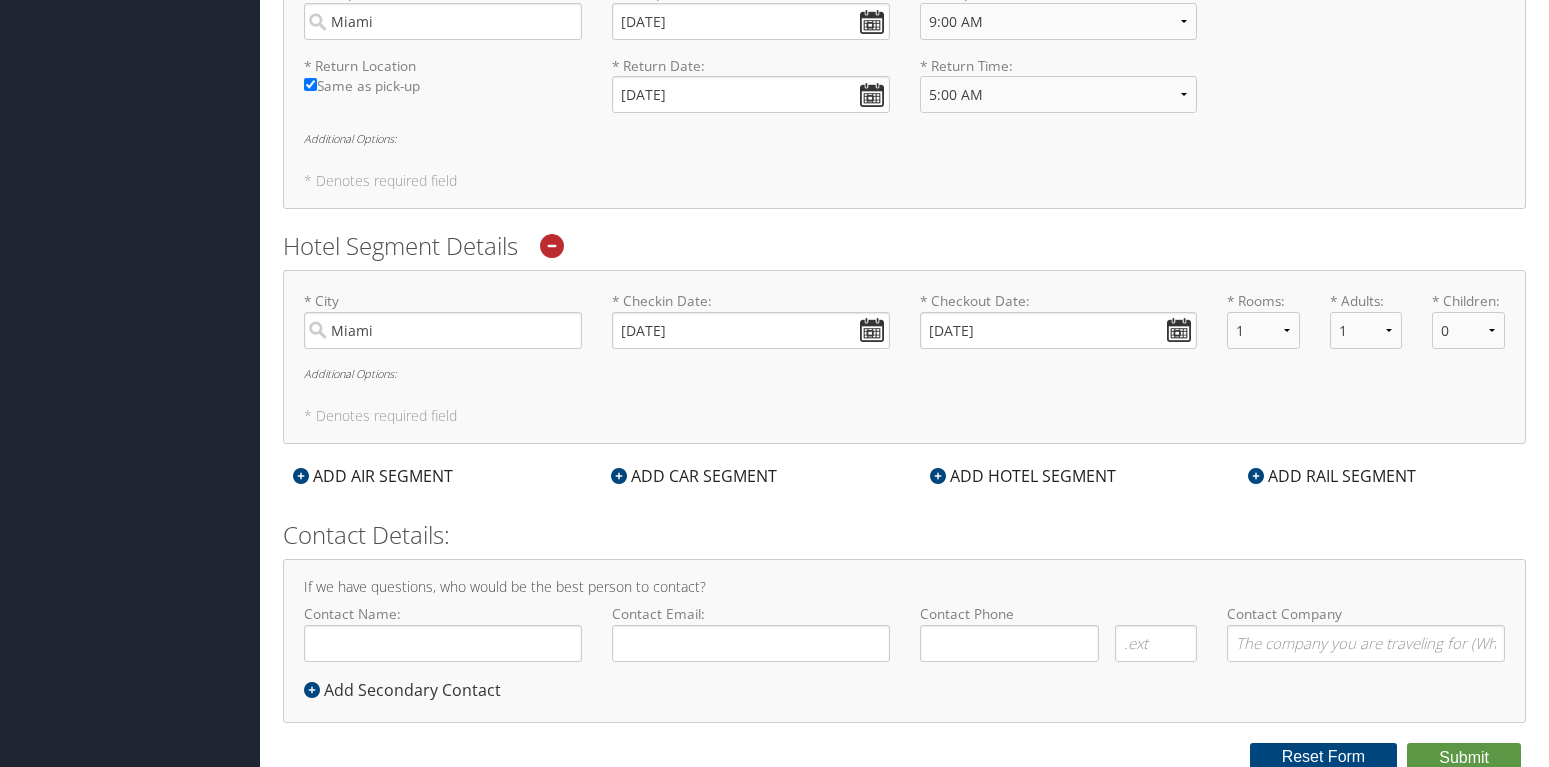 scroll, scrollTop: 1510, scrollLeft: 0, axis: vertical 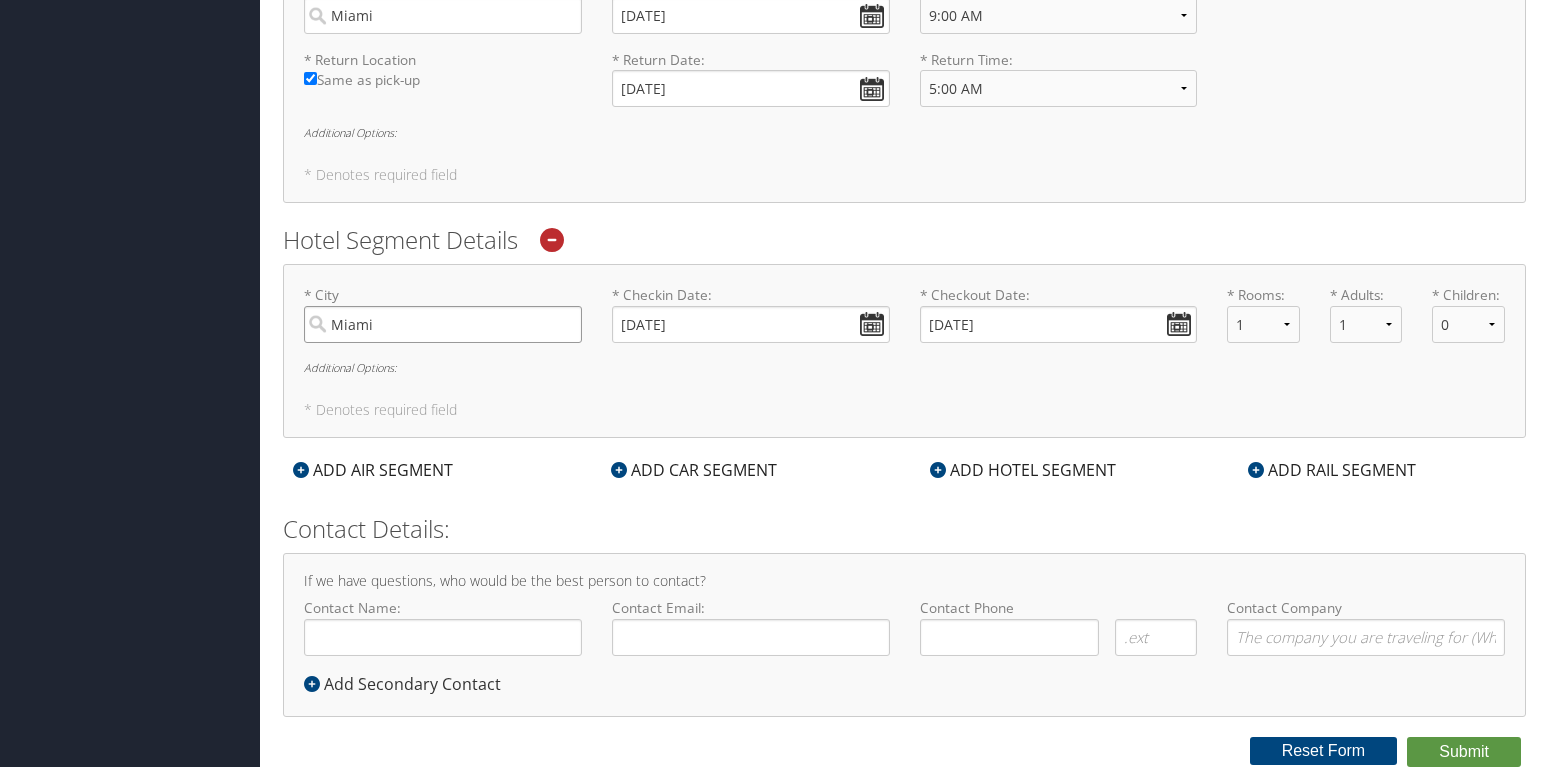 click on "Miami" at bounding box center (443, 324) 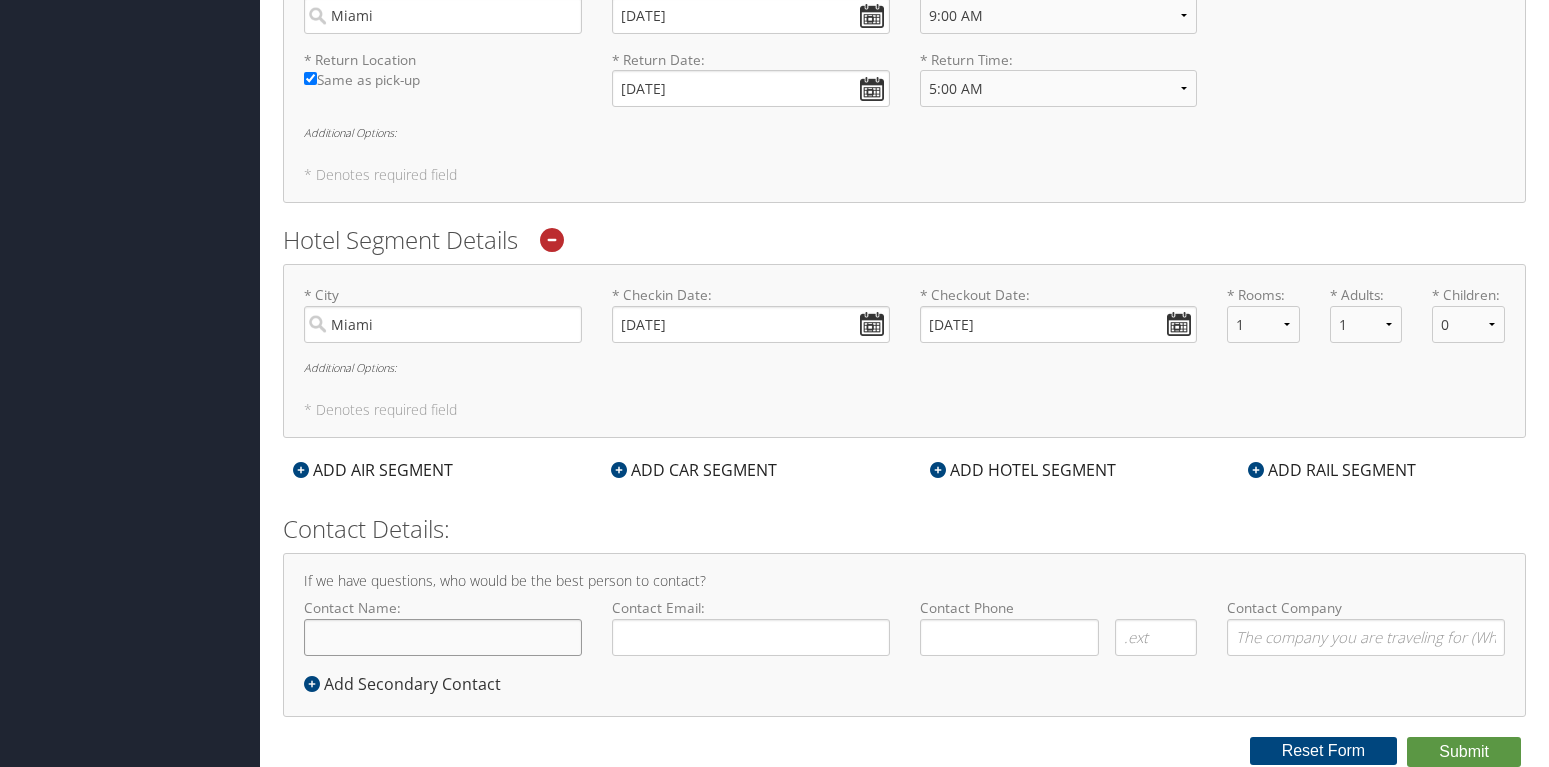 click on "Contact Name:" 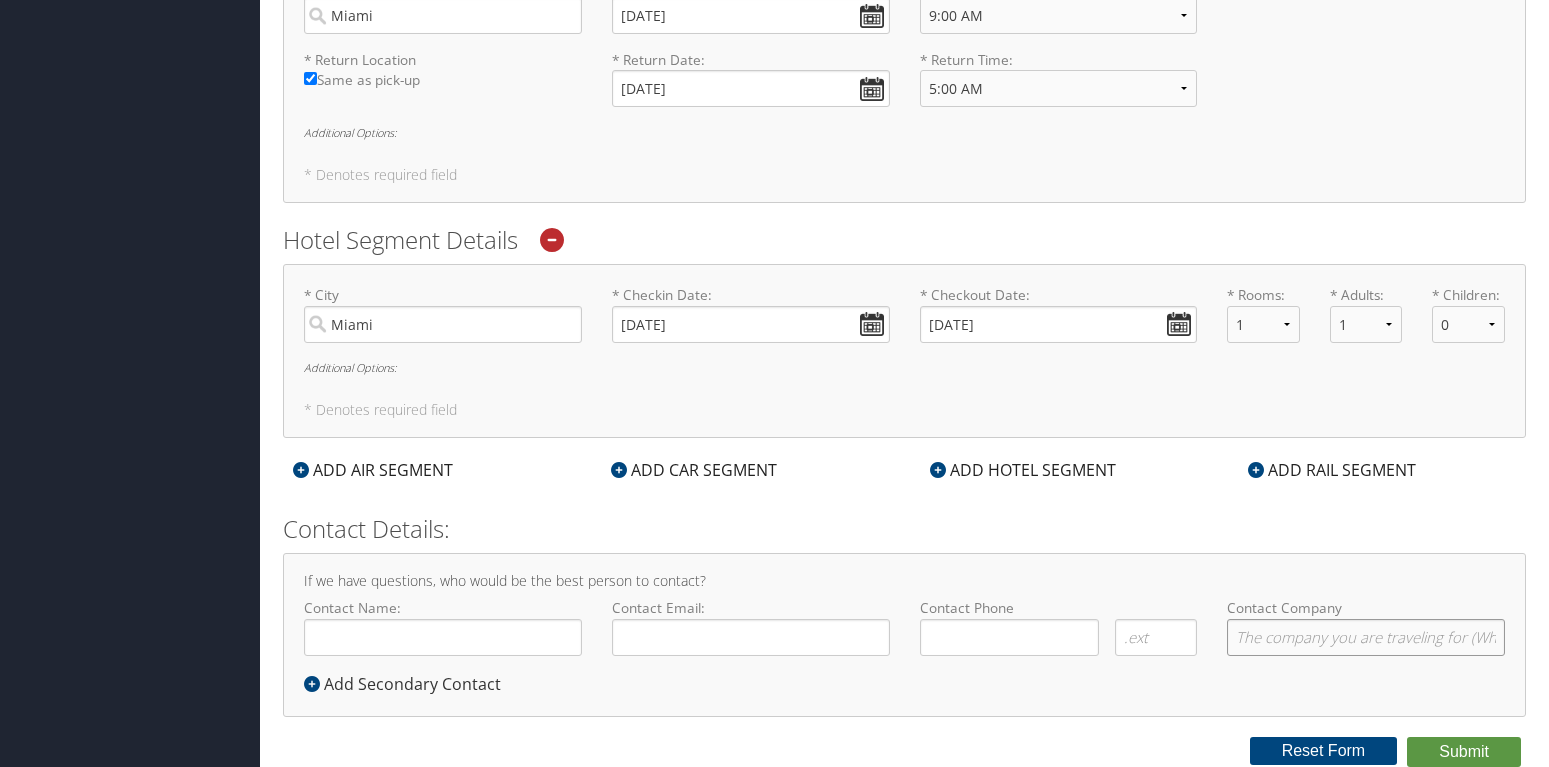 click on "Contact Company" 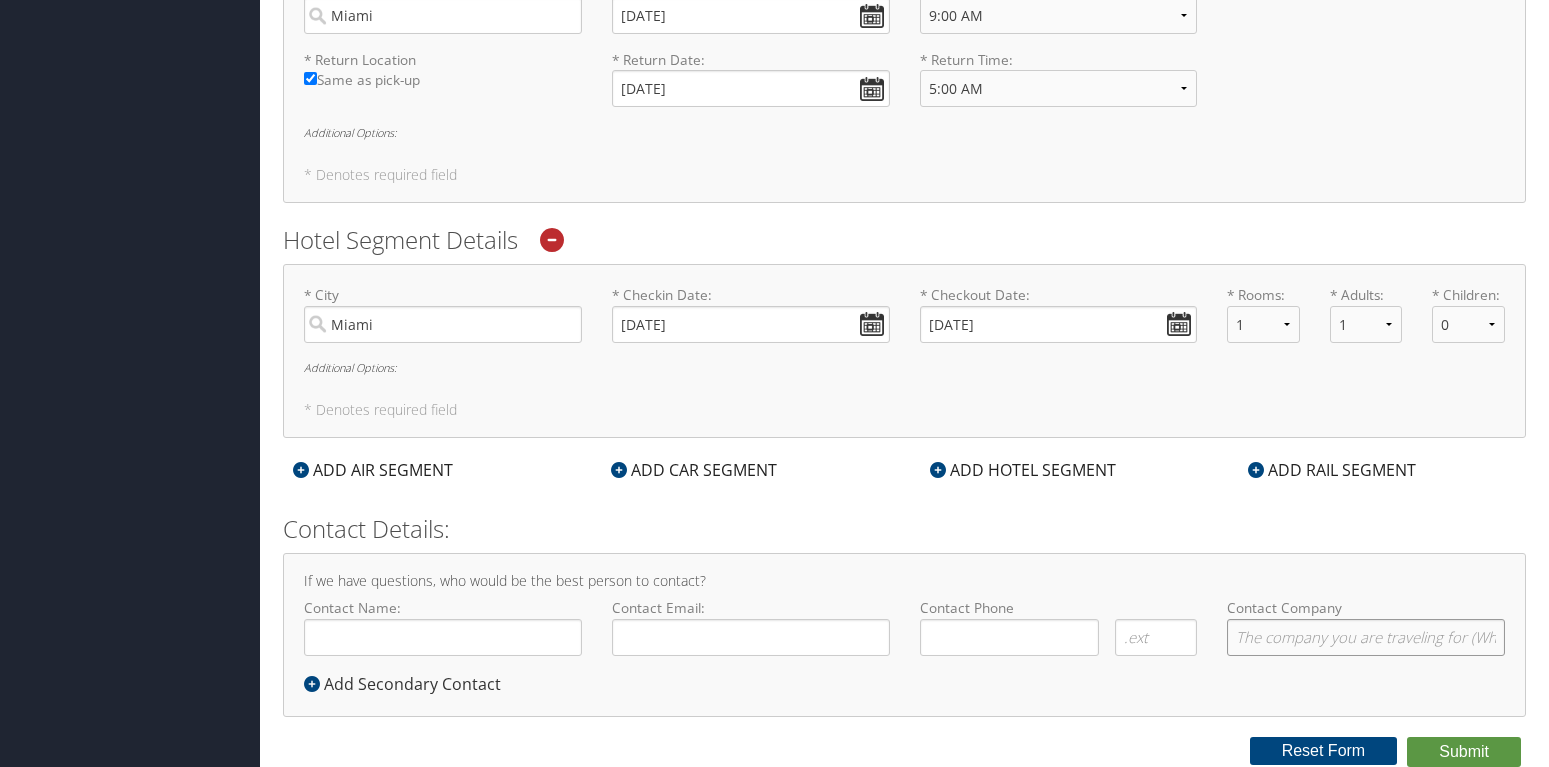 click on "Contact Company" 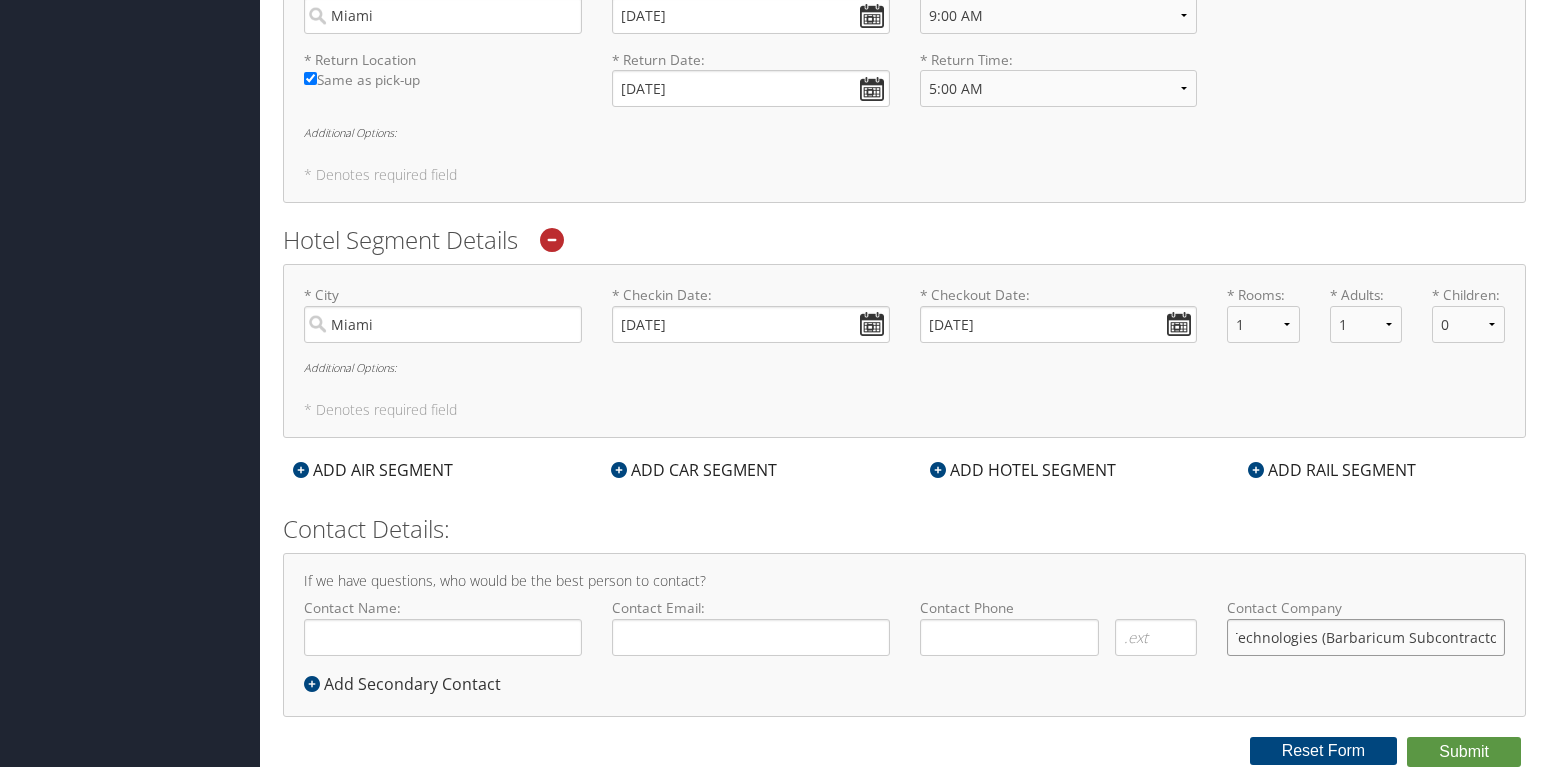 scroll, scrollTop: 0, scrollLeft: 30, axis: horizontal 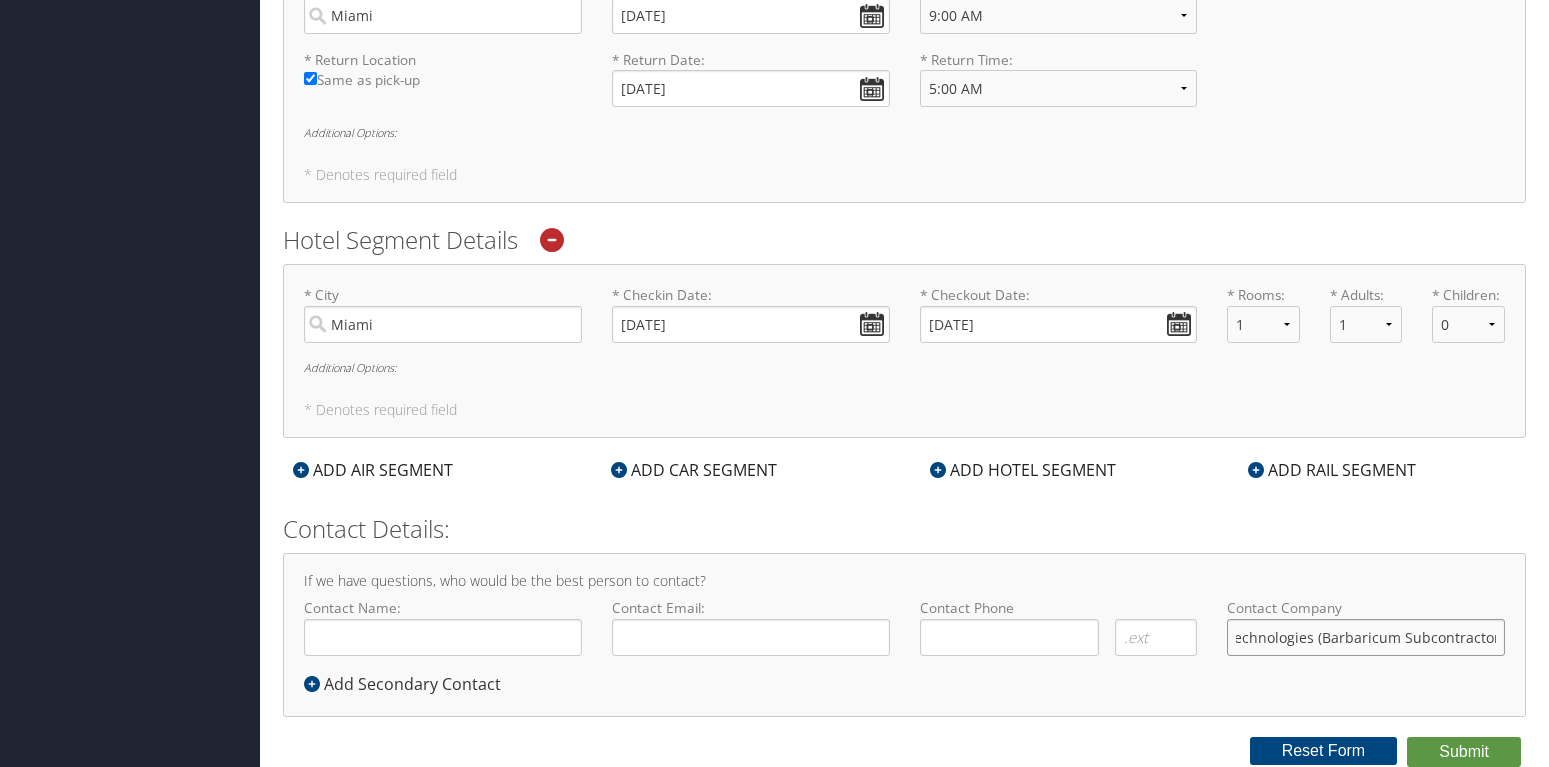 type on "S2 Technologies (Barbaricum Subcontractor)" 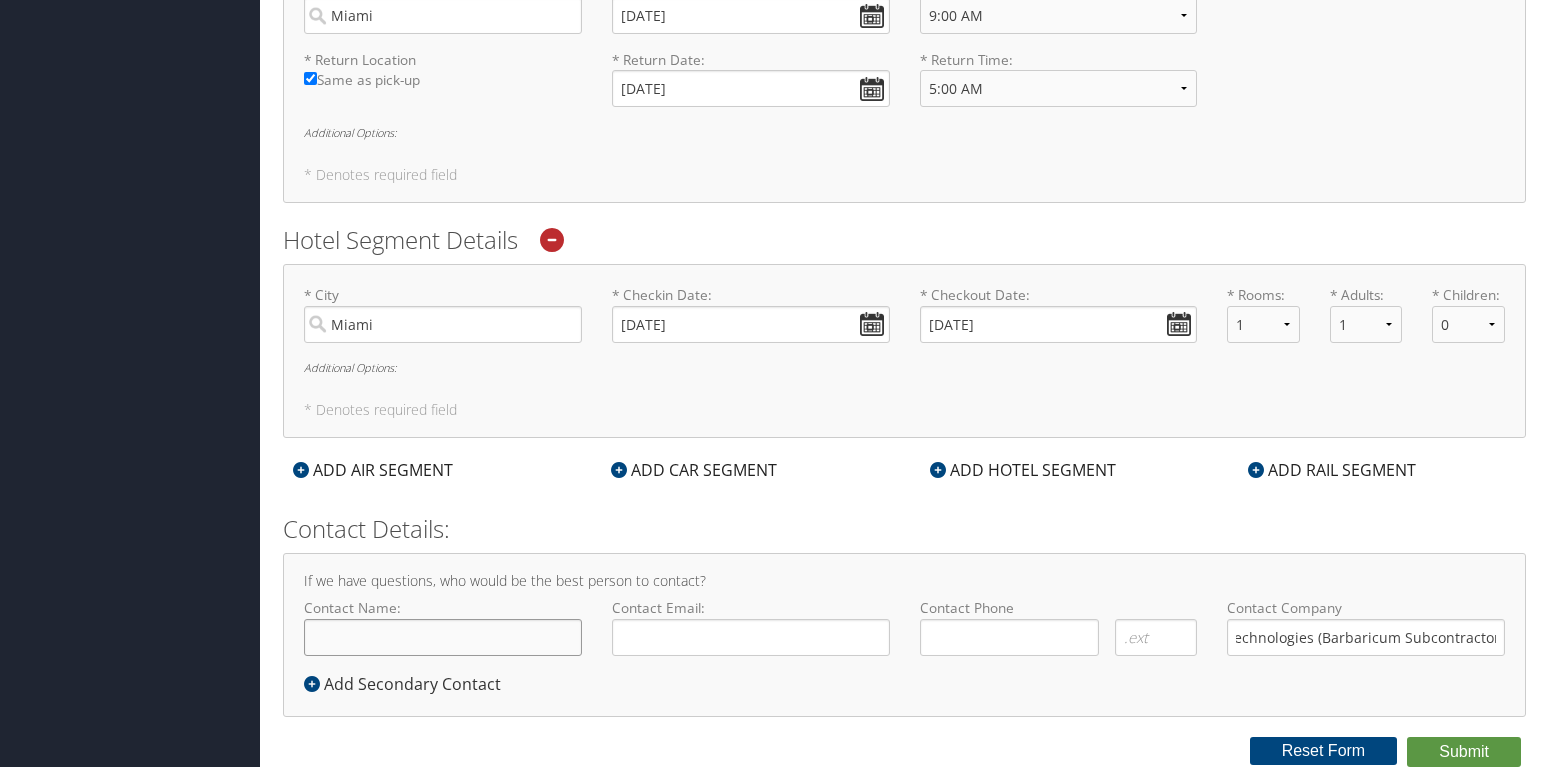click on "Contact Name:" 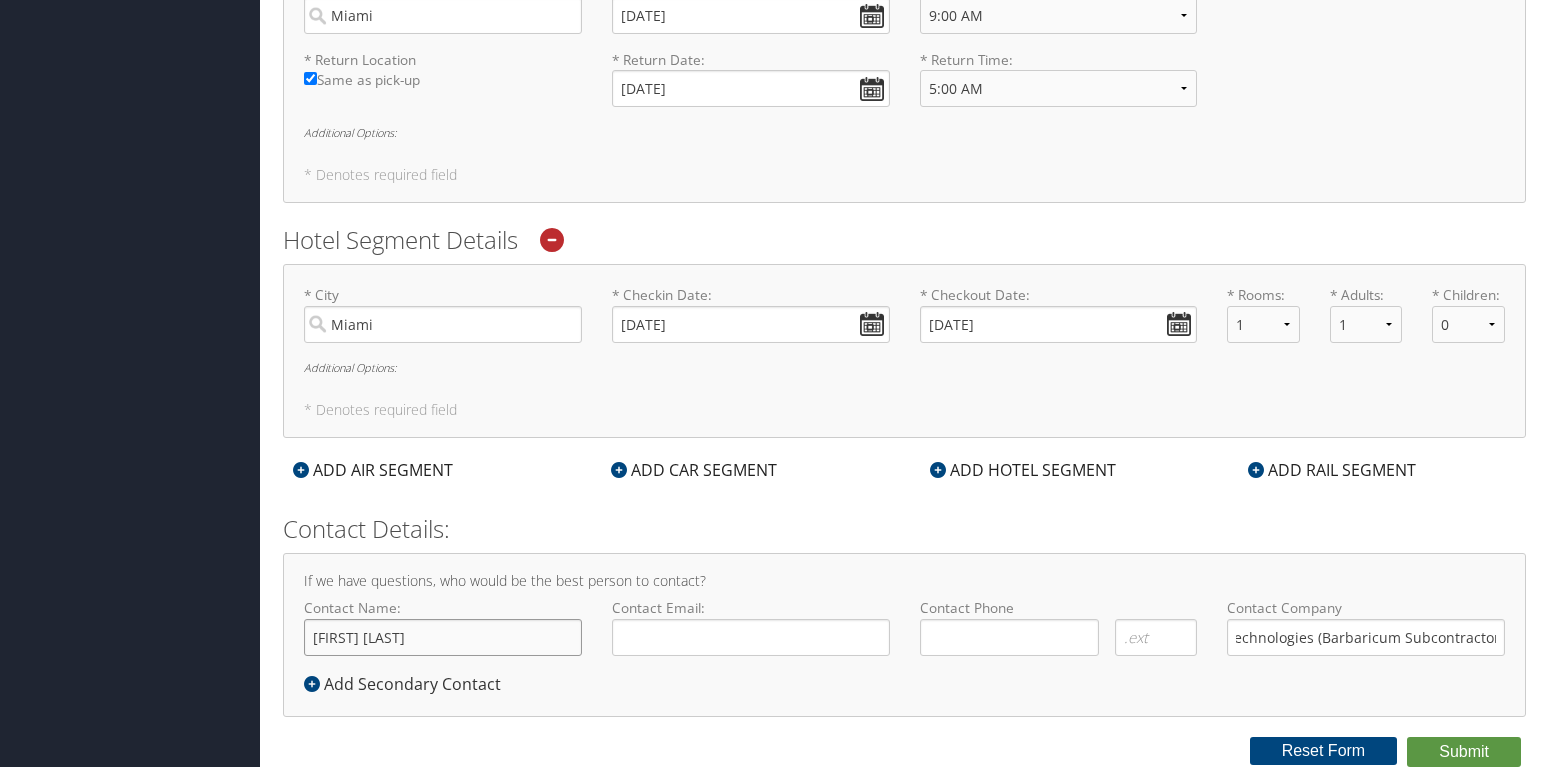 type on "[FIRST] [LAST]" 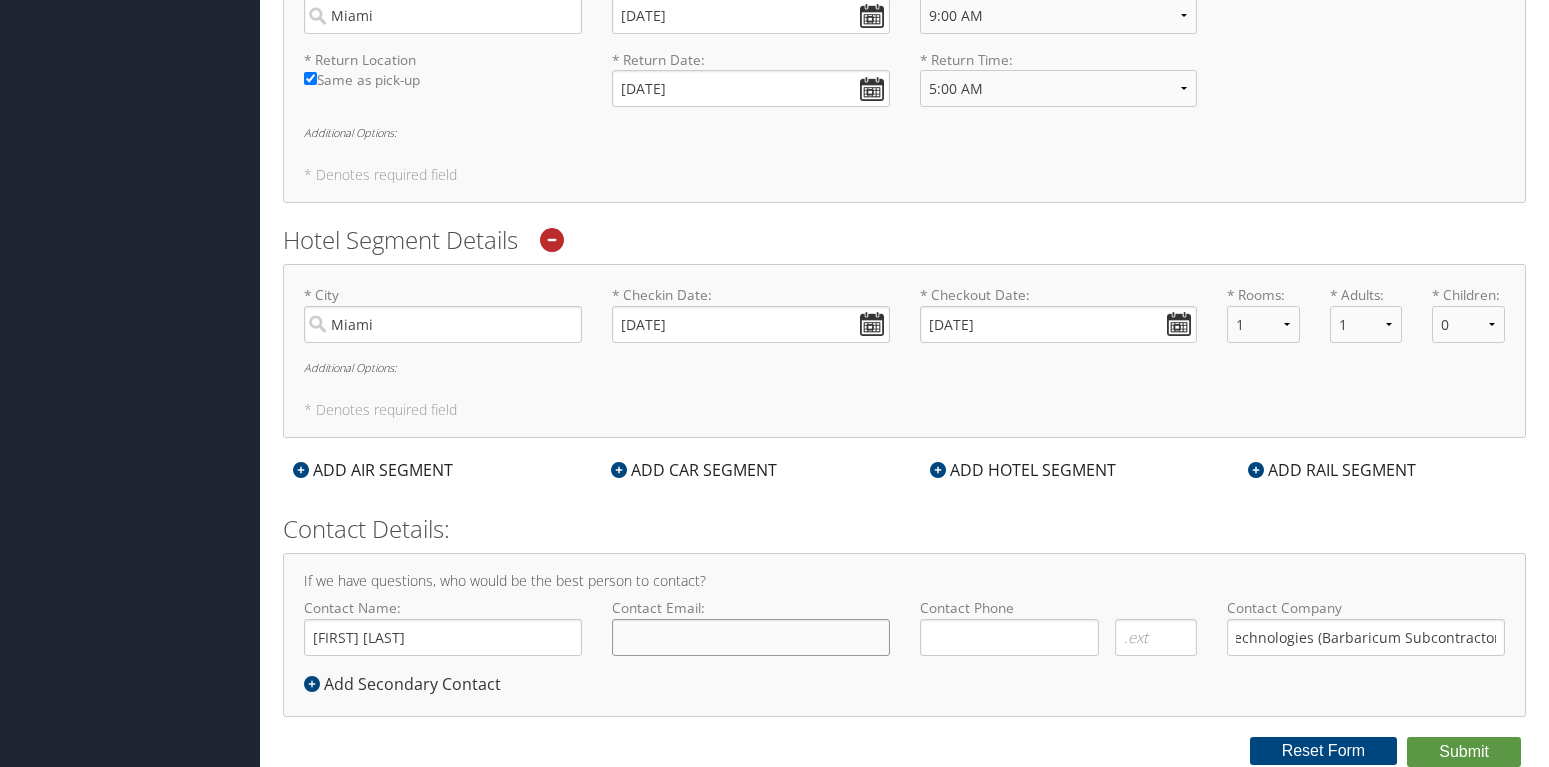 click on "Contact Email:" 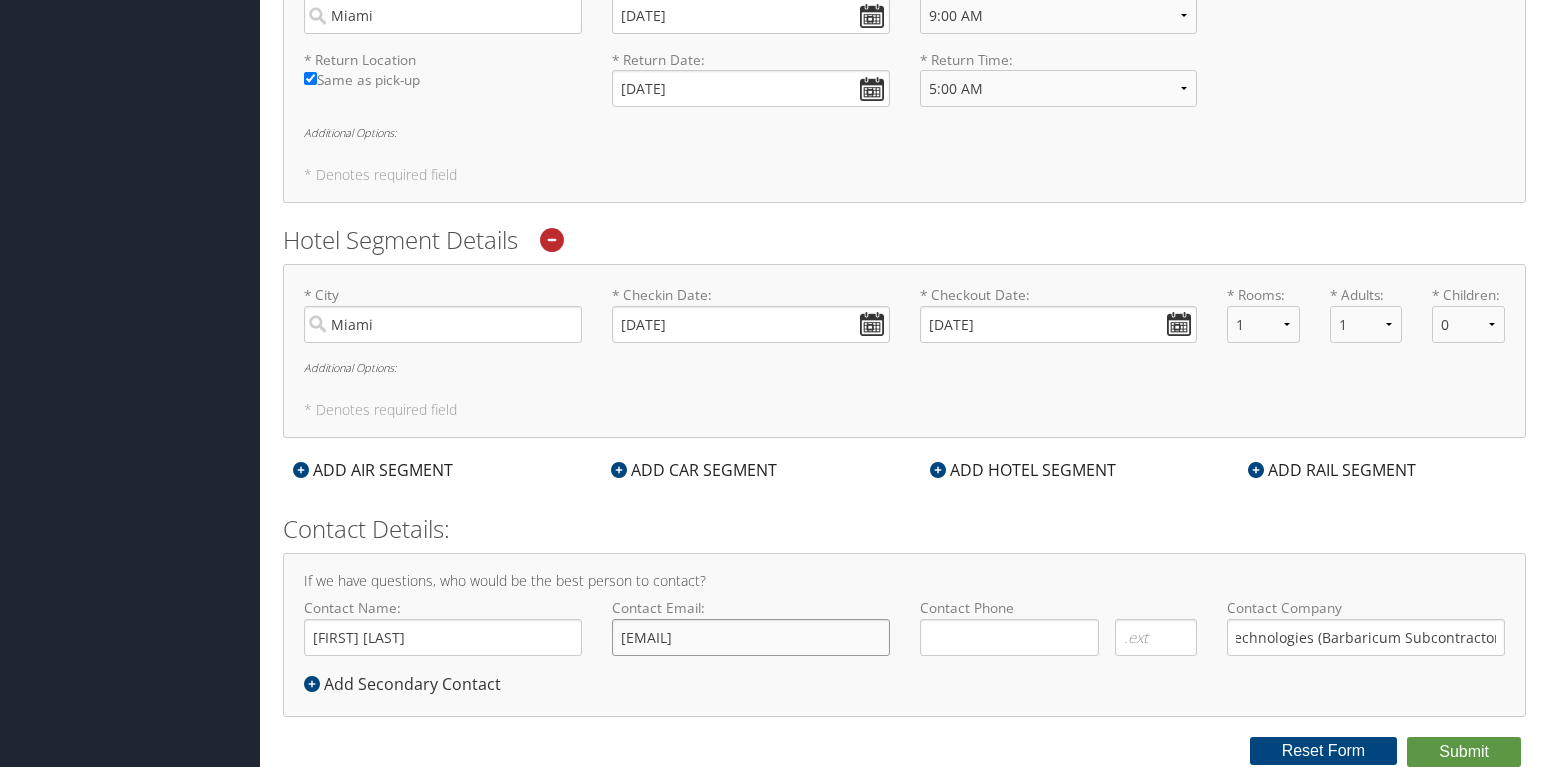 type on "curtmiller34@outlook.com" 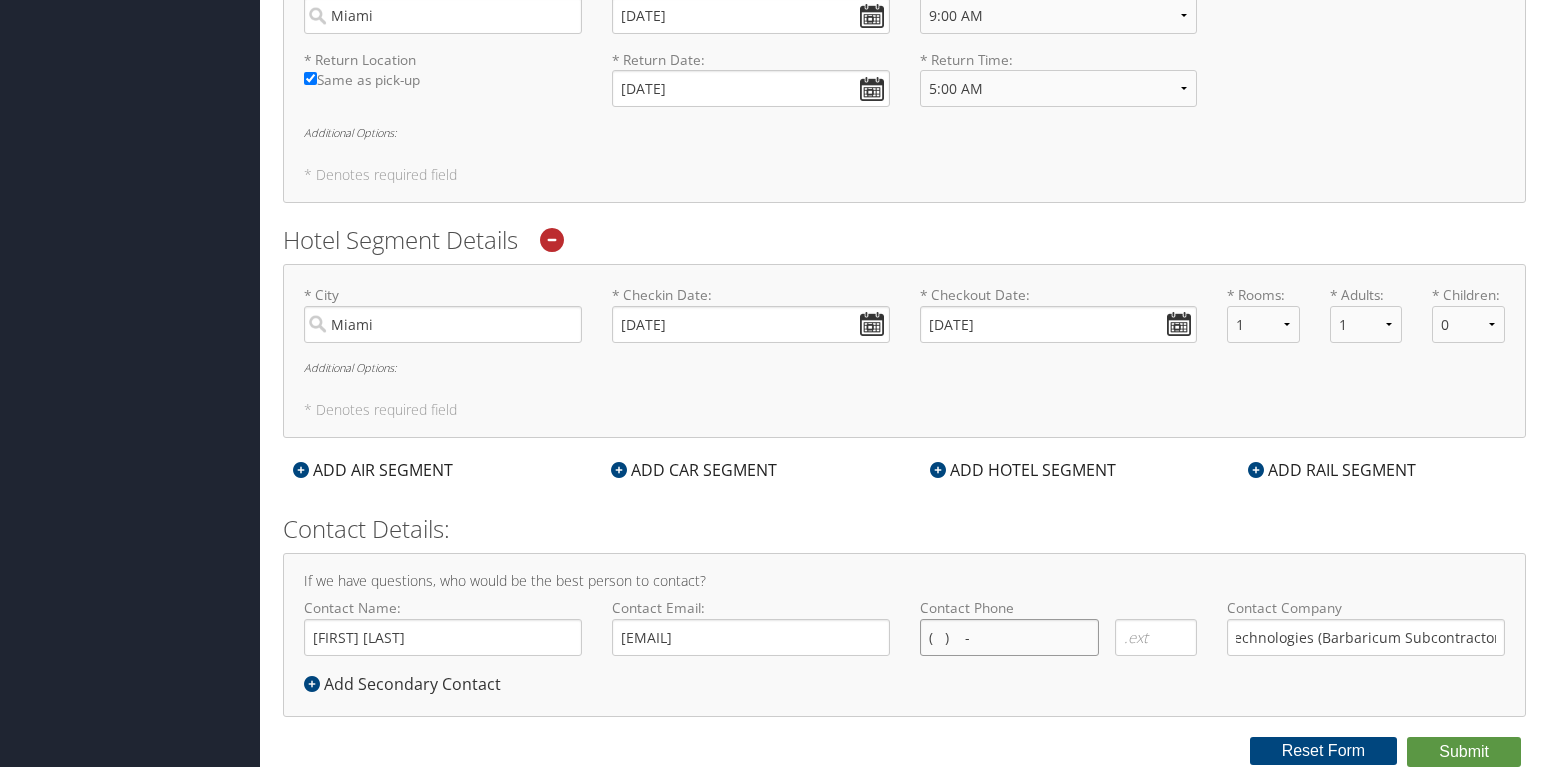 click on "(   )    -" at bounding box center (1010, 637) 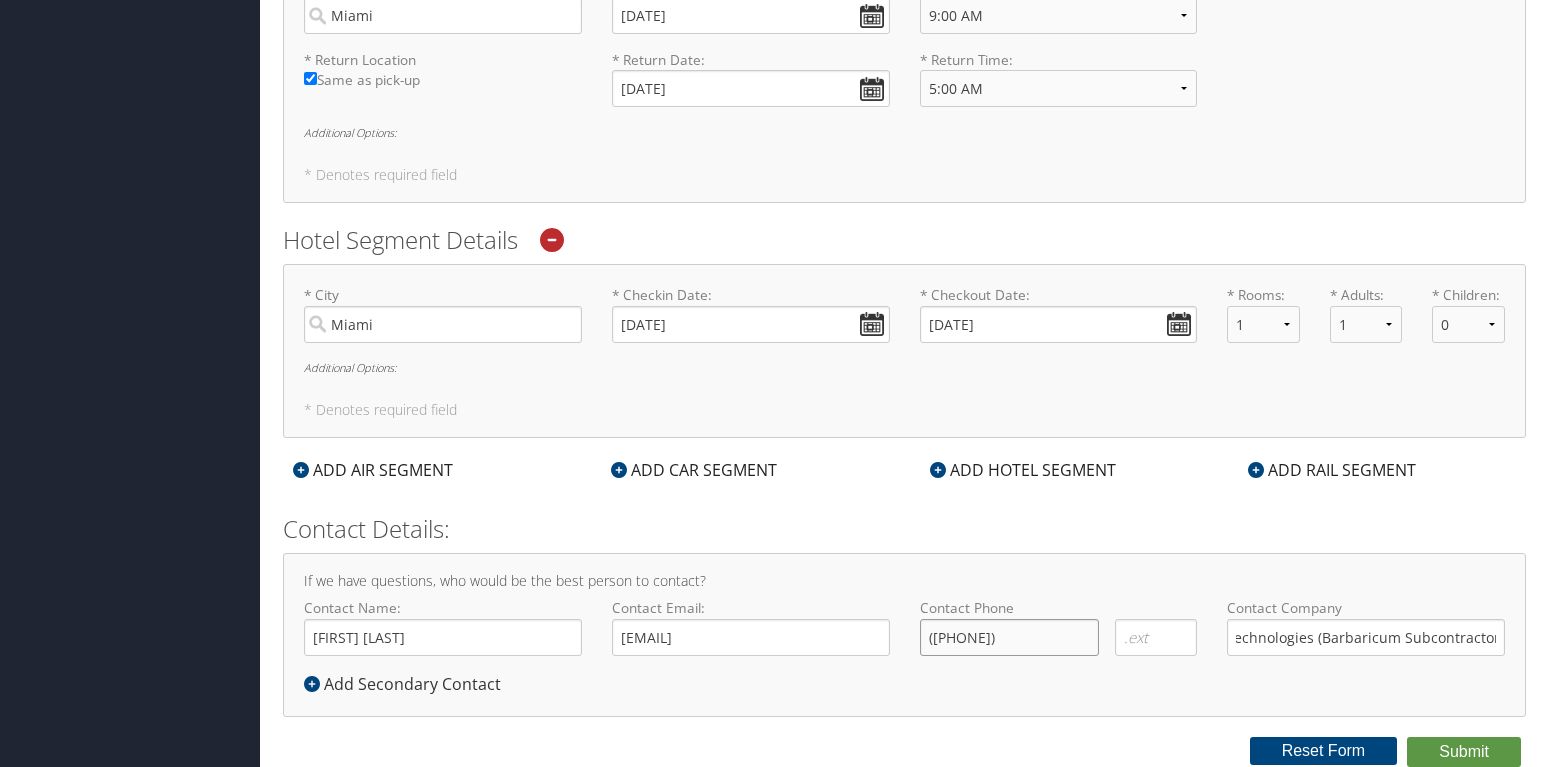 type on "(630) 731-5282" 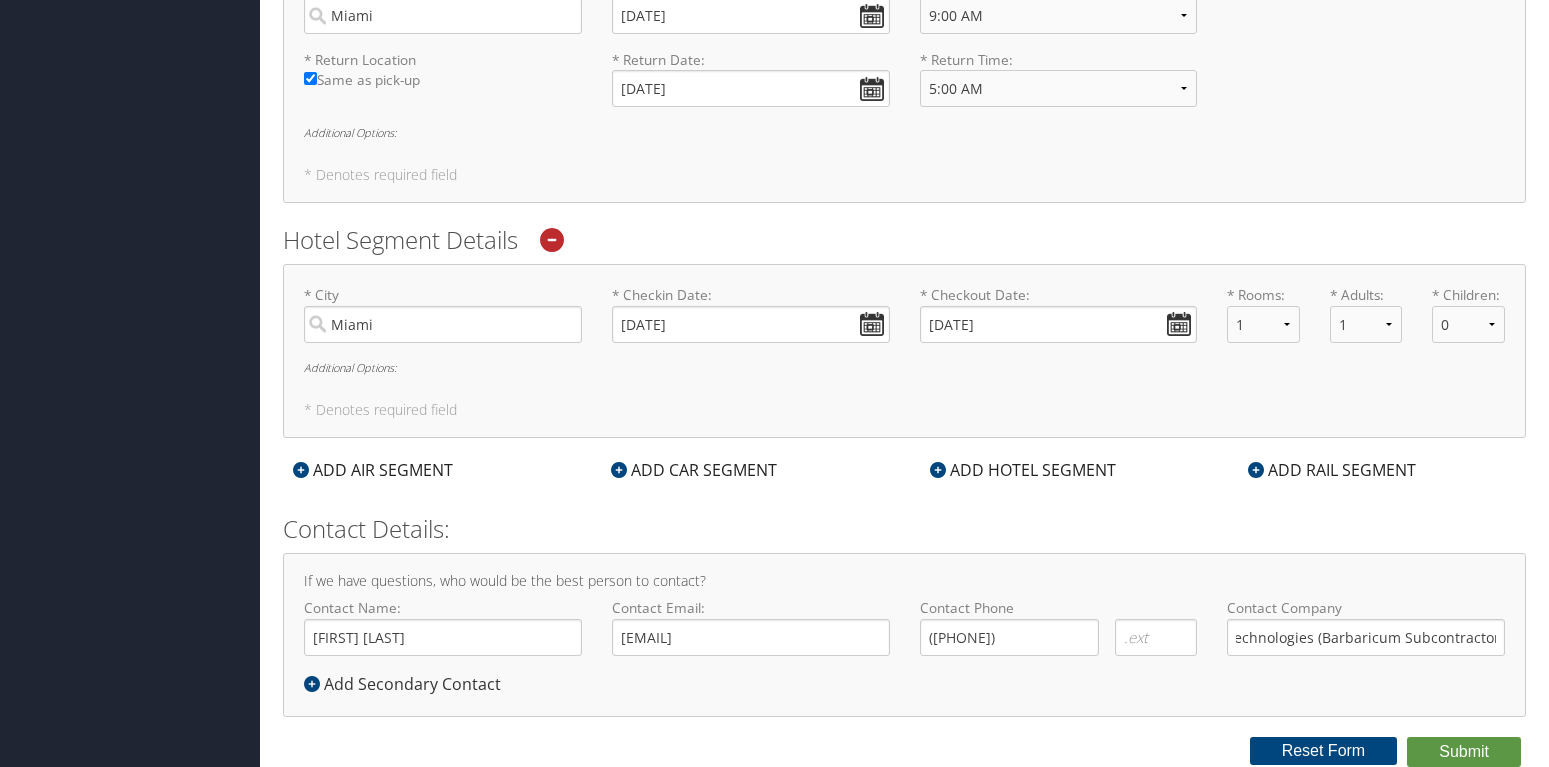 click on "If we have questions, who would be the best person to contact?    Contact Name: Curtis Miller Required    Contact Email: curtmiller34@outlook.com Required Contact Phone (630) 731-5282 Required Required Required Required Contact Company S2 Technologies (Barbaricum Subcontractor) Required    Add Secondary Contact" at bounding box center (904, 634) 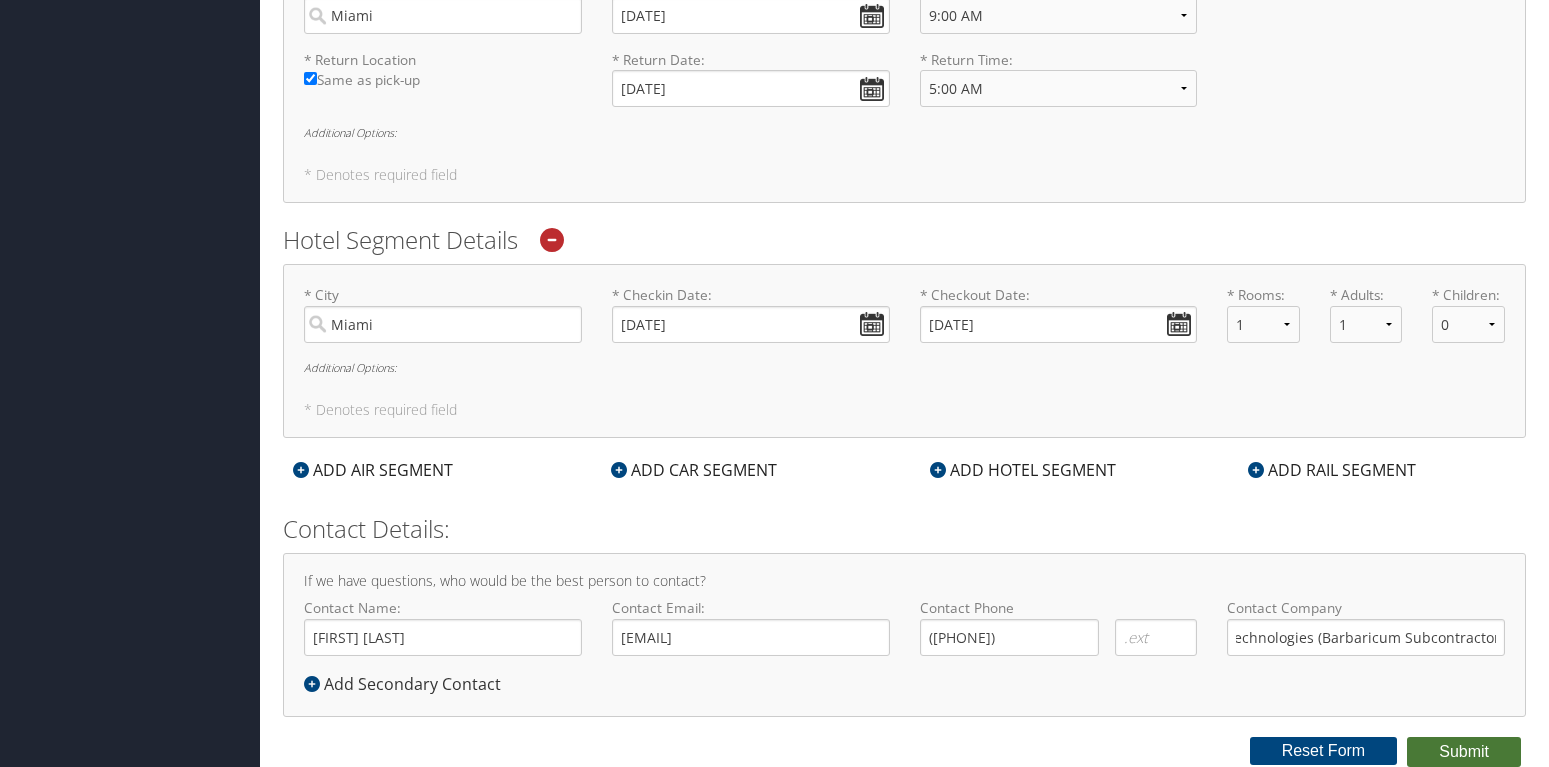 click on "Submit" at bounding box center (1464, 752) 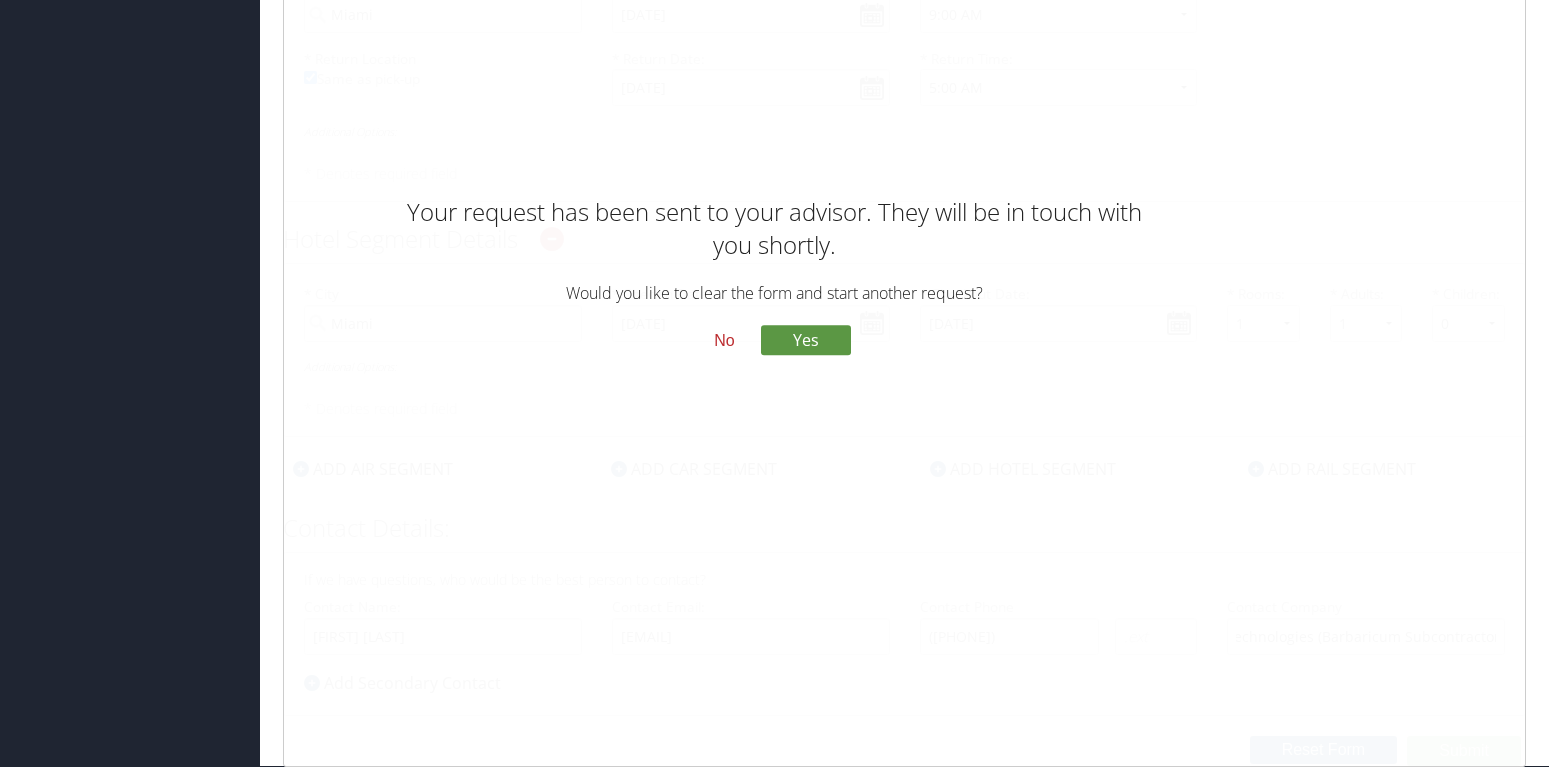 click on "No" at bounding box center (724, 342) 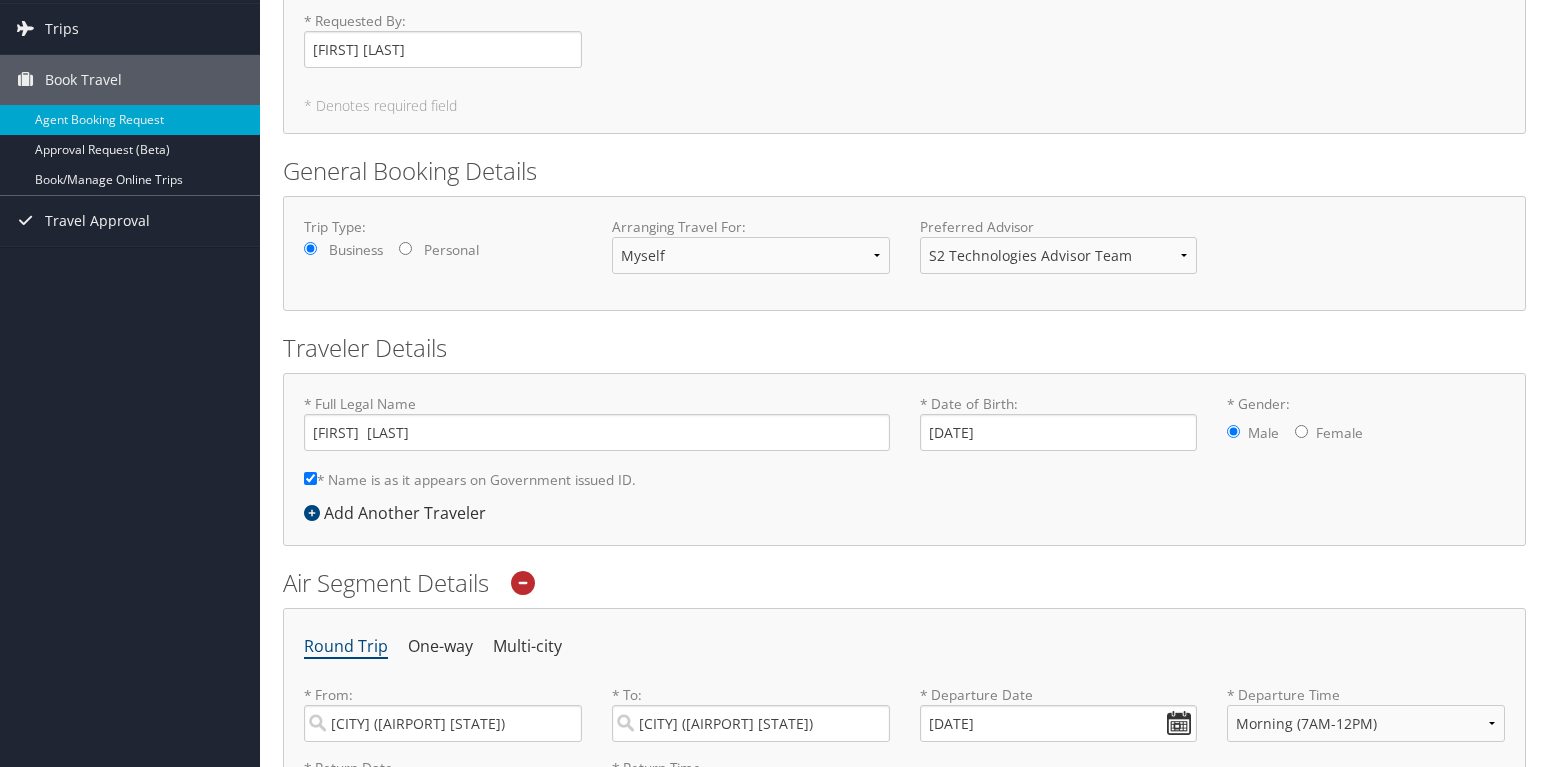 scroll, scrollTop: 0, scrollLeft: 0, axis: both 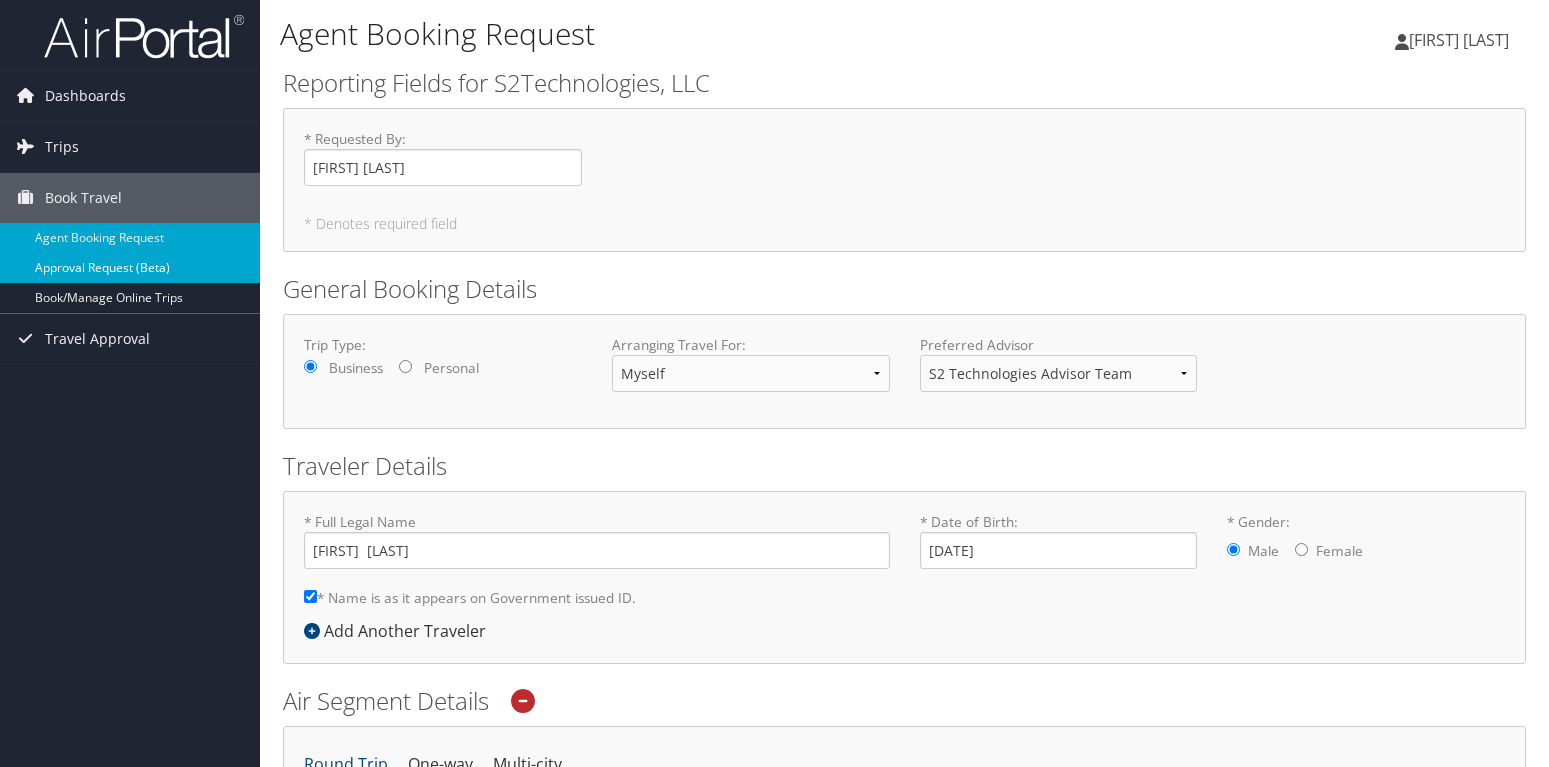 click on "Approval Request (Beta)" at bounding box center [130, 268] 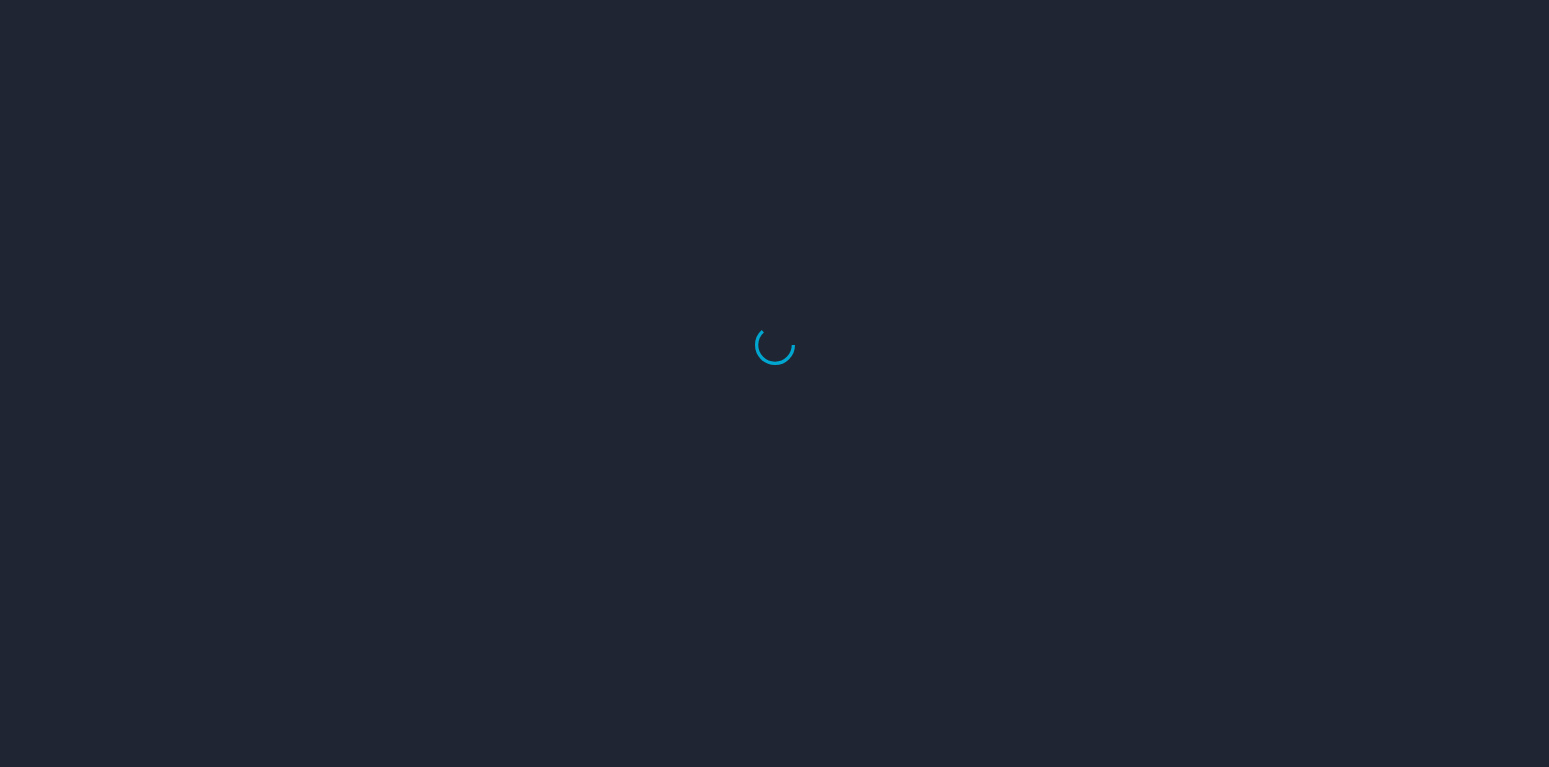 scroll, scrollTop: 0, scrollLeft: 0, axis: both 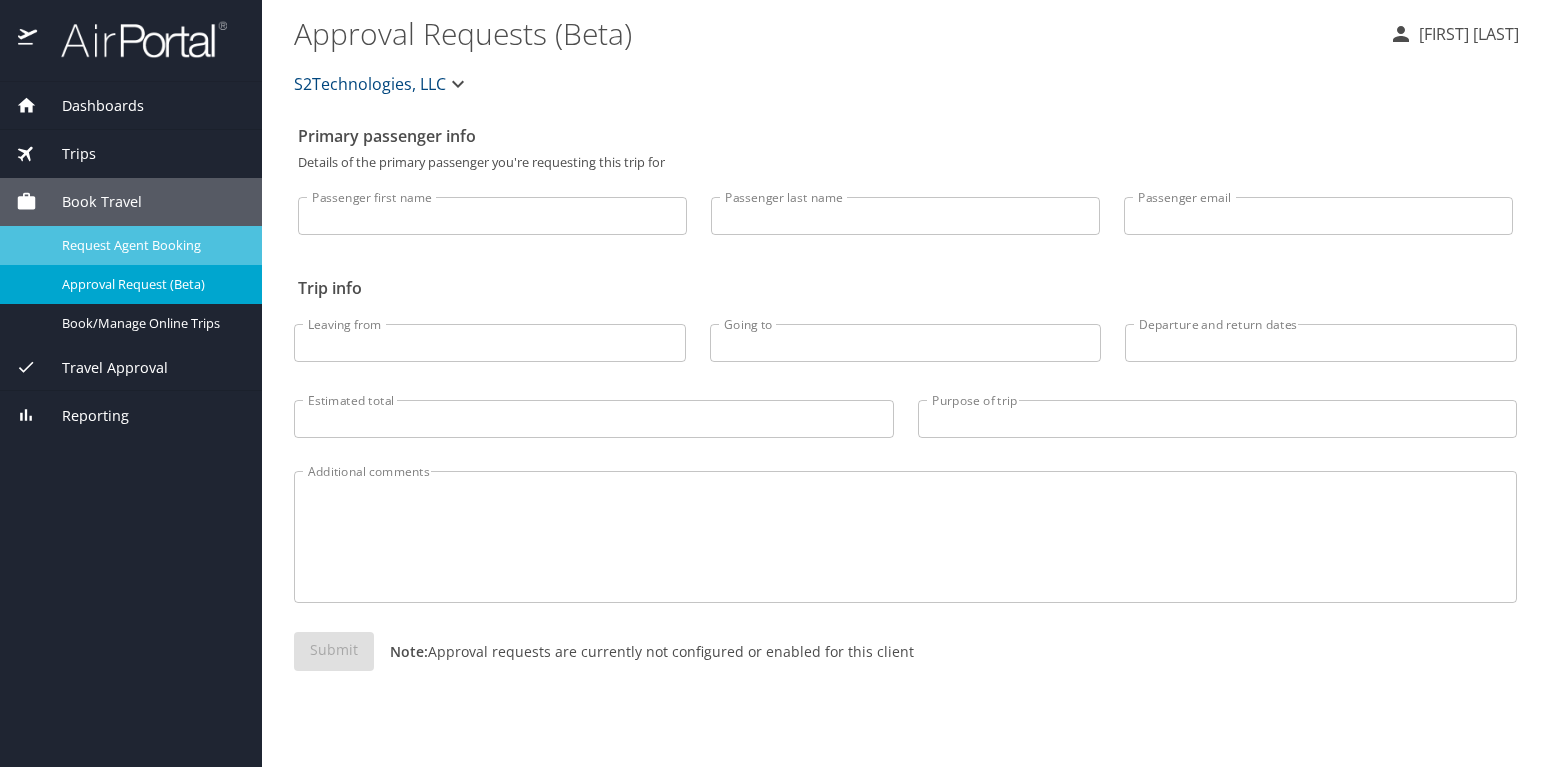 click on "Request Agent Booking" at bounding box center [150, 245] 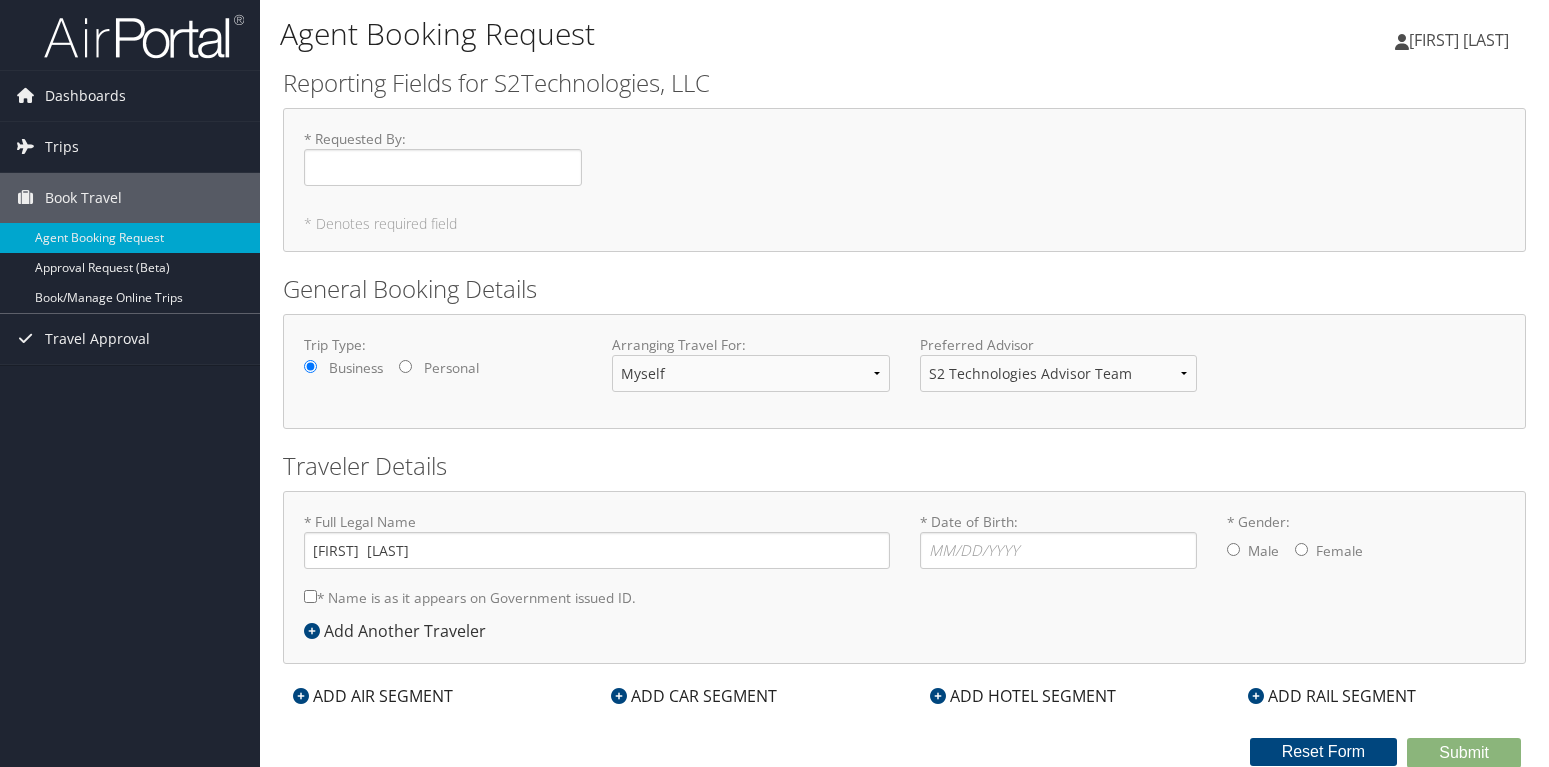 scroll, scrollTop: 0, scrollLeft: 0, axis: both 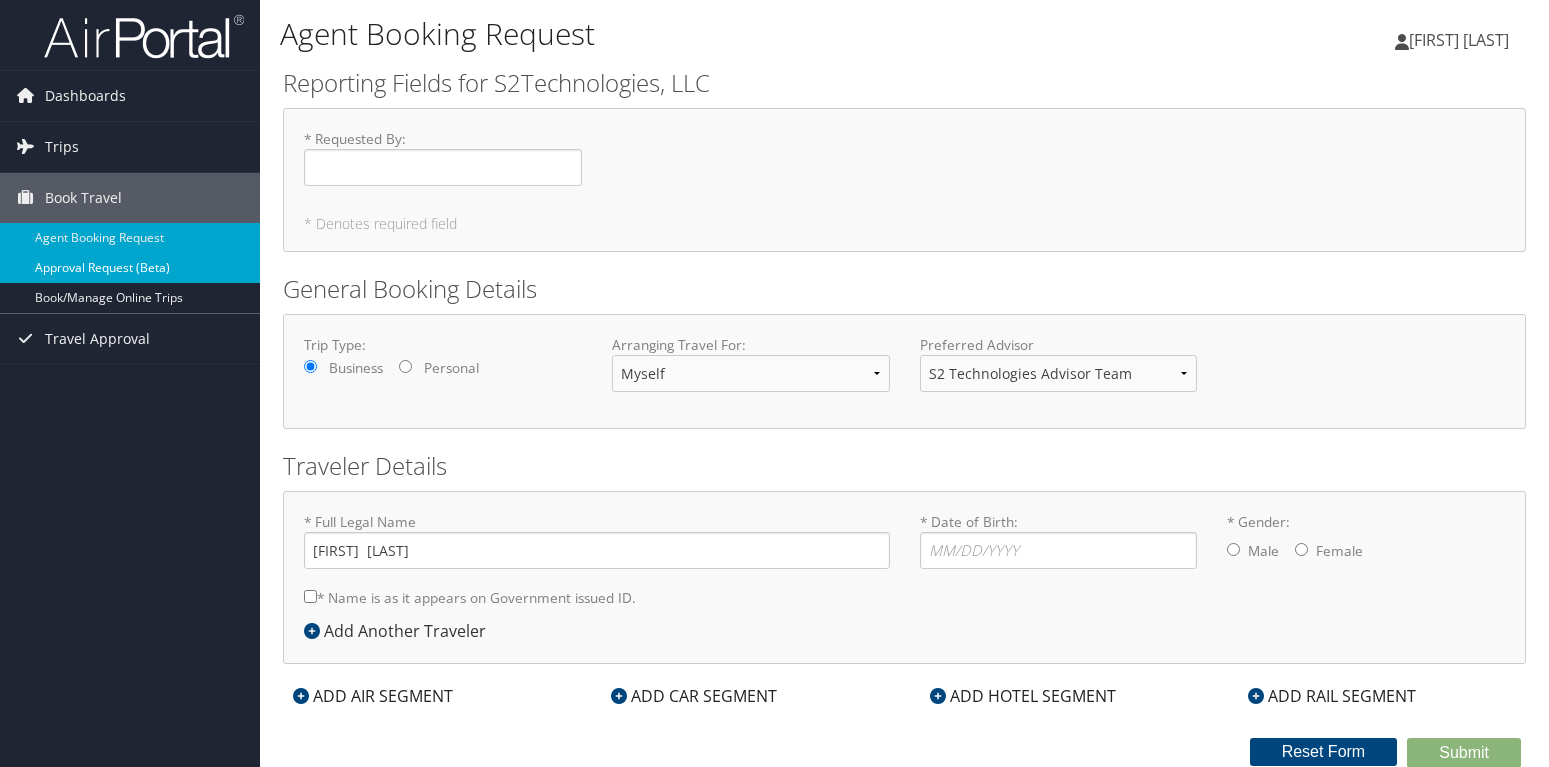click on "Approval Request (Beta)" at bounding box center [130, 268] 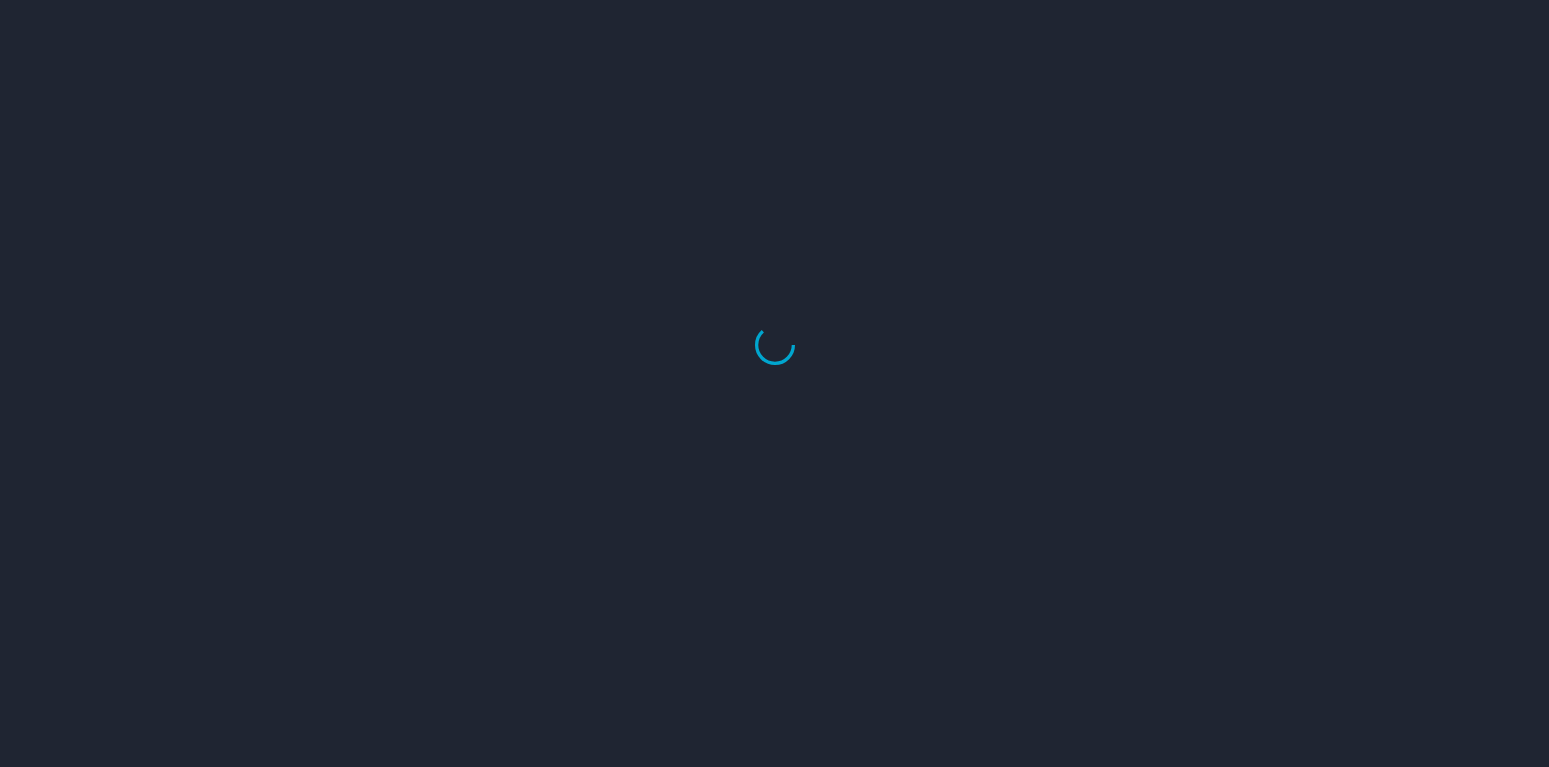 scroll, scrollTop: 0, scrollLeft: 0, axis: both 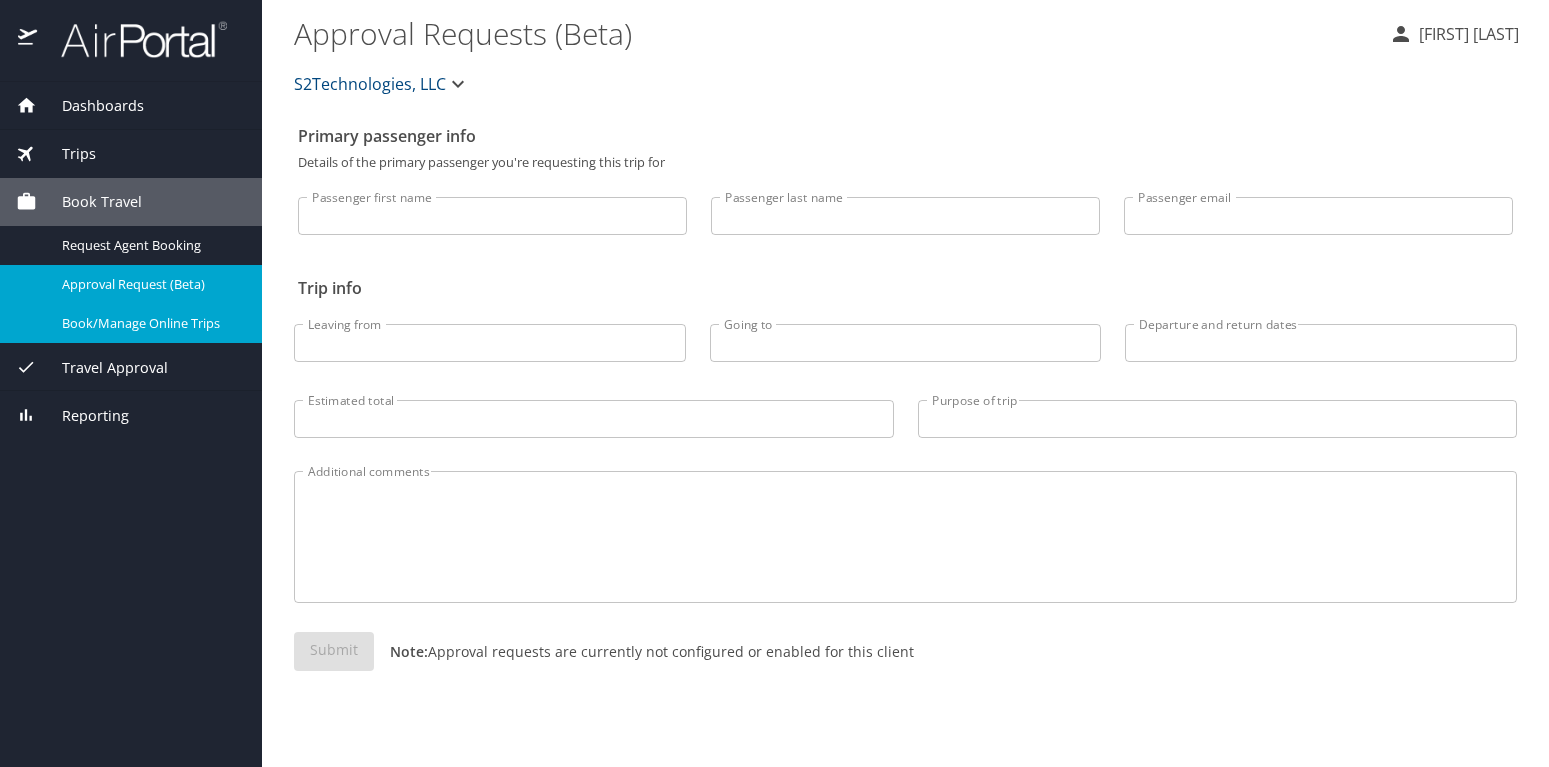 click on "Book/Manage Online Trips" at bounding box center [150, 323] 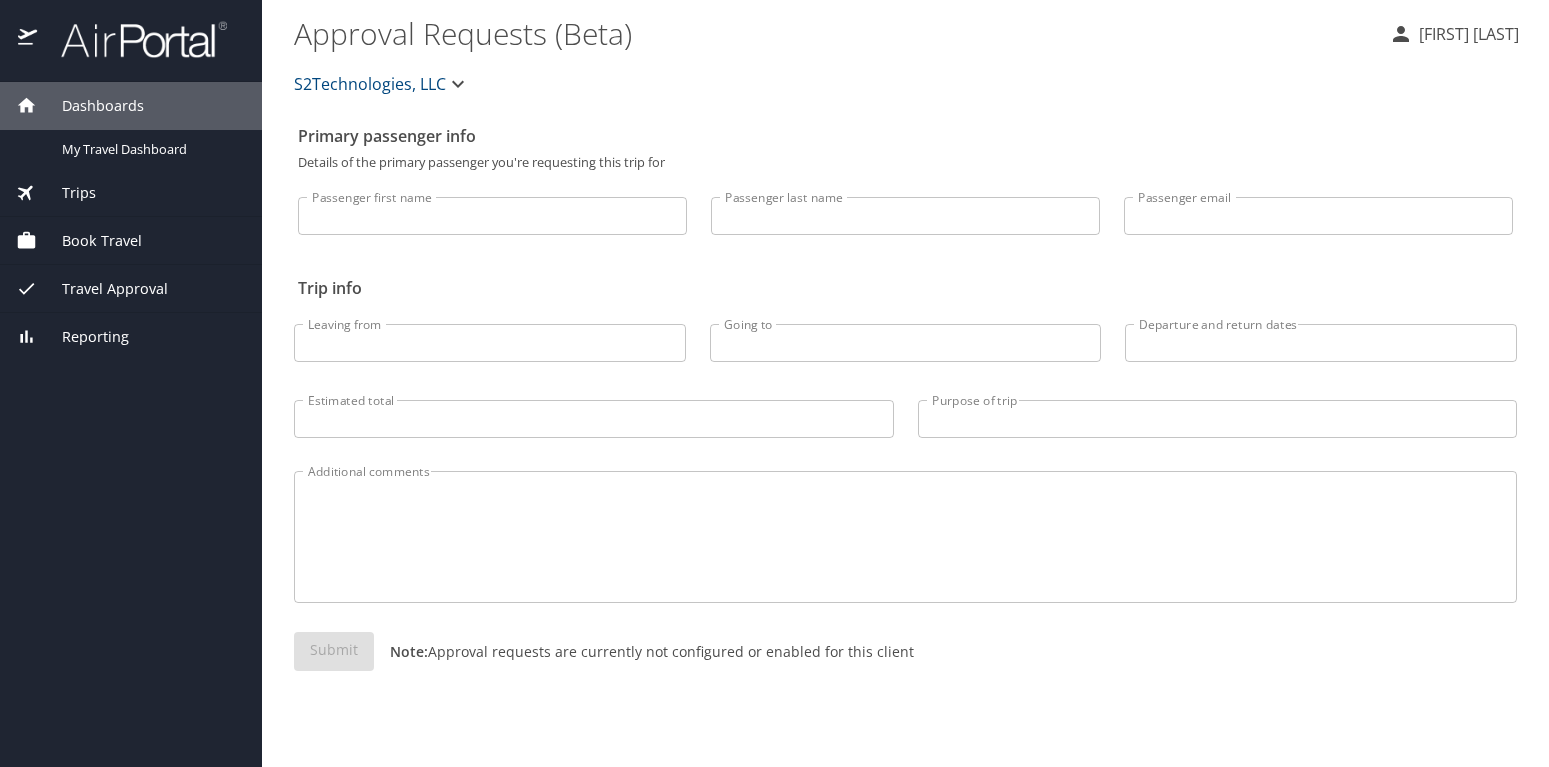 click on "Dashboards" at bounding box center (90, 106) 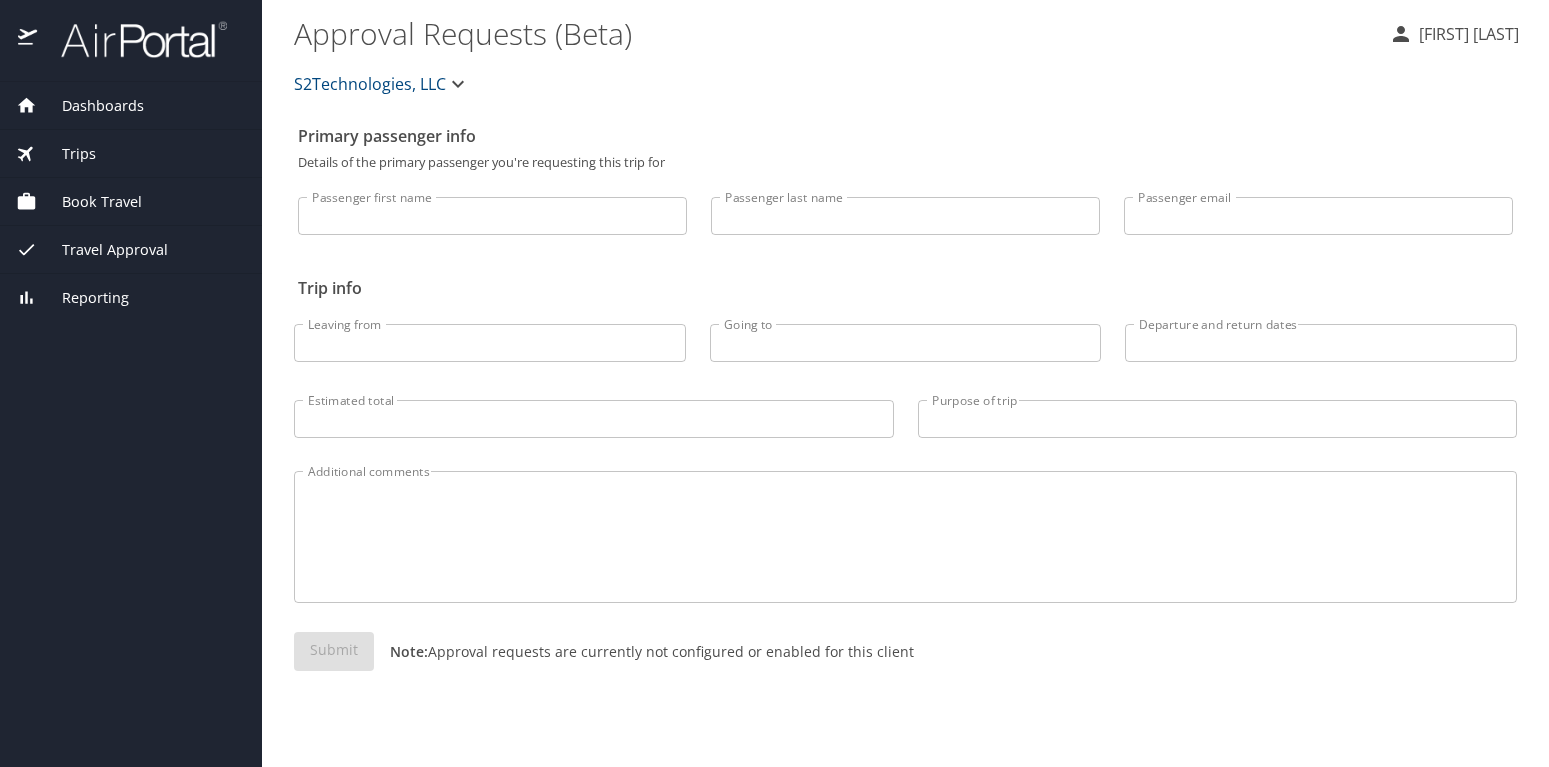click on "Dashboards" at bounding box center (90, 106) 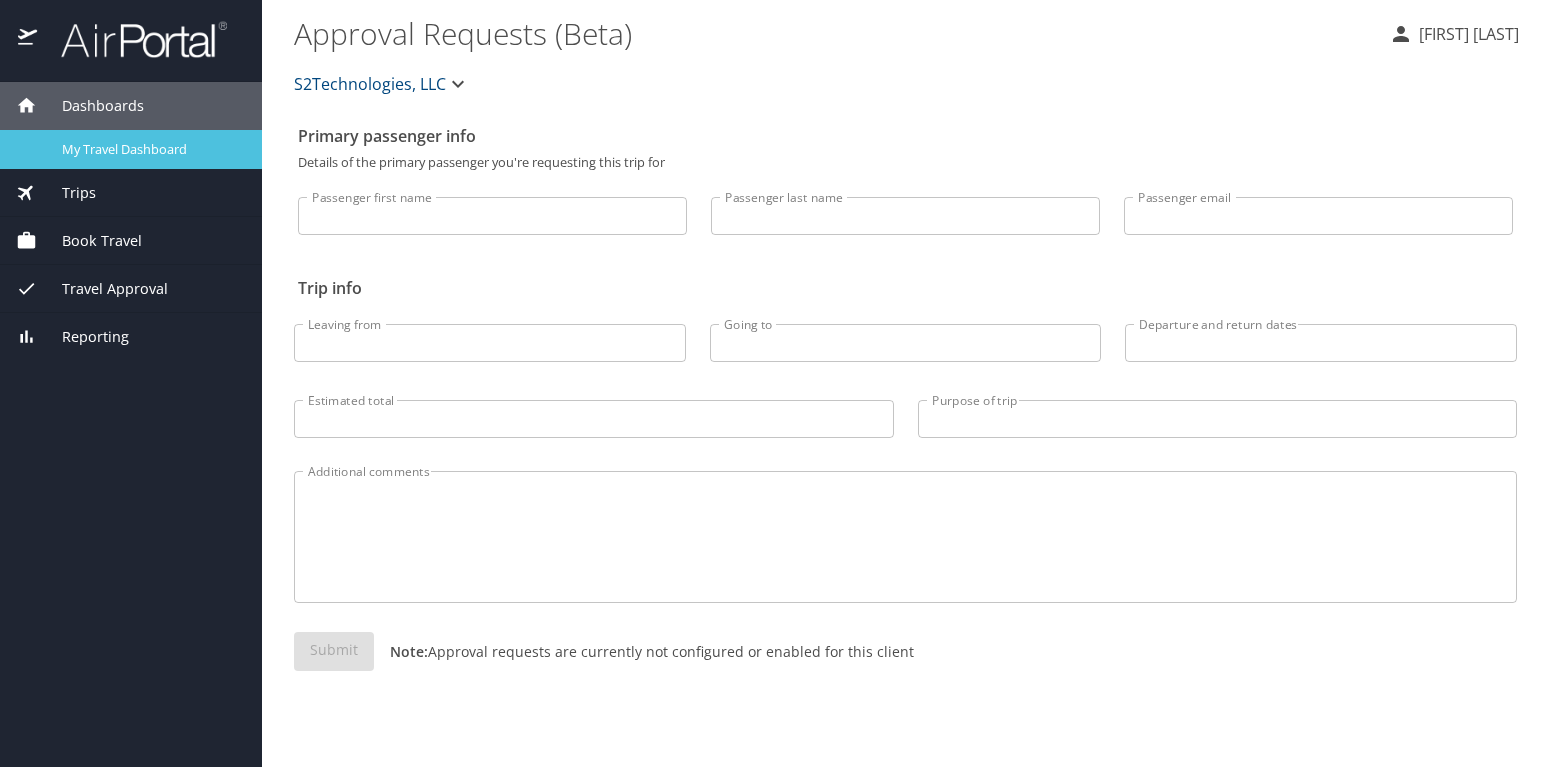 click on "My Travel Dashboard" at bounding box center [150, 149] 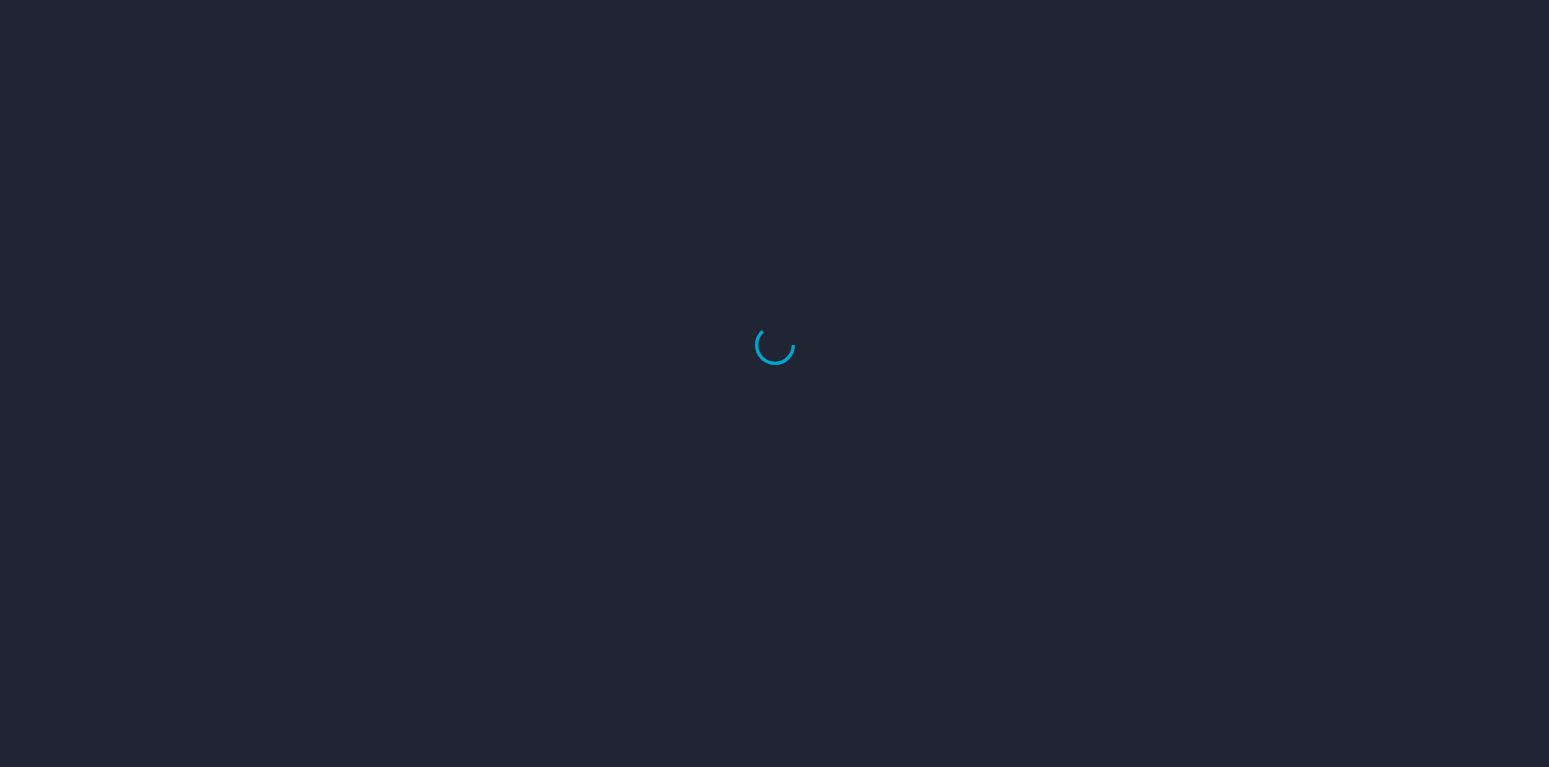 scroll, scrollTop: 0, scrollLeft: 0, axis: both 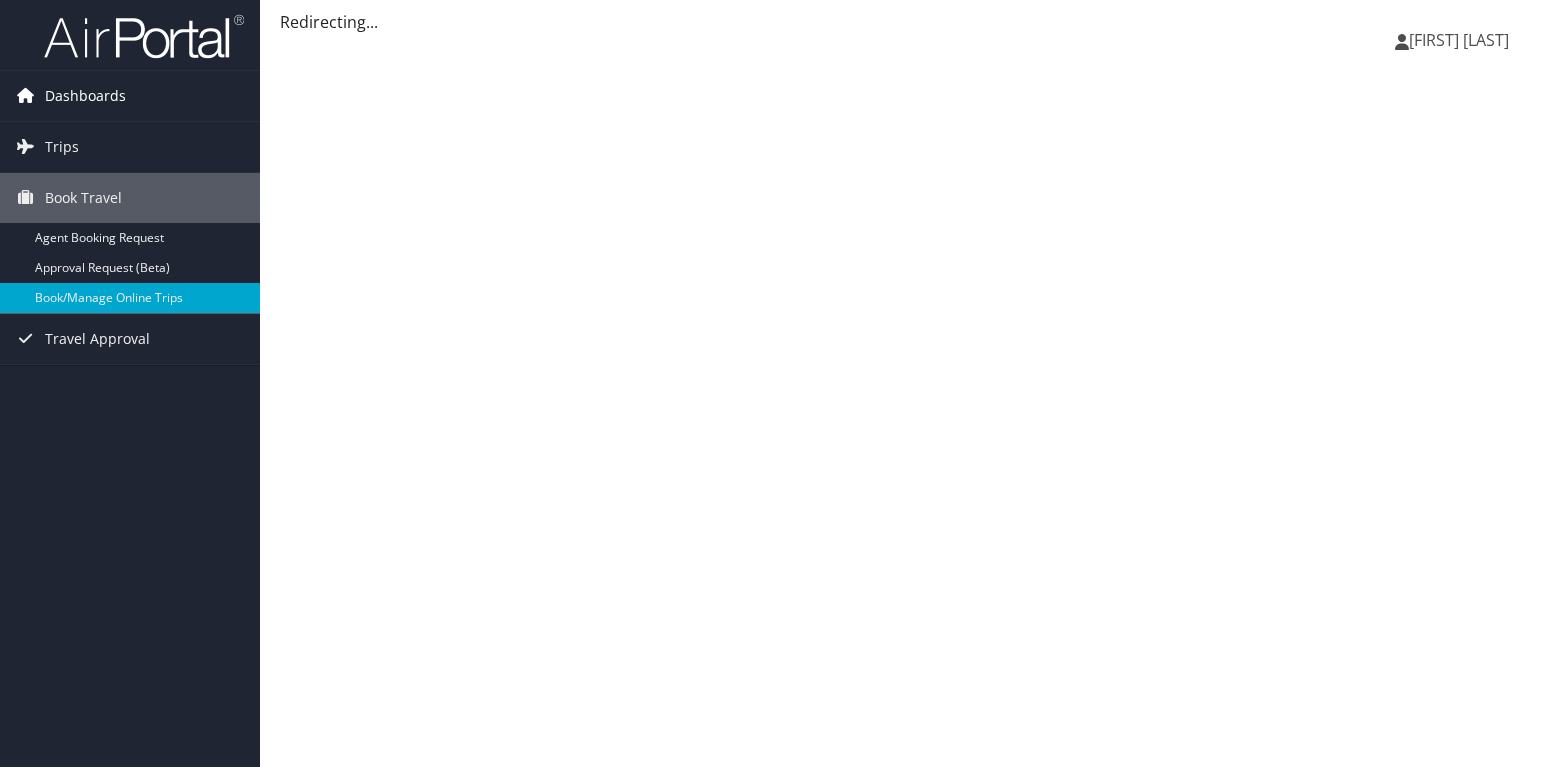 click on "Dashboards" at bounding box center [85, 96] 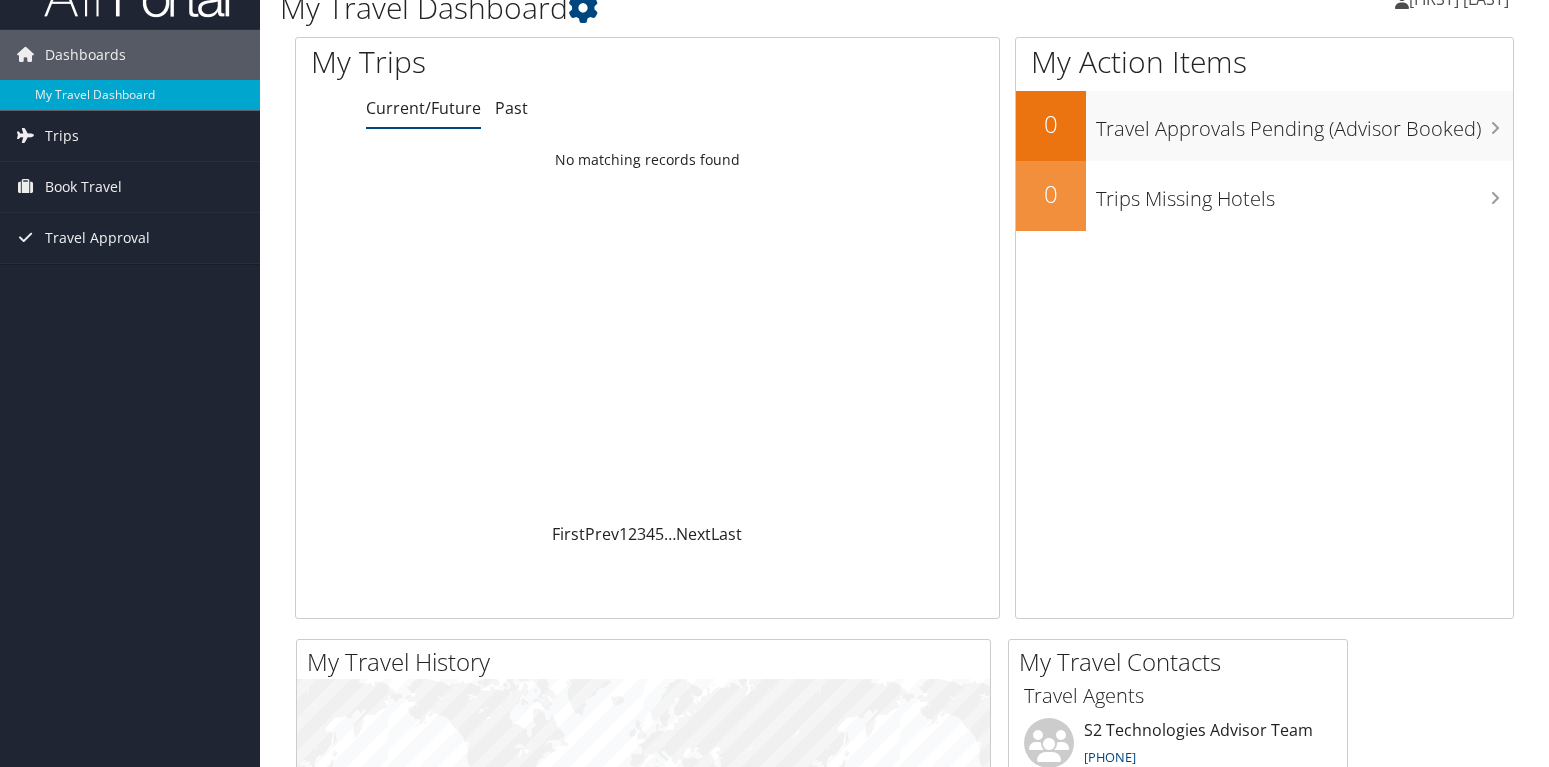 scroll, scrollTop: 0, scrollLeft: 0, axis: both 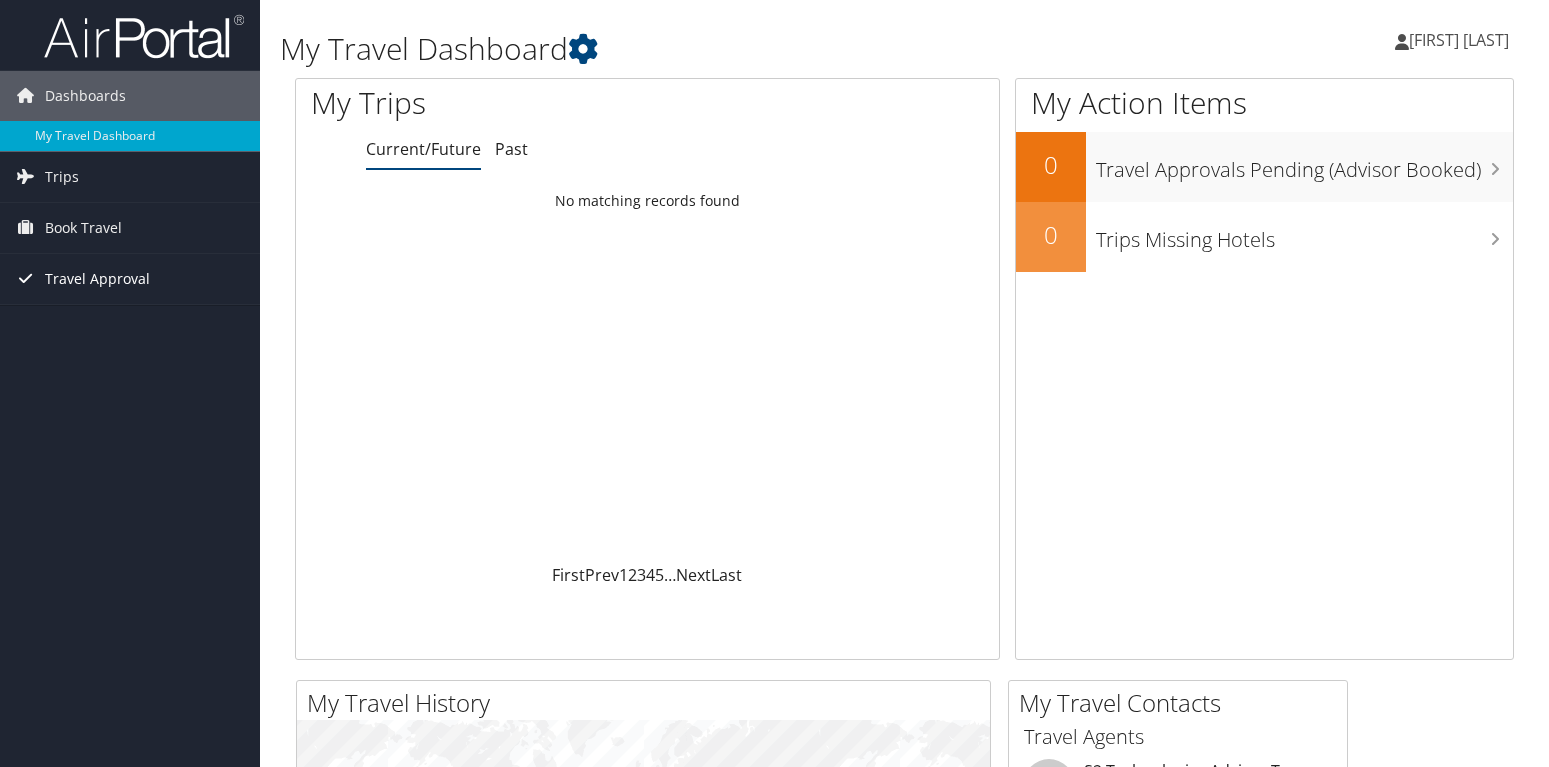 click on "Travel Approval" at bounding box center [97, 279] 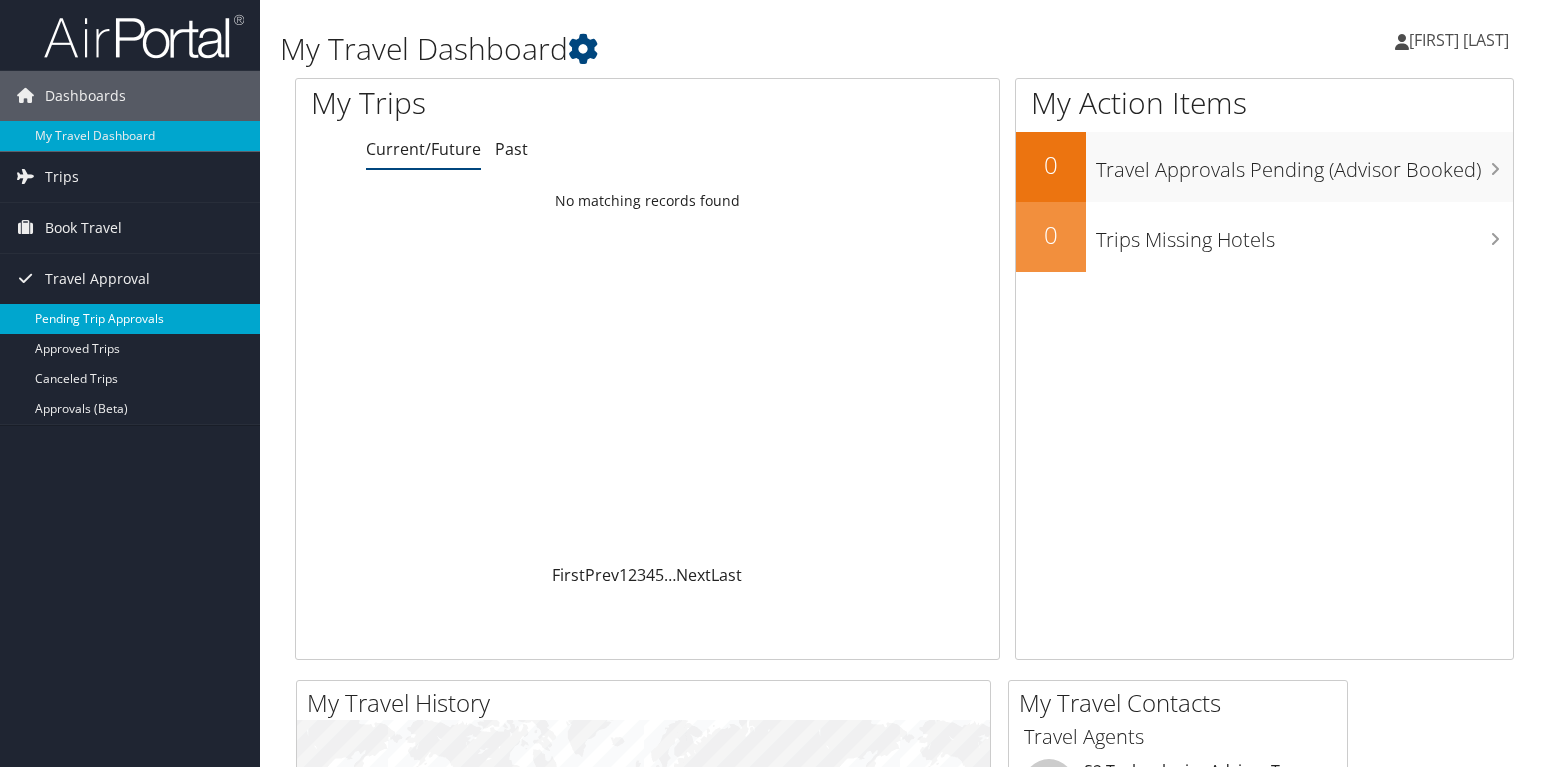 click on "Pending Trip Approvals" at bounding box center [130, 319] 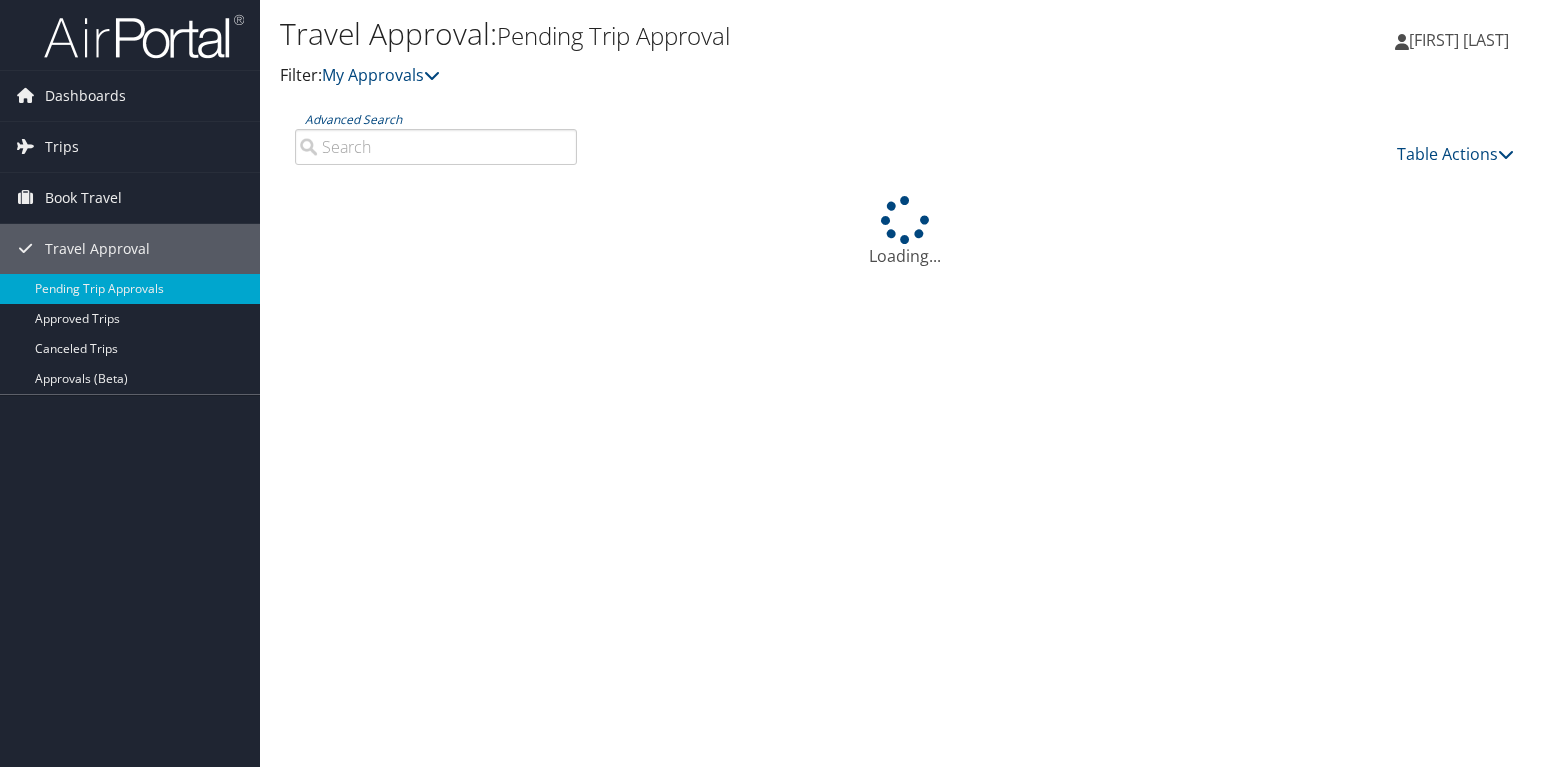 scroll, scrollTop: 0, scrollLeft: 0, axis: both 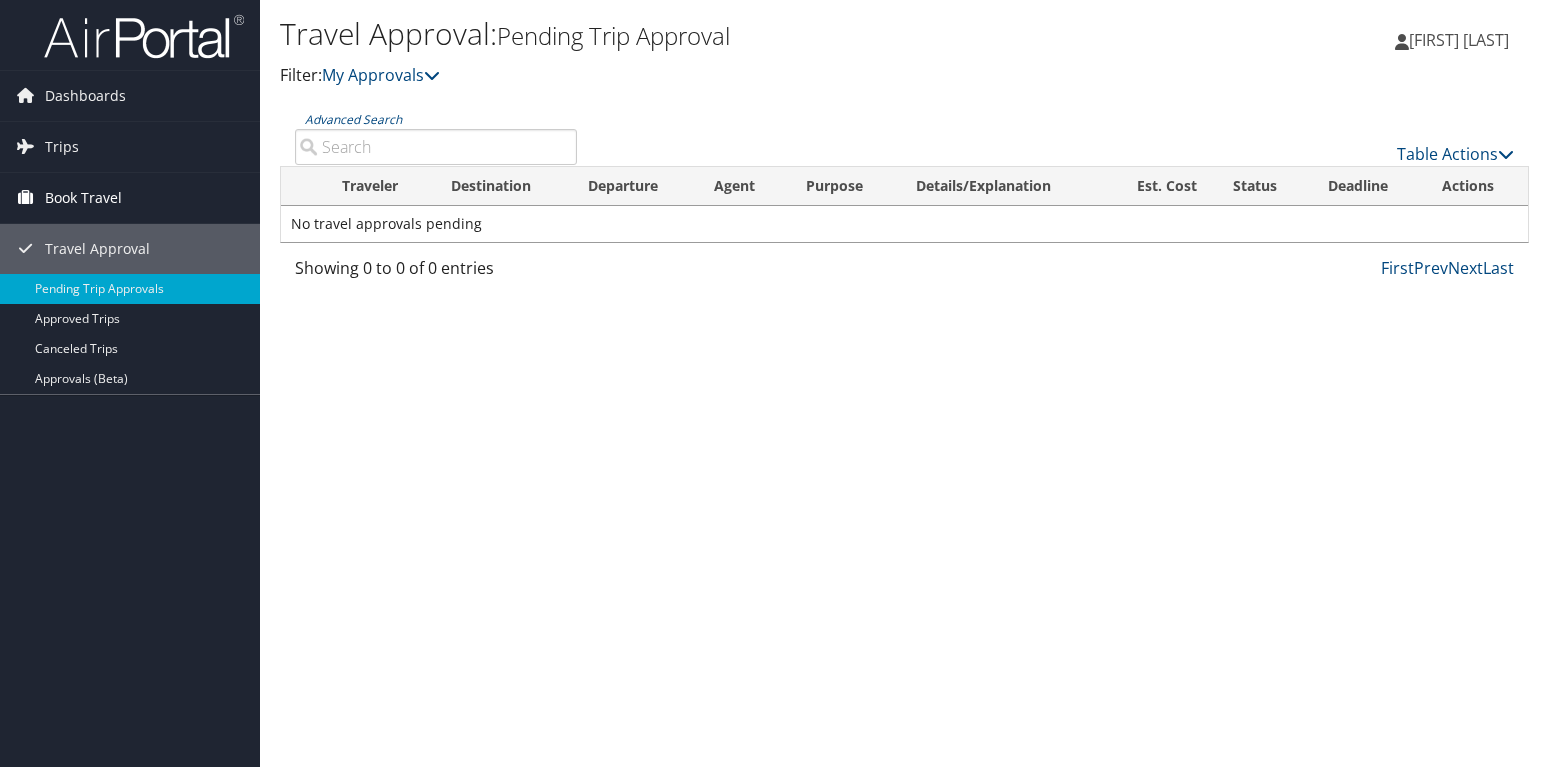 click on "Book Travel" at bounding box center [83, 198] 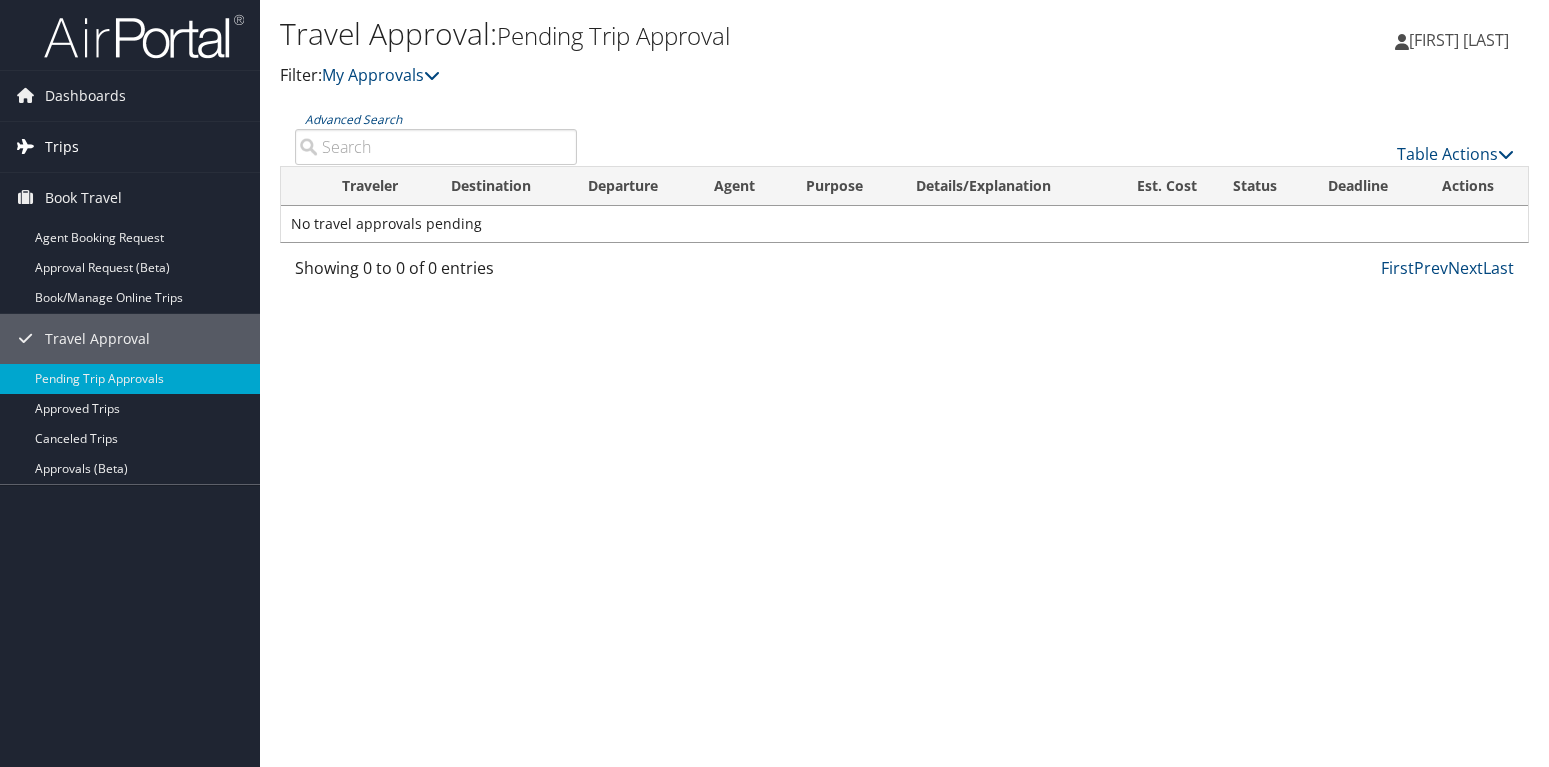 click on "Trips" at bounding box center (62, 147) 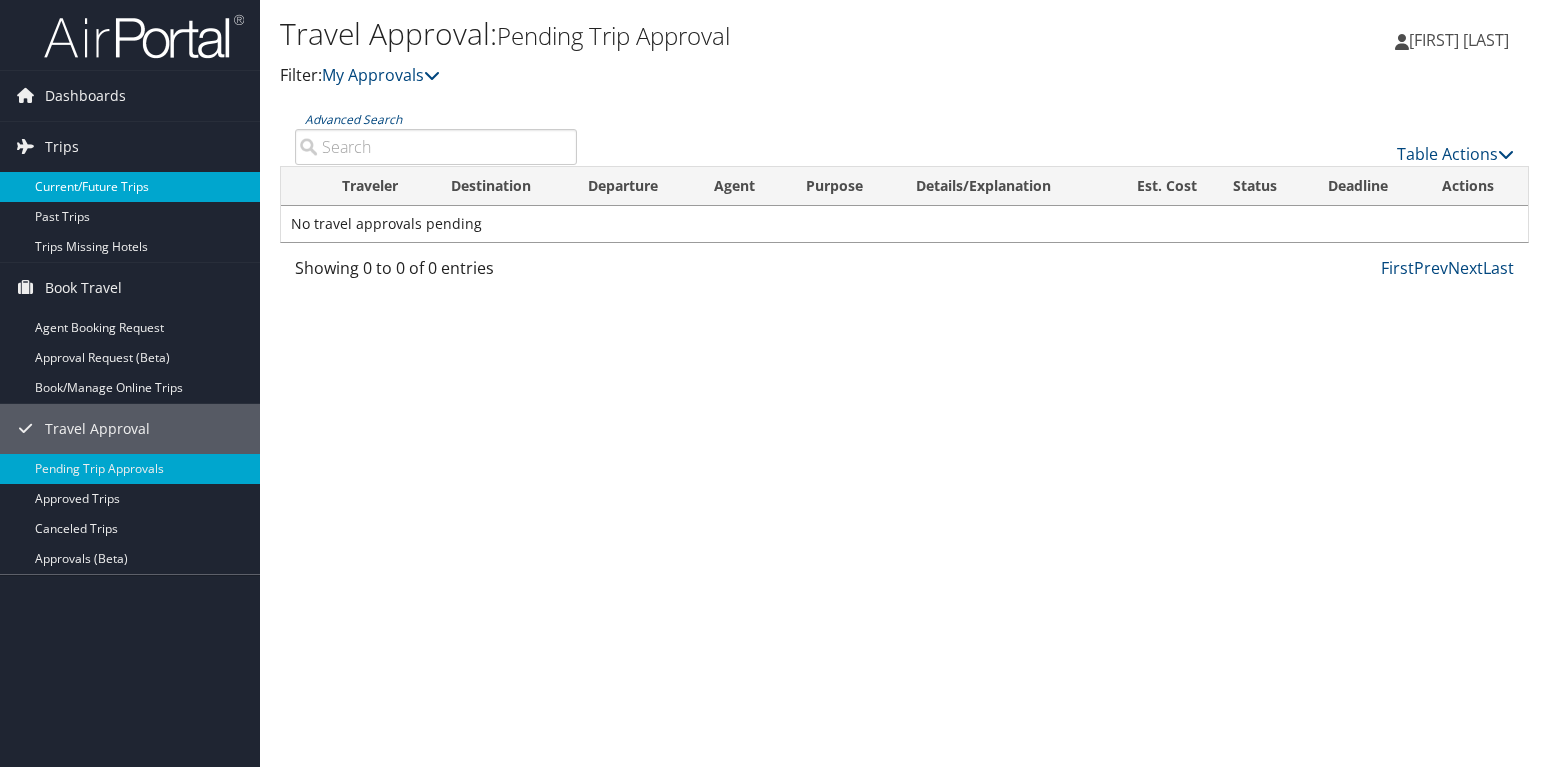 click on "Current/Future Trips" at bounding box center [130, 187] 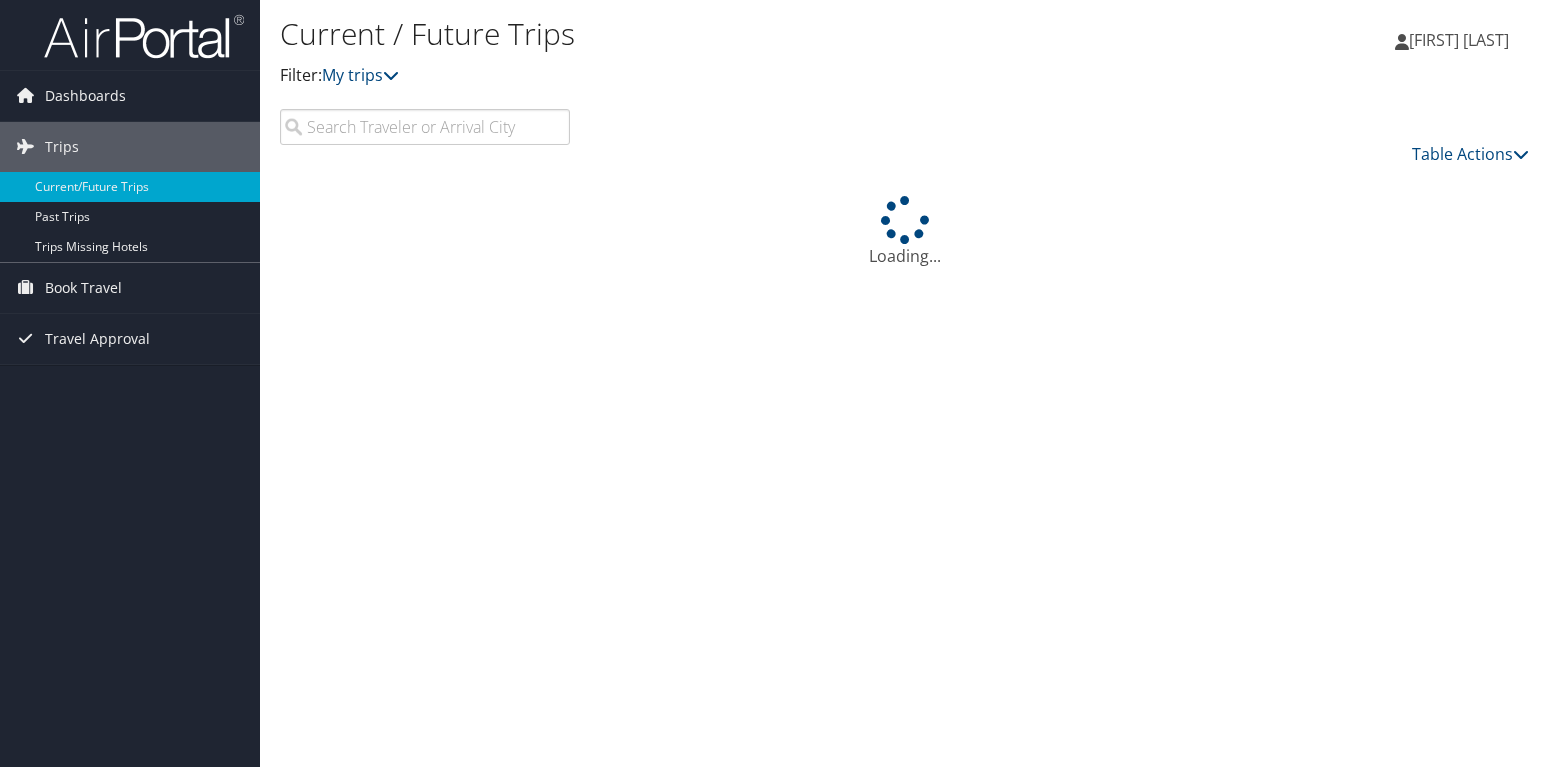 scroll, scrollTop: 0, scrollLeft: 0, axis: both 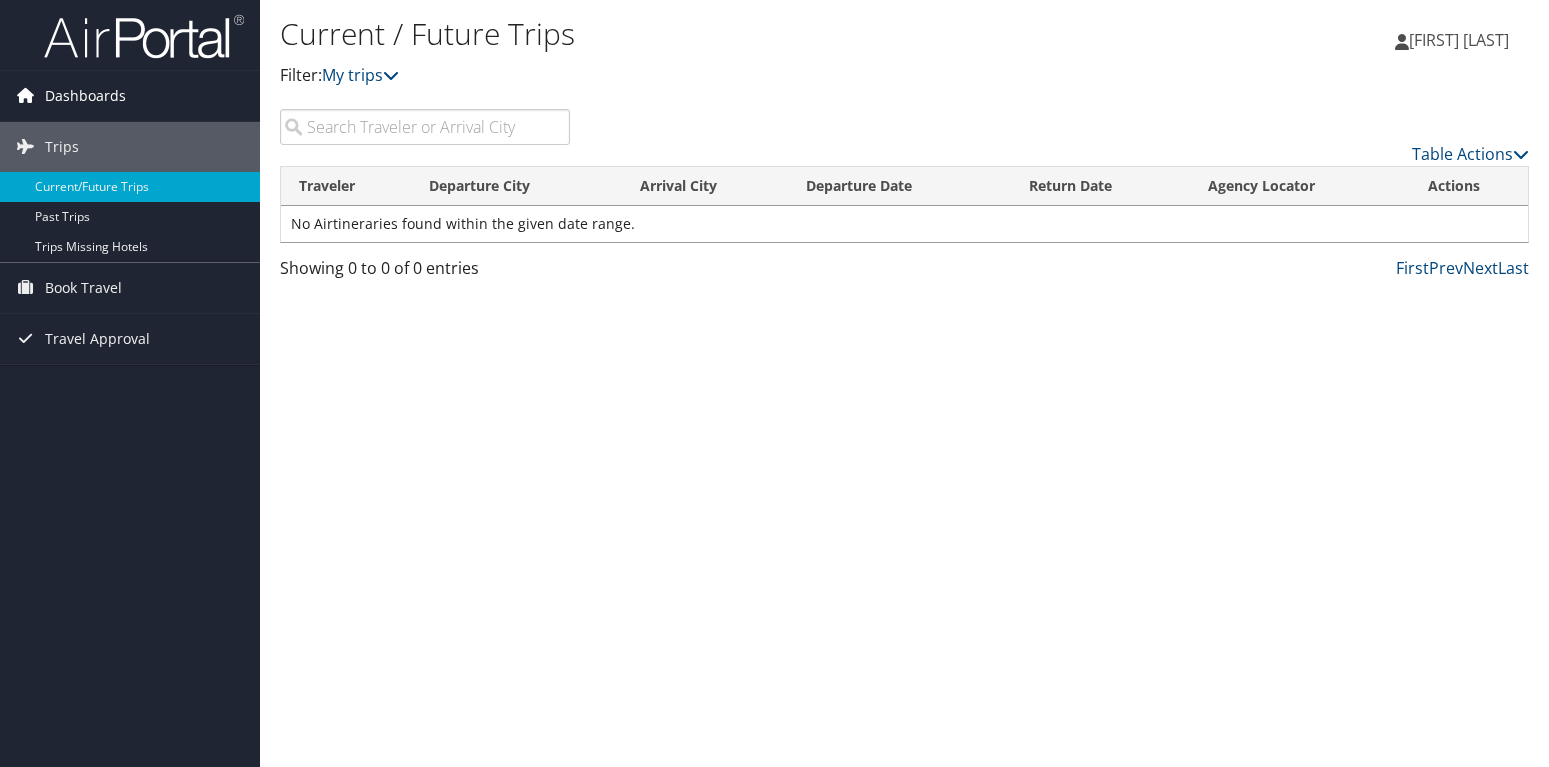 click on "Dashboards" at bounding box center [85, 96] 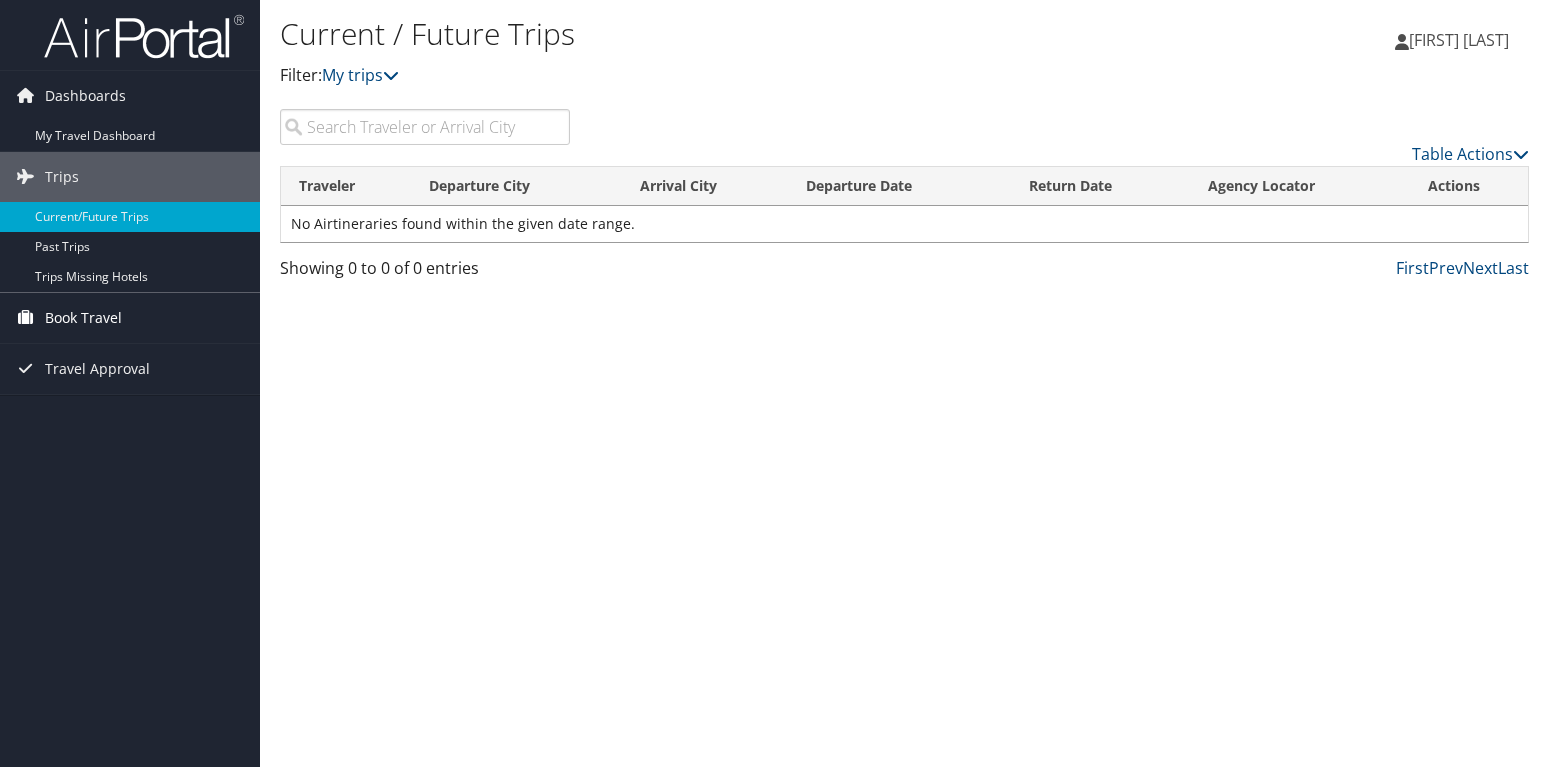 click on "Book Travel" at bounding box center [83, 318] 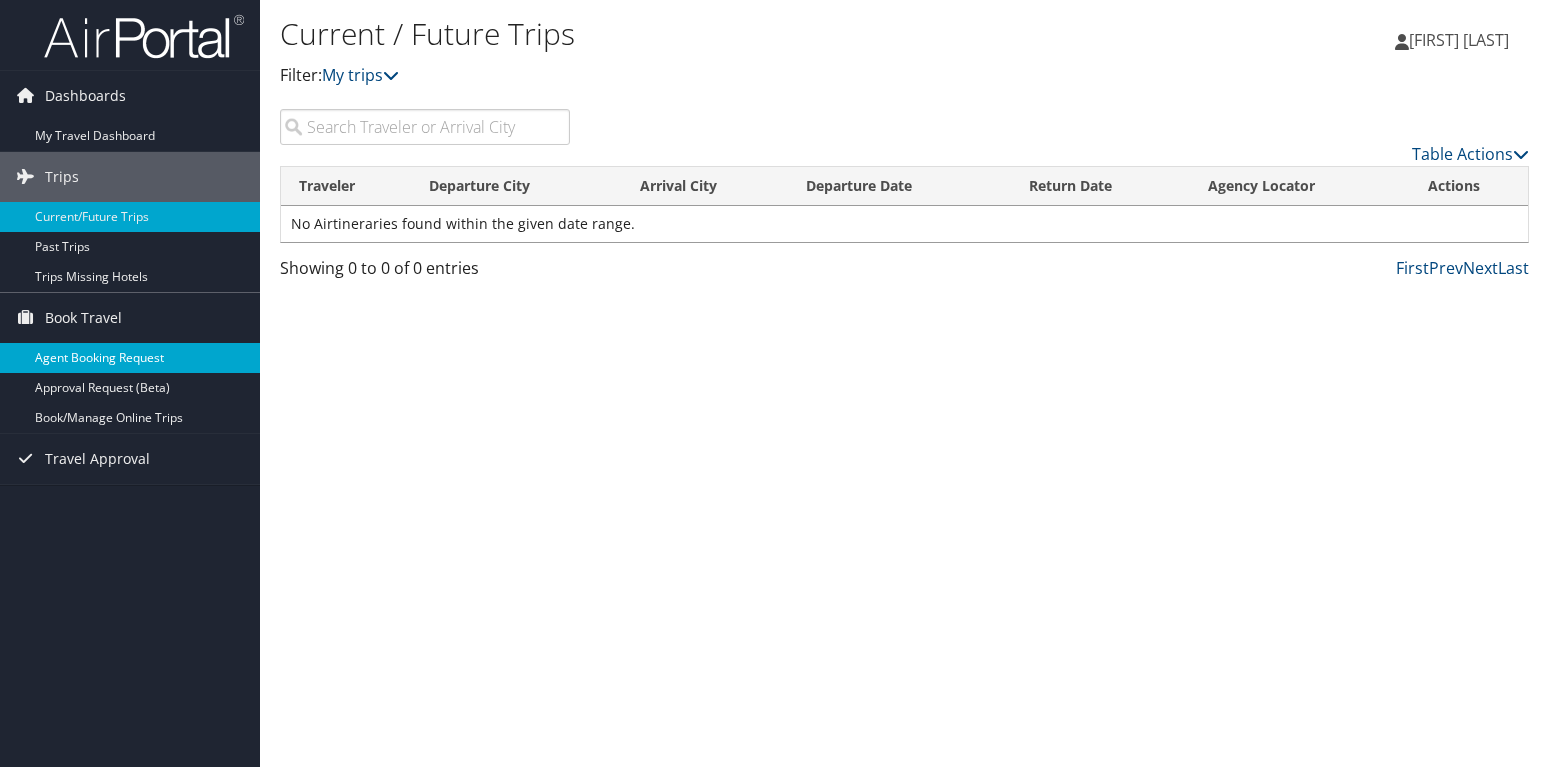 click on "Agent Booking Request" at bounding box center (130, 358) 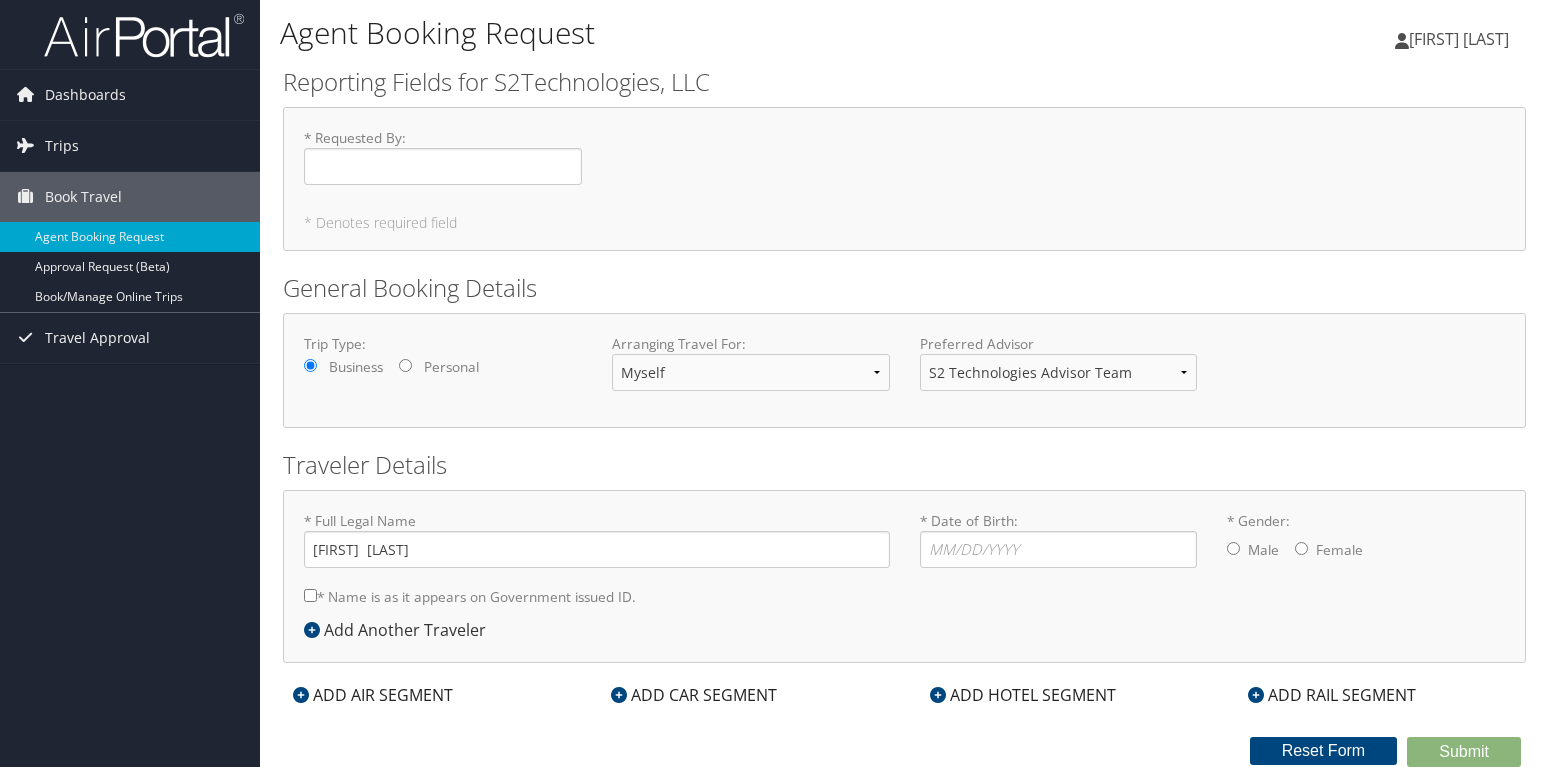 scroll, scrollTop: 0, scrollLeft: 0, axis: both 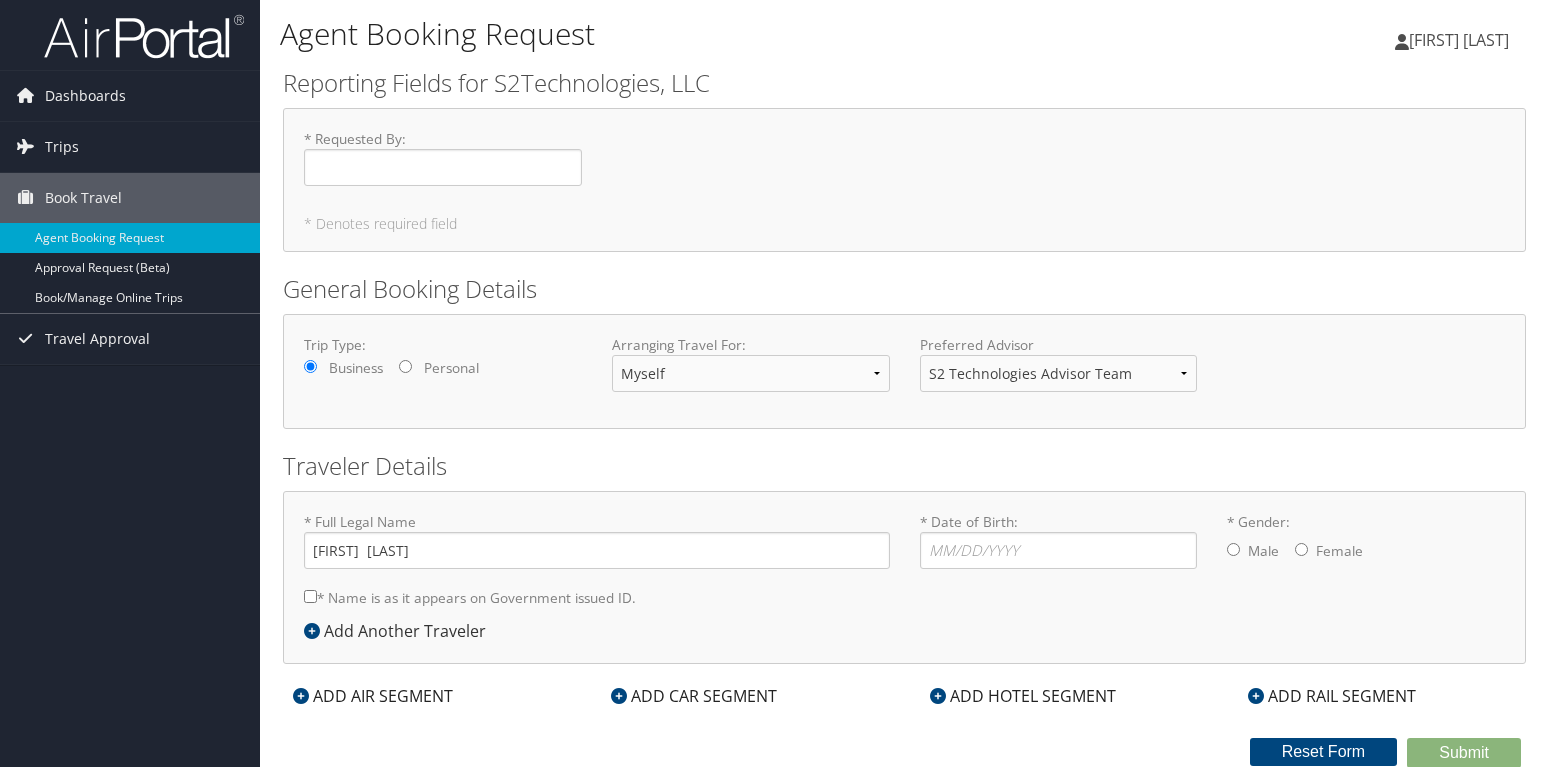 click on "Traveler Details" at bounding box center [904, 466] 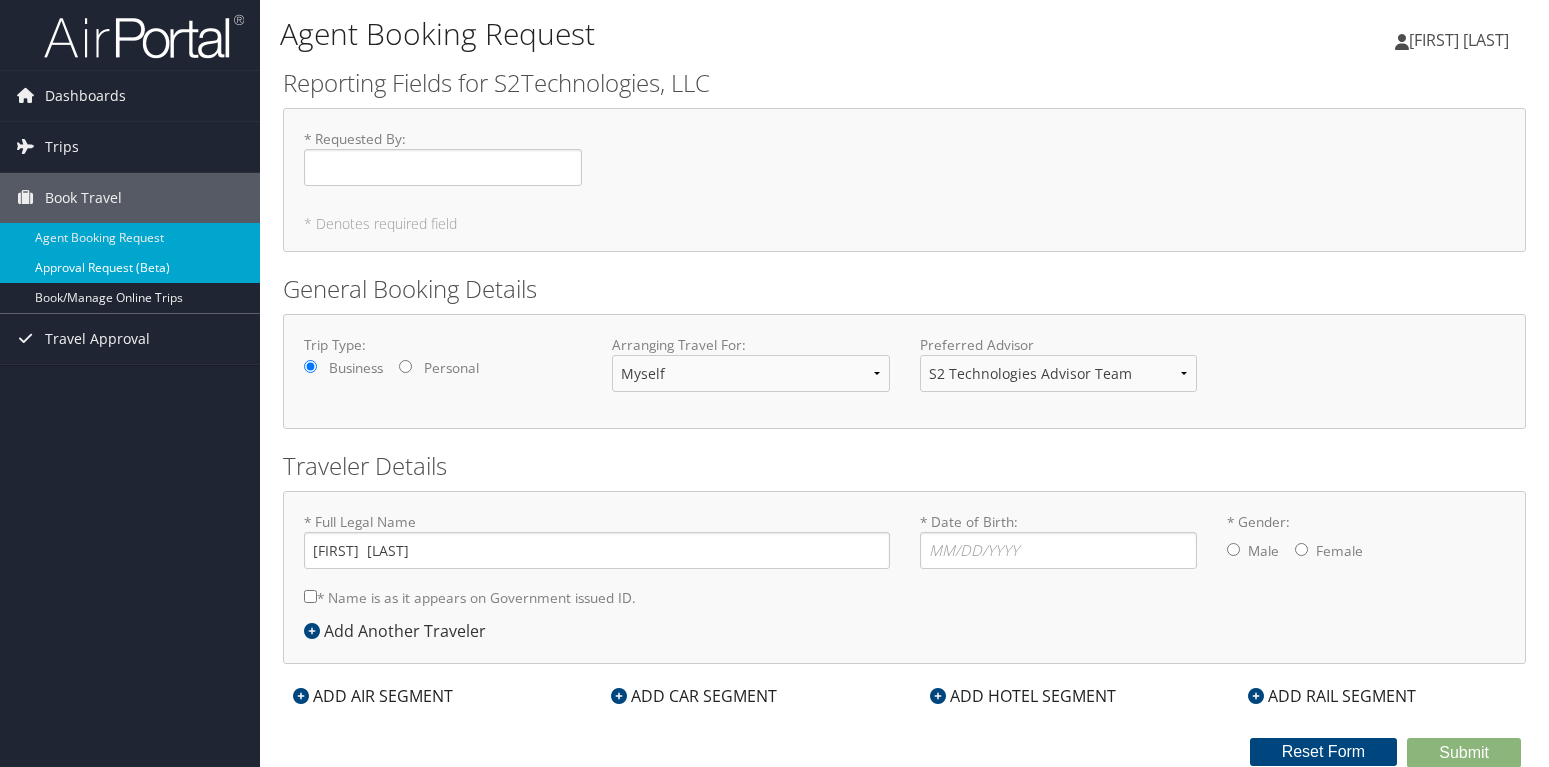 click on "Approval Request (Beta)" at bounding box center (130, 268) 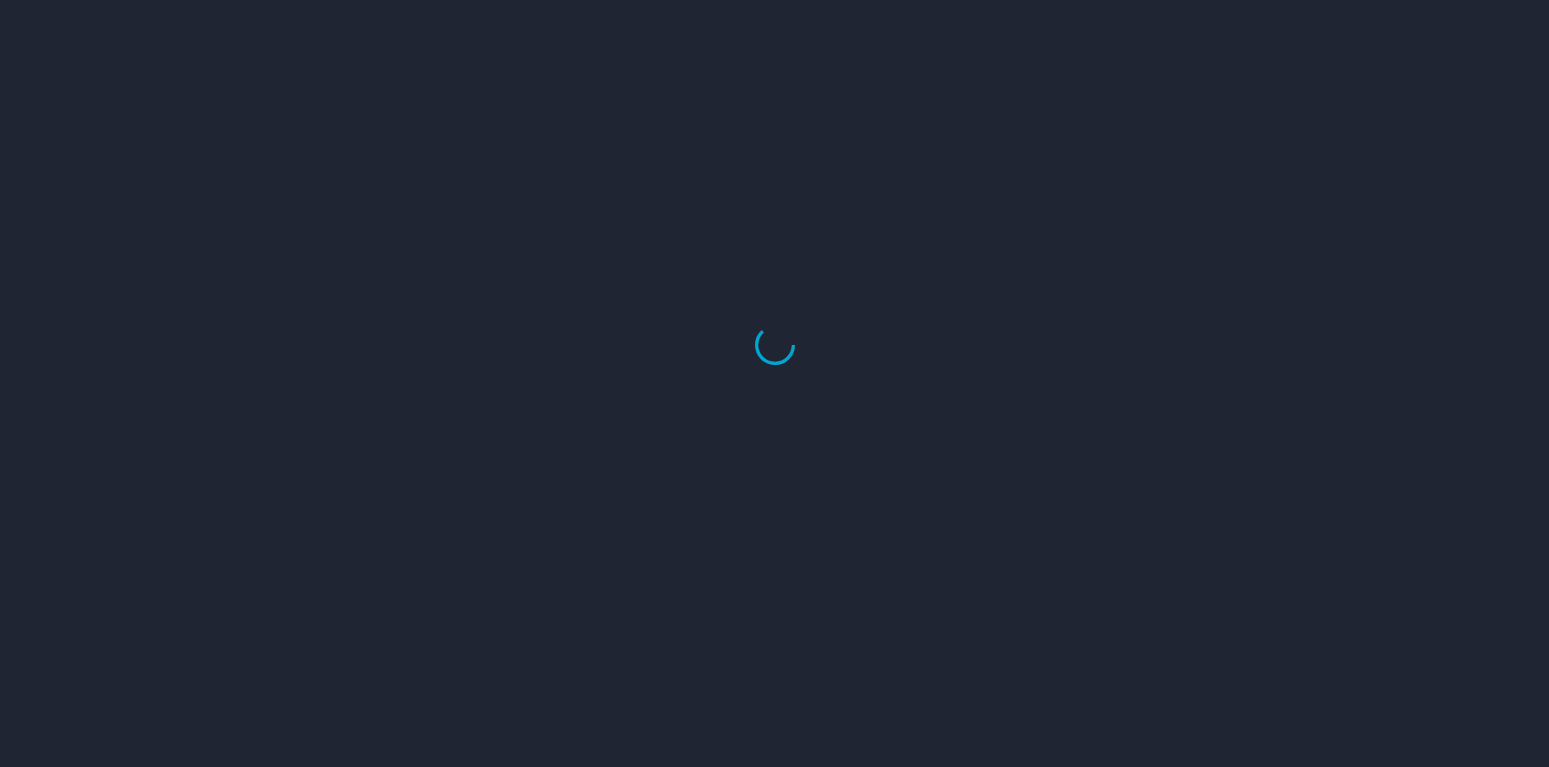 scroll, scrollTop: 0, scrollLeft: 0, axis: both 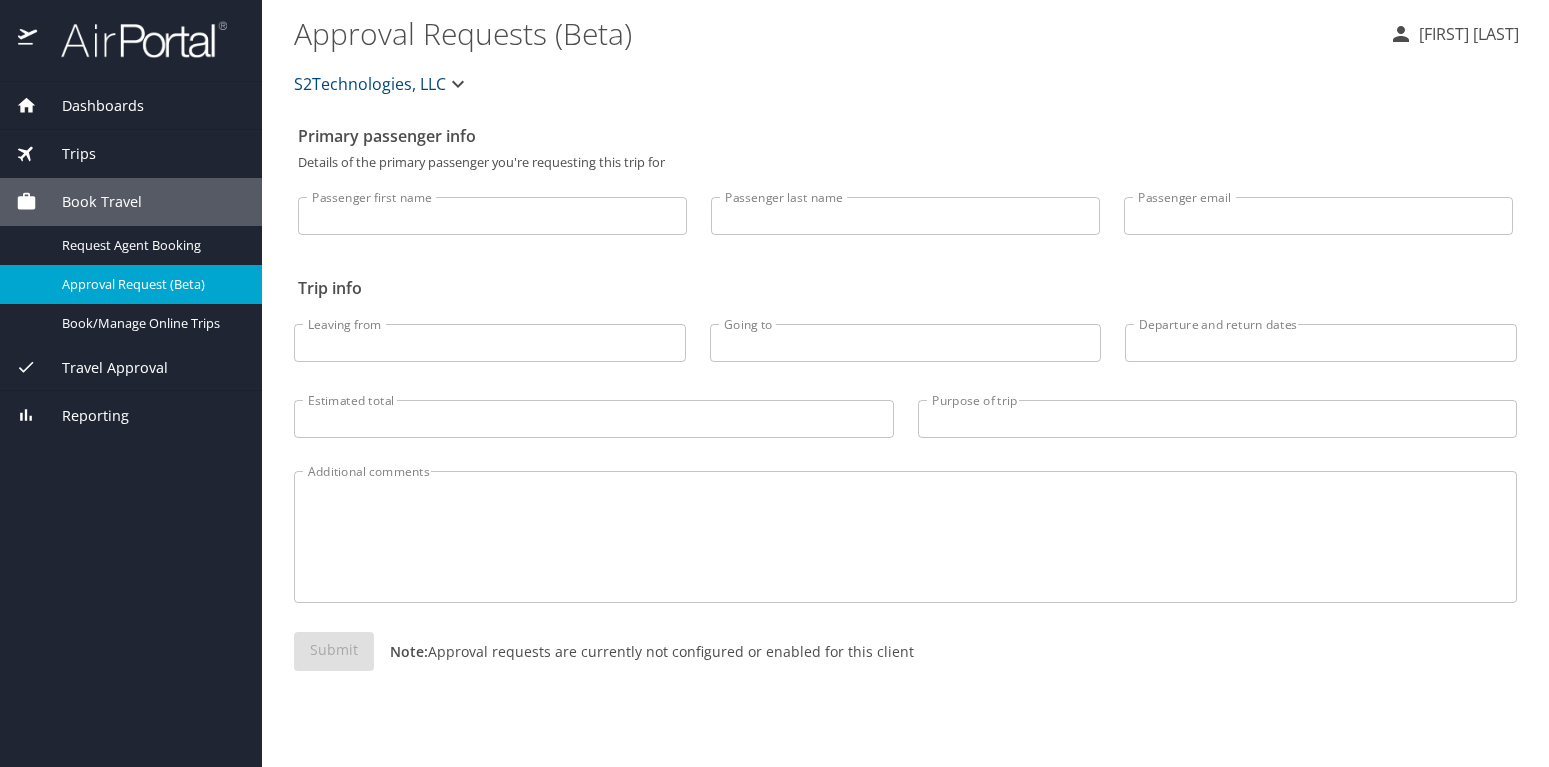 click 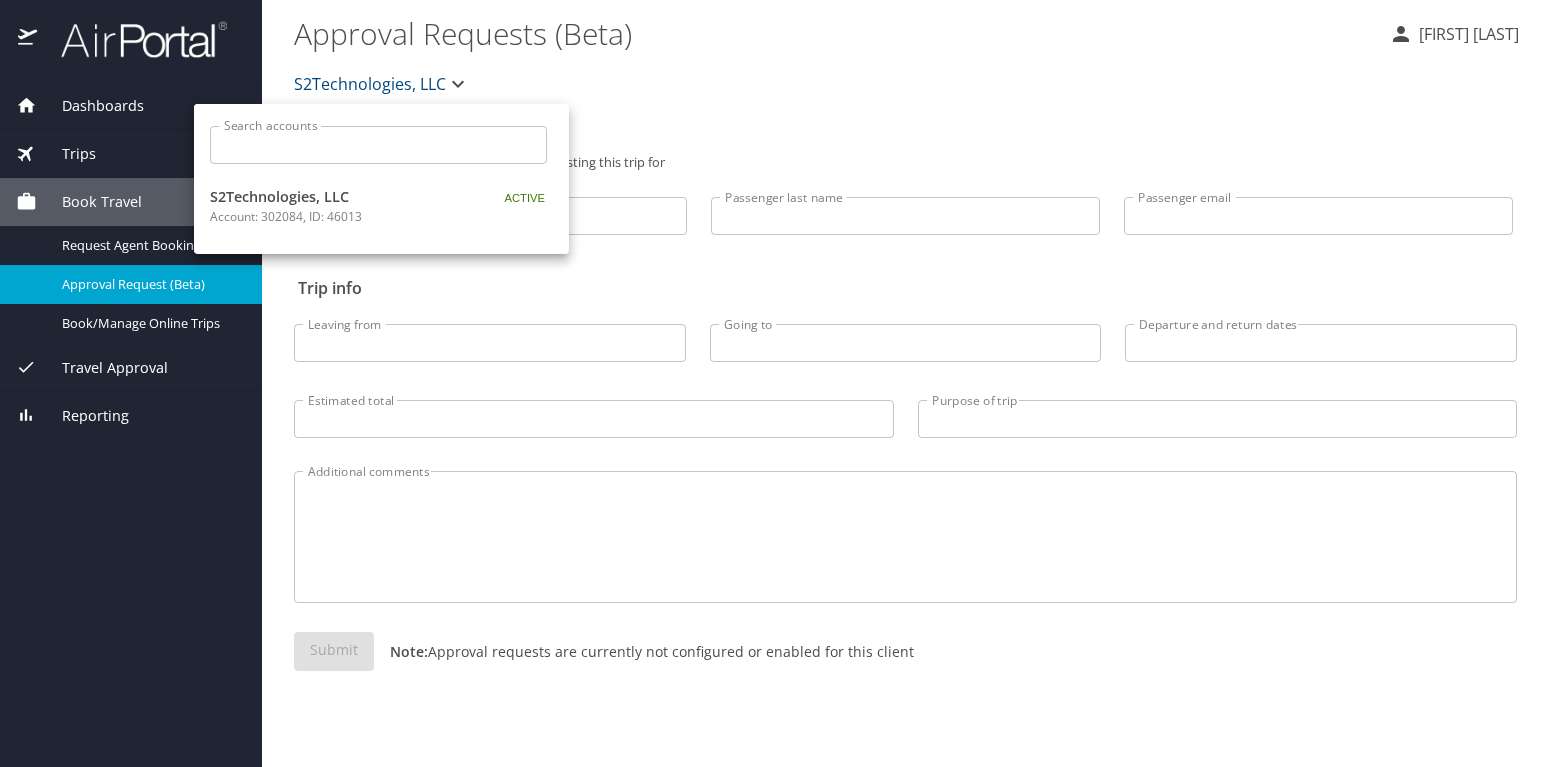 click at bounding box center (774, 383) 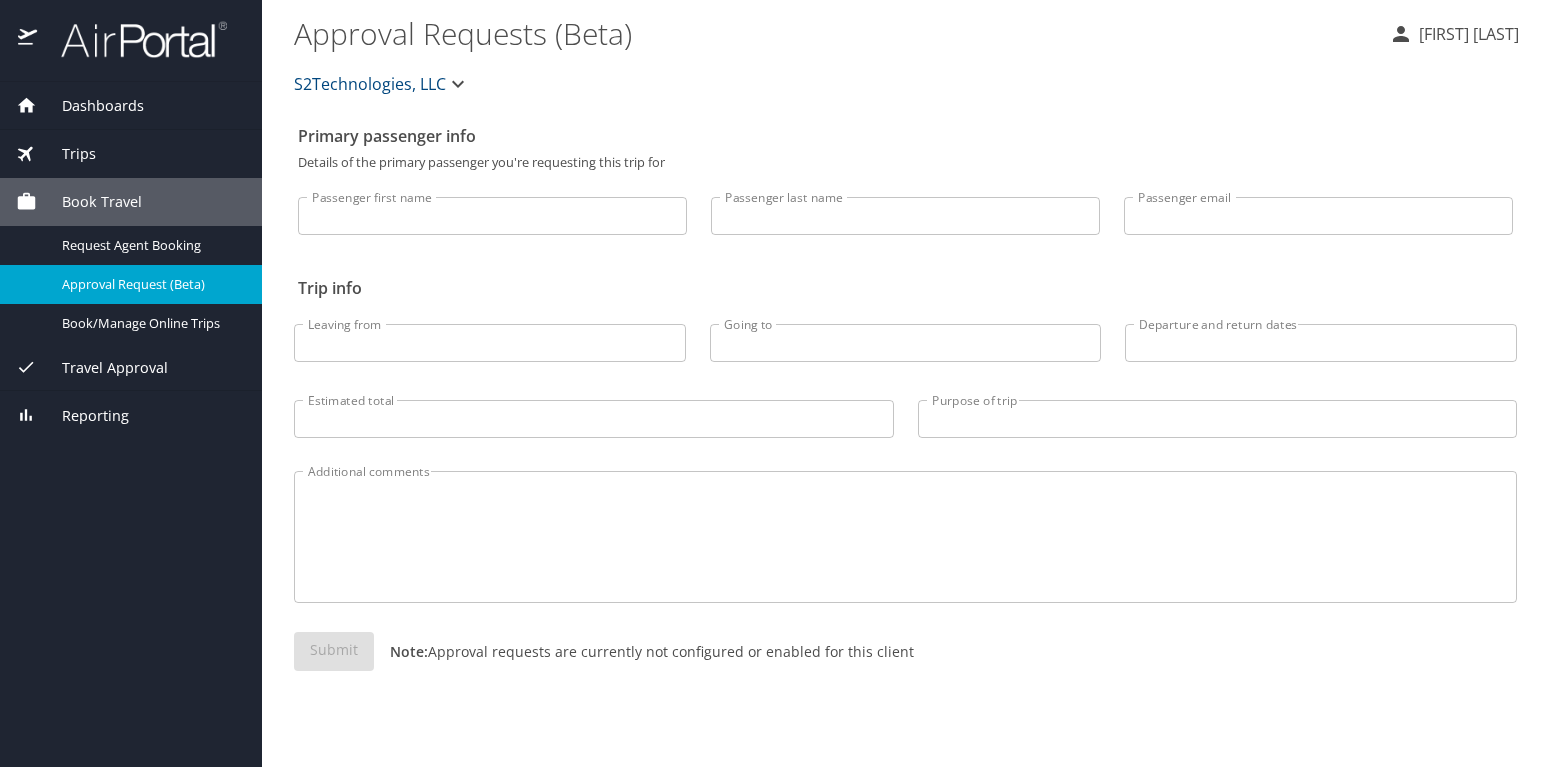 click on "Dashboards" at bounding box center (90, 106) 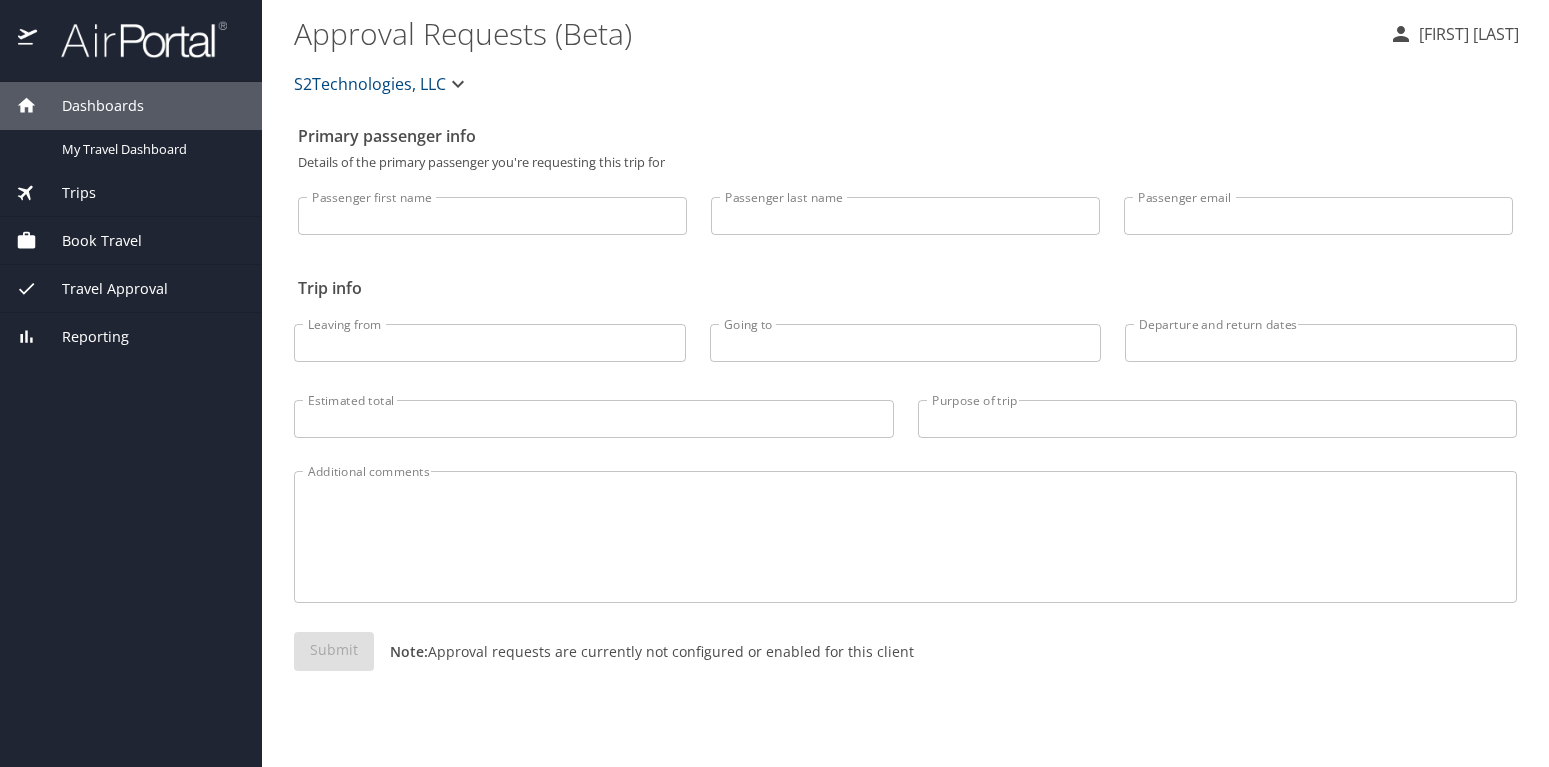 click on "Book Travel" at bounding box center (89, 241) 